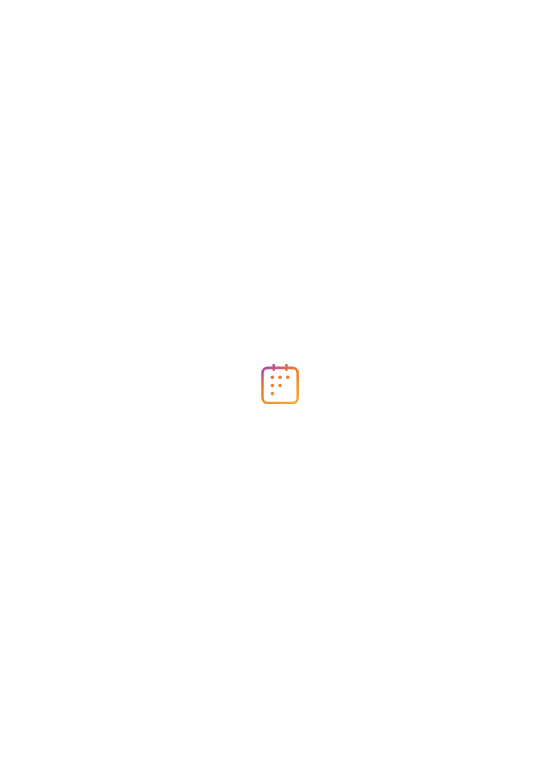 scroll, scrollTop: 0, scrollLeft: 0, axis: both 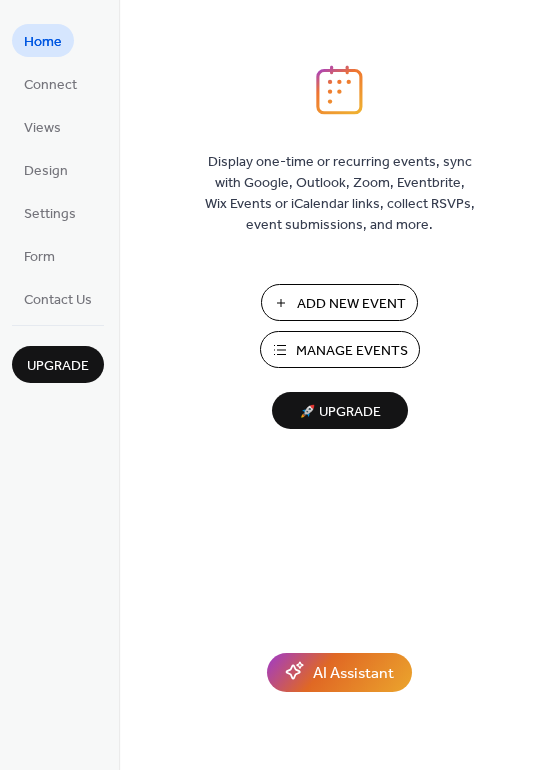click on "Manage Events" at bounding box center (352, 351) 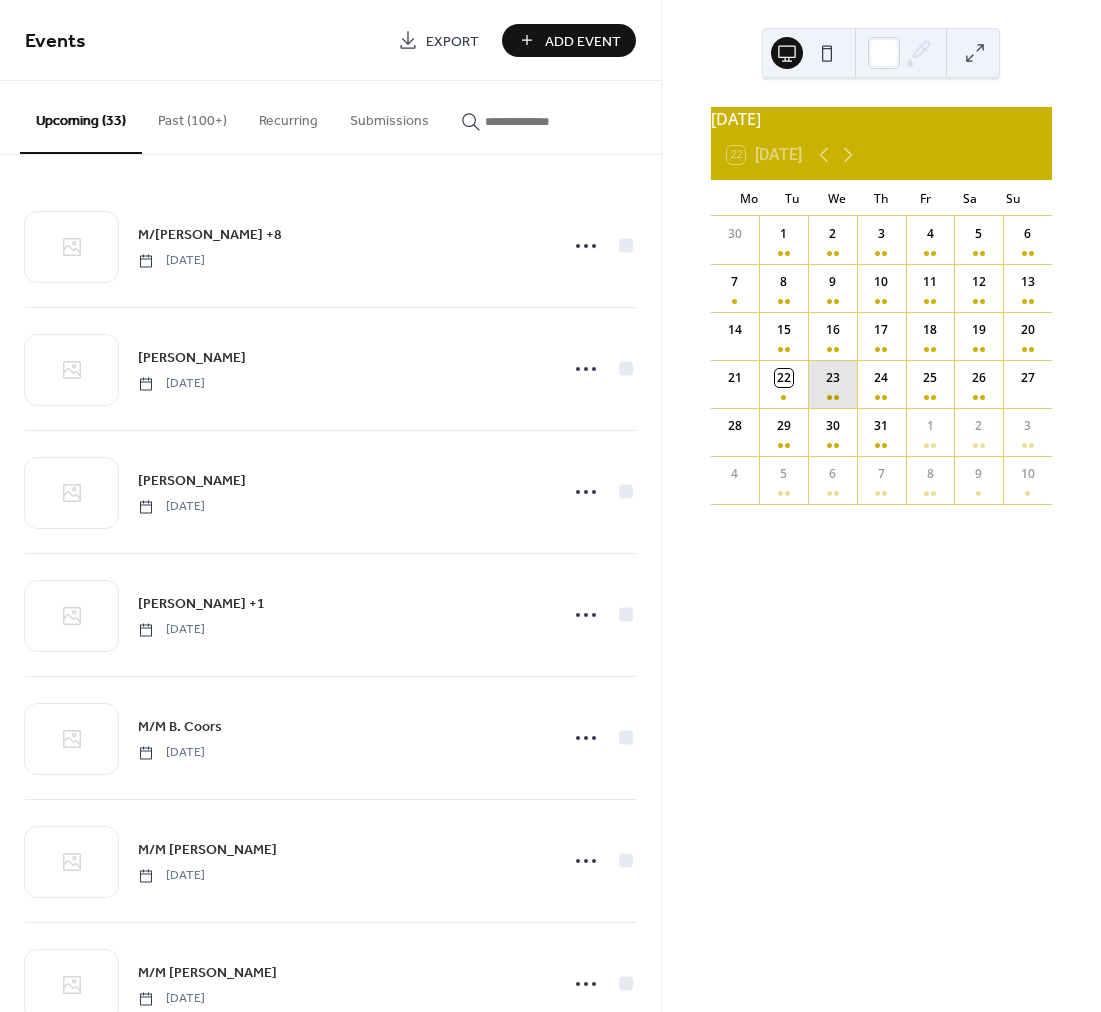 scroll, scrollTop: 0, scrollLeft: 0, axis: both 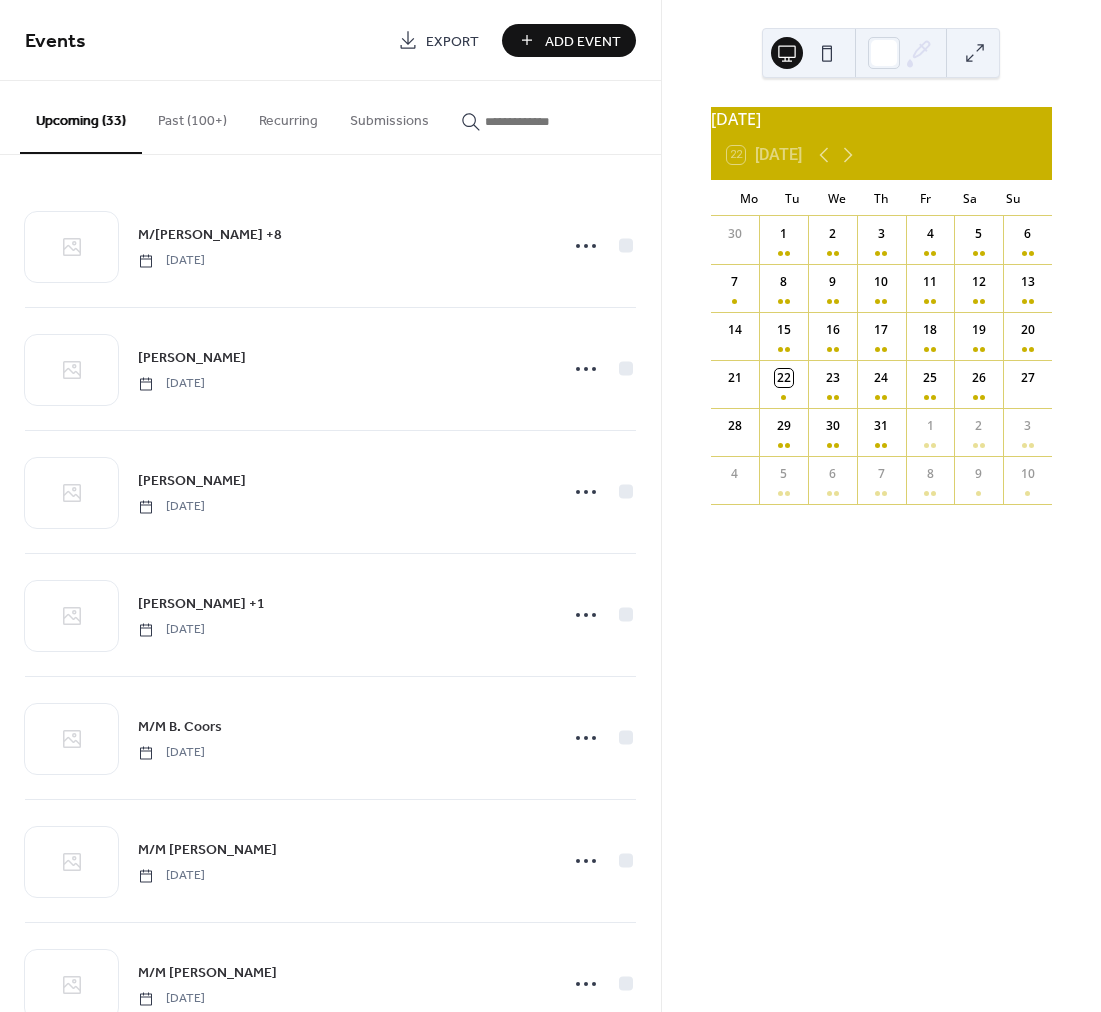 click on "Add Event" at bounding box center [583, 41] 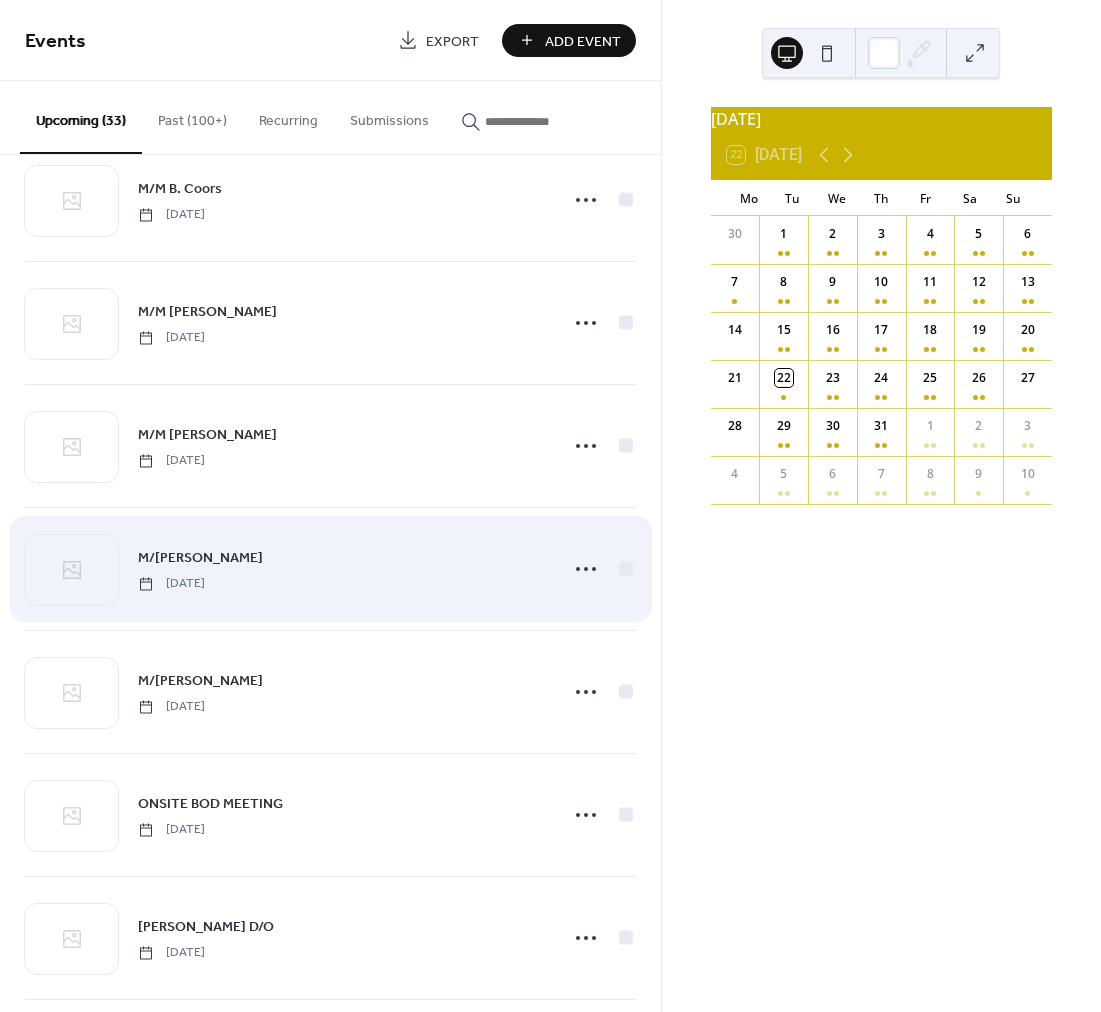scroll, scrollTop: 689, scrollLeft: 0, axis: vertical 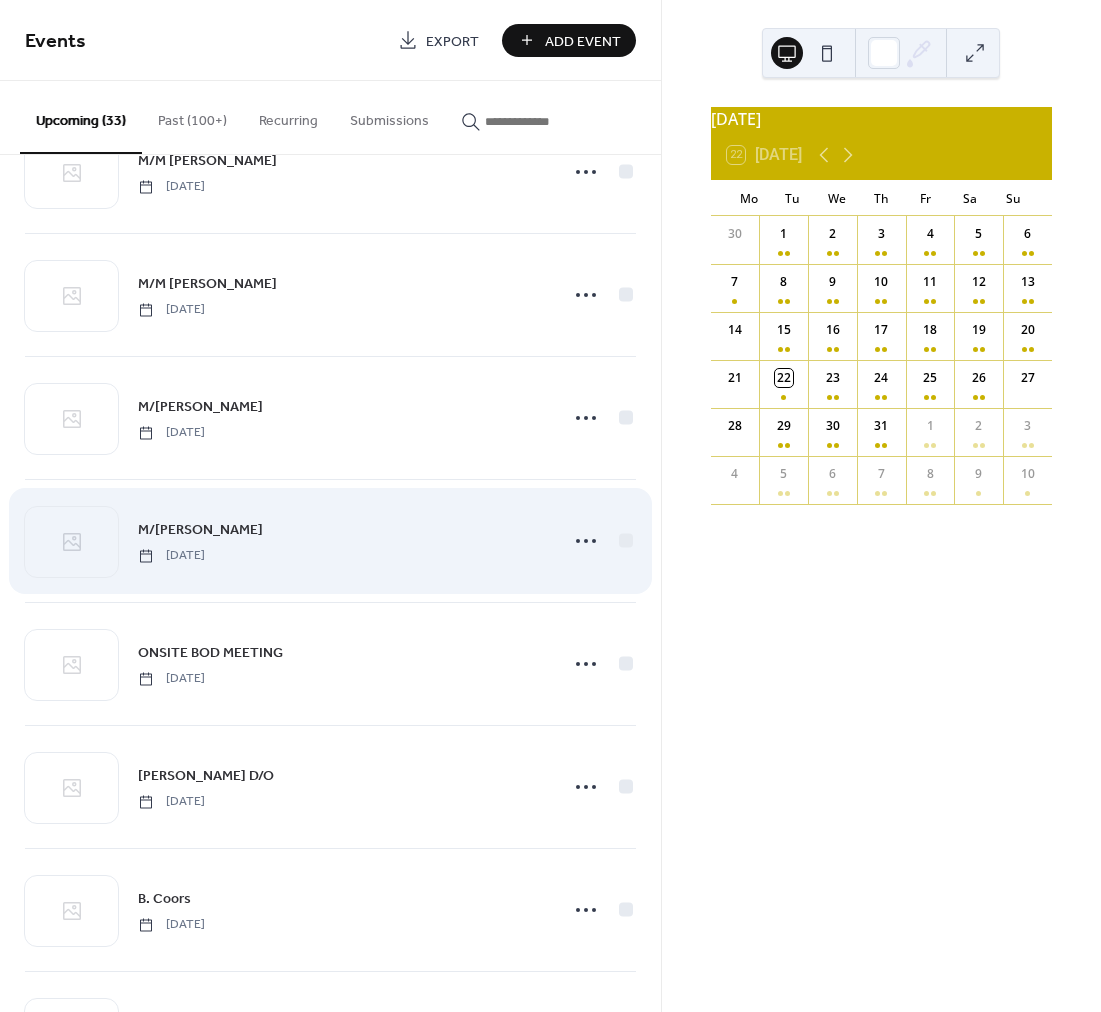 click on "M/[PERSON_NAME]" at bounding box center (200, 530) 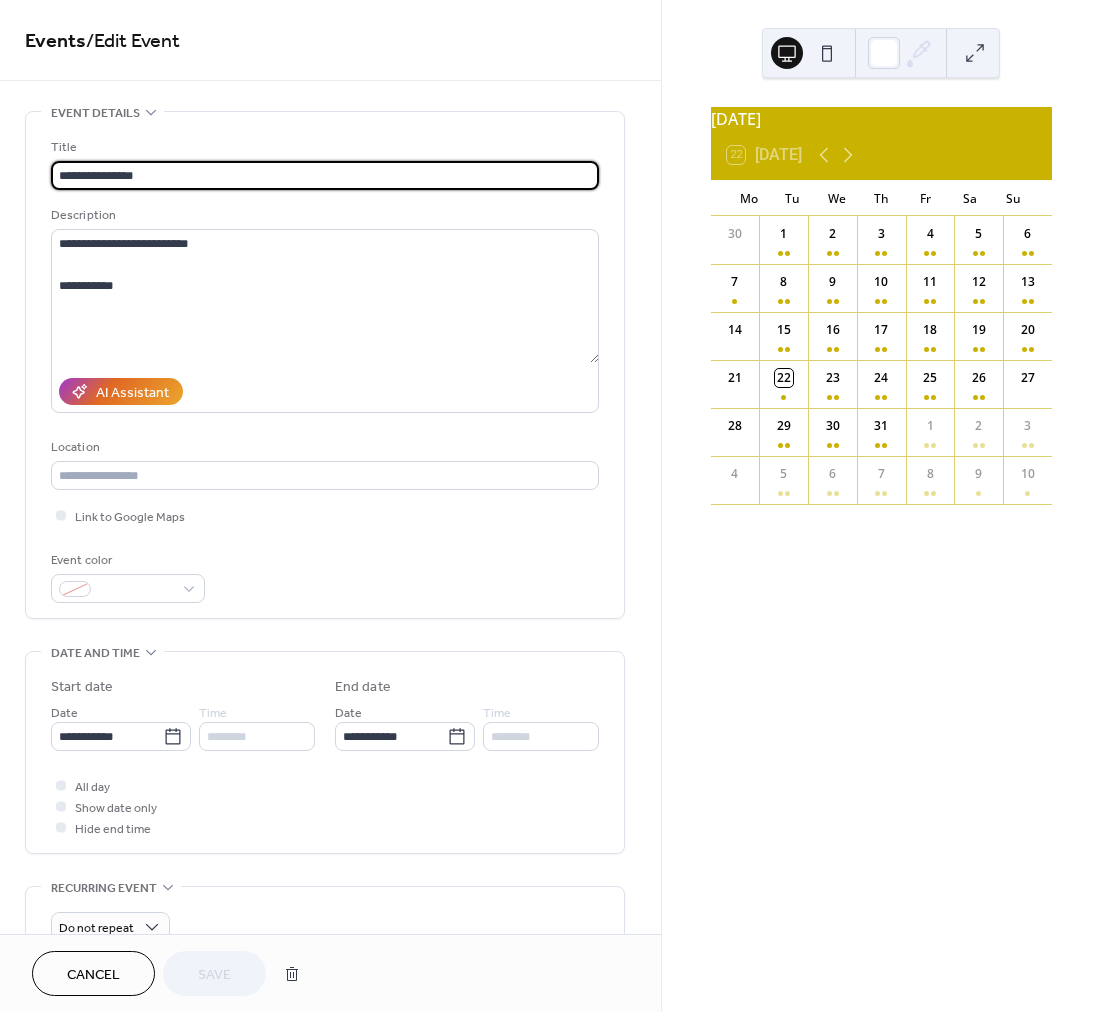 click on "**********" at bounding box center [325, 175] 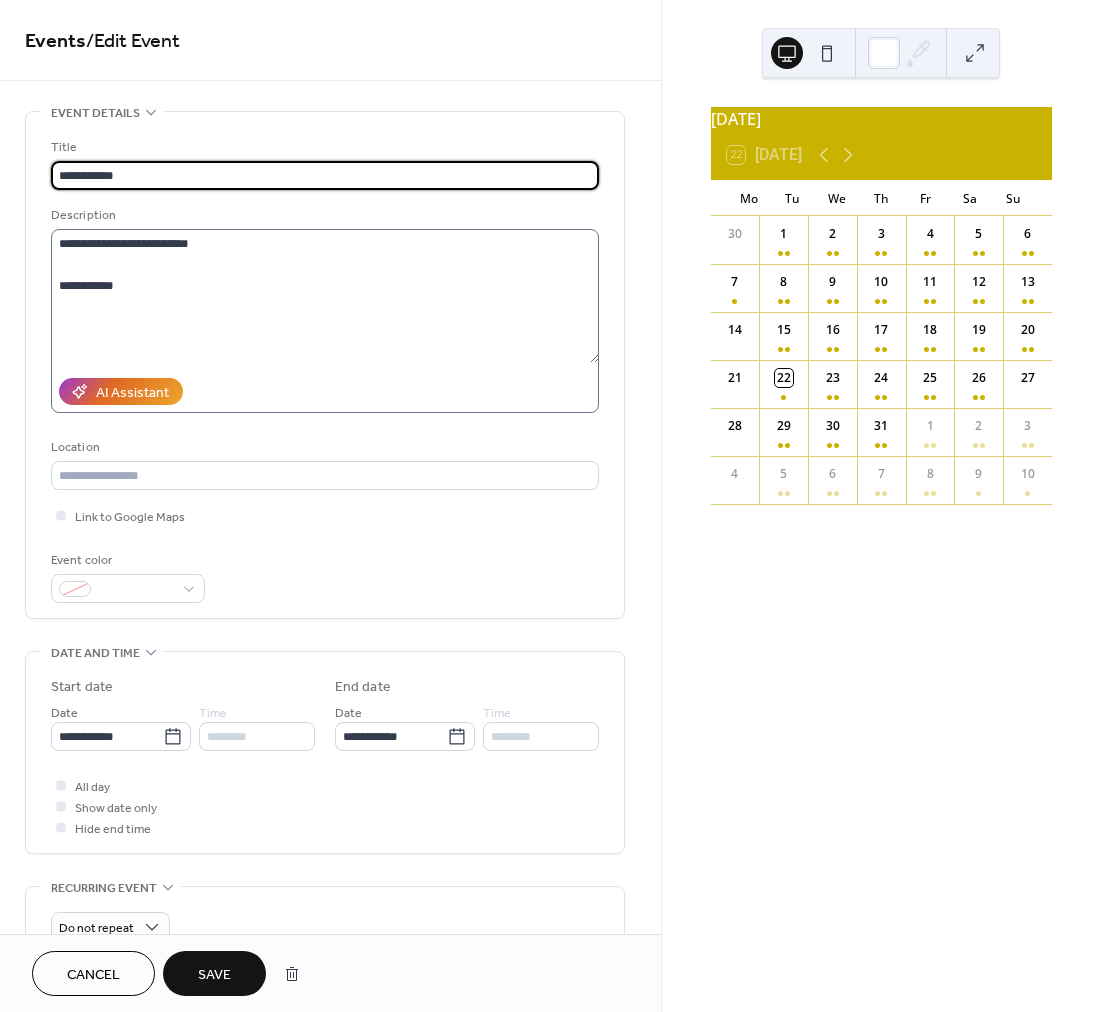type on "**********" 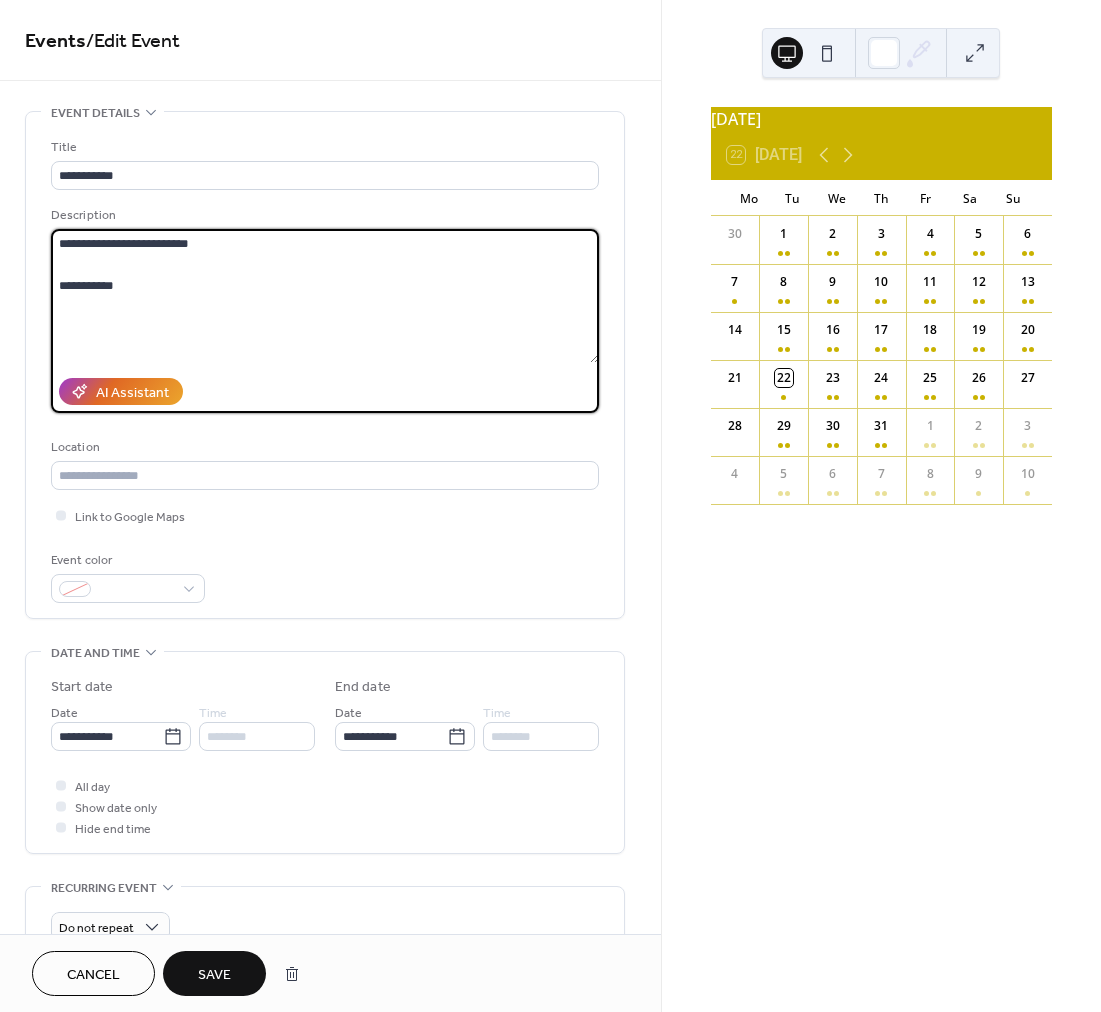 click on "**********" at bounding box center (325, 296) 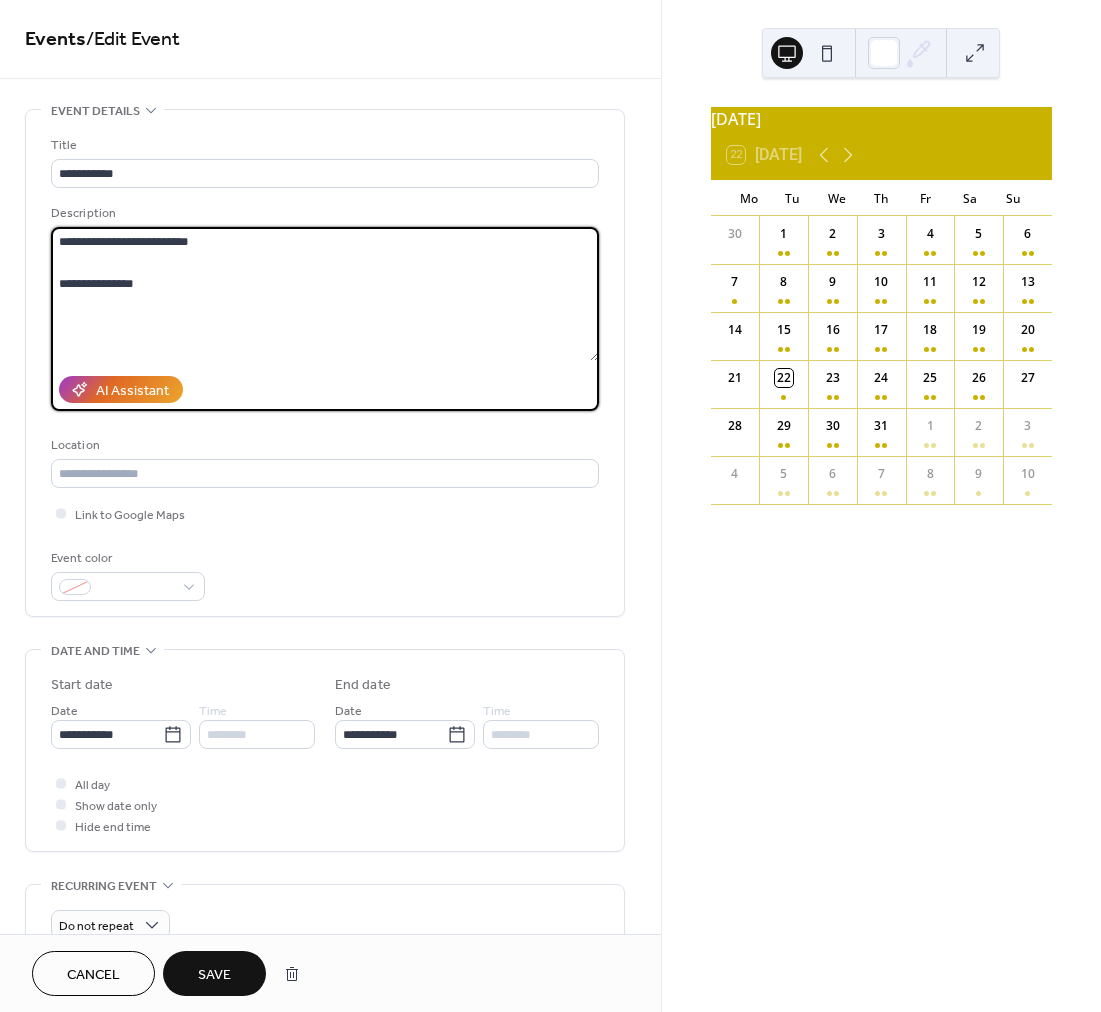 scroll, scrollTop: 165, scrollLeft: 0, axis: vertical 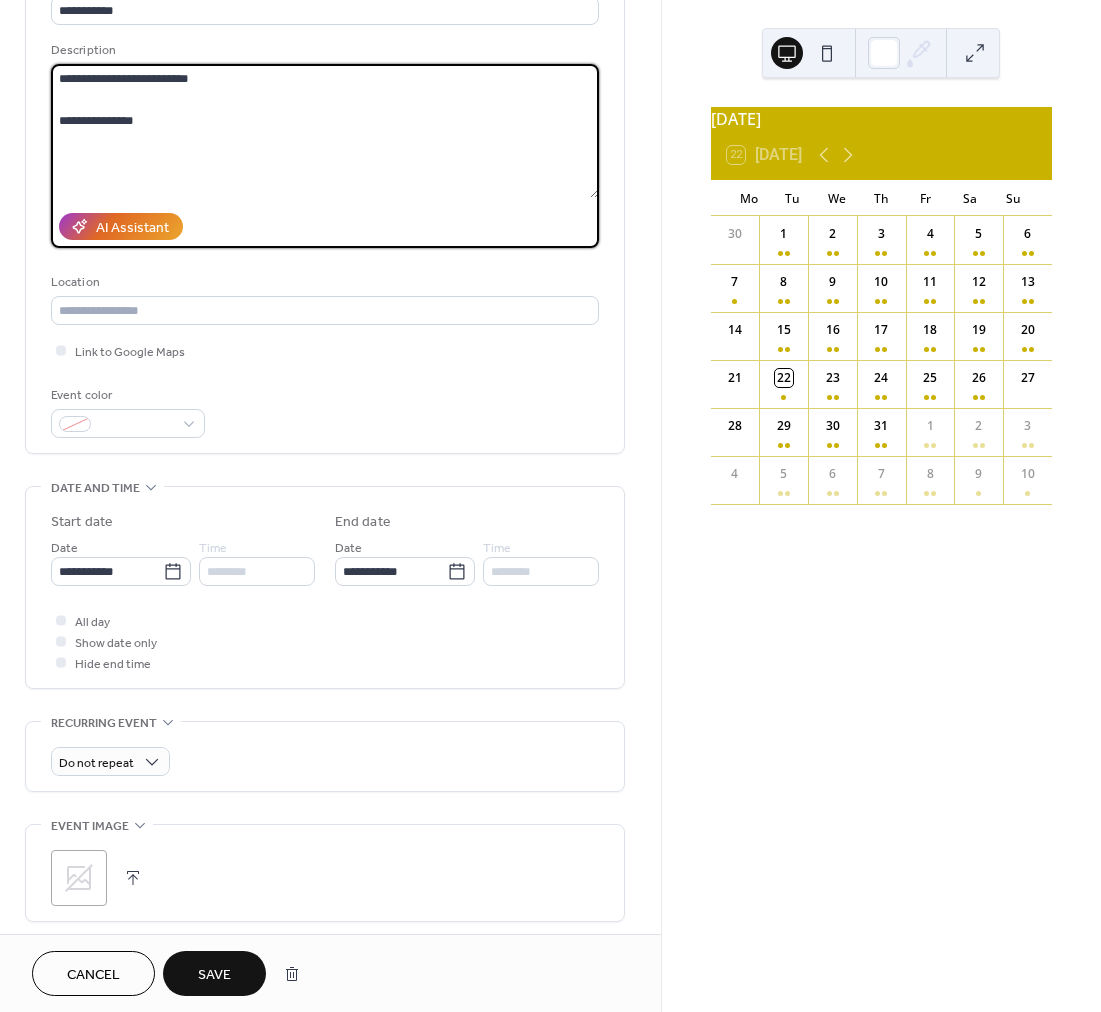 type on "**********" 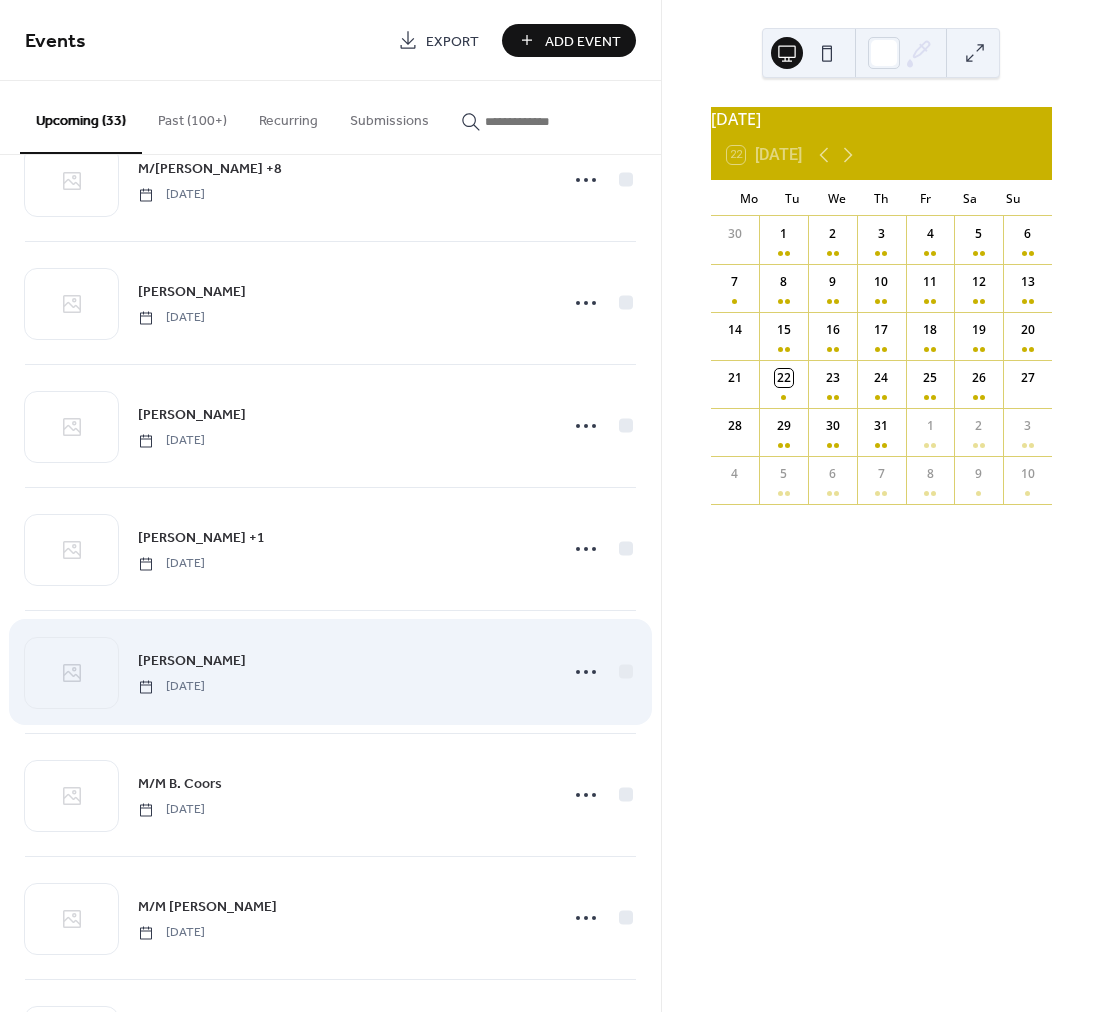 scroll, scrollTop: 67, scrollLeft: 0, axis: vertical 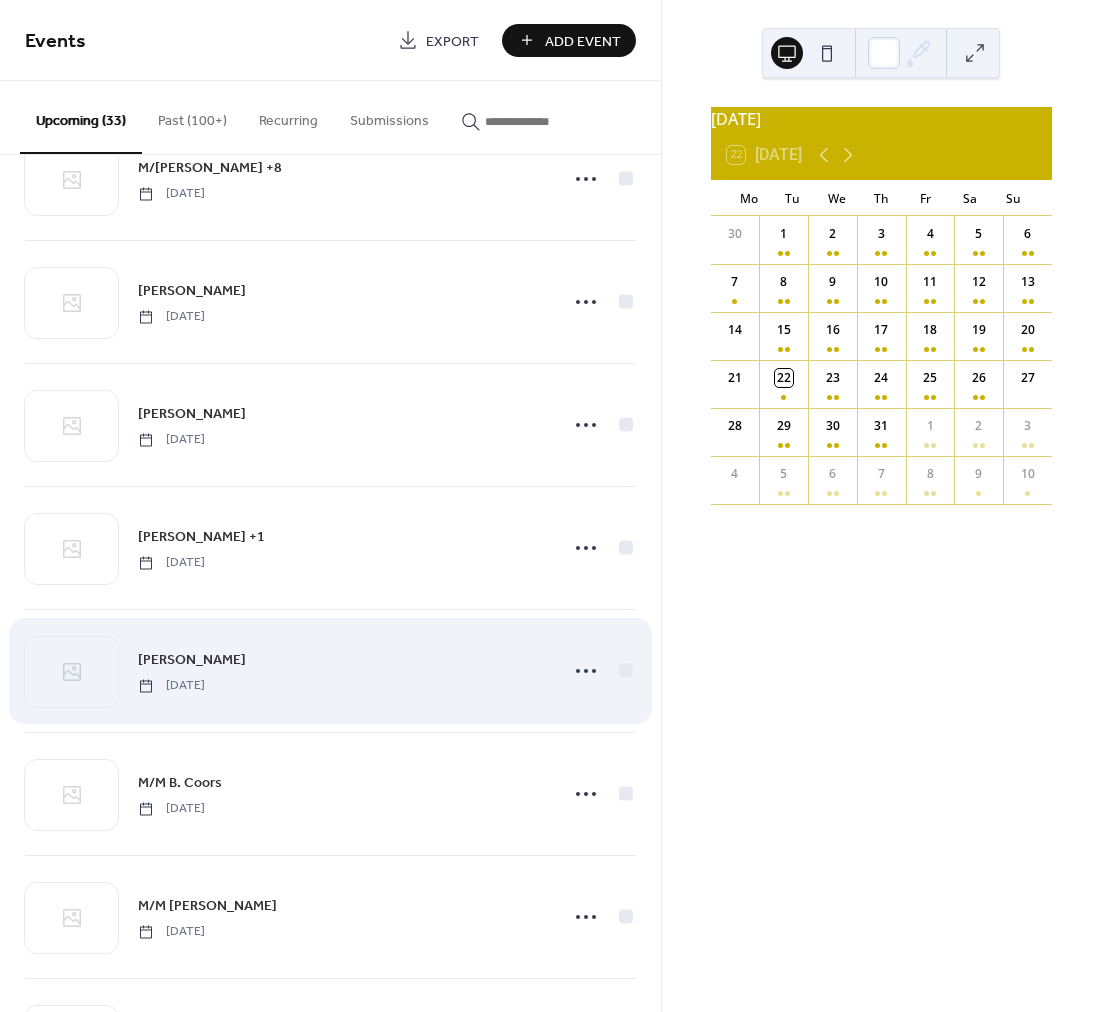 click on "[PERSON_NAME]" at bounding box center [192, 660] 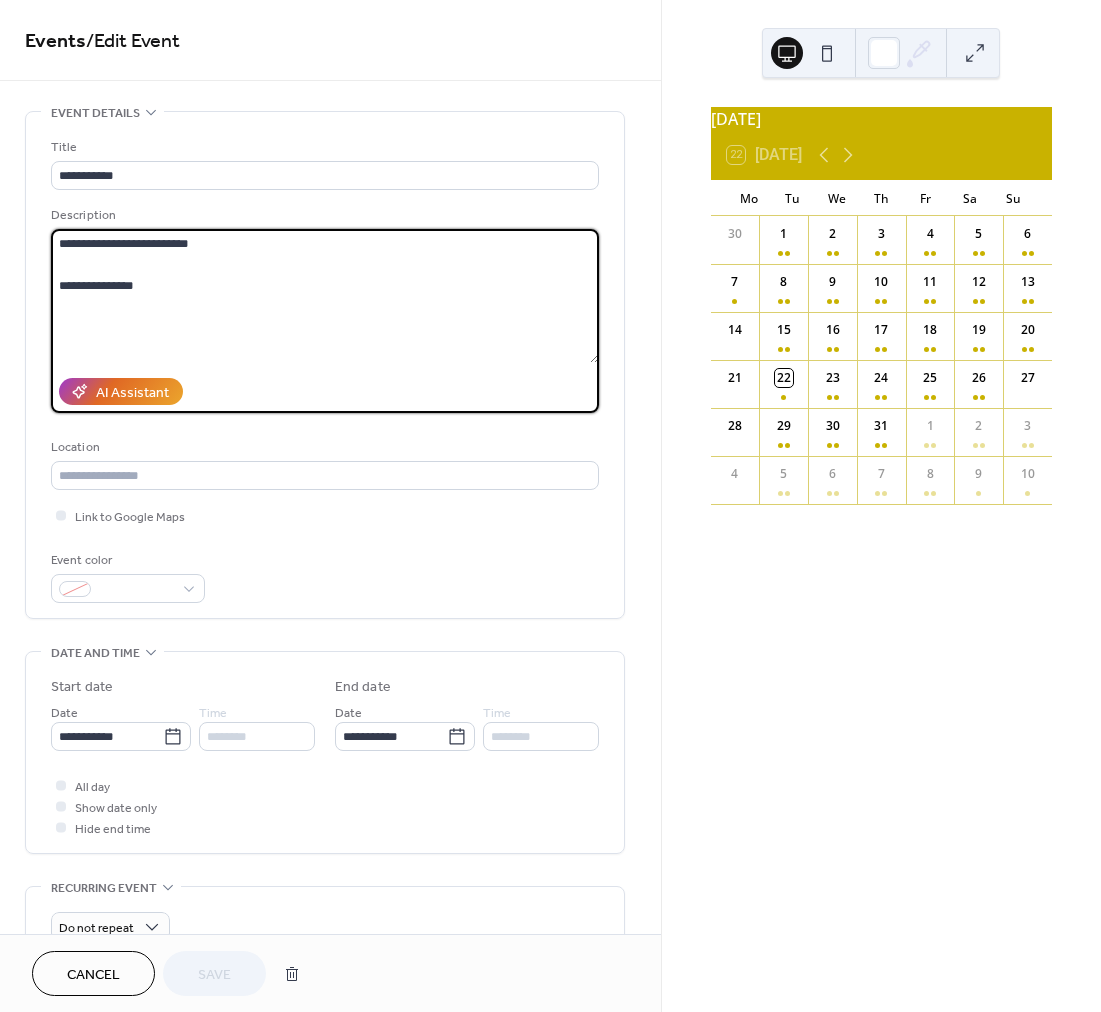 click on "**********" at bounding box center [325, 296] 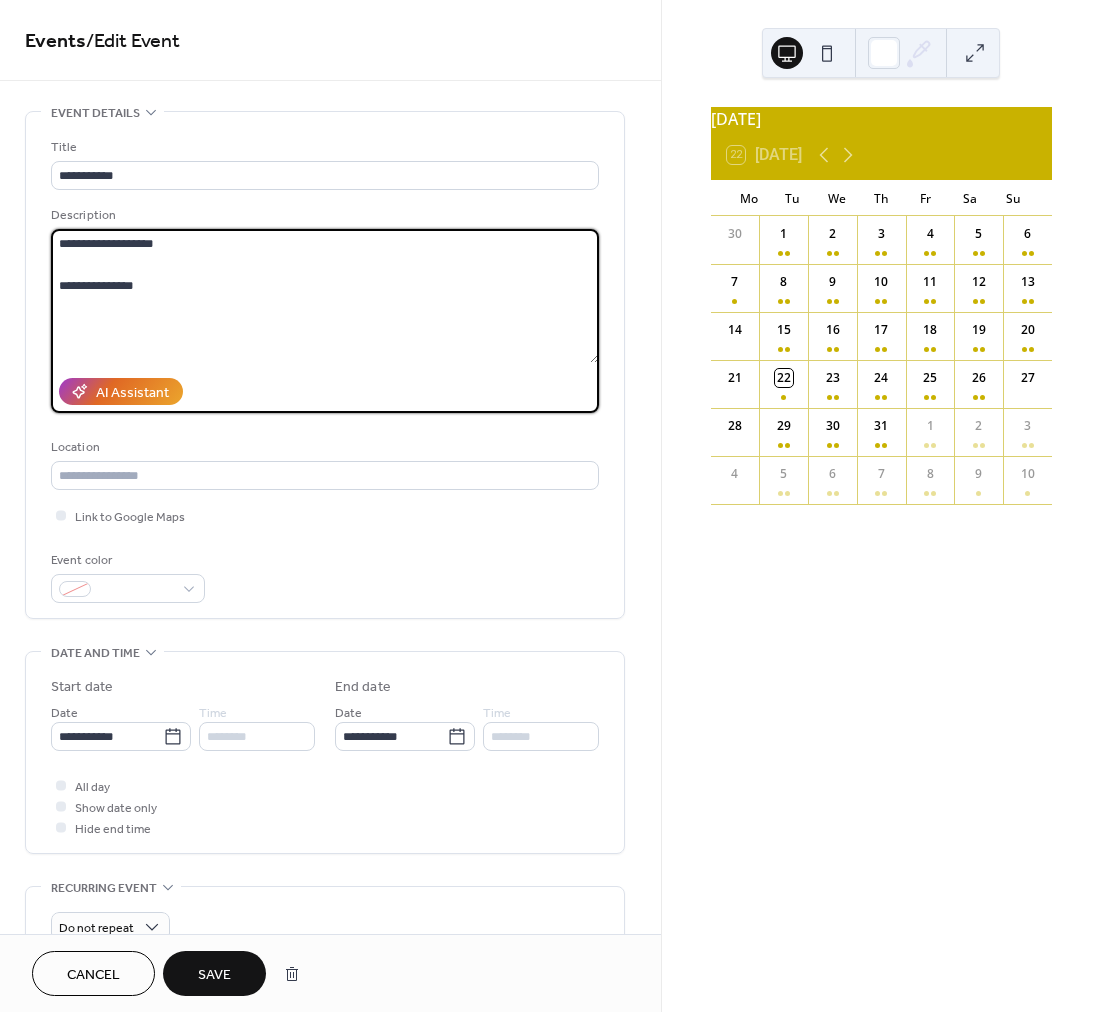 type on "**********" 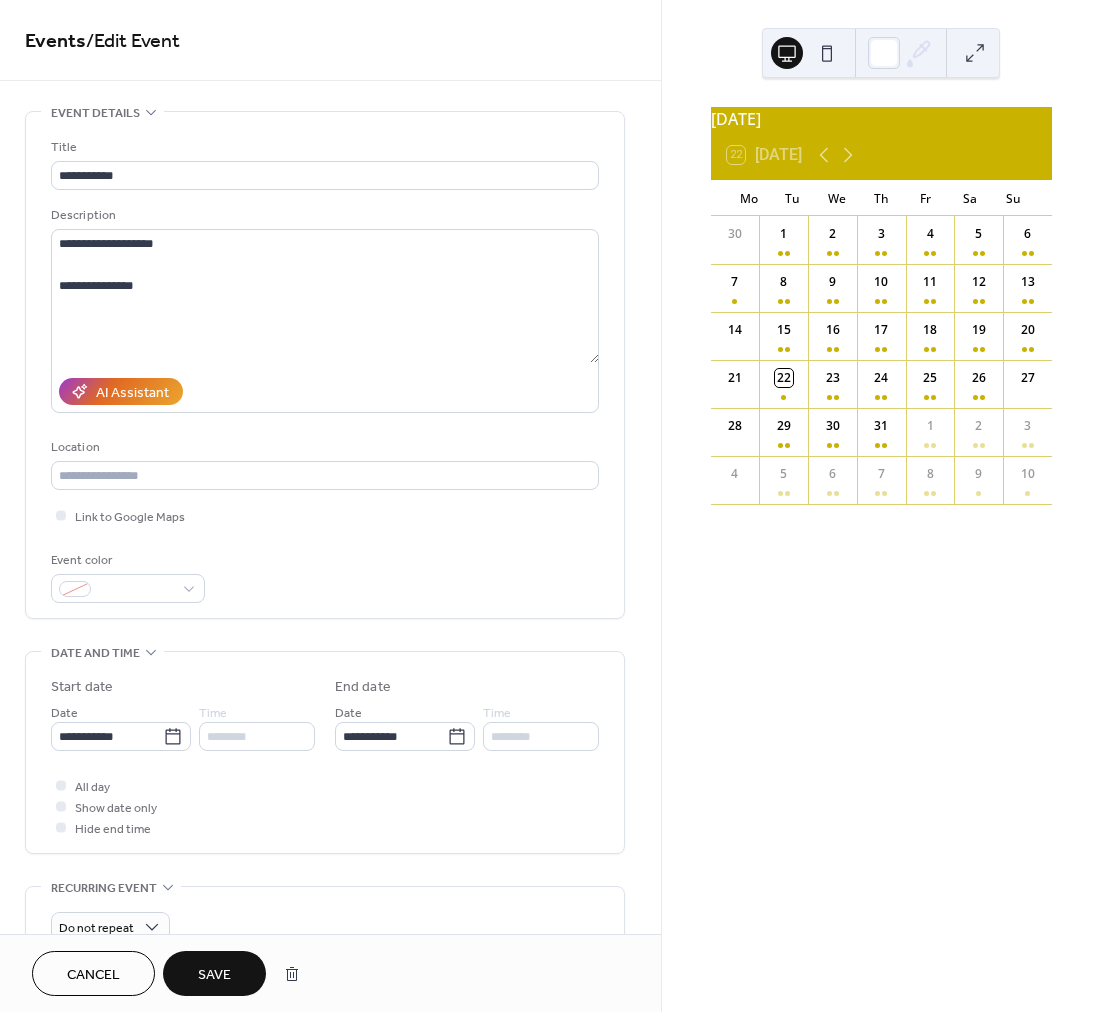 click on "Save" at bounding box center (214, 975) 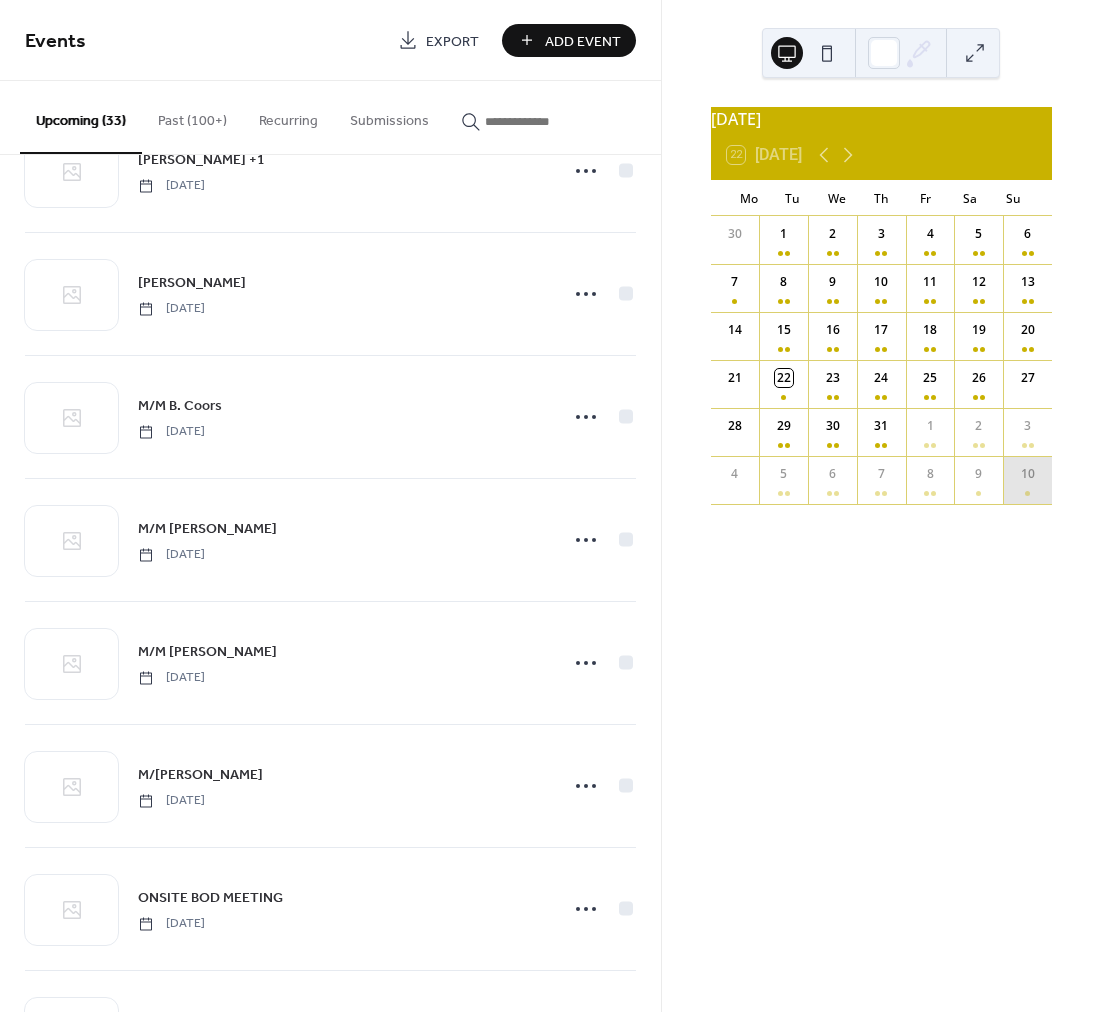 scroll, scrollTop: 448, scrollLeft: 0, axis: vertical 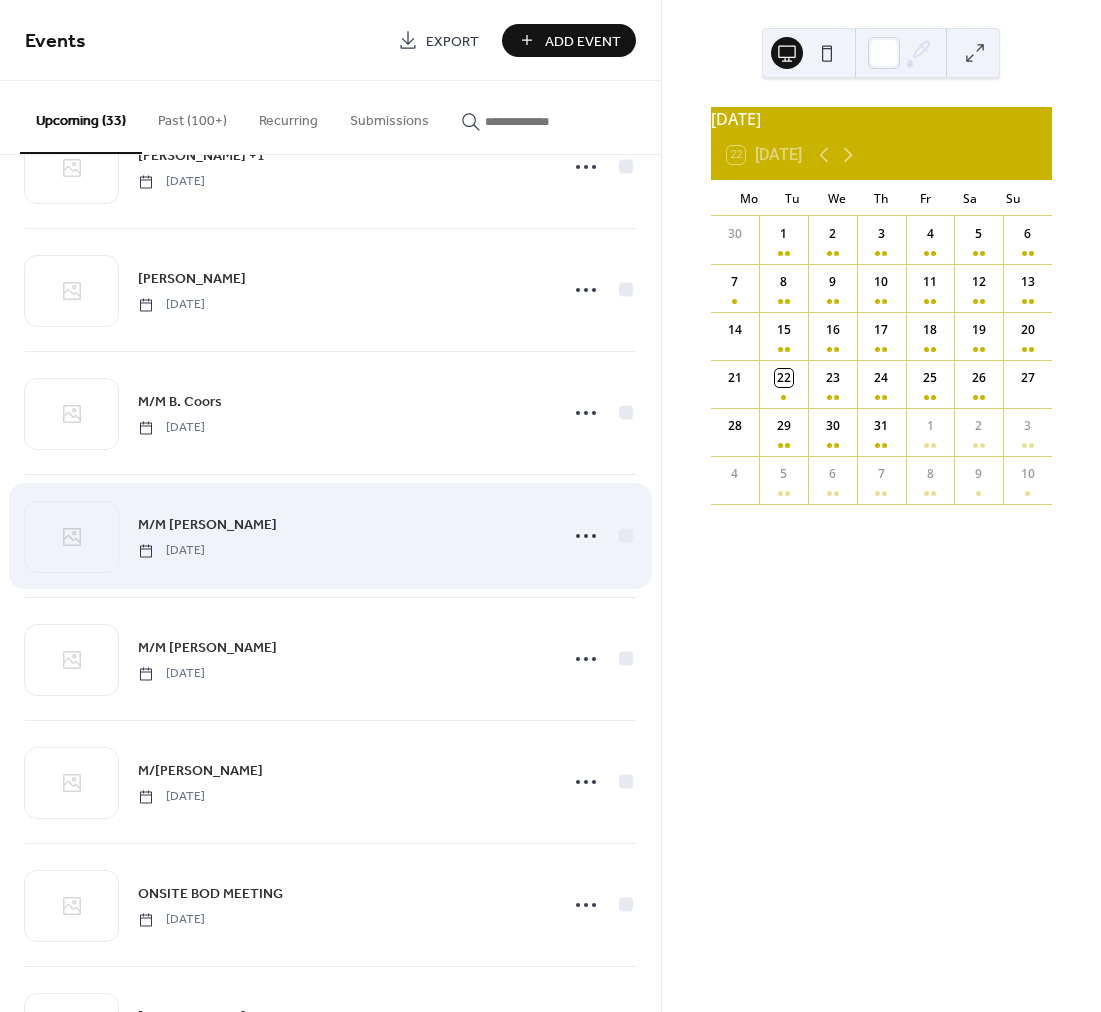 click on "M/M [PERSON_NAME]" at bounding box center [207, 525] 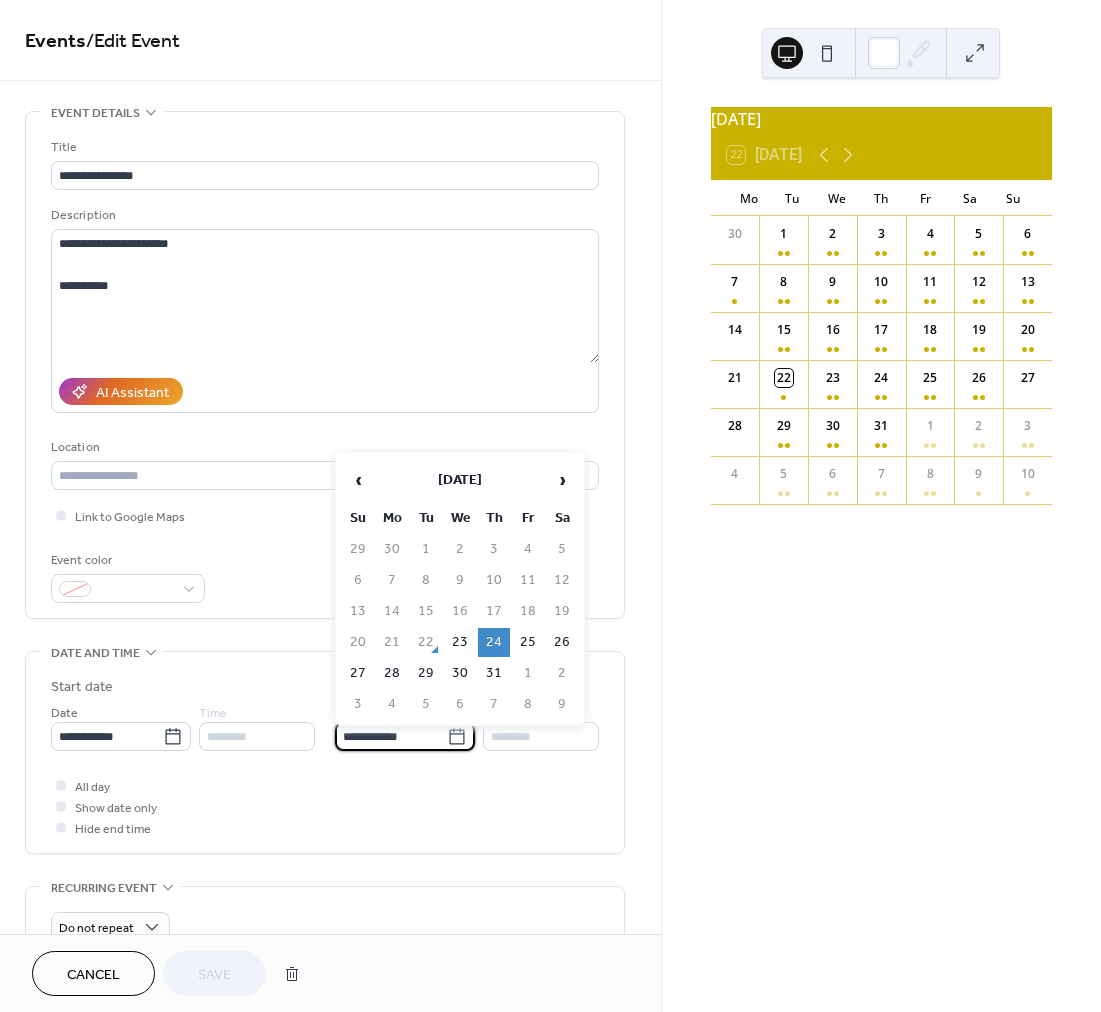 click on "**********" at bounding box center [391, 736] 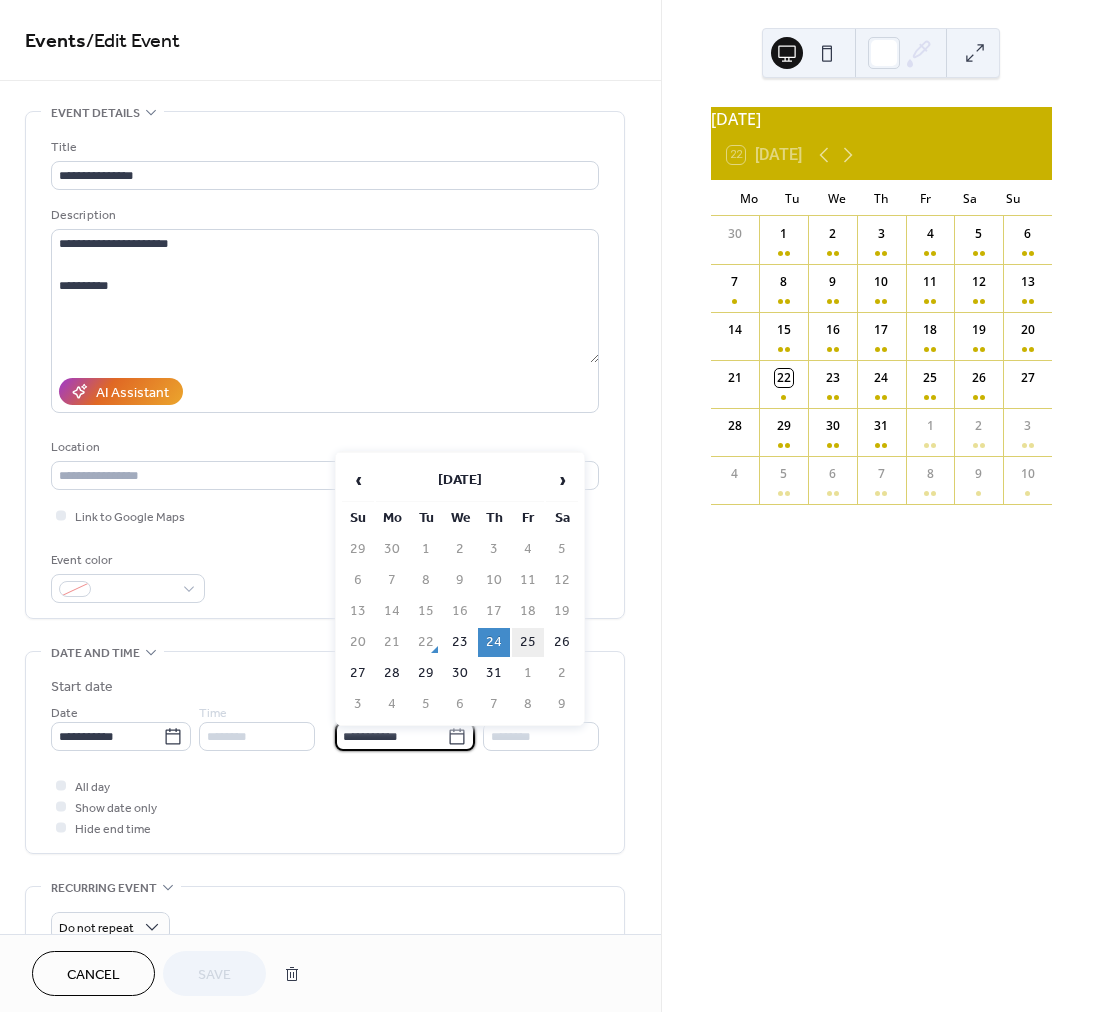 click on "25" at bounding box center [528, 642] 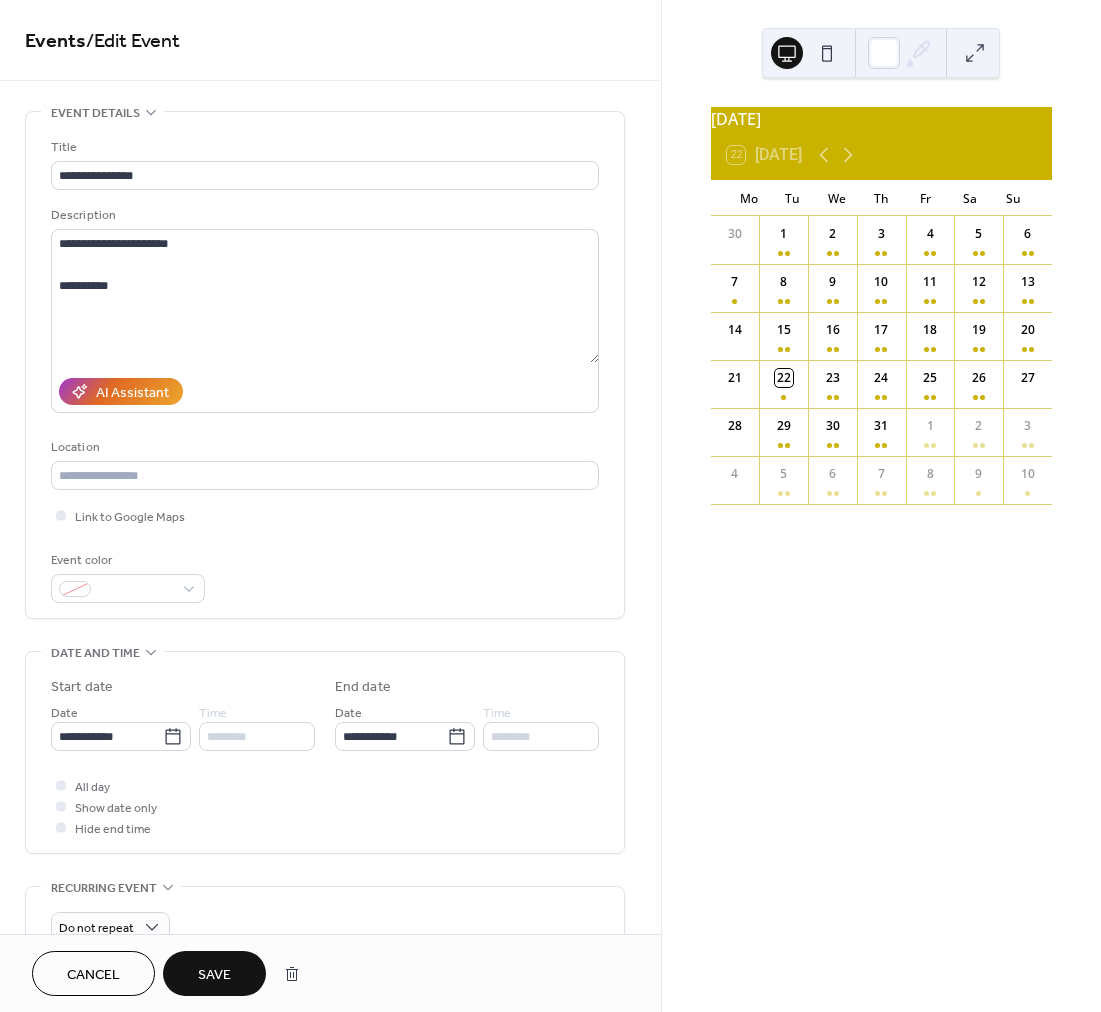 type on "**********" 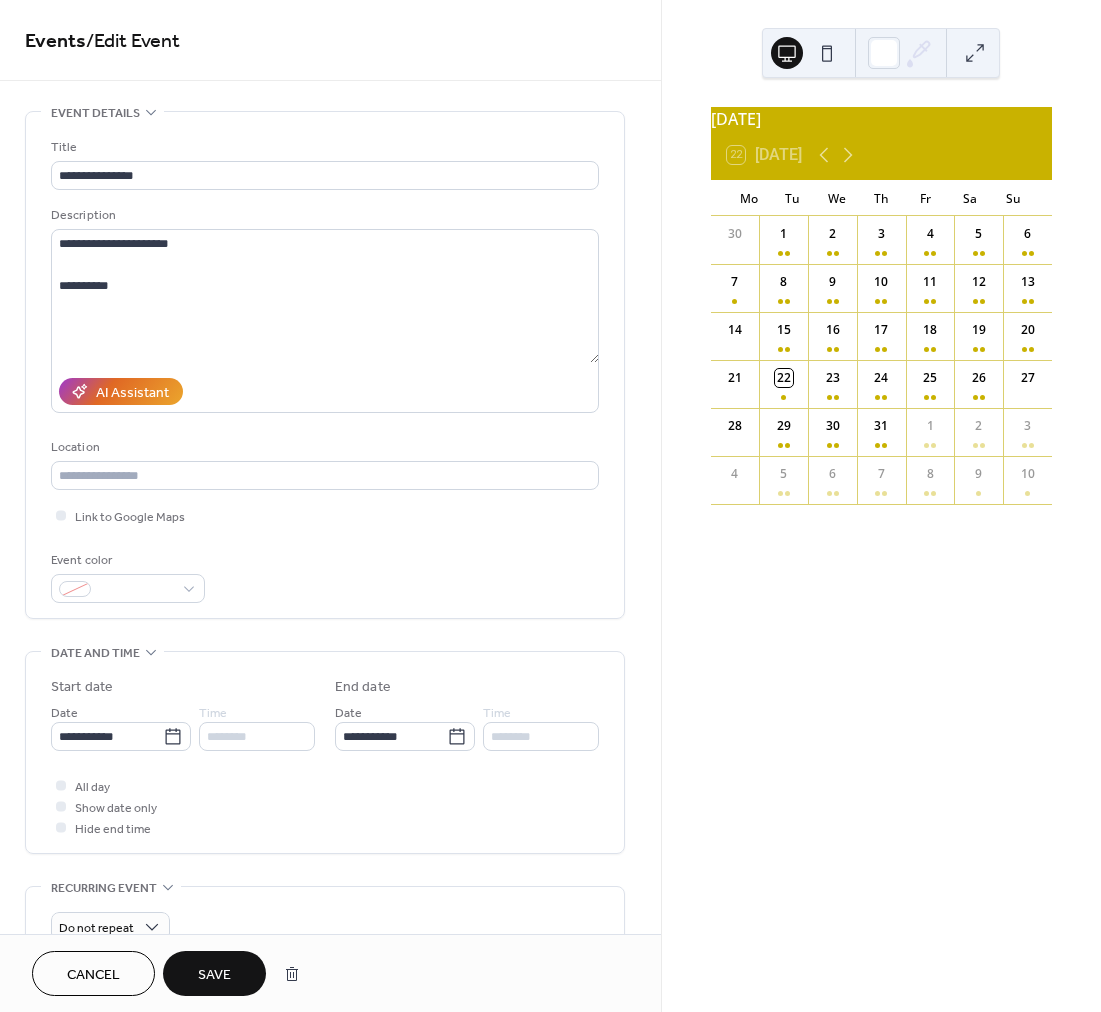 click on "Save" at bounding box center (214, 975) 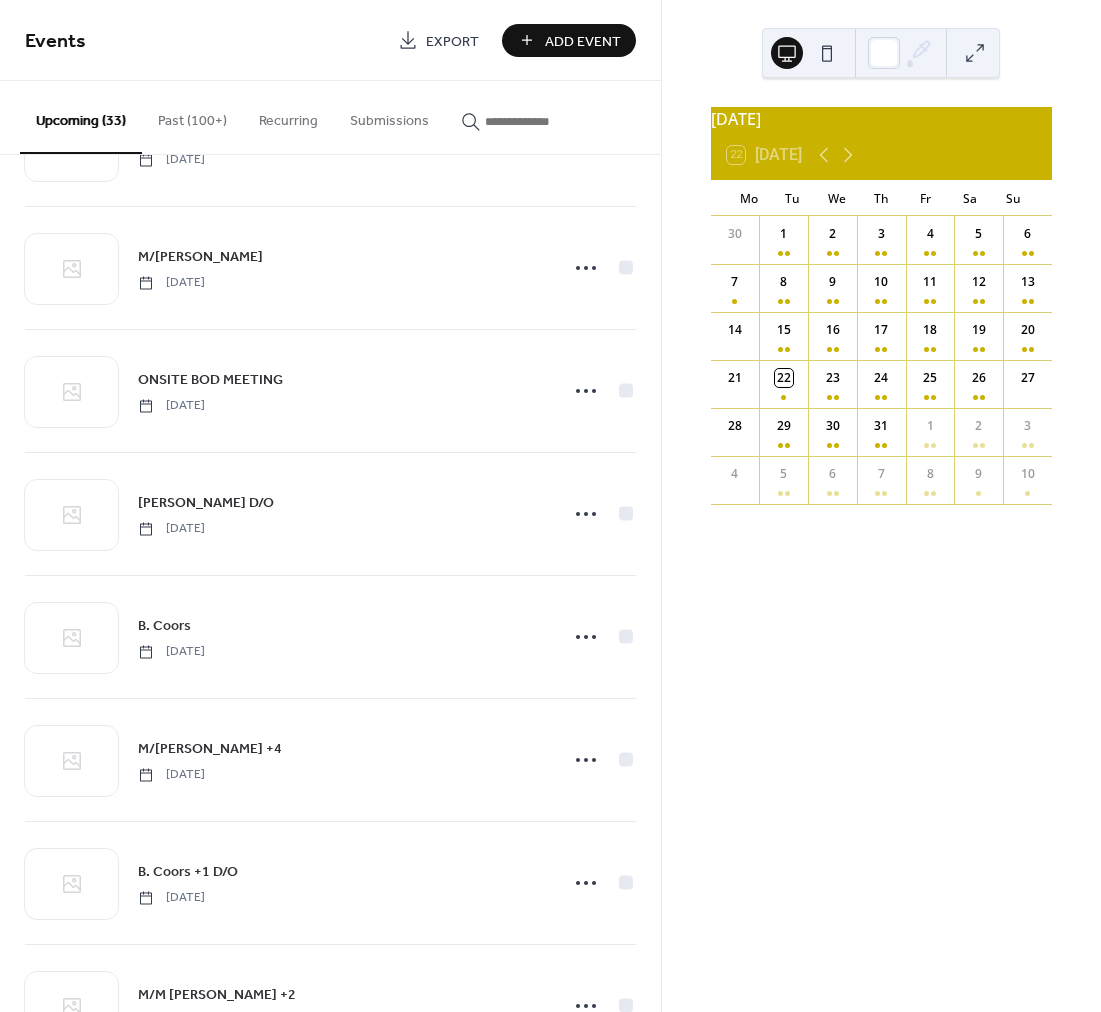 scroll, scrollTop: 967, scrollLeft: 0, axis: vertical 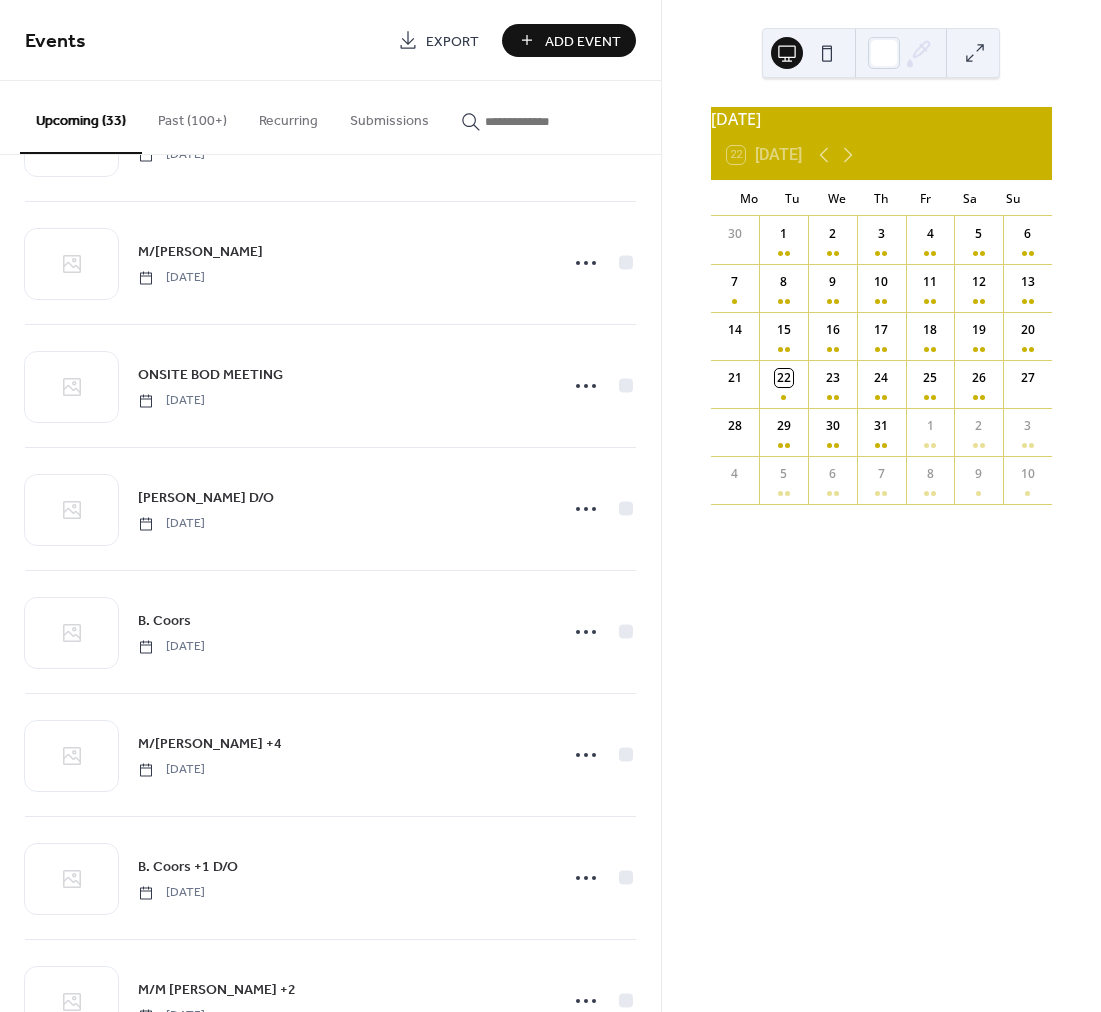 click on "Add Event" at bounding box center (583, 41) 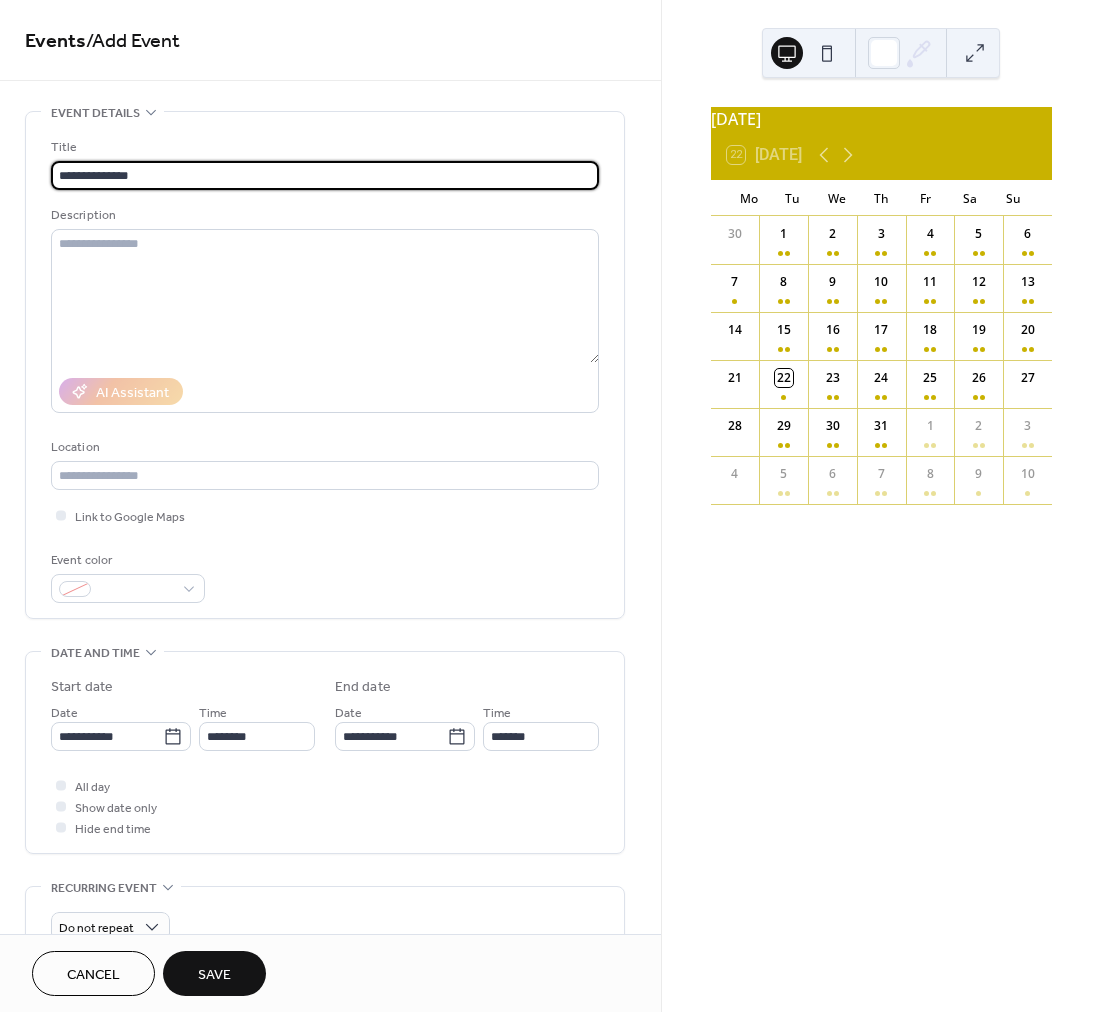 type on "**********" 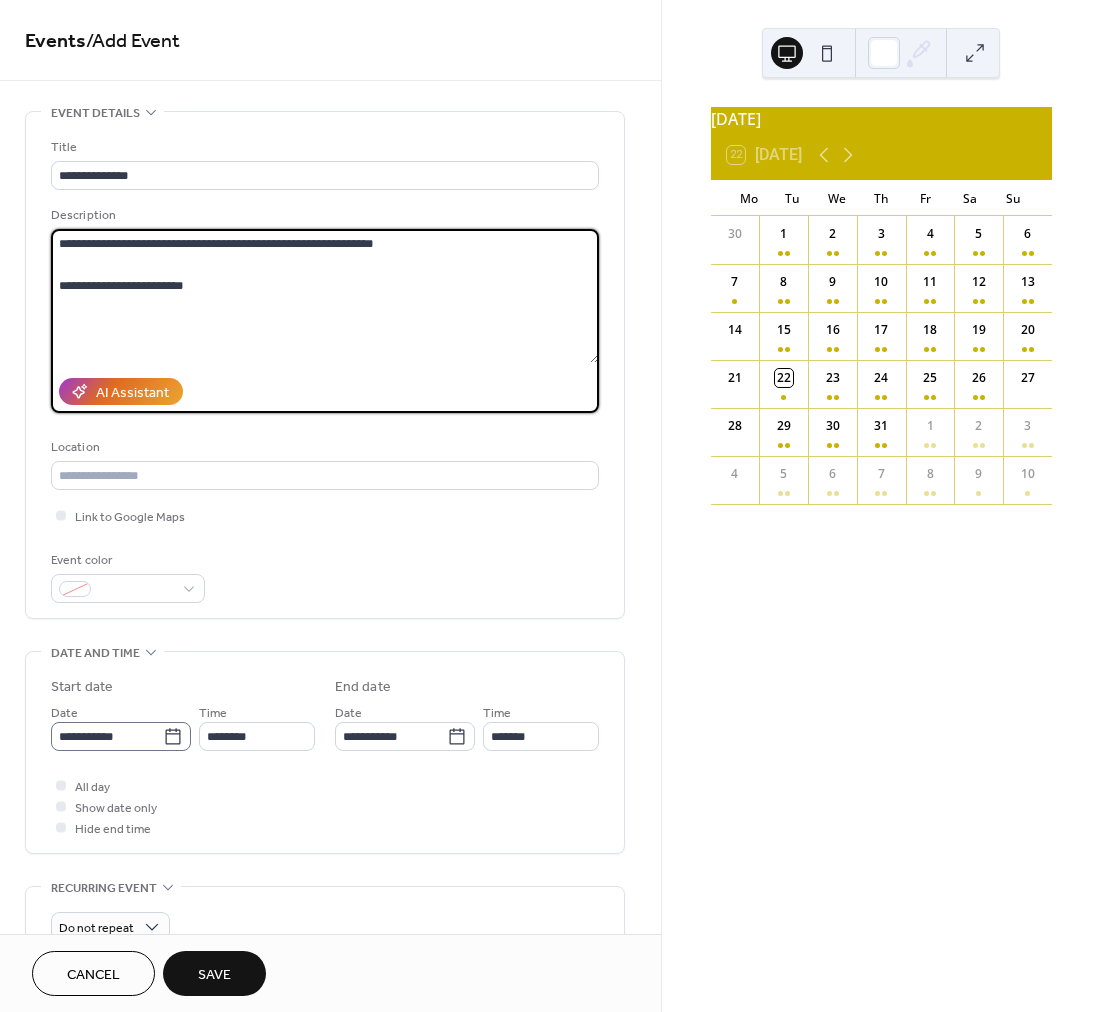type on "**********" 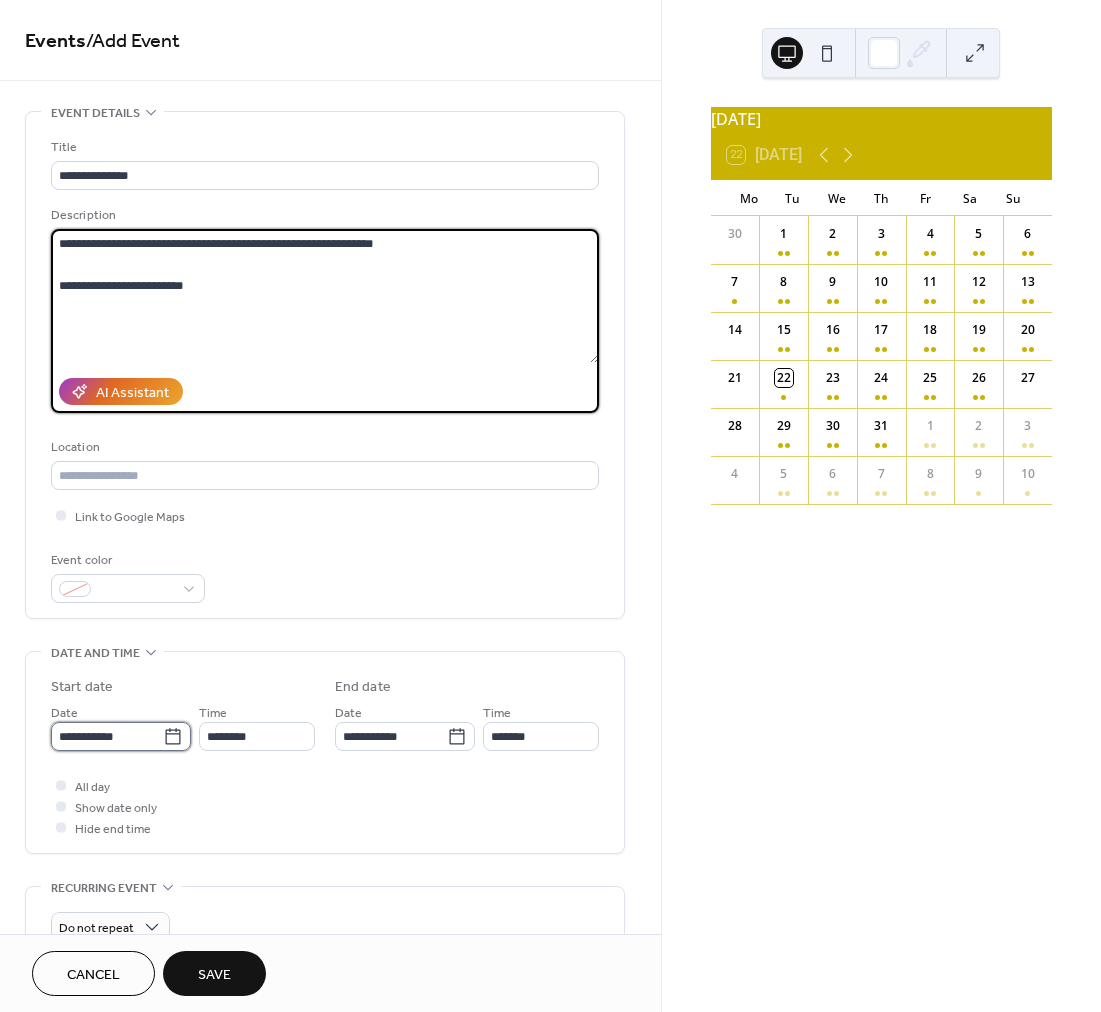 click on "**********" at bounding box center (107, 736) 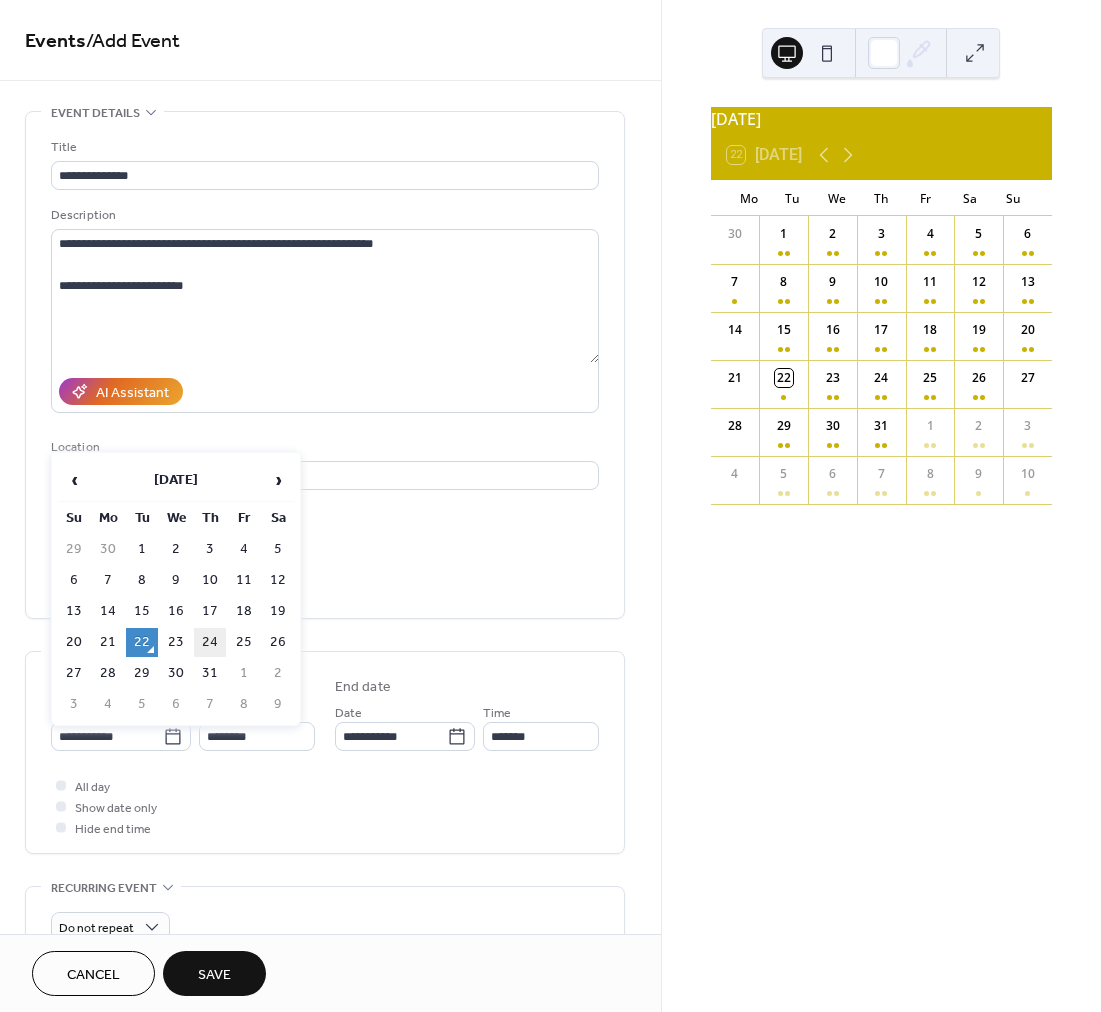 click on "24" at bounding box center [210, 642] 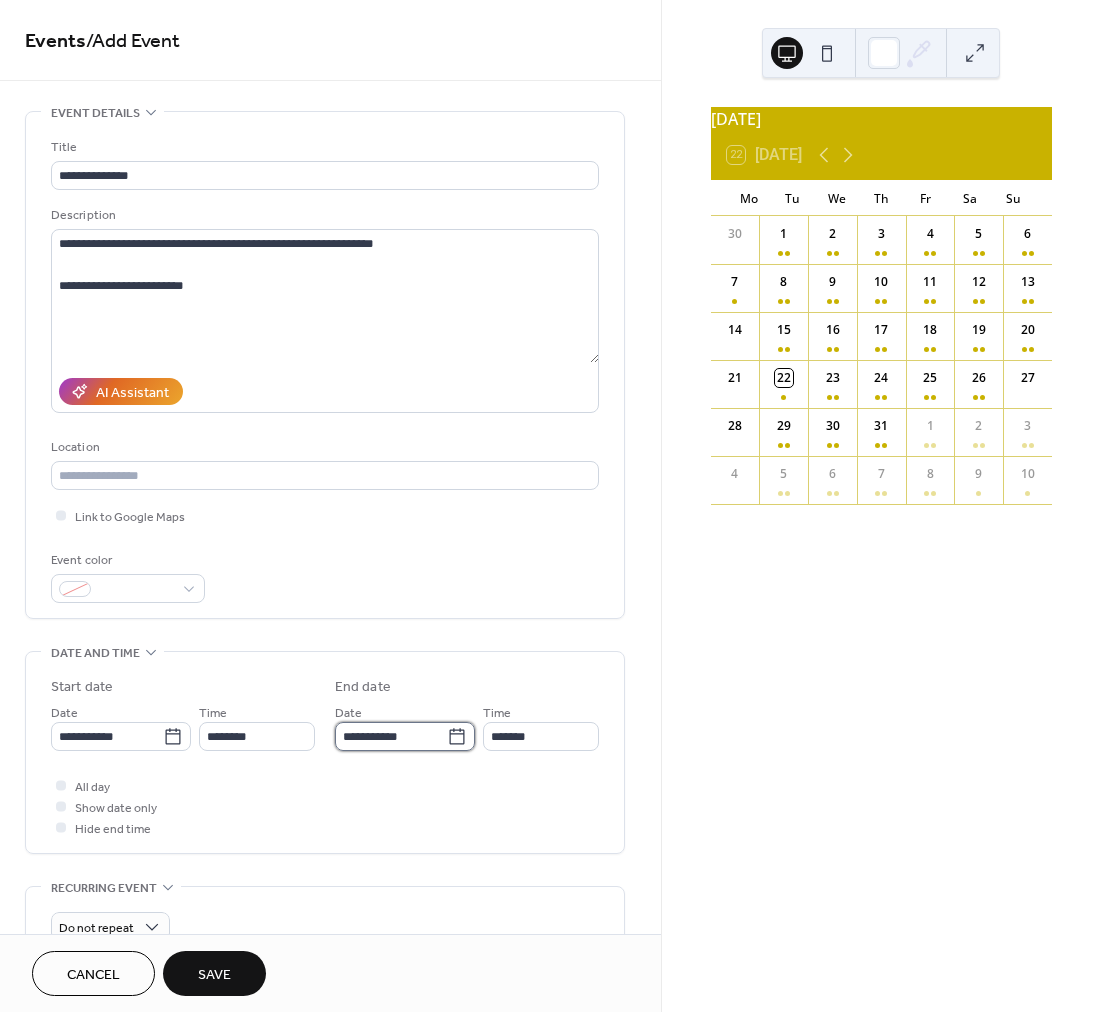 click on "**********" at bounding box center (391, 736) 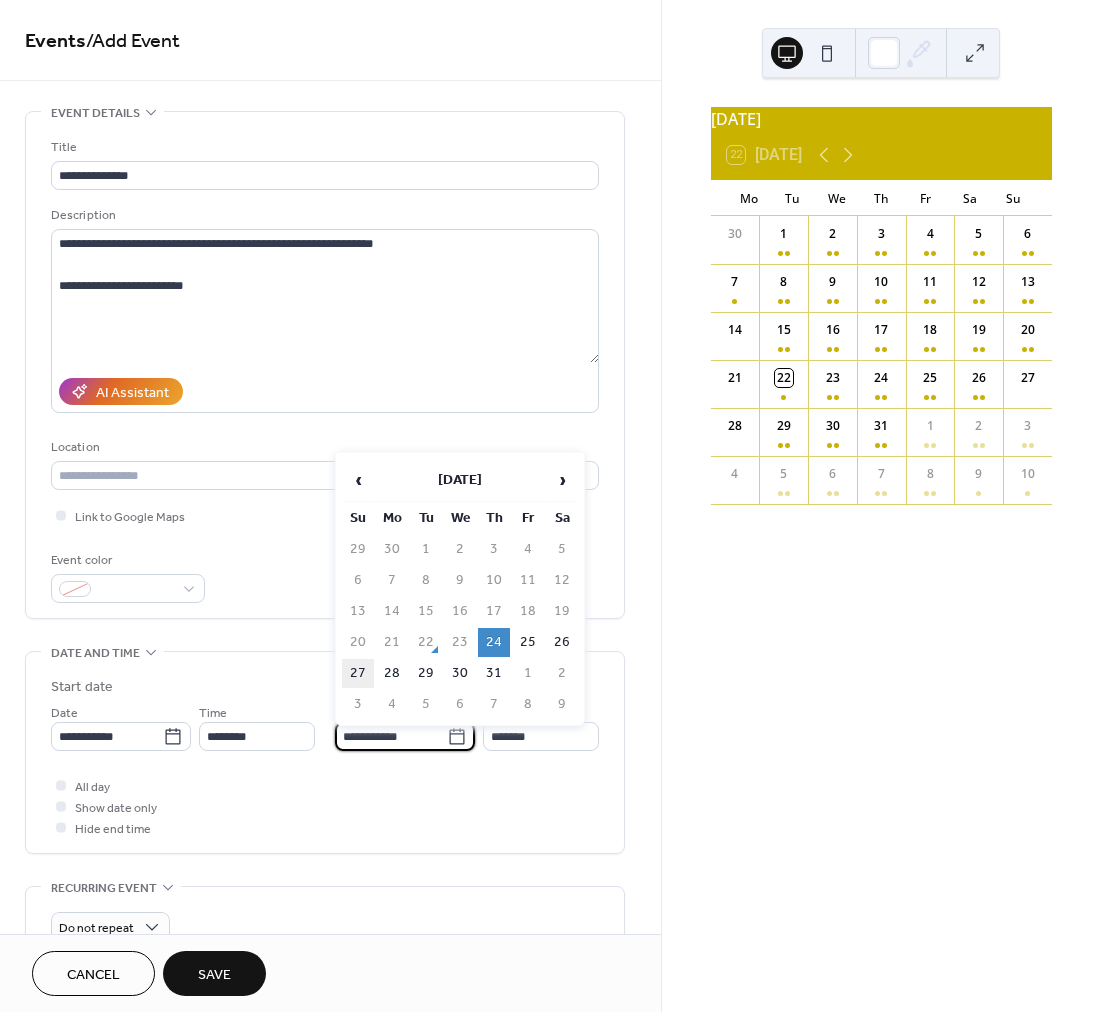 click on "27" at bounding box center (358, 673) 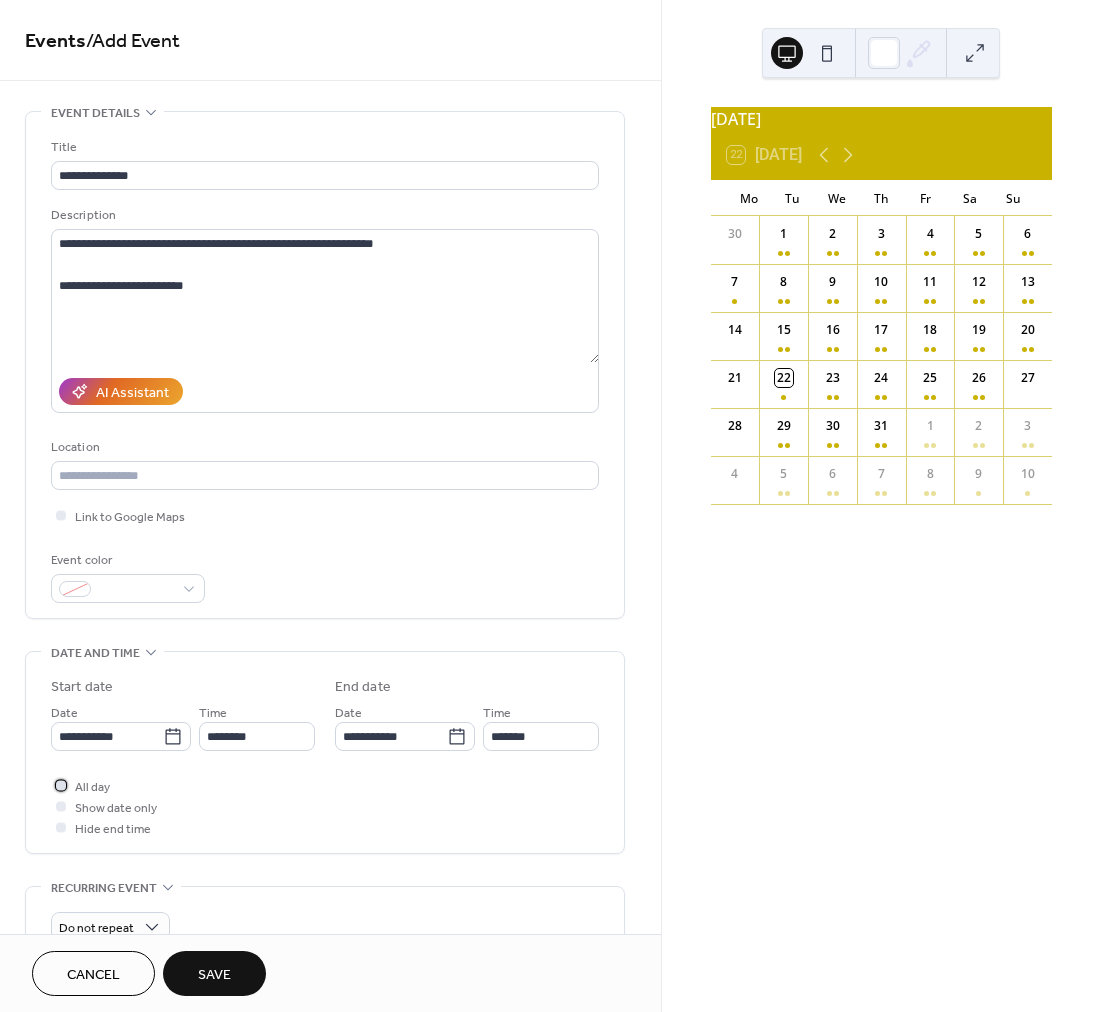 drag, startPoint x: 103, startPoint y: 786, endPoint x: 92, endPoint y: 786, distance: 11 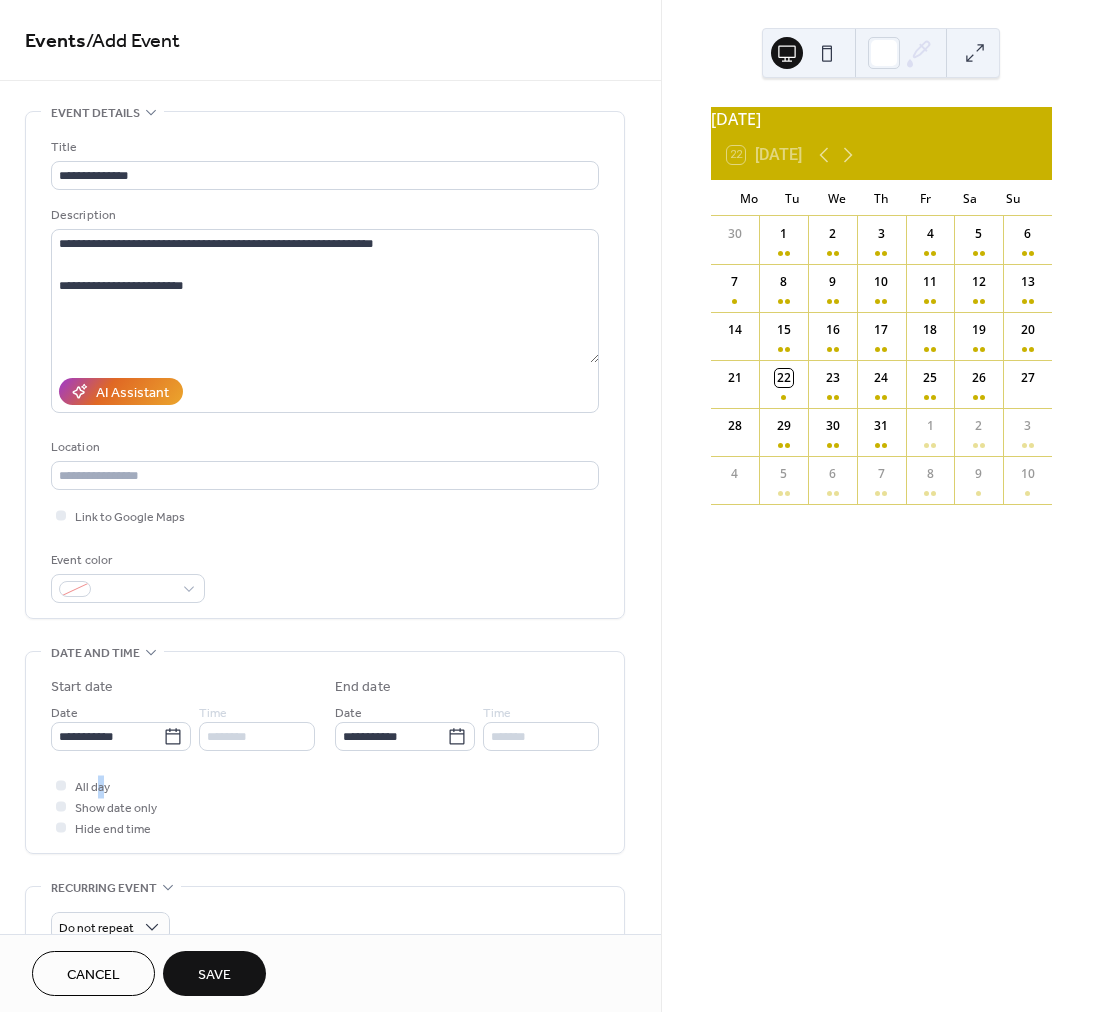 click on "Save" at bounding box center [214, 973] 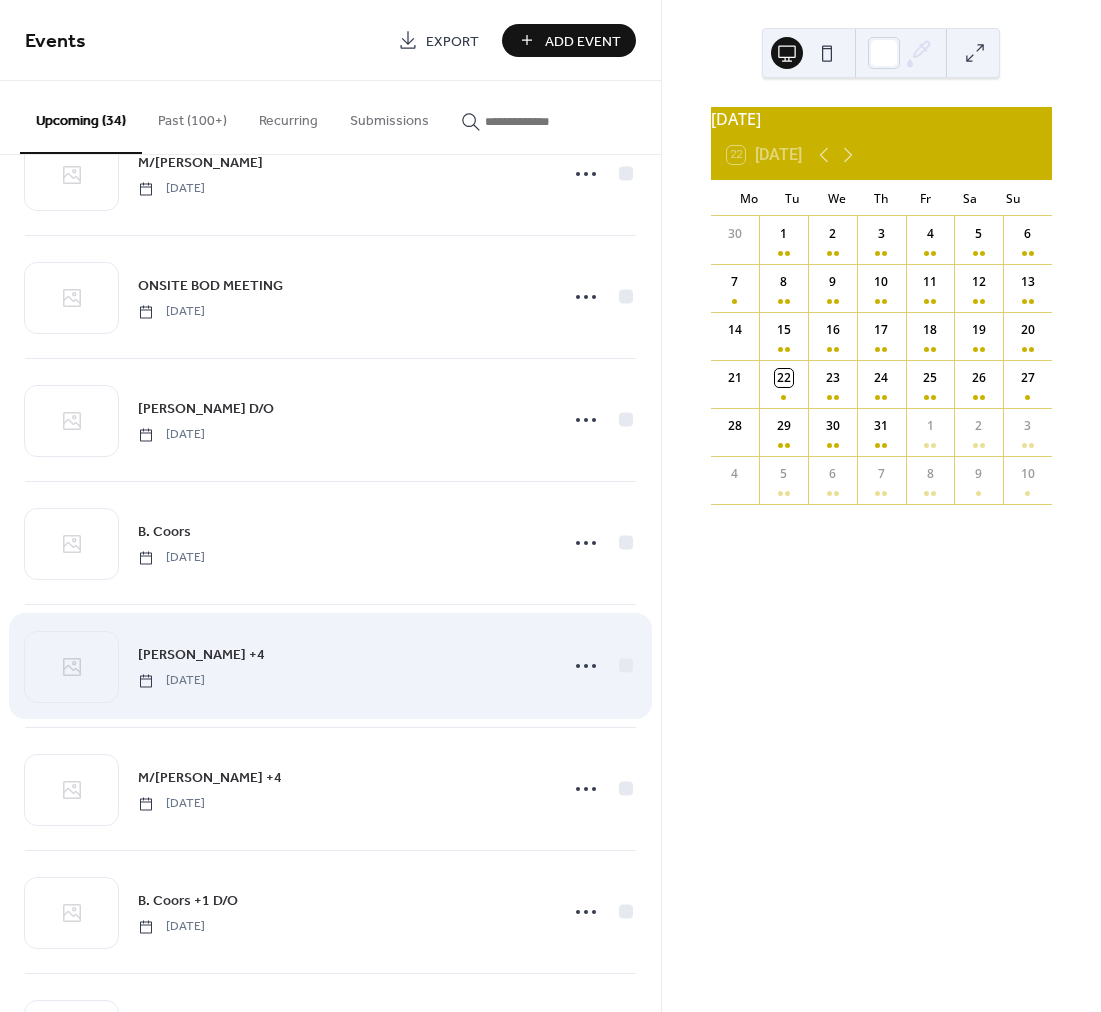 scroll, scrollTop: 1069, scrollLeft: 0, axis: vertical 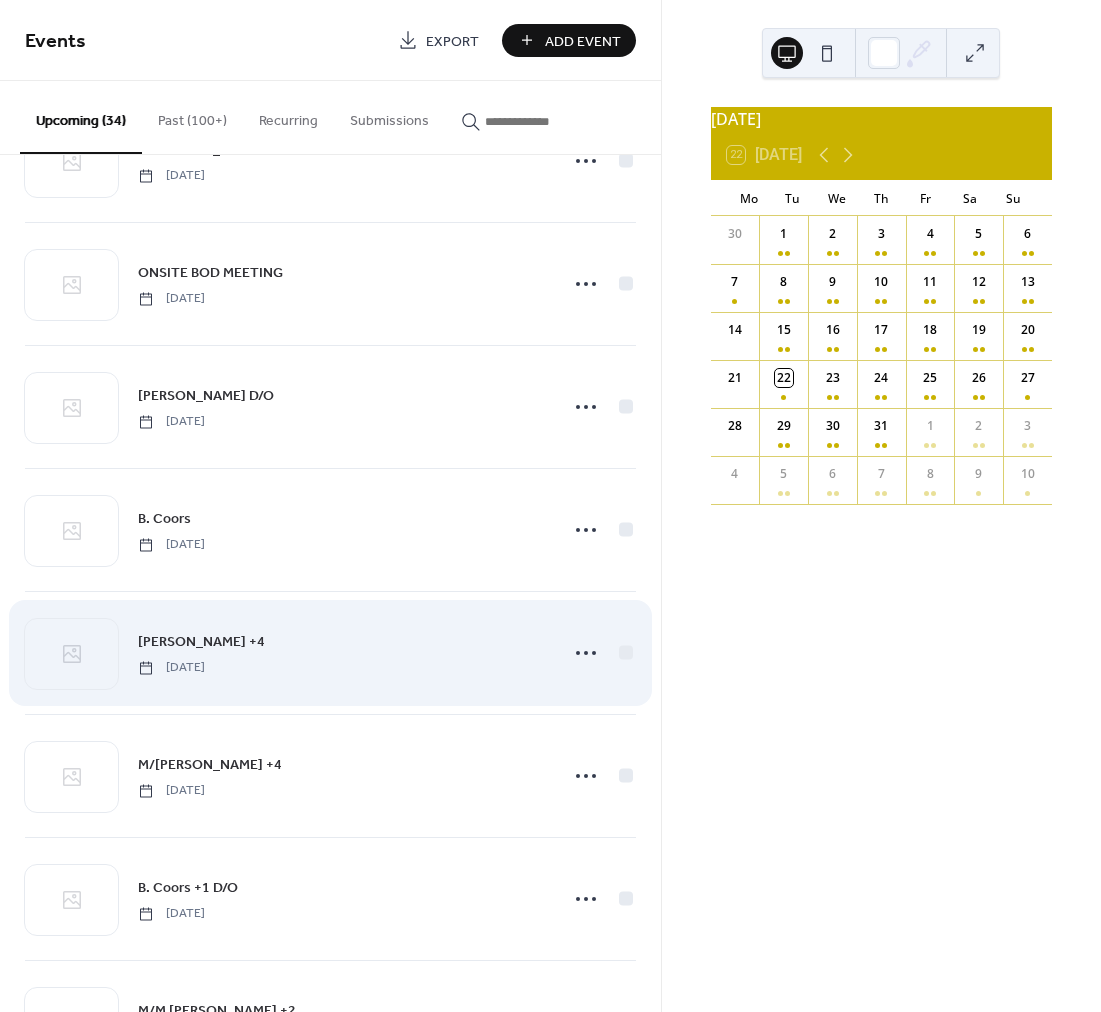 drag, startPoint x: 223, startPoint y: 638, endPoint x: 207, endPoint y: 633, distance: 16.763054 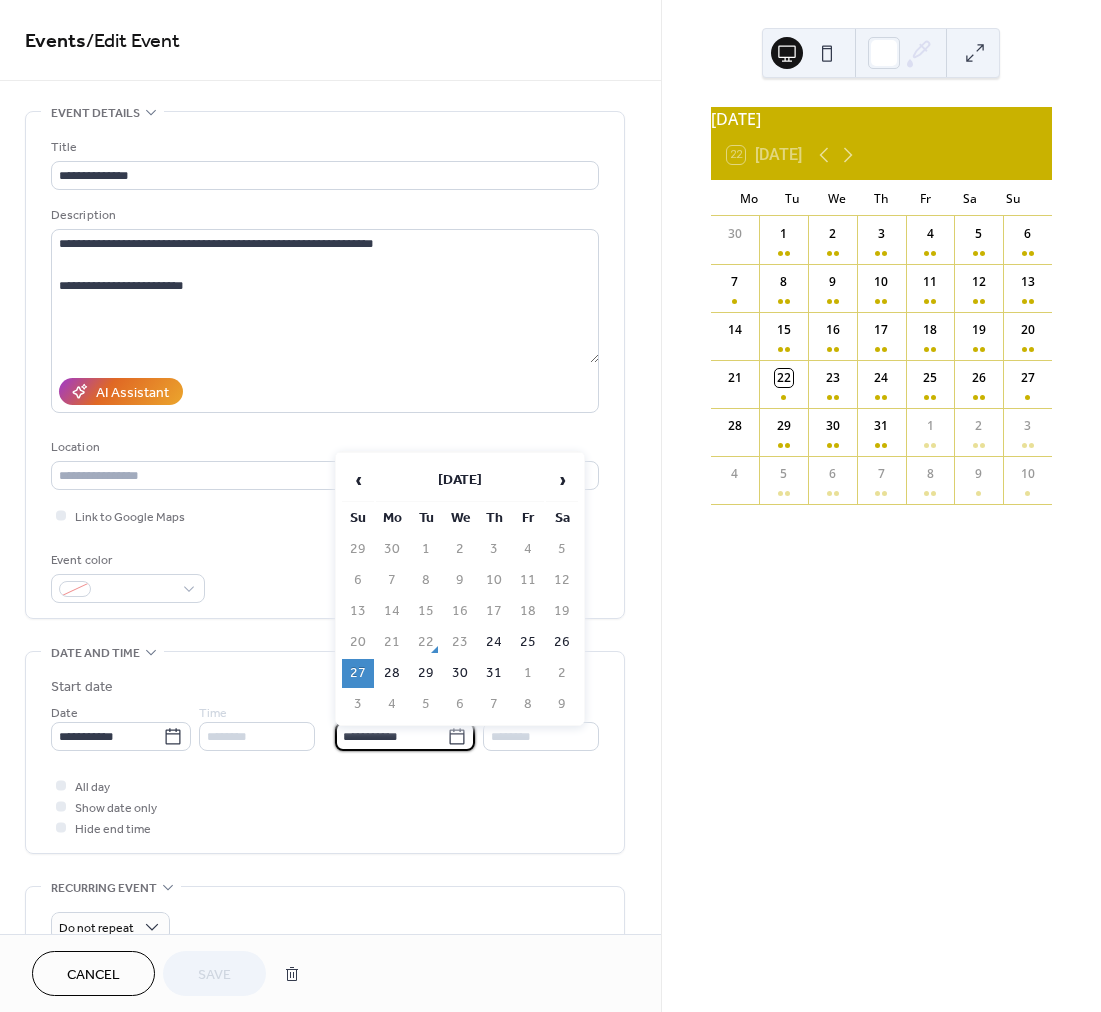click on "**********" at bounding box center [391, 736] 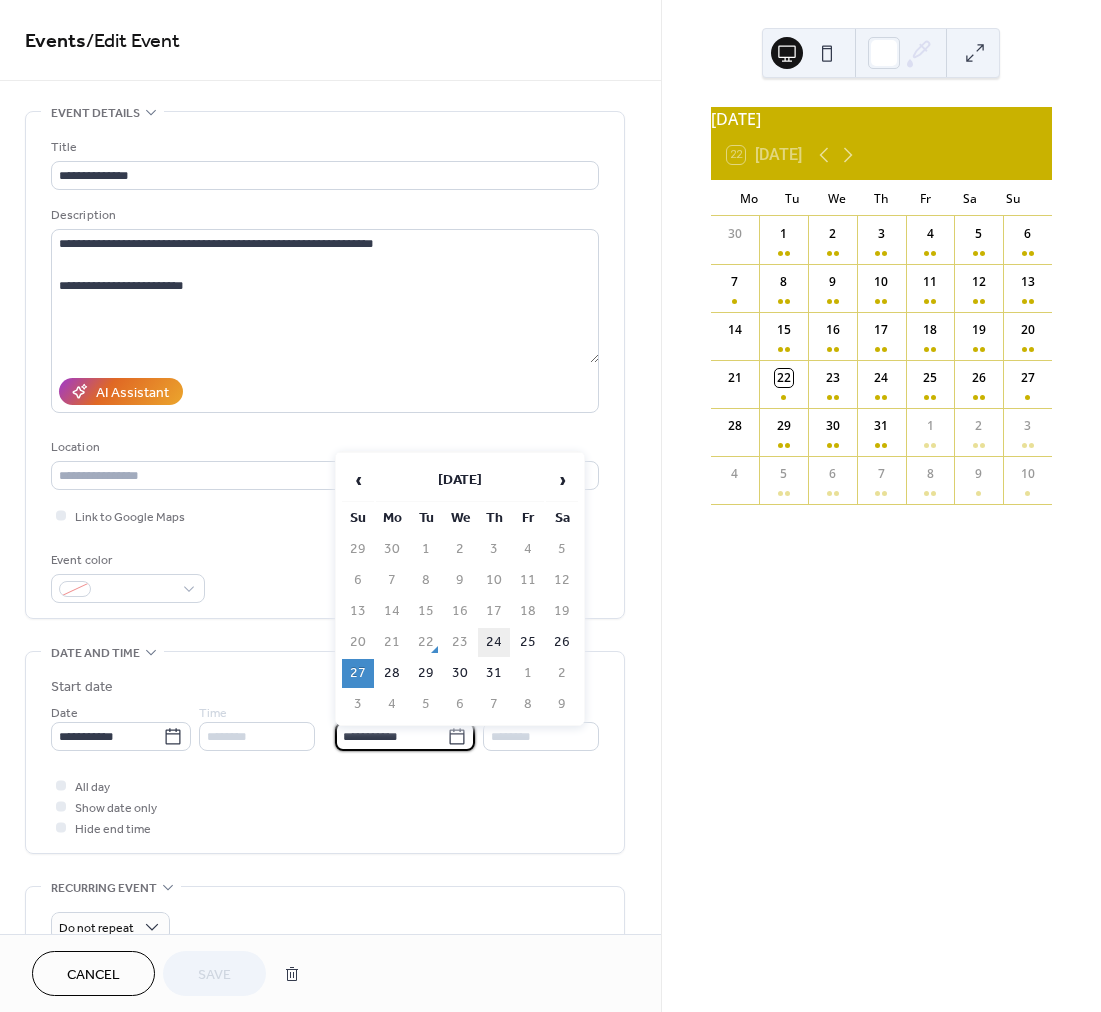 click on "24" at bounding box center [494, 642] 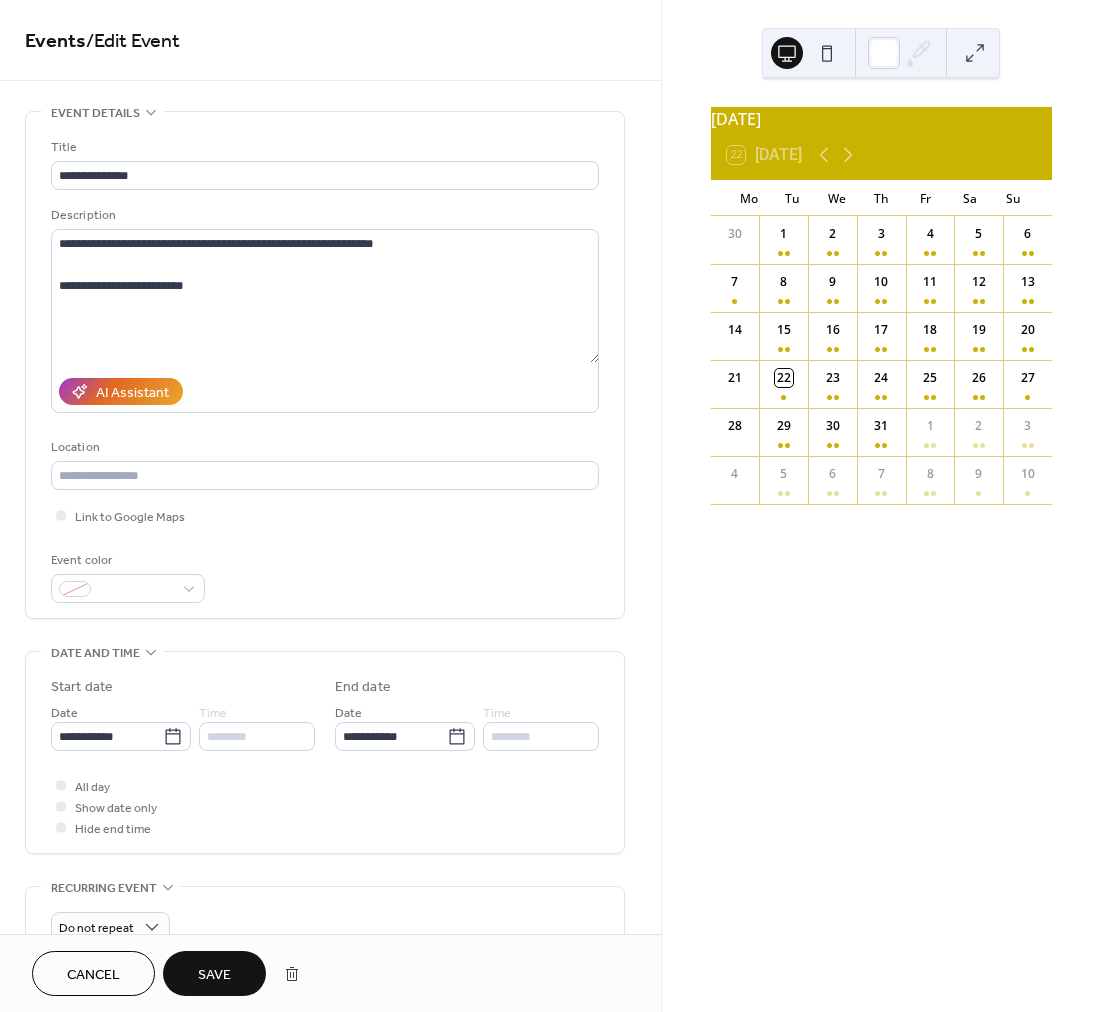 click on "Save" at bounding box center [214, 975] 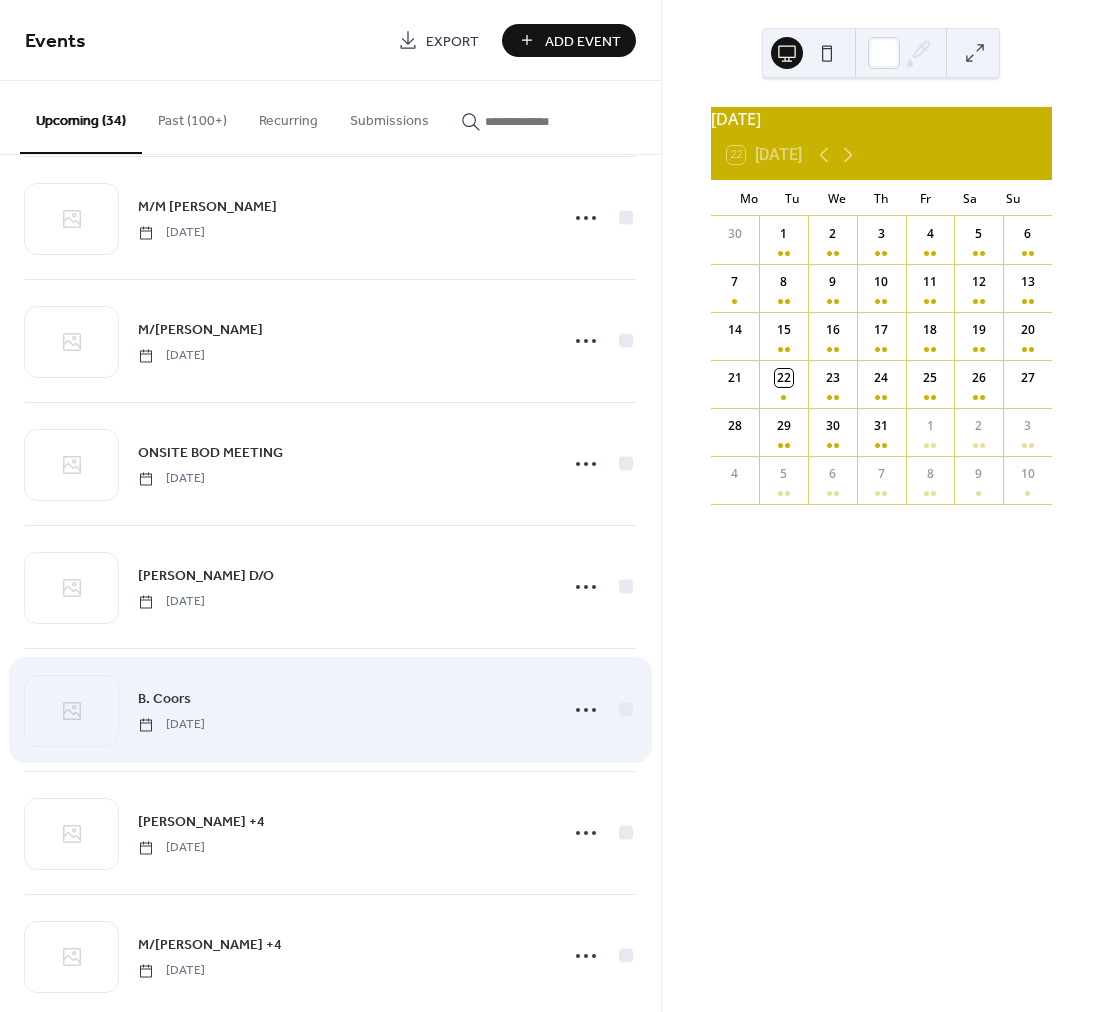 scroll, scrollTop: 923, scrollLeft: 0, axis: vertical 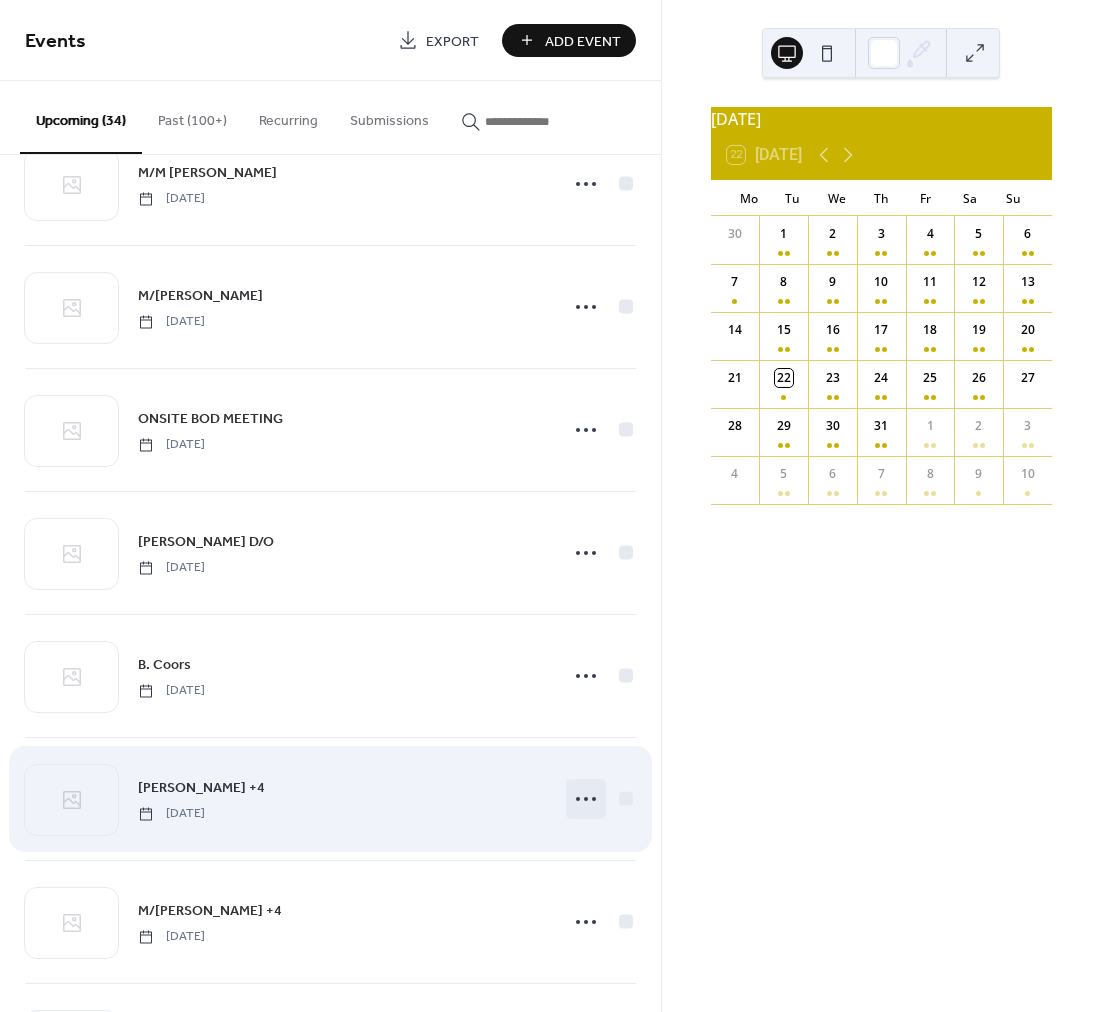 click 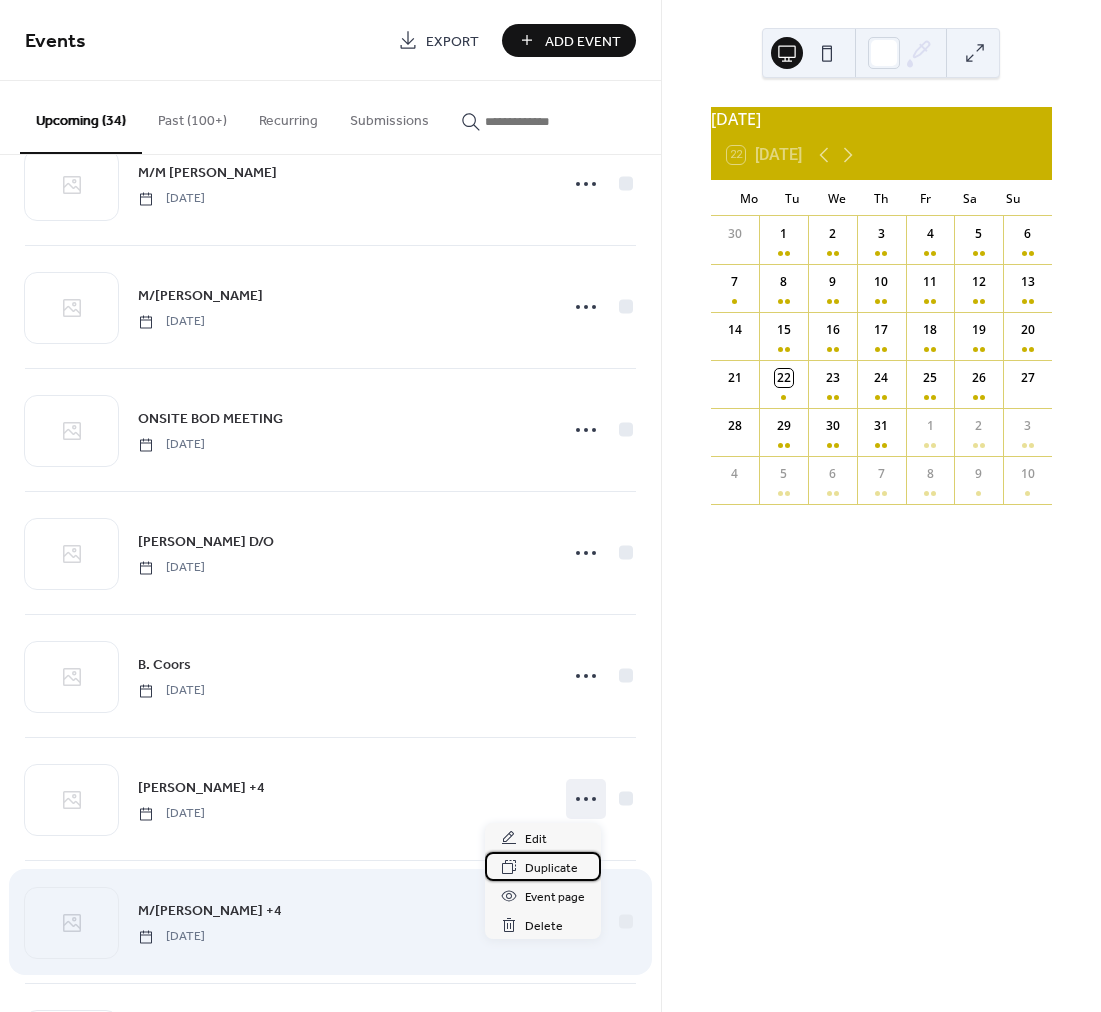 click on "Duplicate" at bounding box center [551, 868] 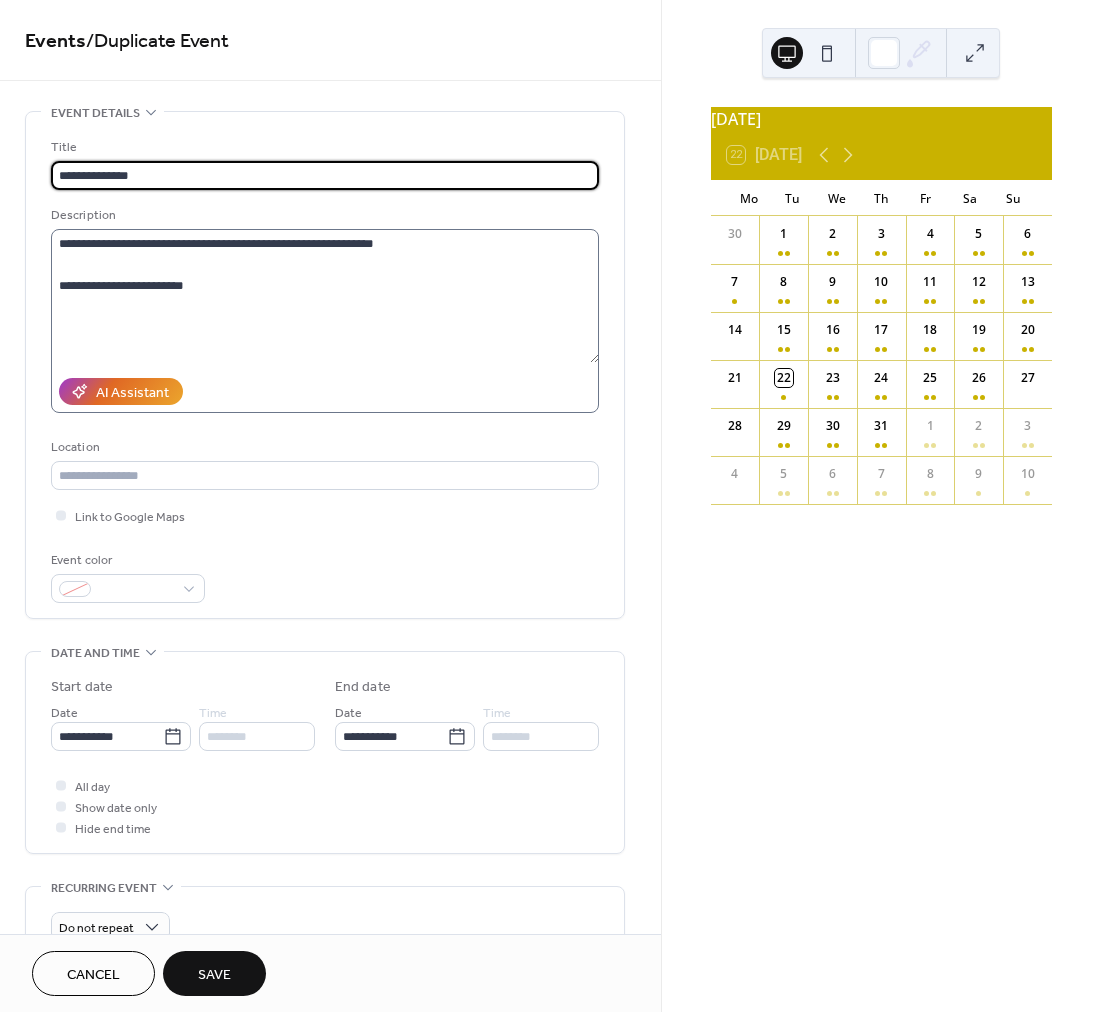 type on "**********" 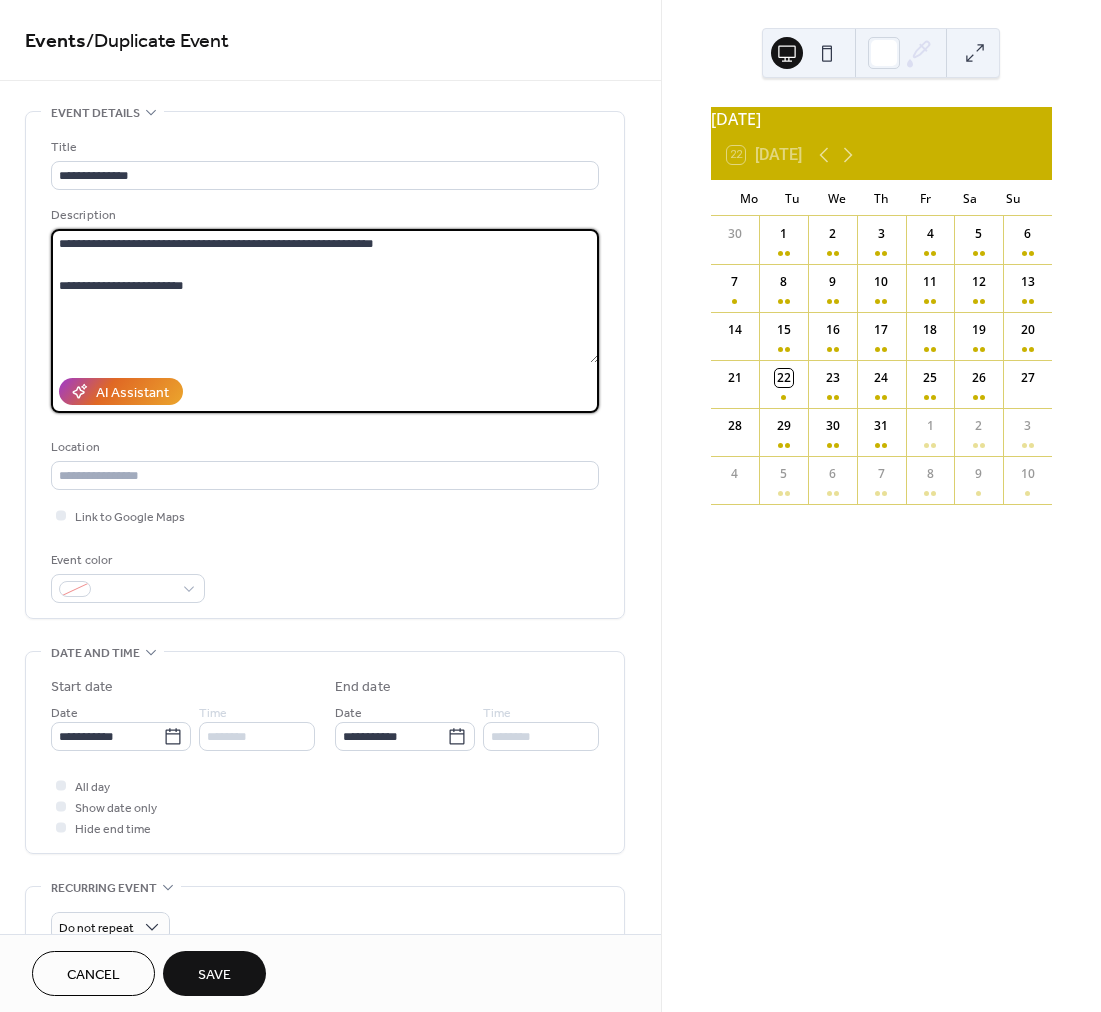 drag, startPoint x: 174, startPoint y: 247, endPoint x: 241, endPoint y: 245, distance: 67.02985 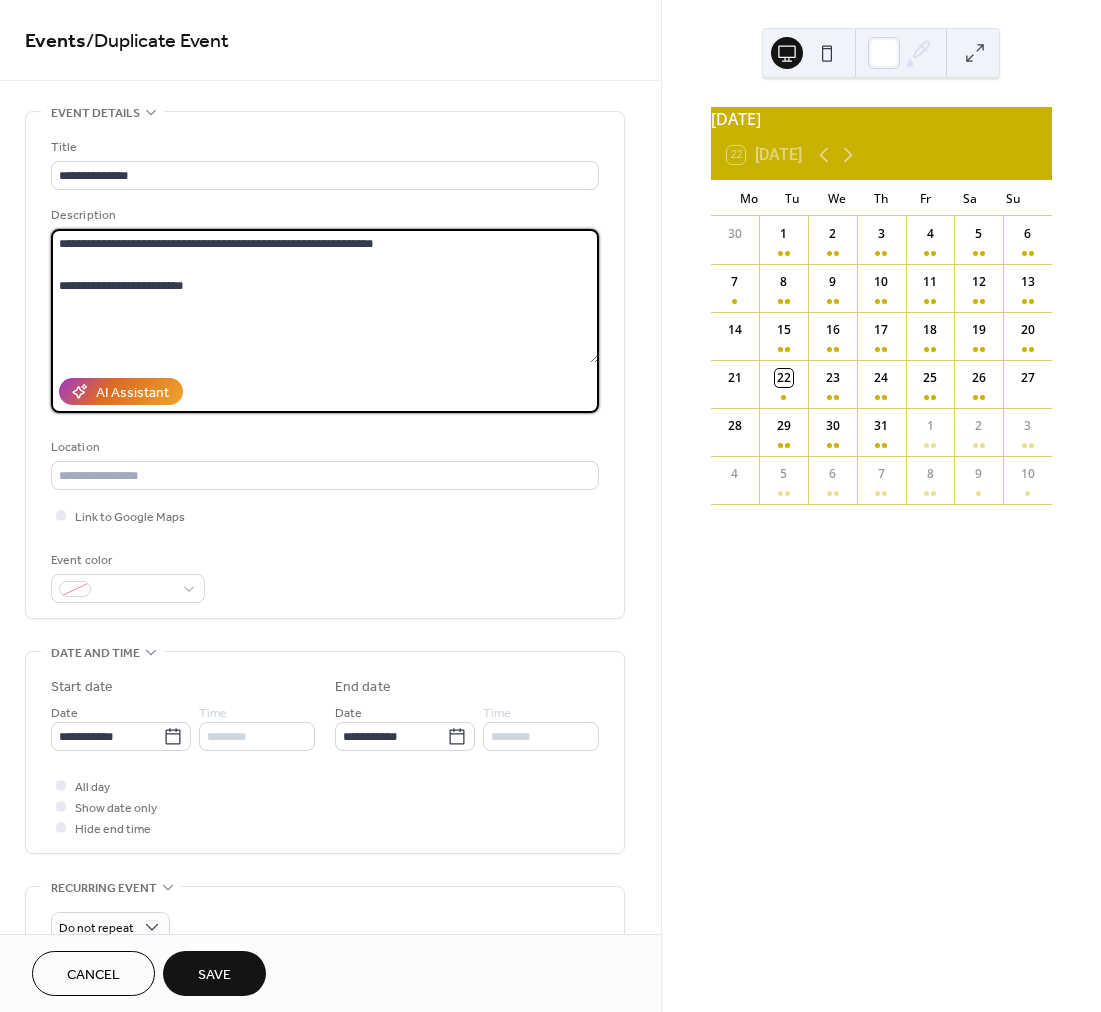 click on "**********" at bounding box center [325, 296] 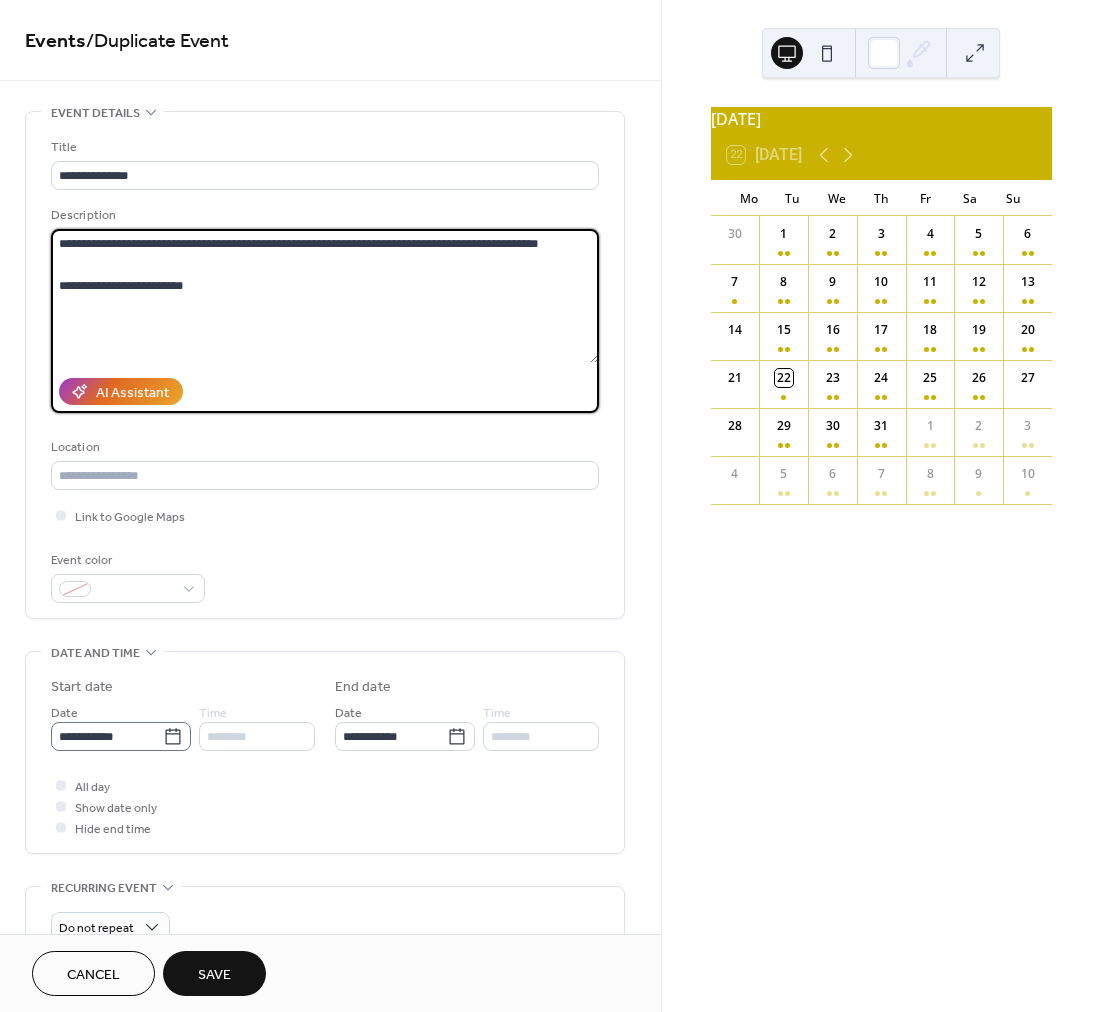 type on "**********" 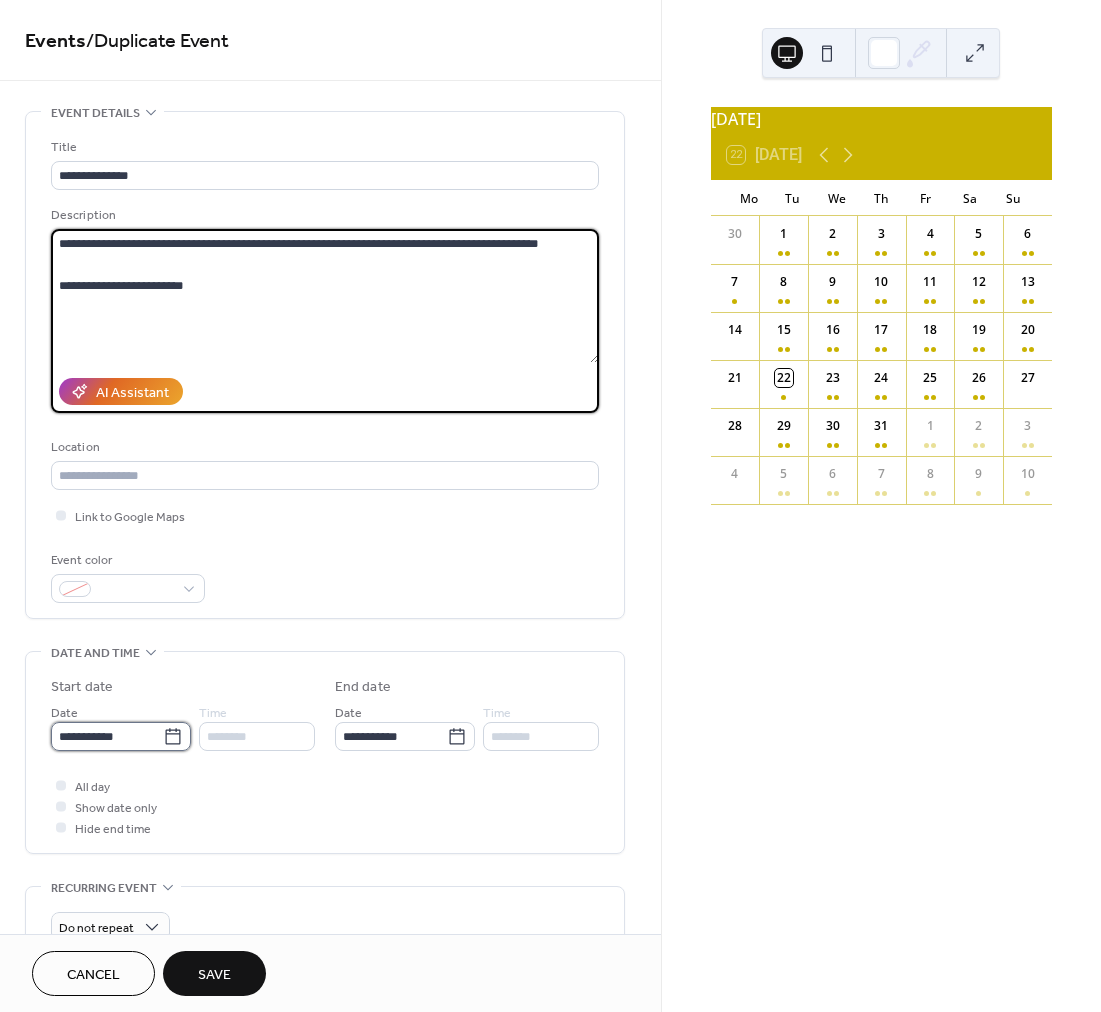 click on "**********" at bounding box center [107, 736] 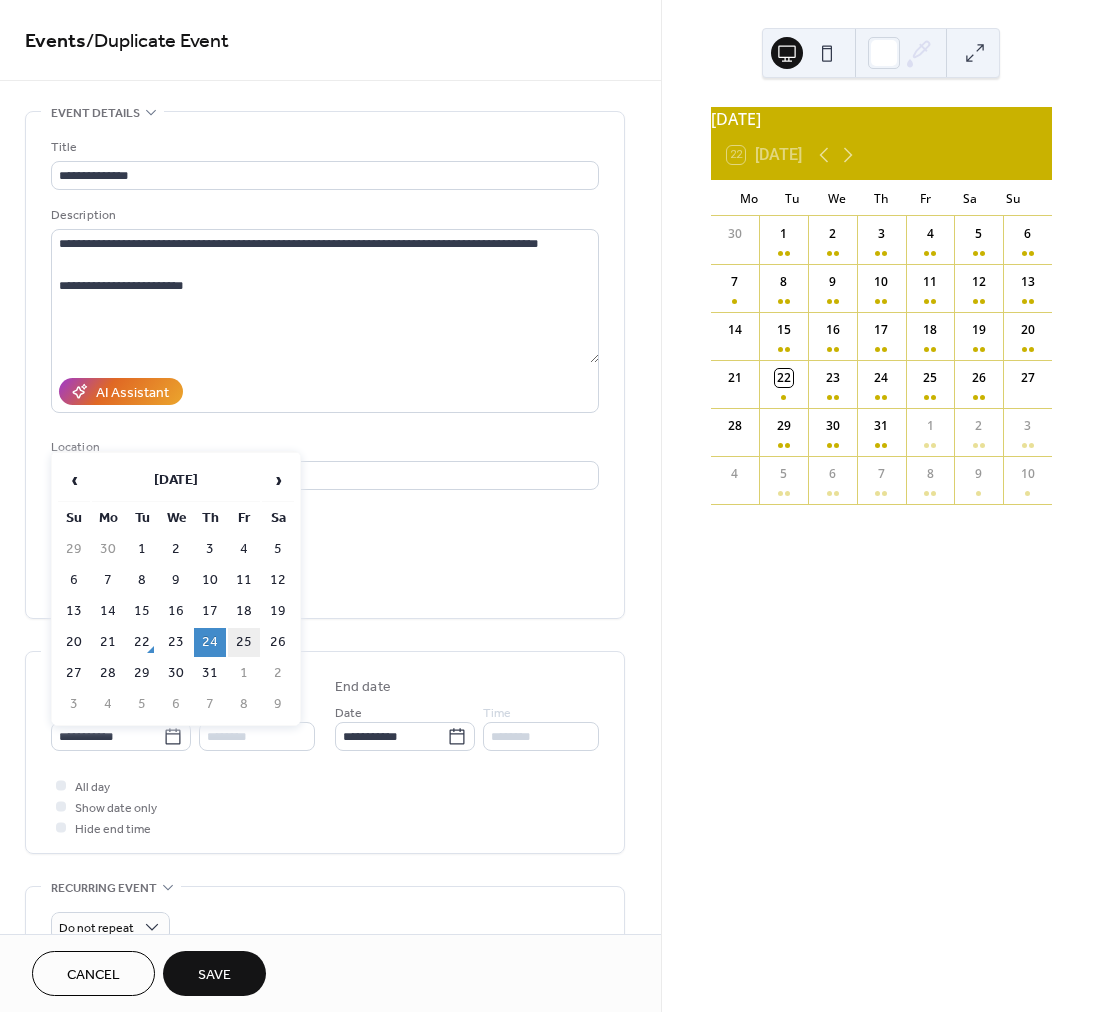 click on "25" at bounding box center (244, 642) 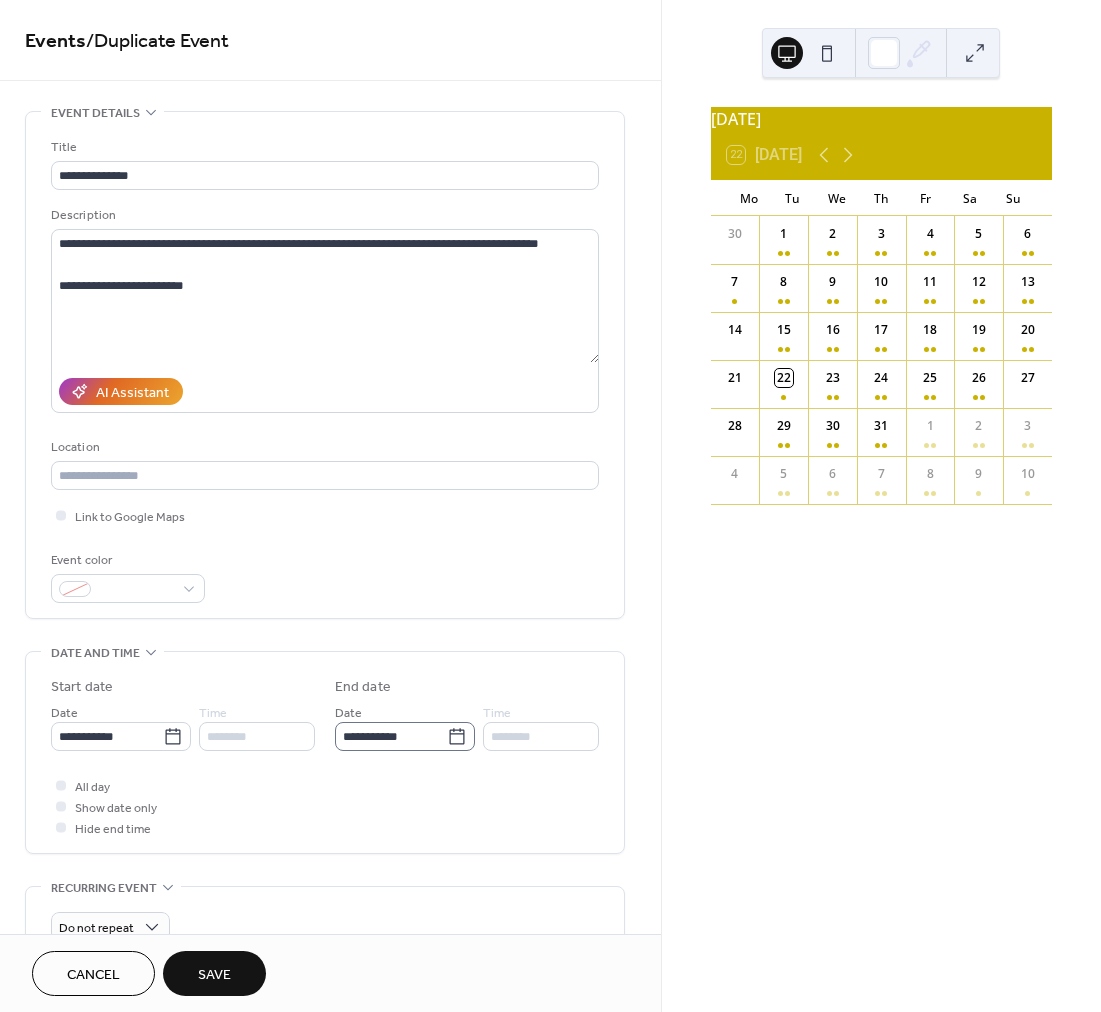 click 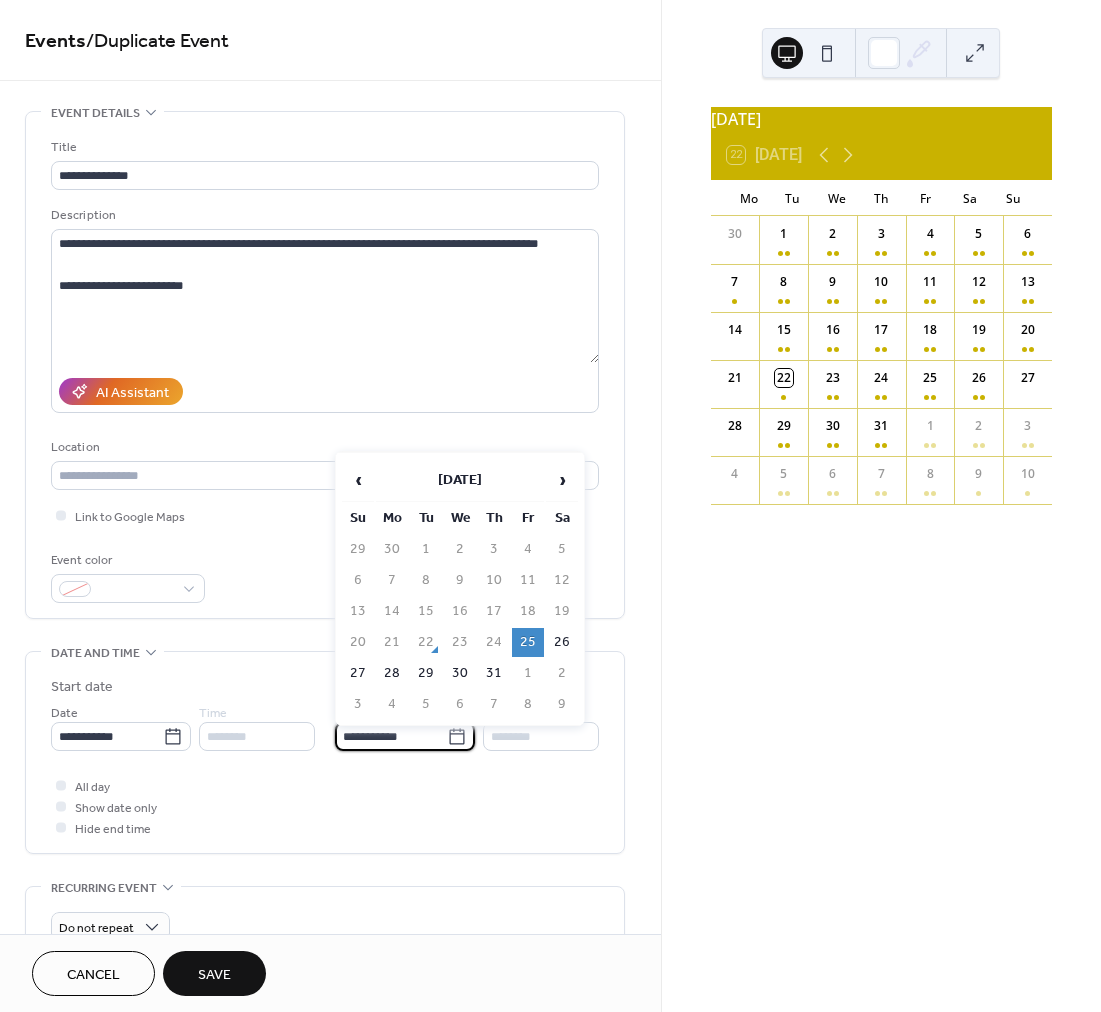 click on "All day Show date only Hide end time" at bounding box center (325, 806) 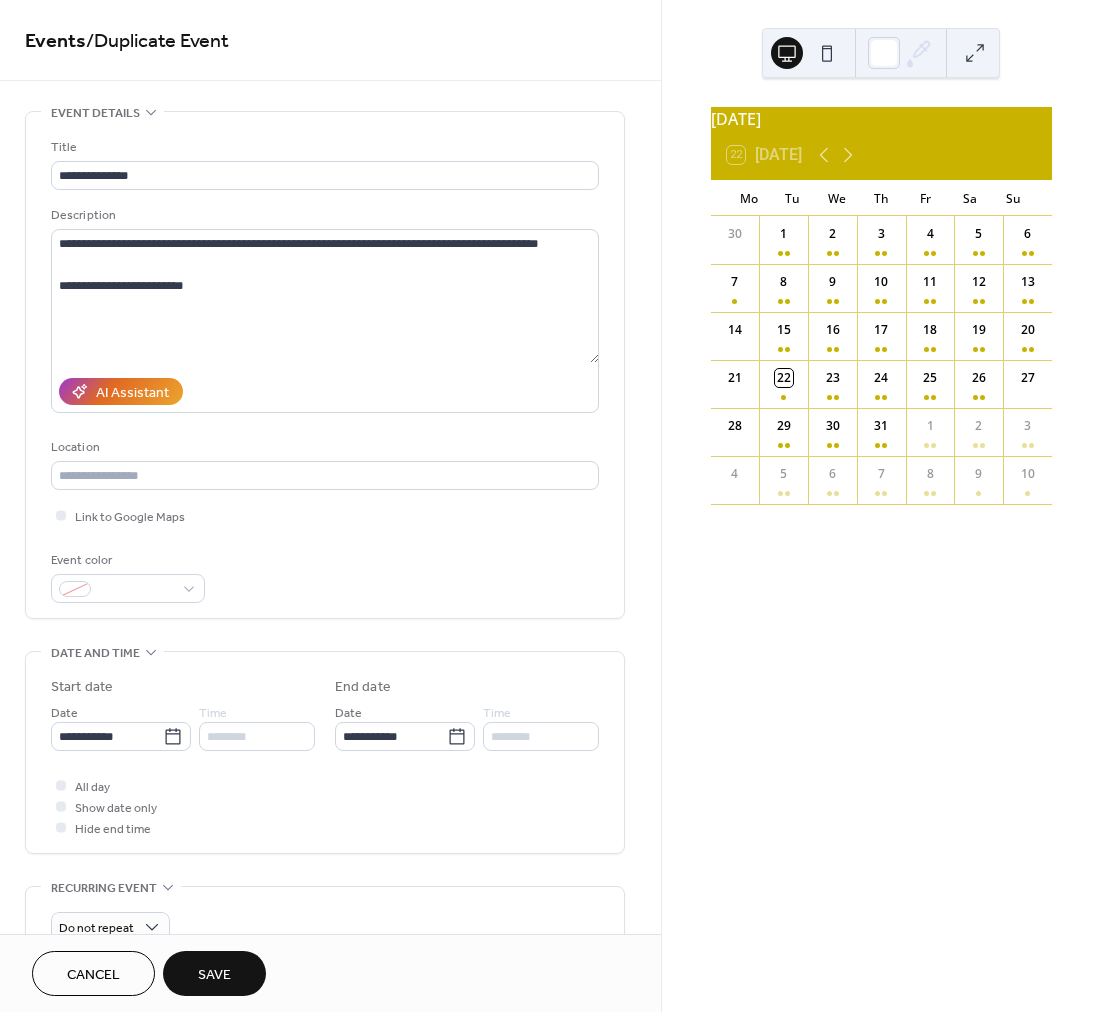 click on "Save" at bounding box center [214, 975] 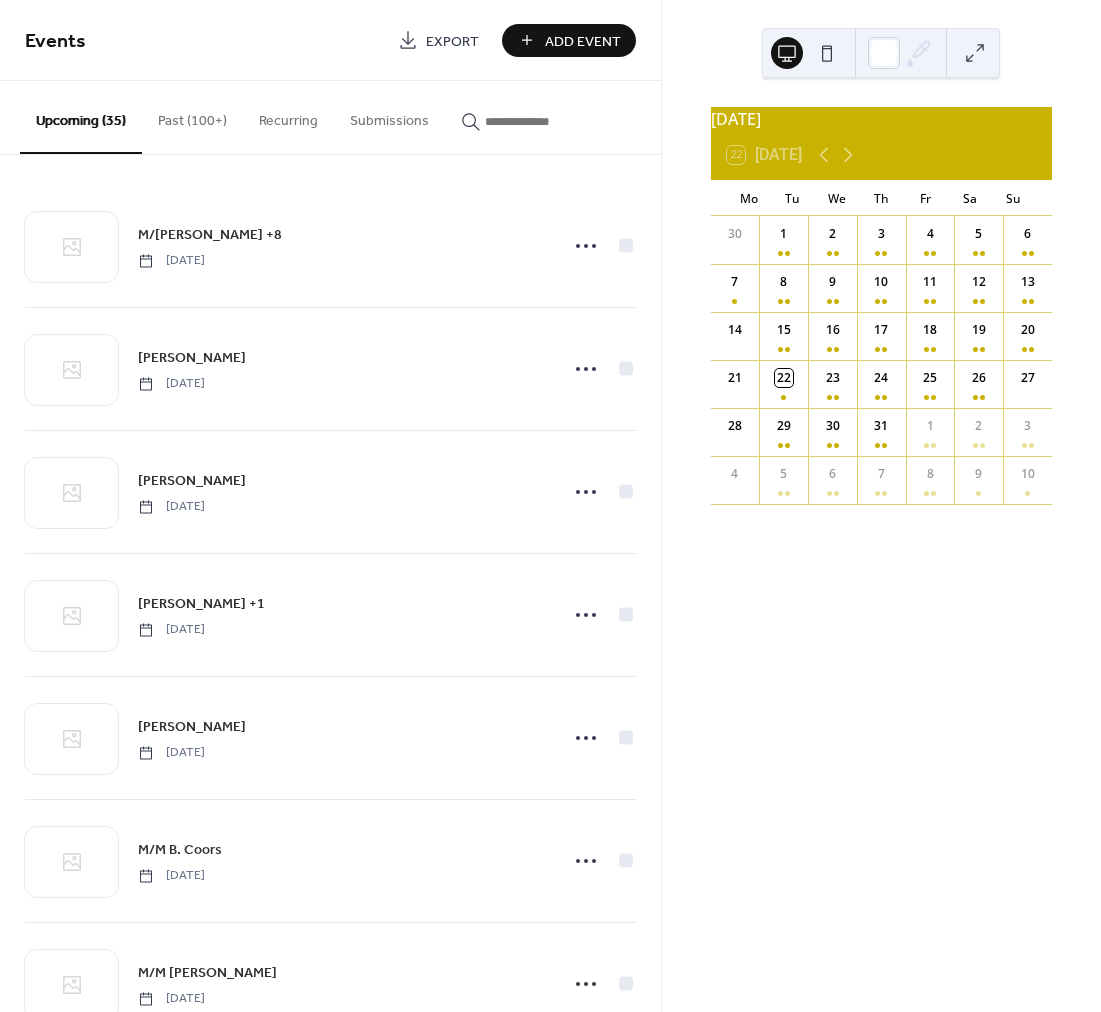 click on "Add Event" at bounding box center (583, 41) 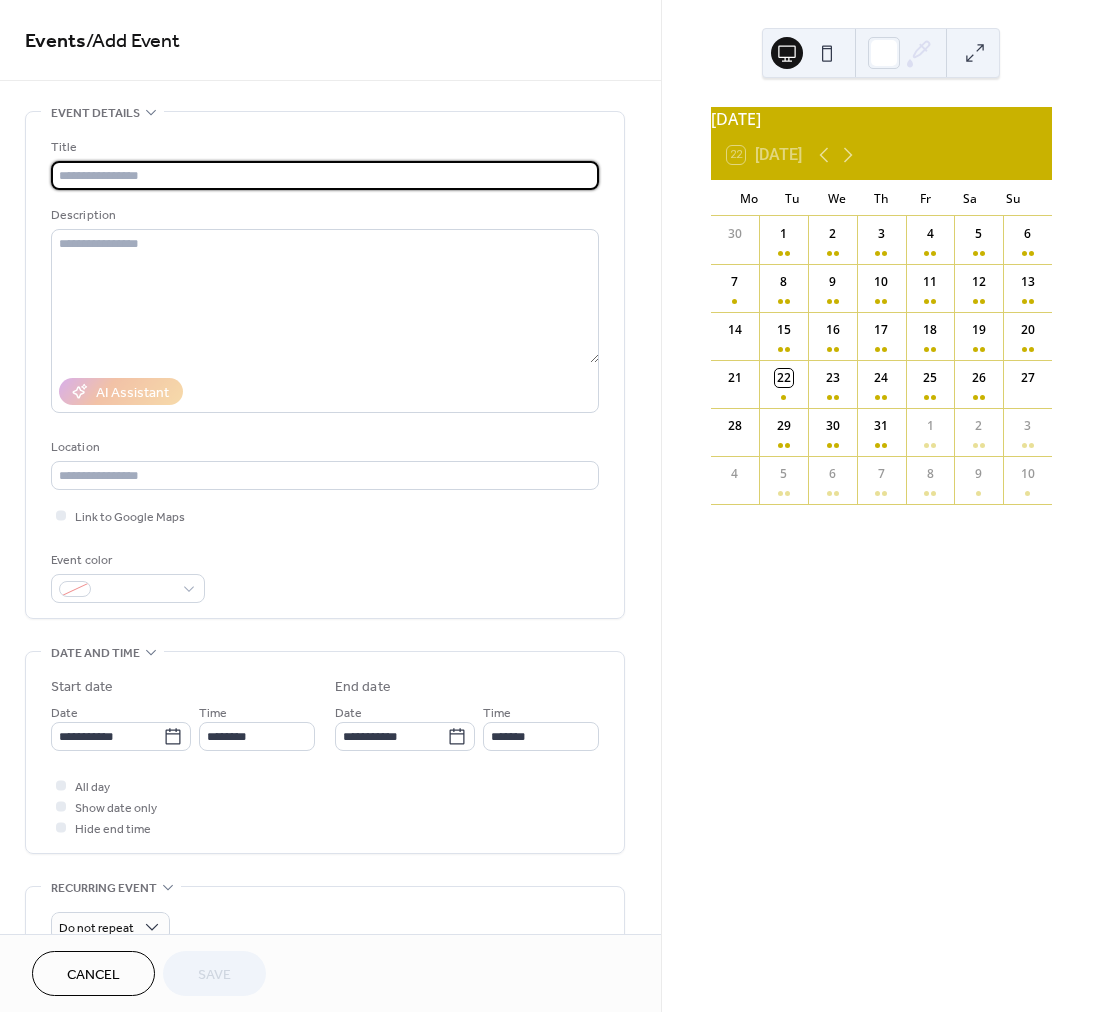 drag, startPoint x: 104, startPoint y: 992, endPoint x: 103, endPoint y: 974, distance: 18.027756 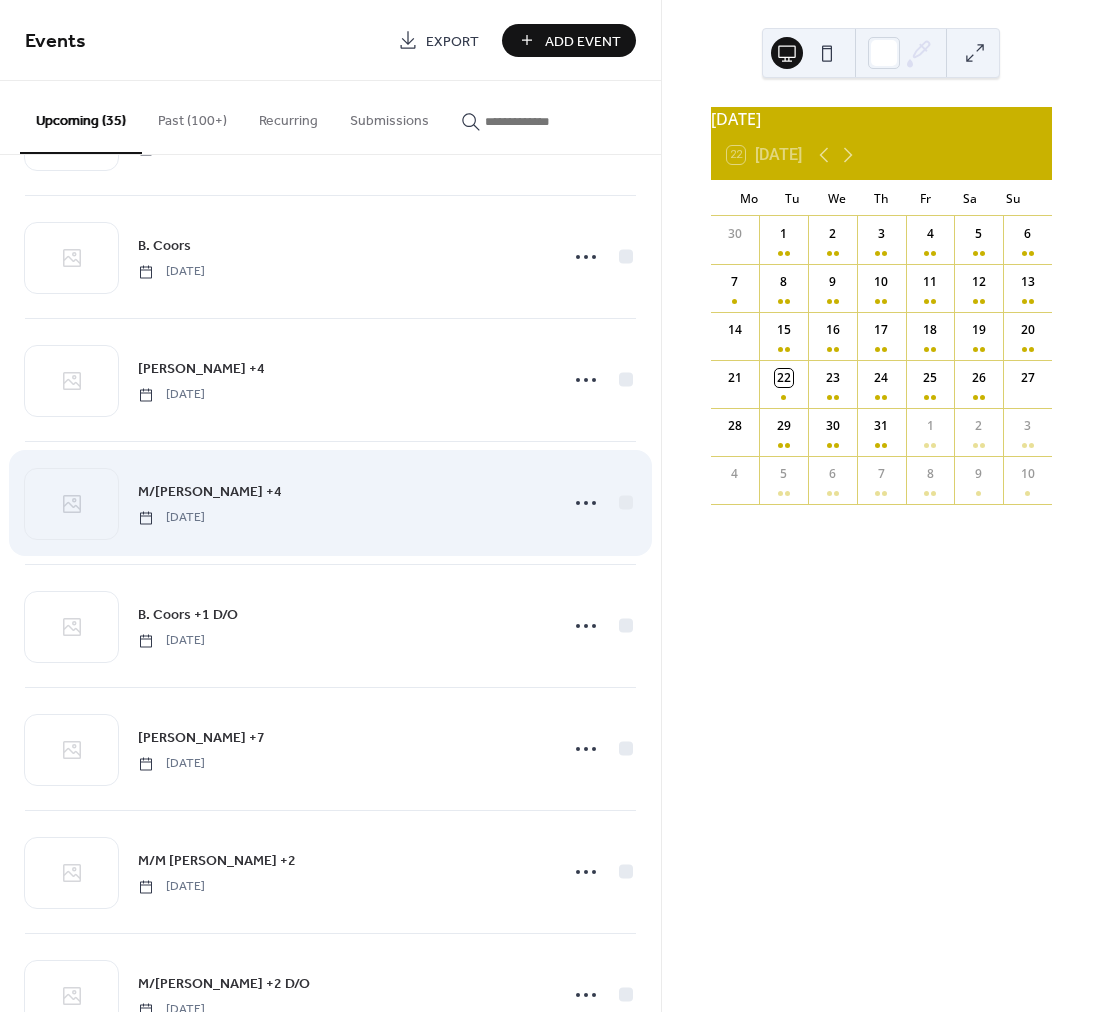 scroll, scrollTop: 1346, scrollLeft: 0, axis: vertical 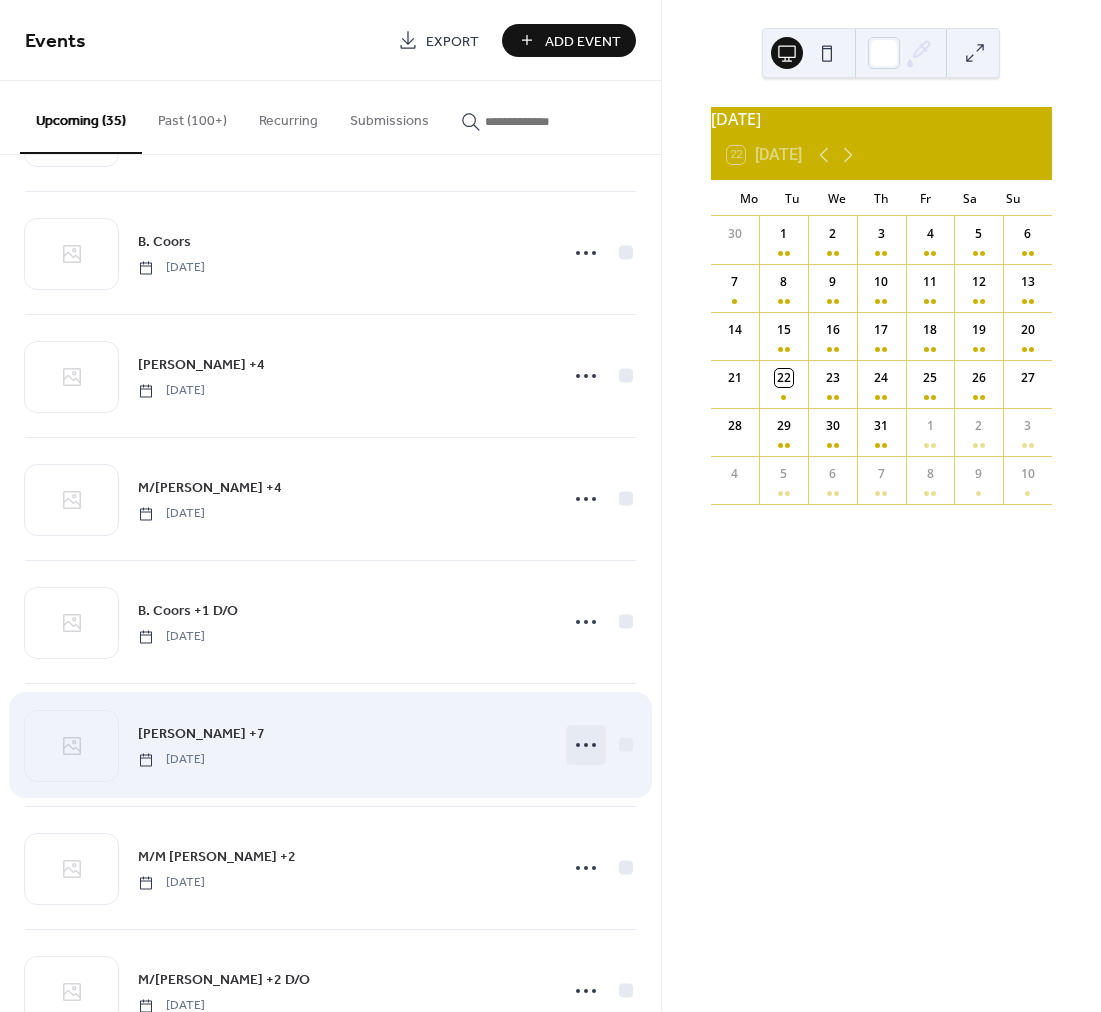 click 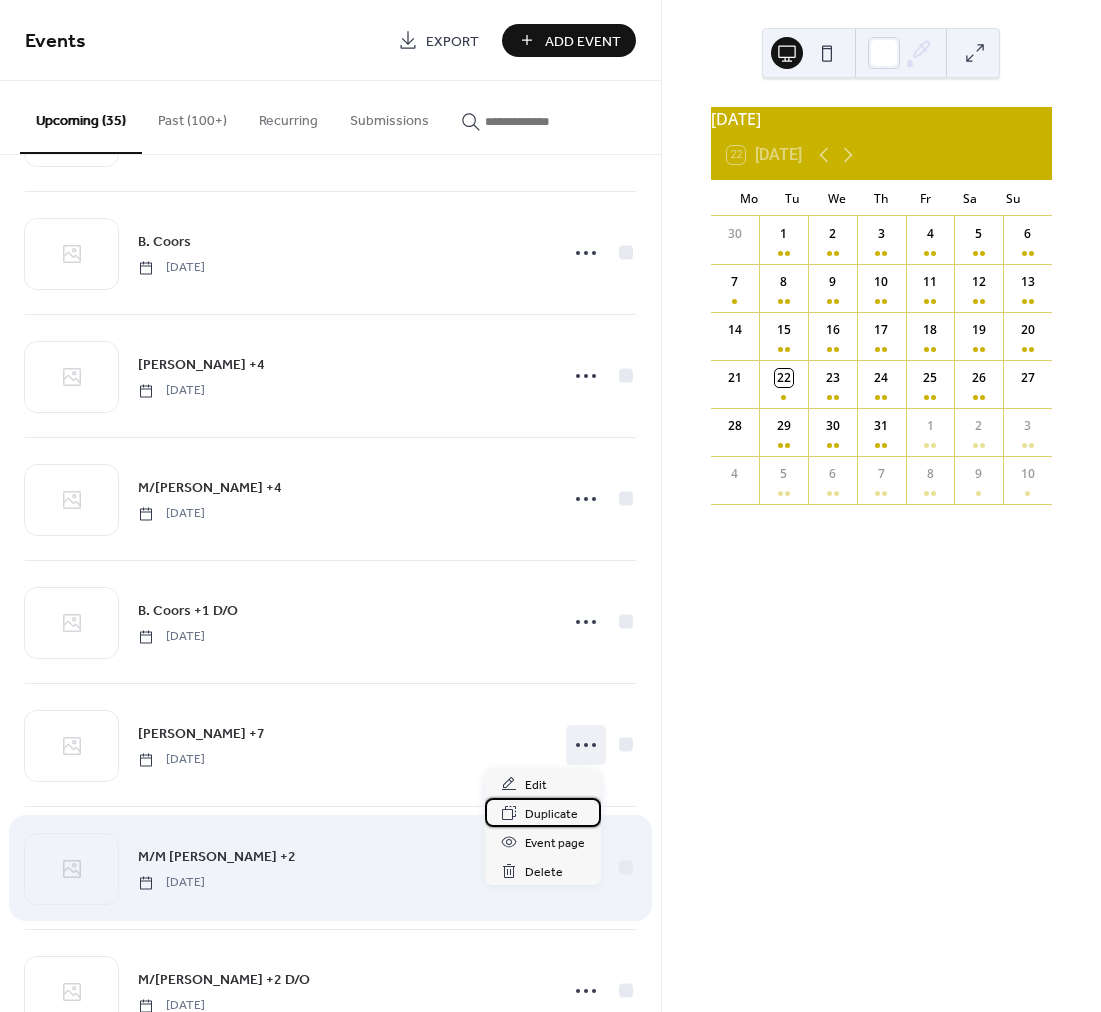 click on "Duplicate" at bounding box center (551, 814) 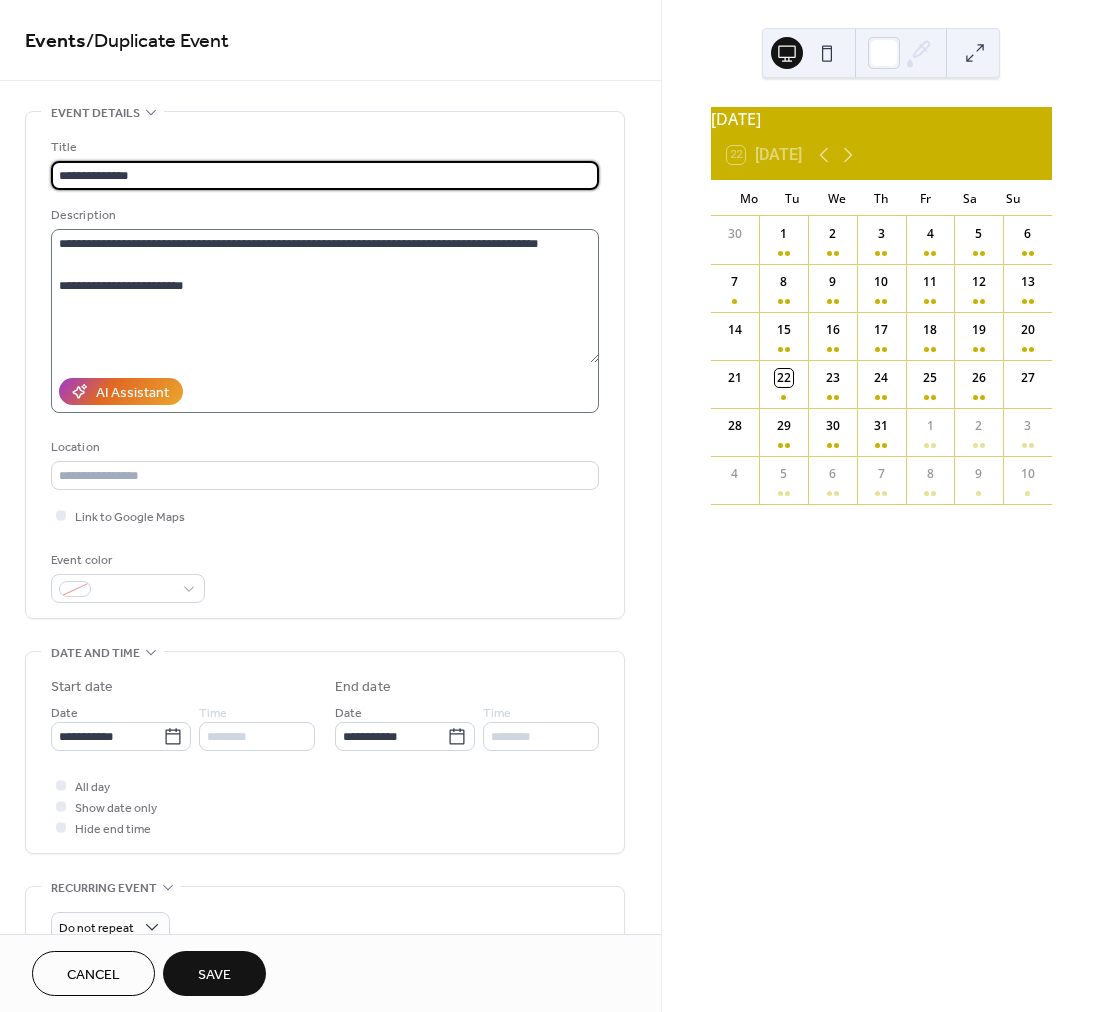 type on "**********" 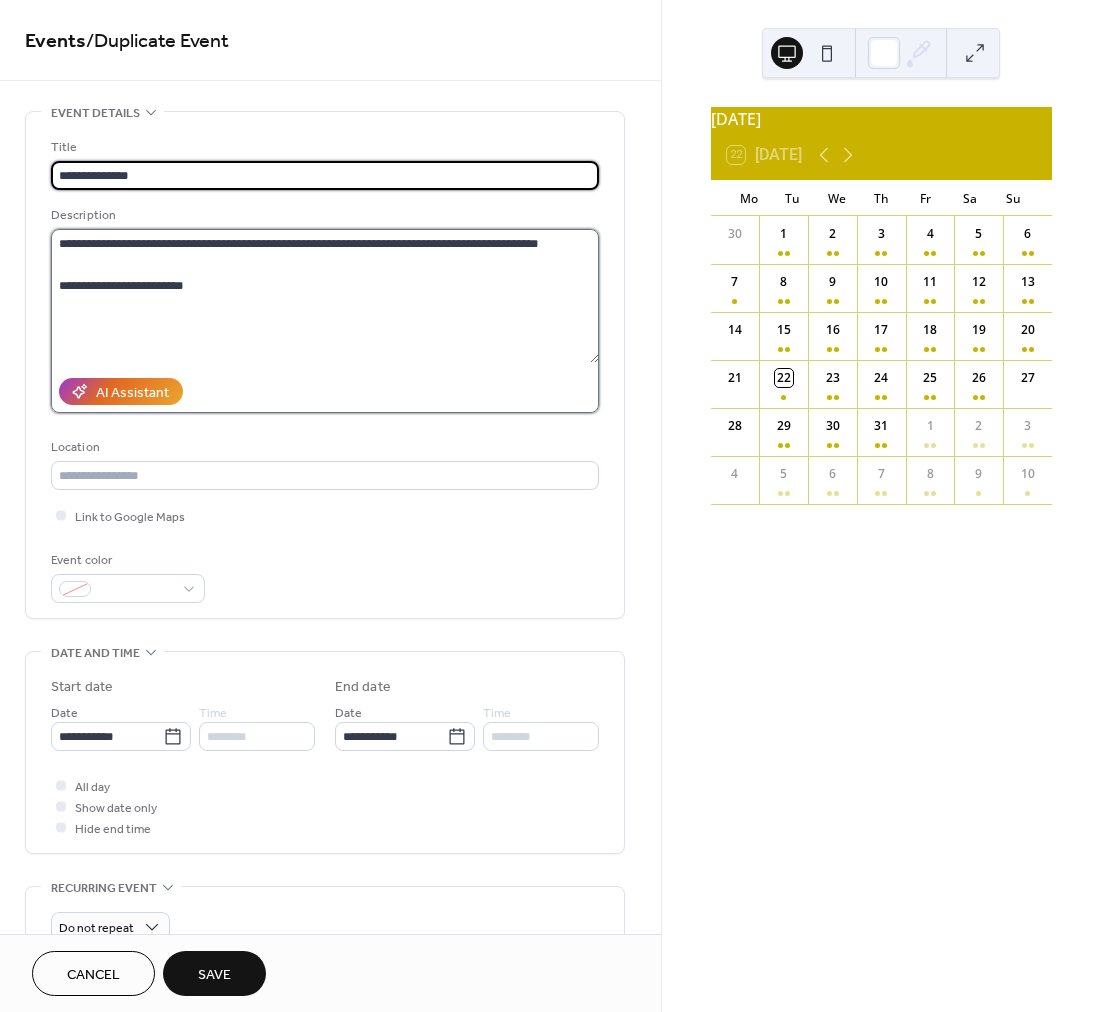 drag, startPoint x: 169, startPoint y: 243, endPoint x: 186, endPoint y: 243, distance: 17 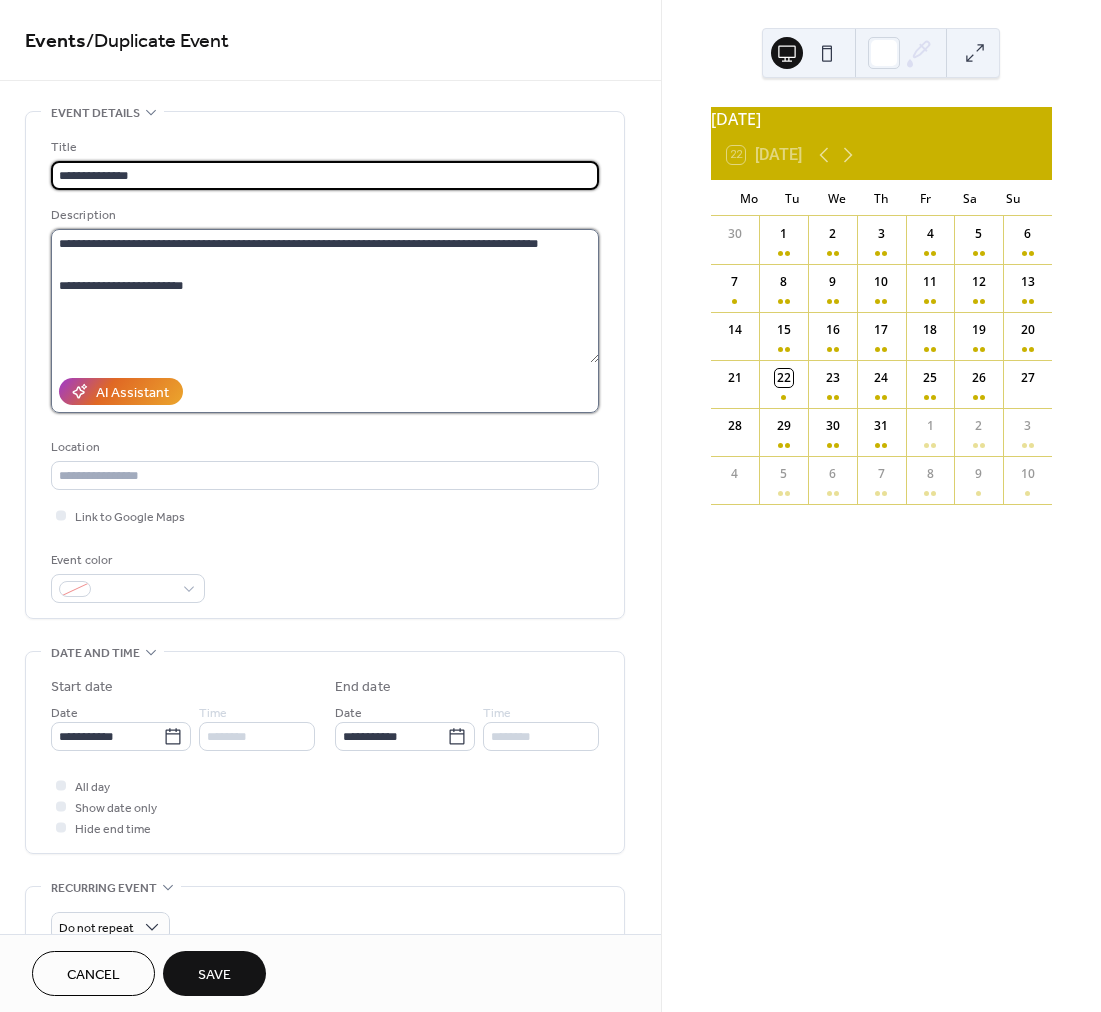 click on "**********" at bounding box center [325, 296] 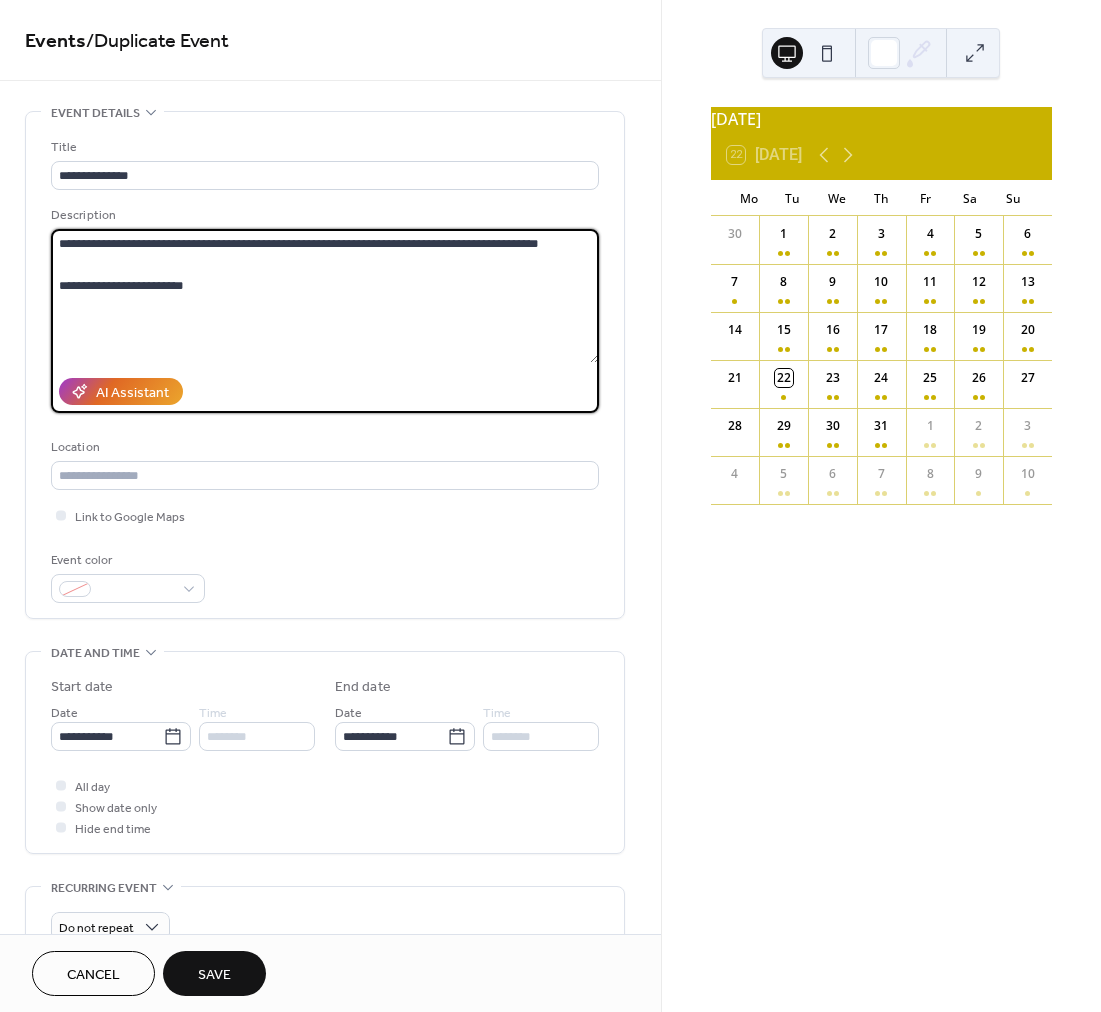 click on "**********" at bounding box center [325, 296] 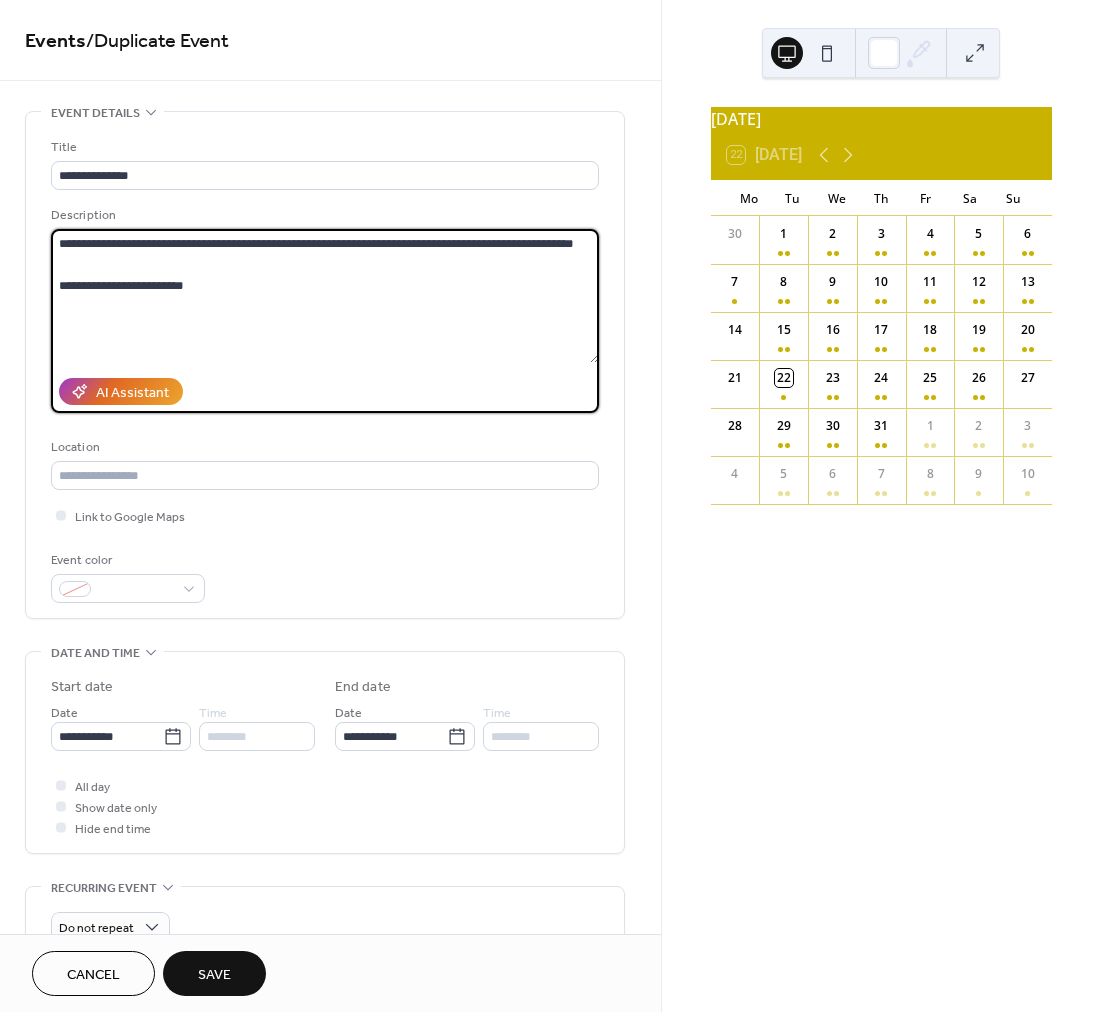 click on "**********" at bounding box center (325, 296) 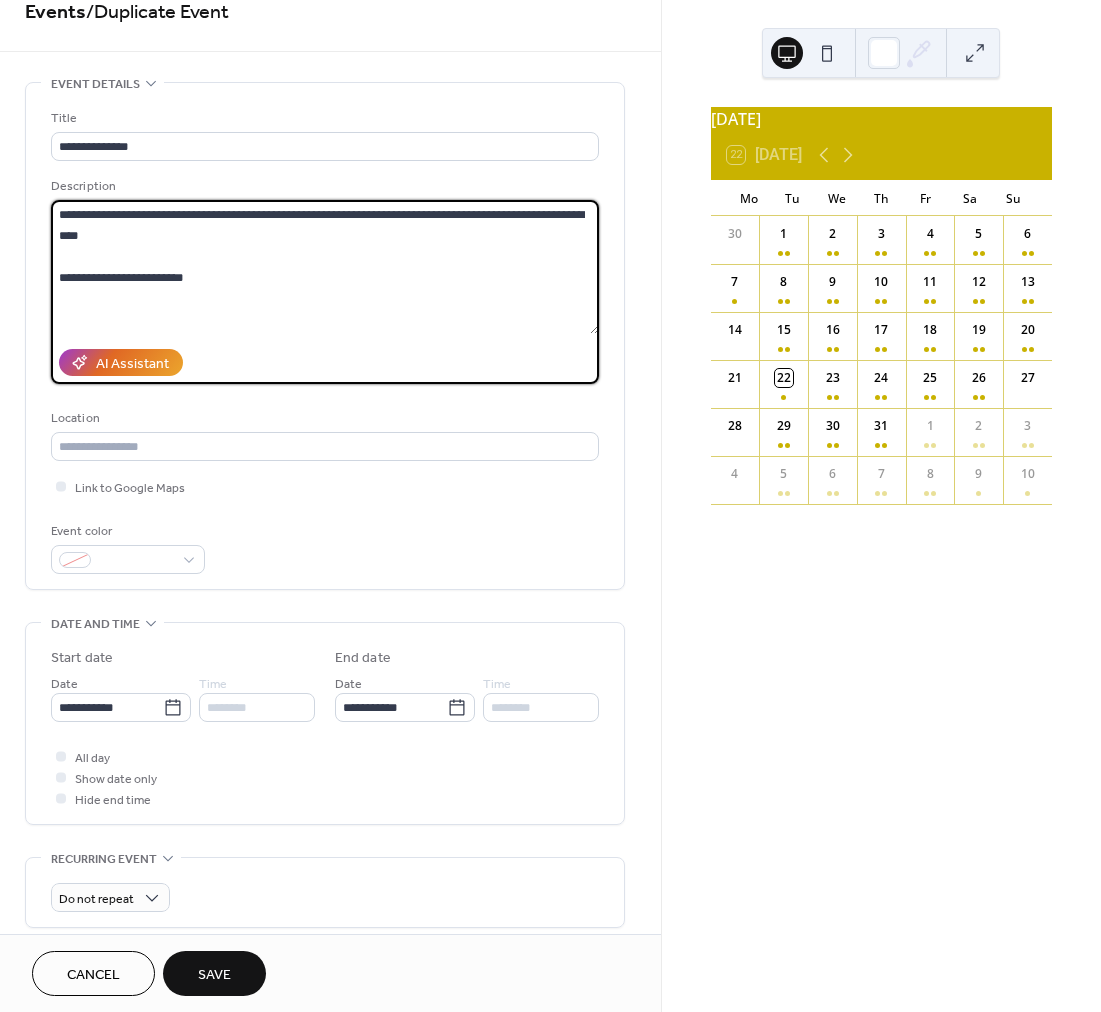 scroll, scrollTop: 30, scrollLeft: 0, axis: vertical 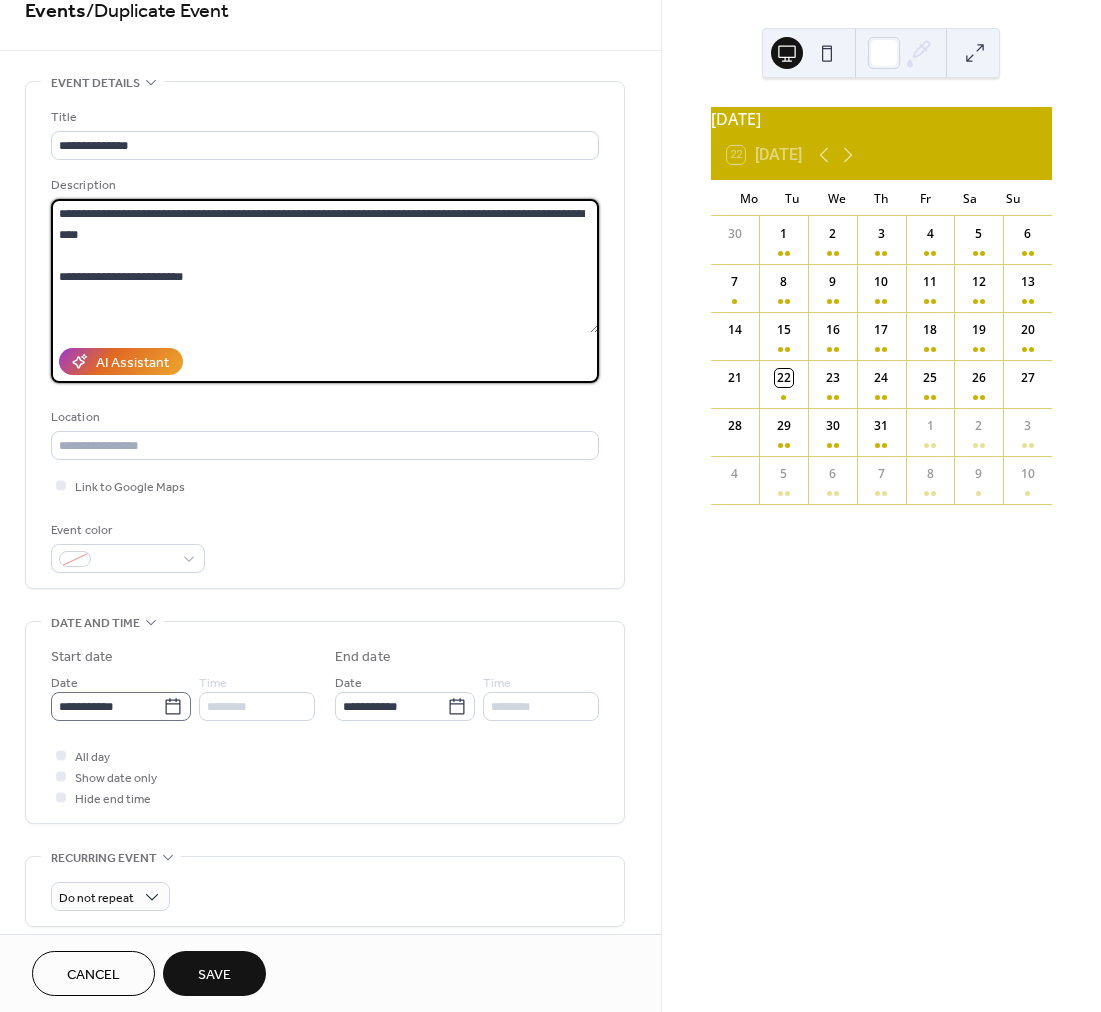 type on "**********" 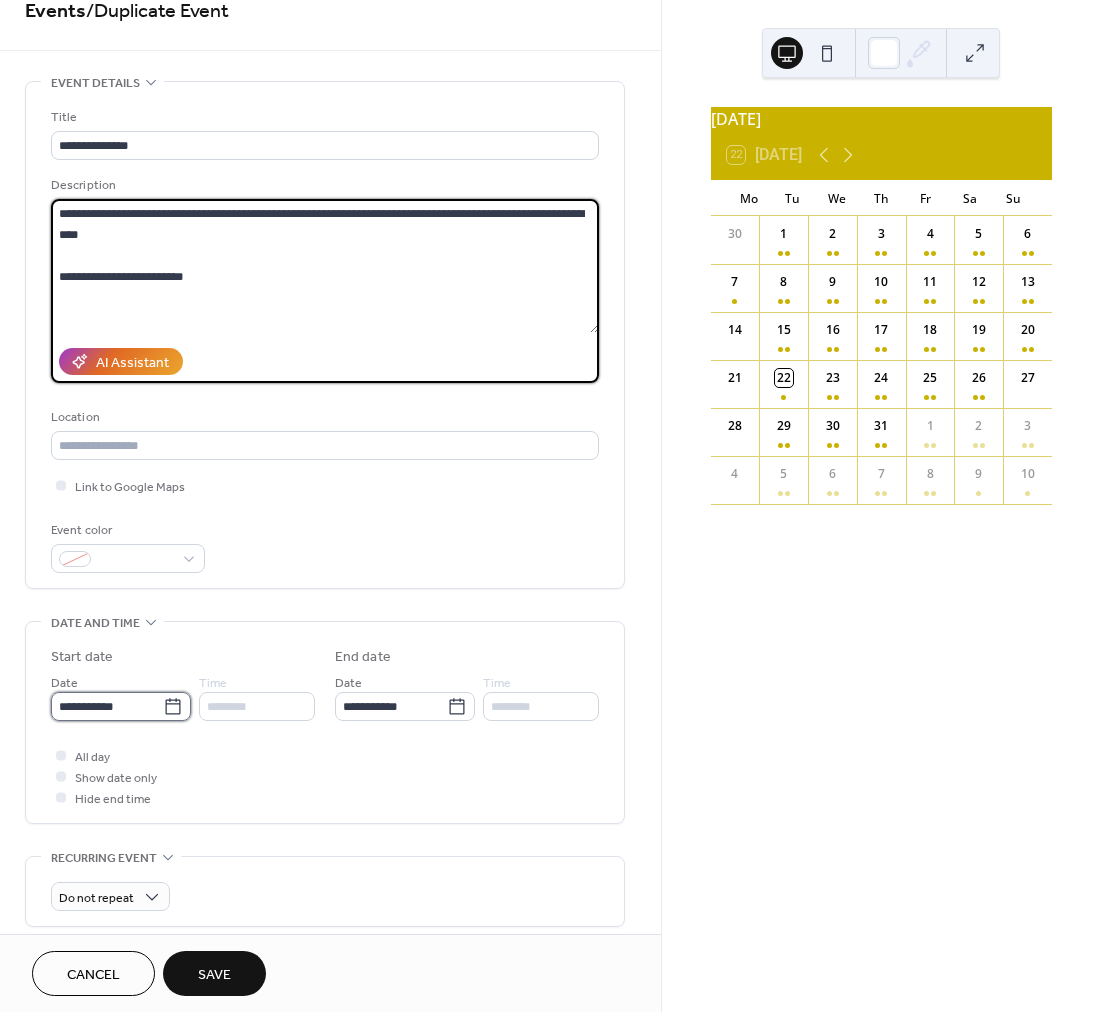 click on "**********" at bounding box center (107, 706) 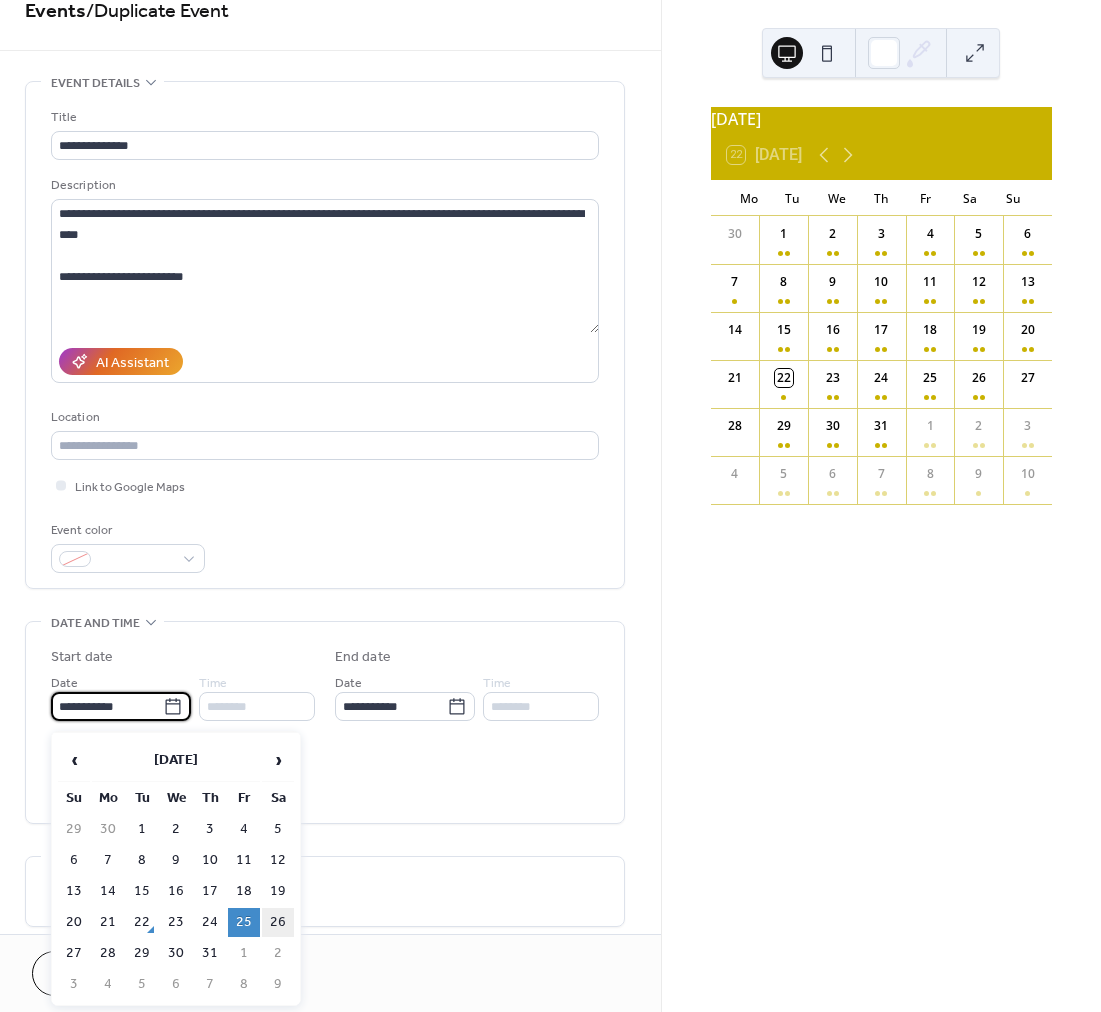 click on "26" at bounding box center (278, 922) 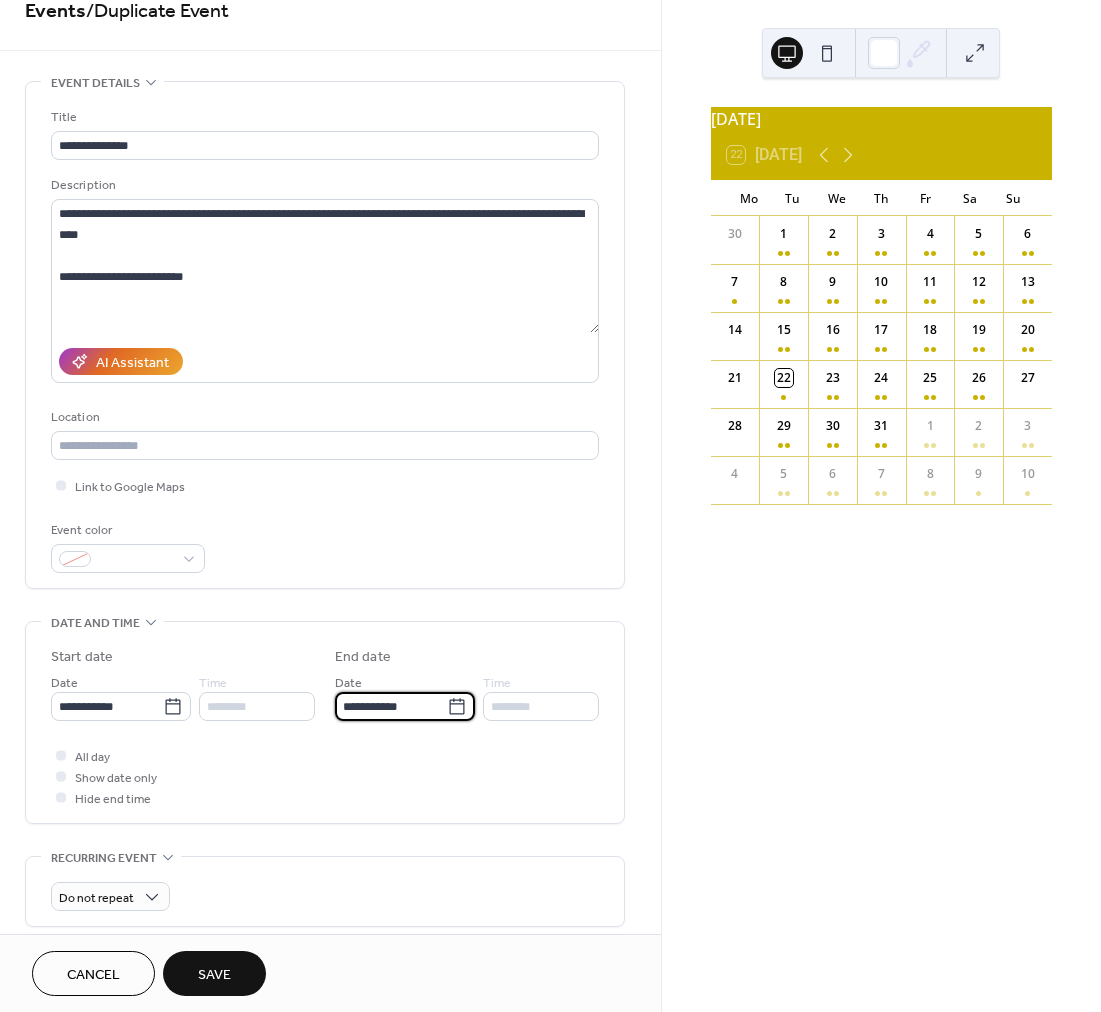 click on "**********" at bounding box center [391, 706] 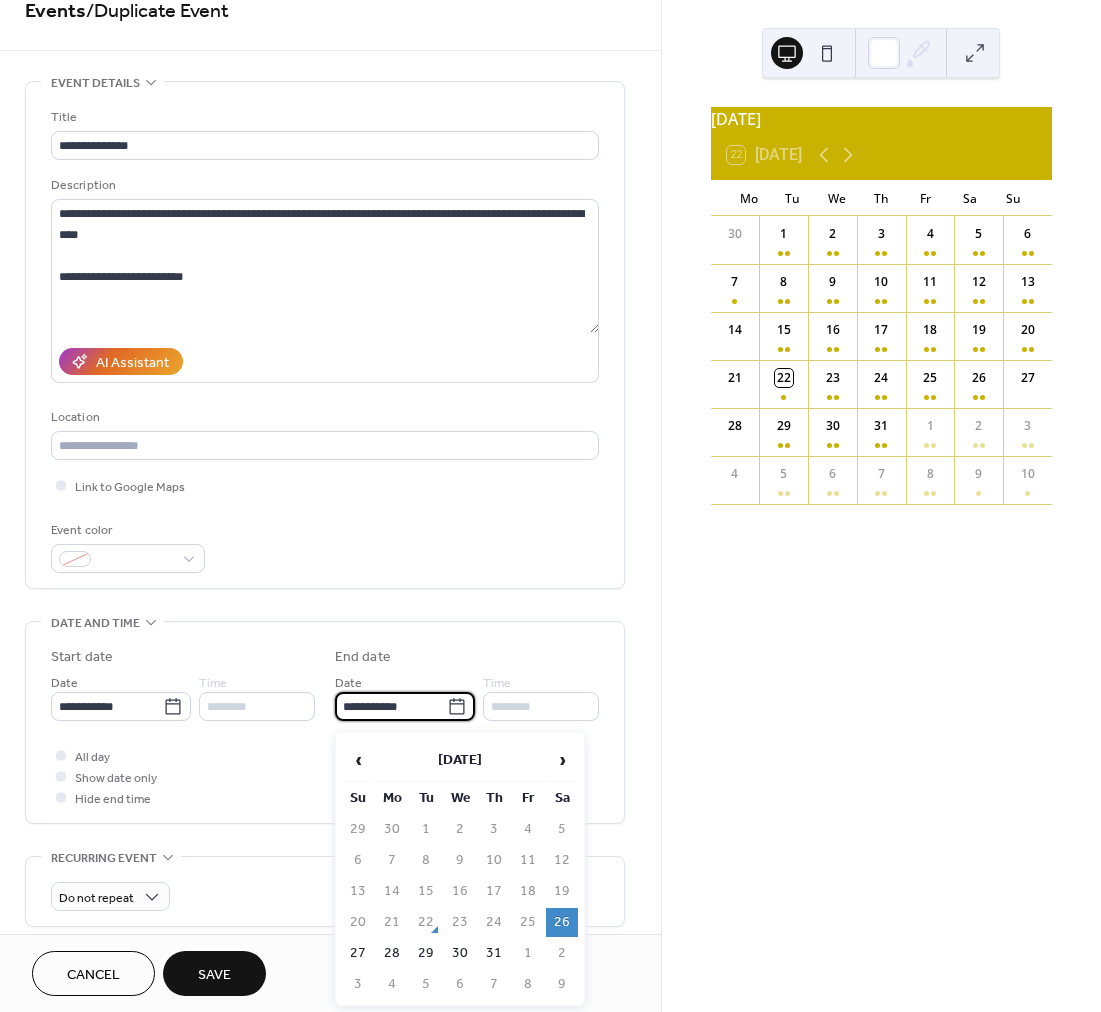 click on "27" at bounding box center (358, 953) 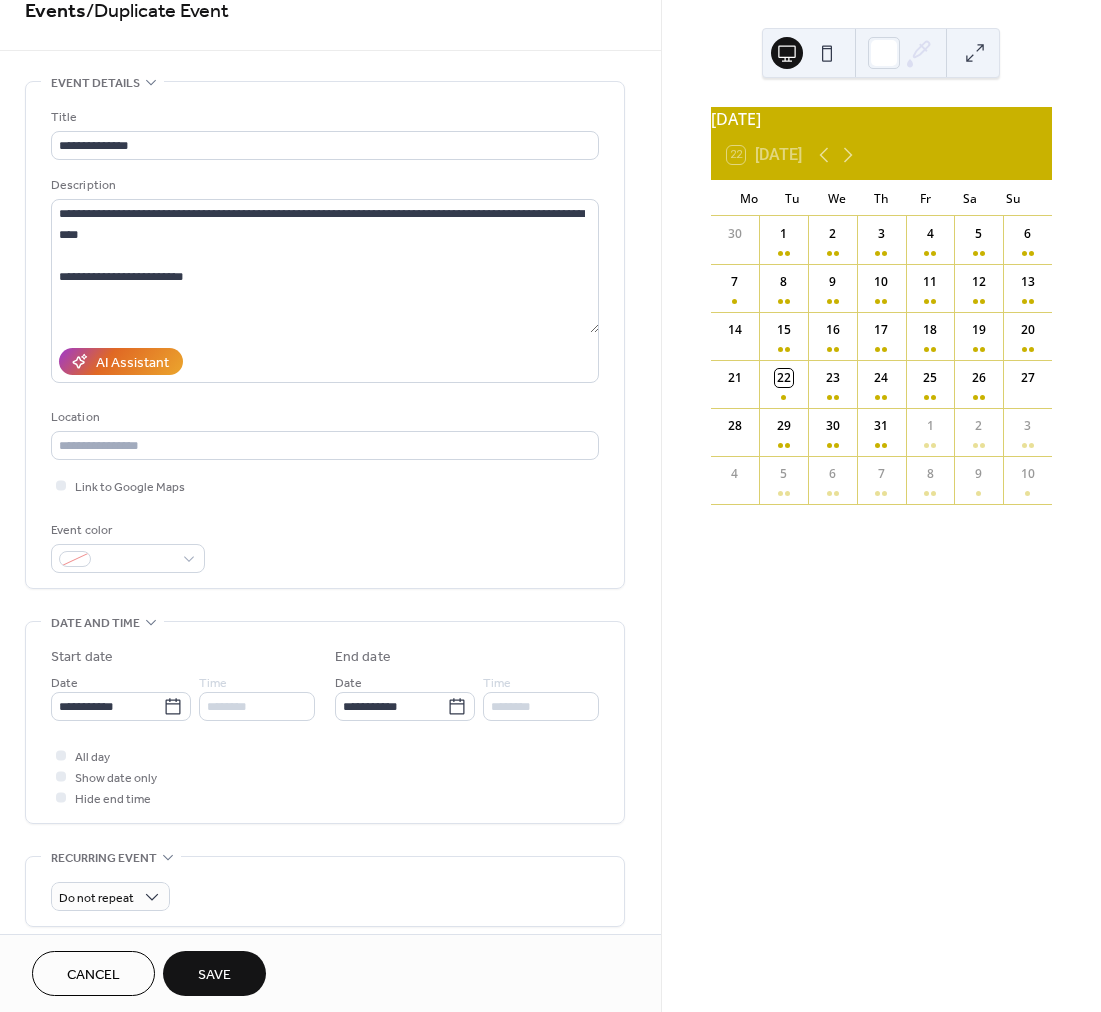click on "Save" at bounding box center (214, 975) 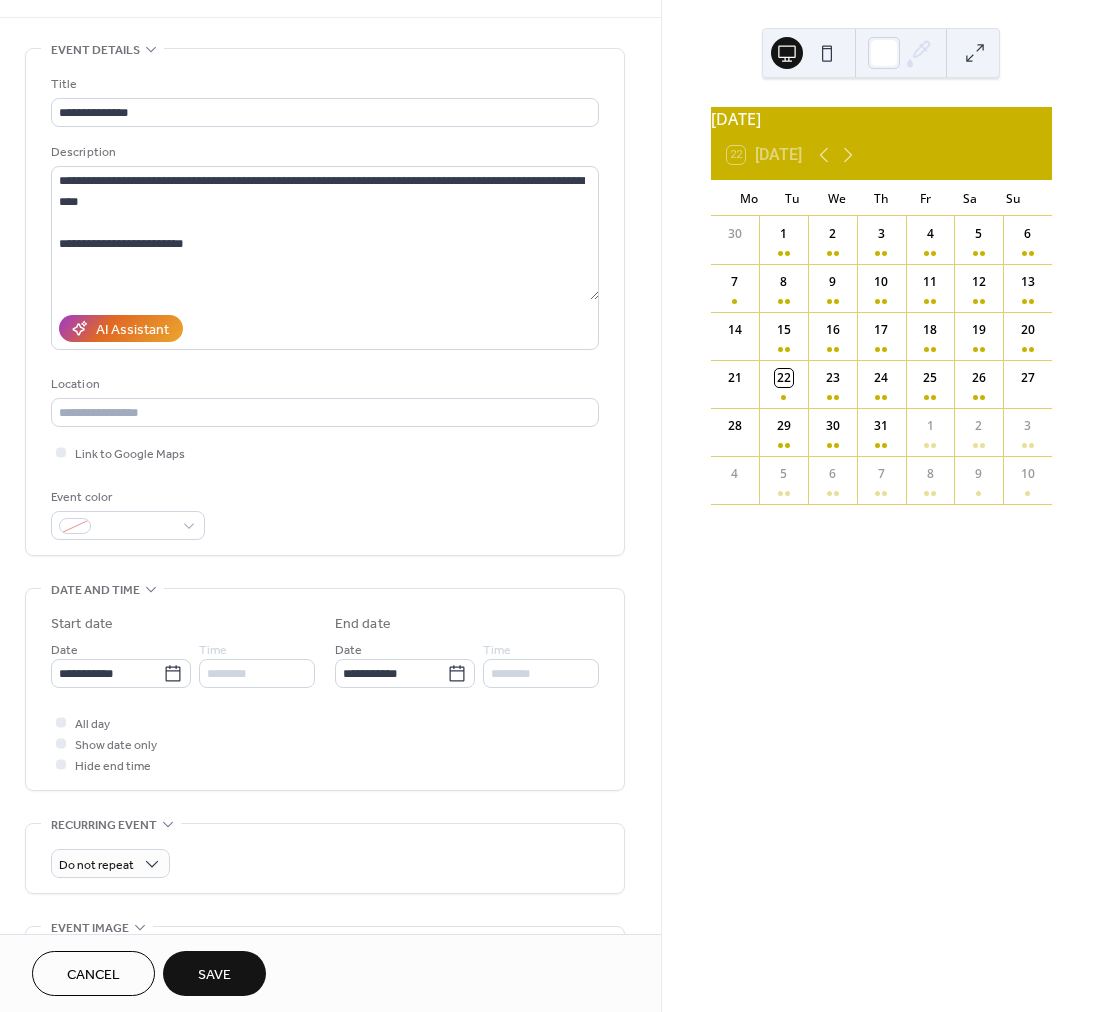 scroll, scrollTop: 122, scrollLeft: 0, axis: vertical 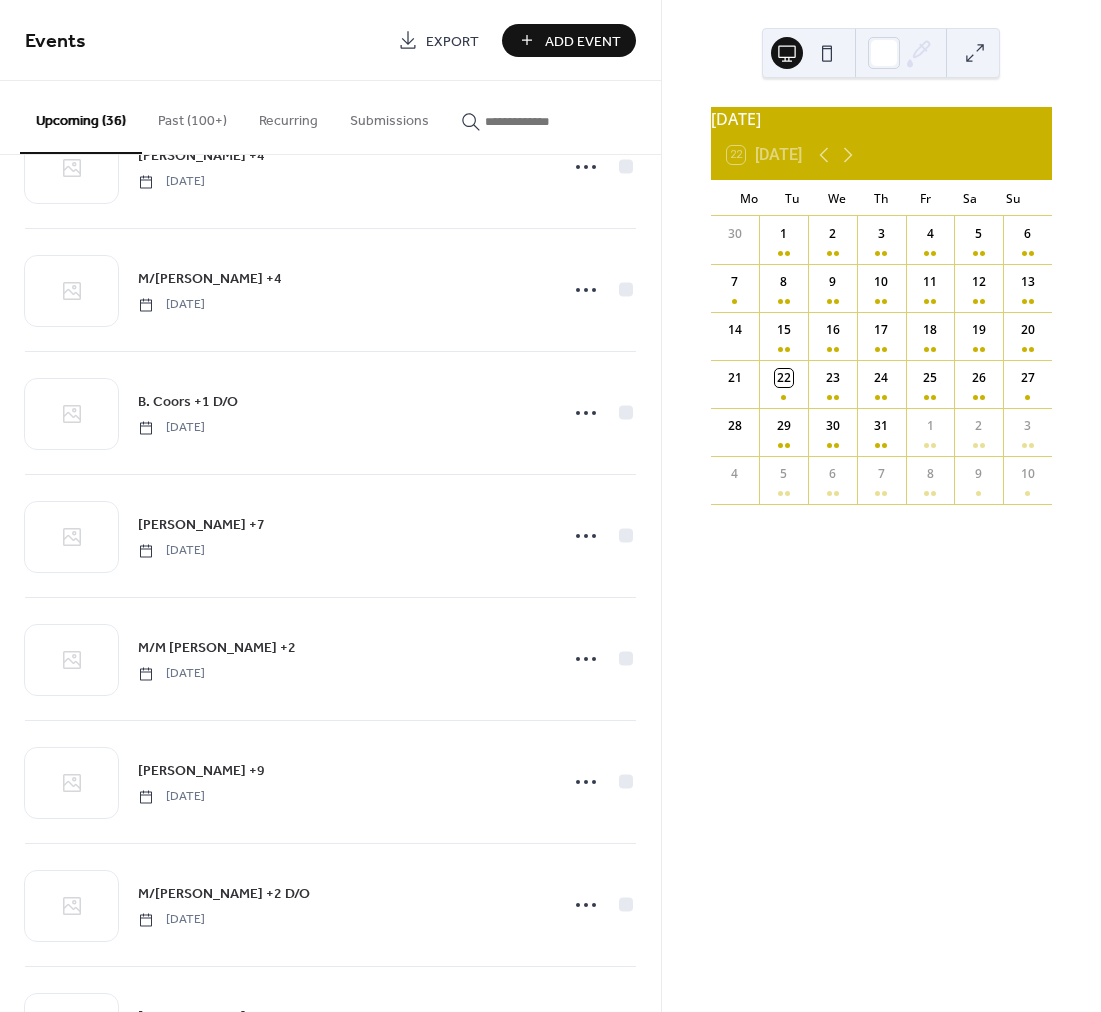 click on "M/M [PERSON_NAME] +2" at bounding box center (217, 648) 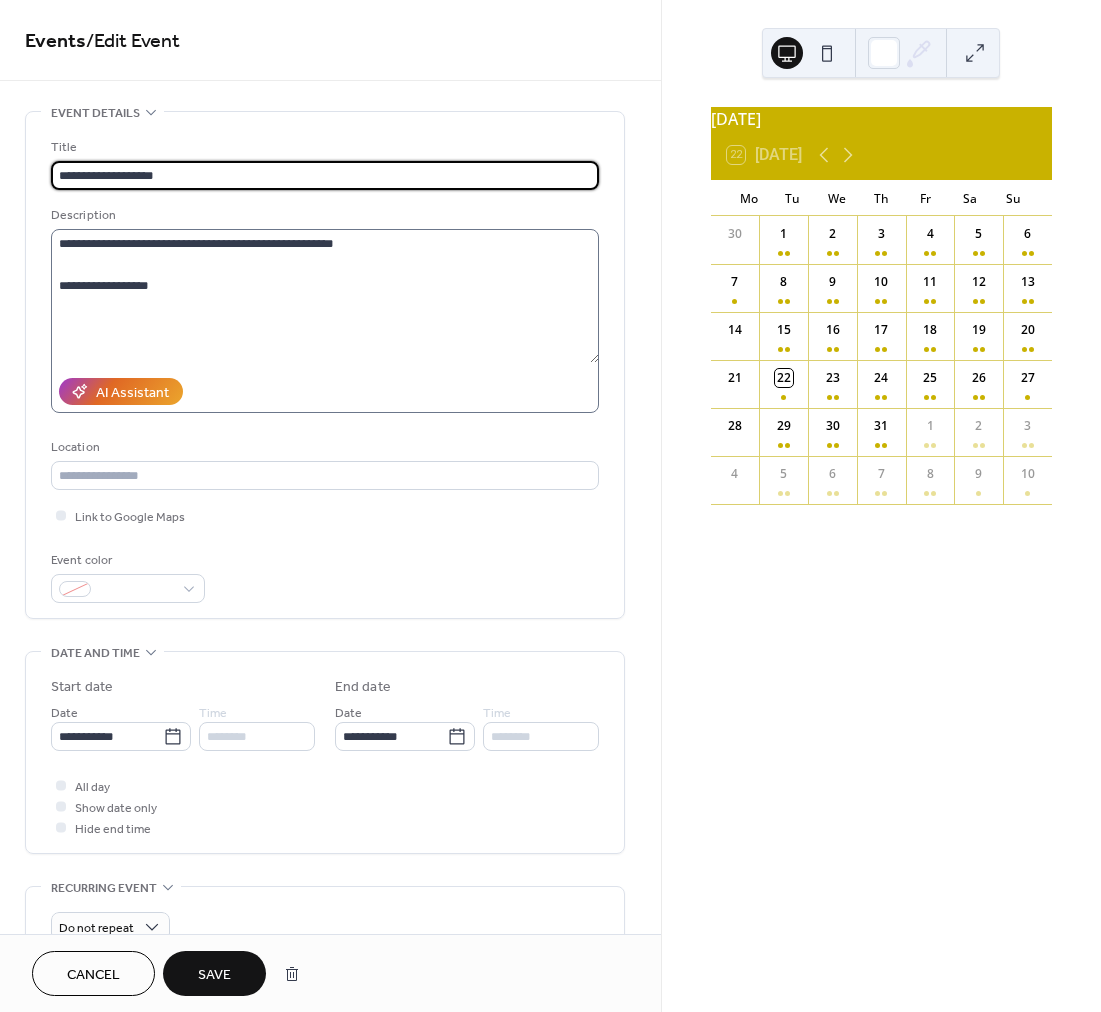 type on "**********" 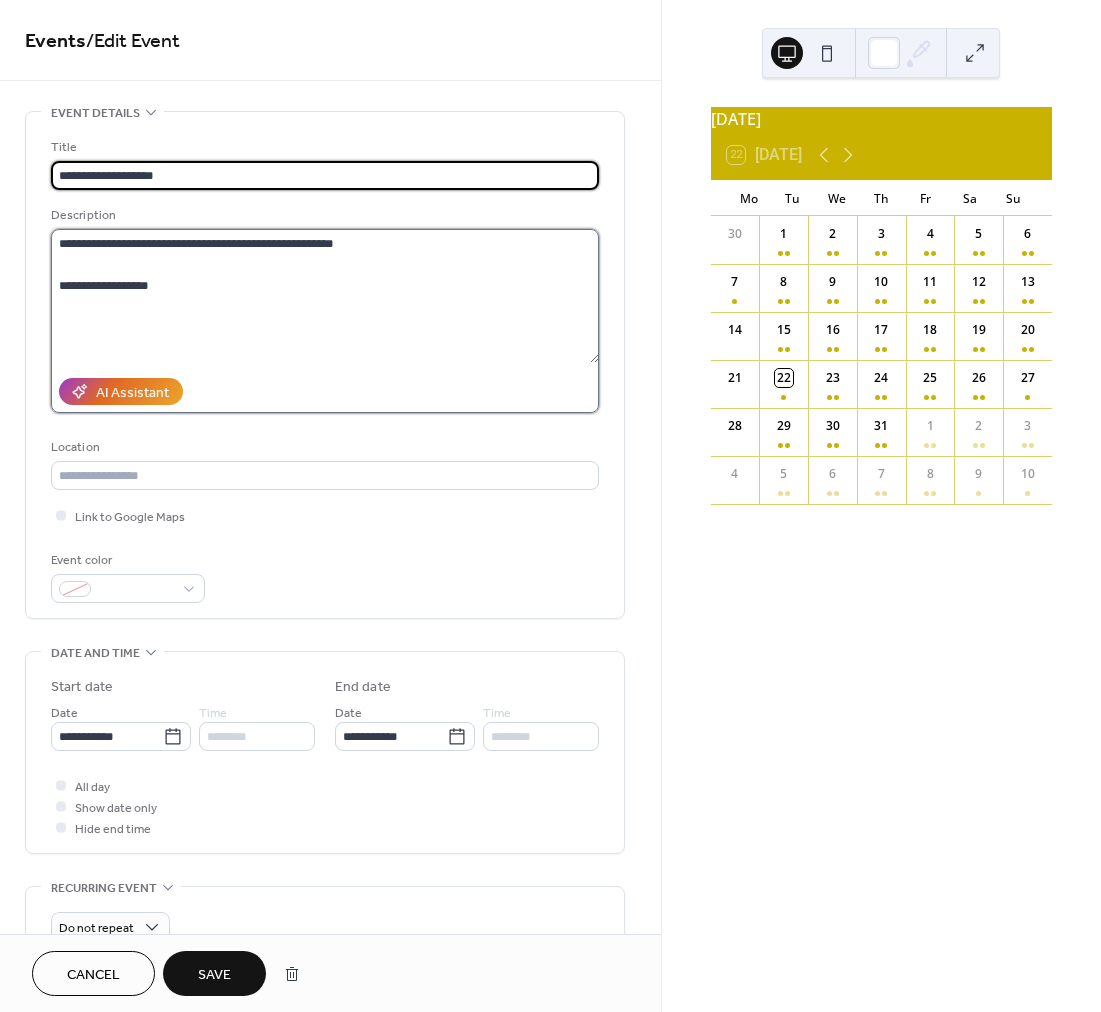 click on "**********" at bounding box center (325, 296) 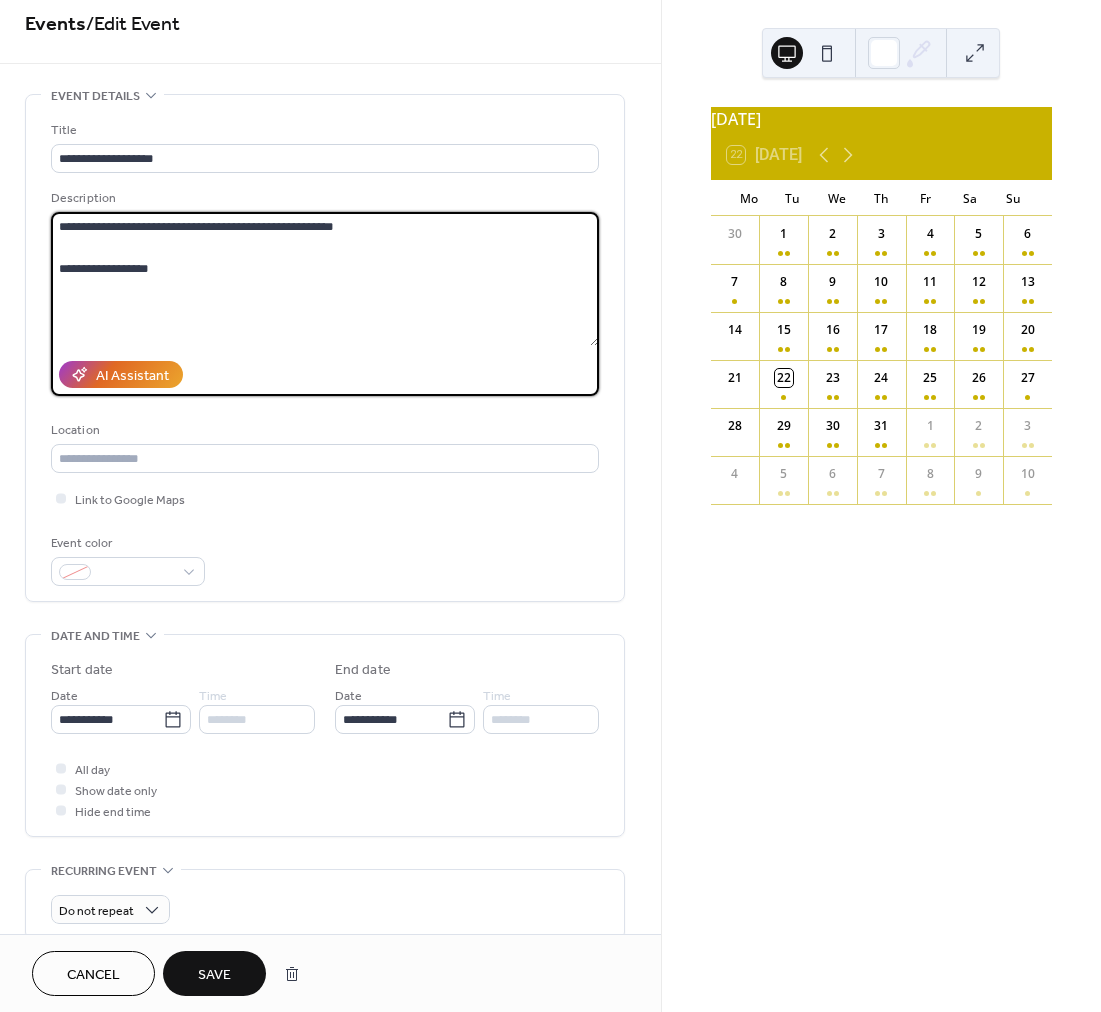 scroll, scrollTop: 15, scrollLeft: 0, axis: vertical 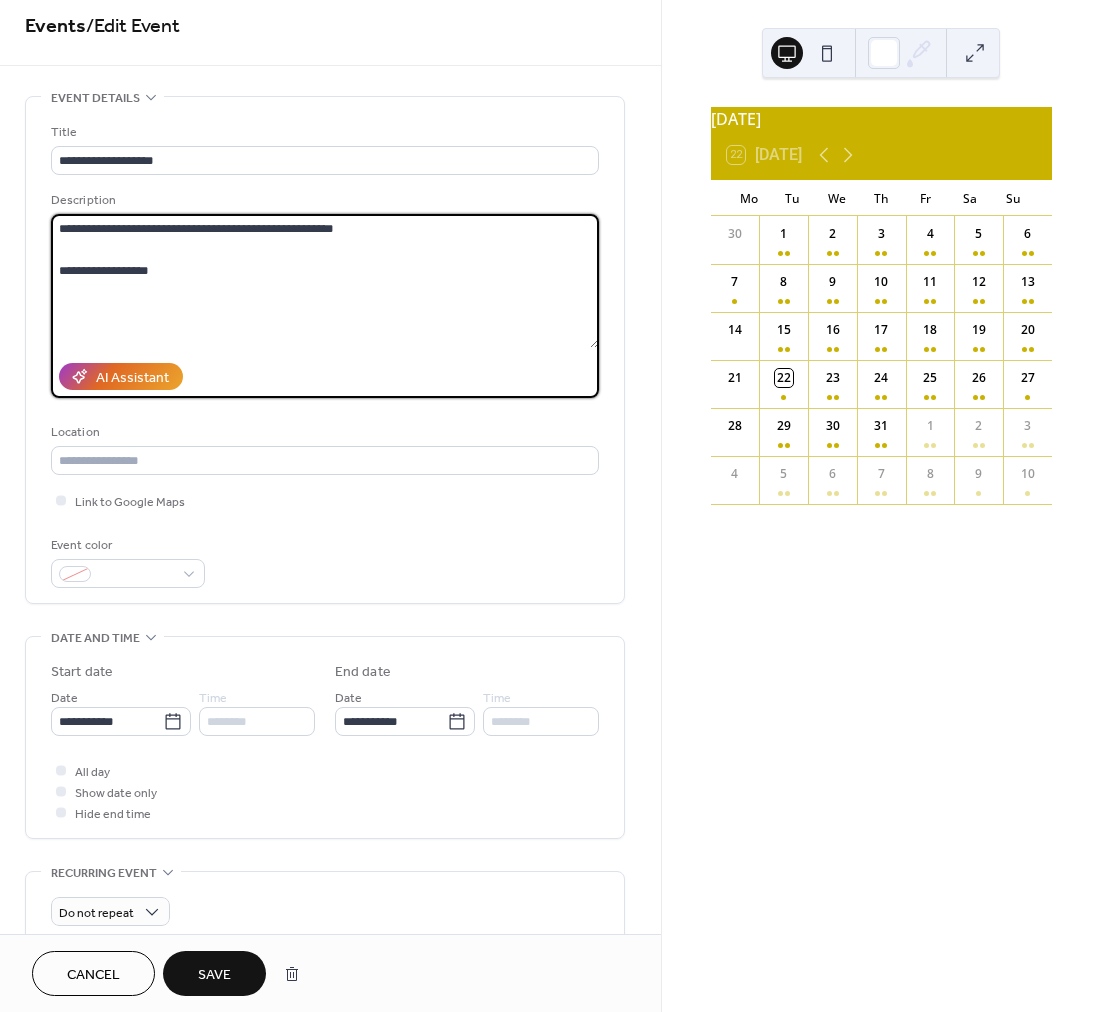click on "**********" at bounding box center [325, 281] 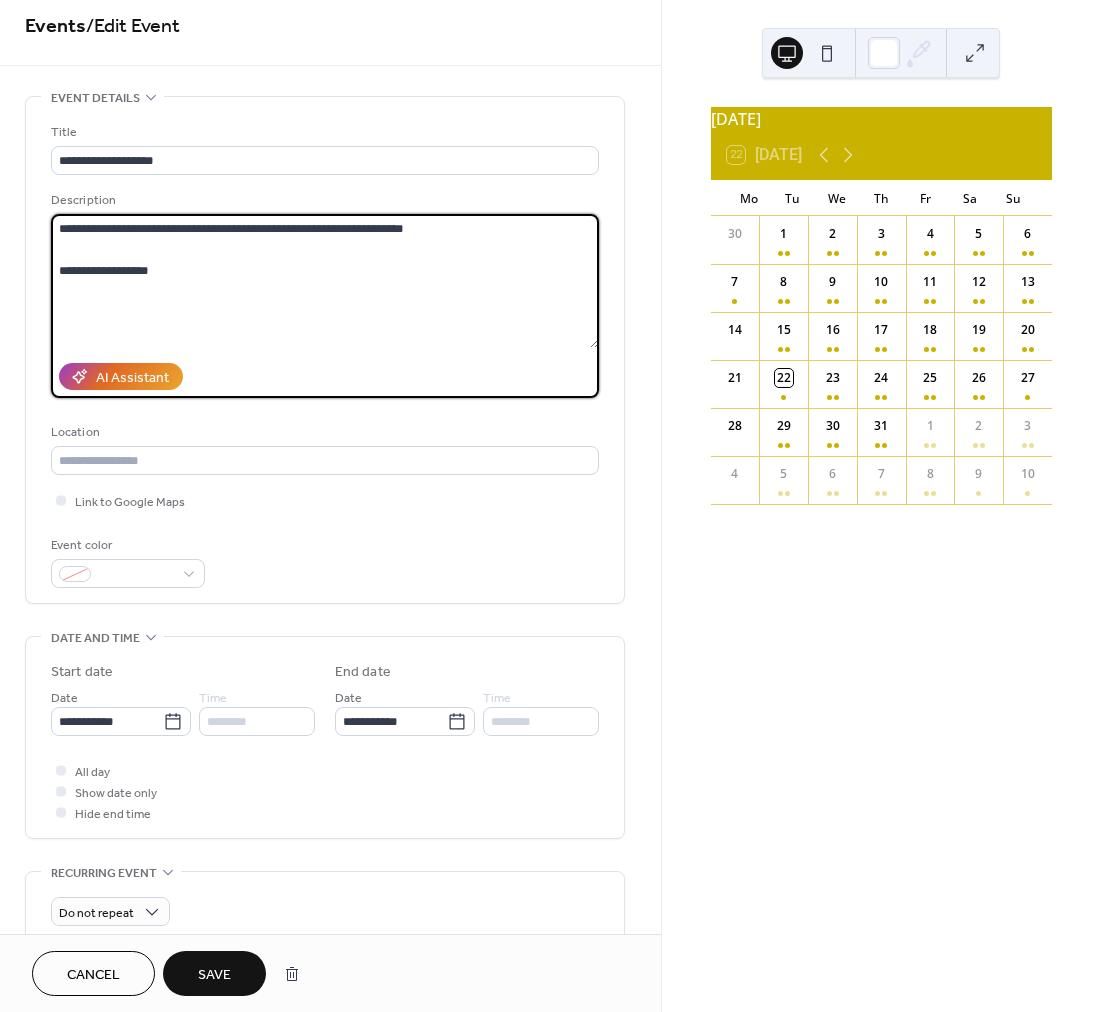 scroll, scrollTop: 17, scrollLeft: 0, axis: vertical 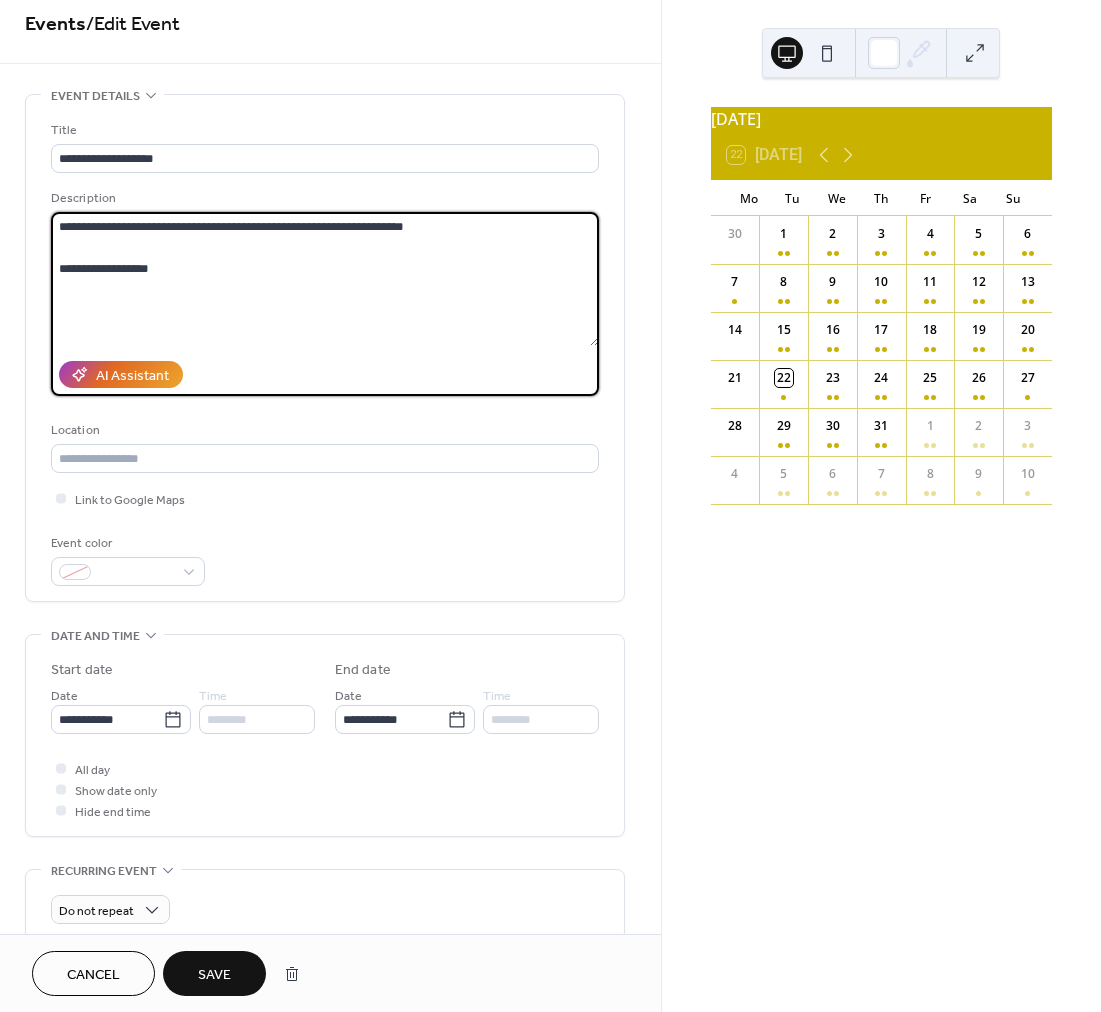 type on "**********" 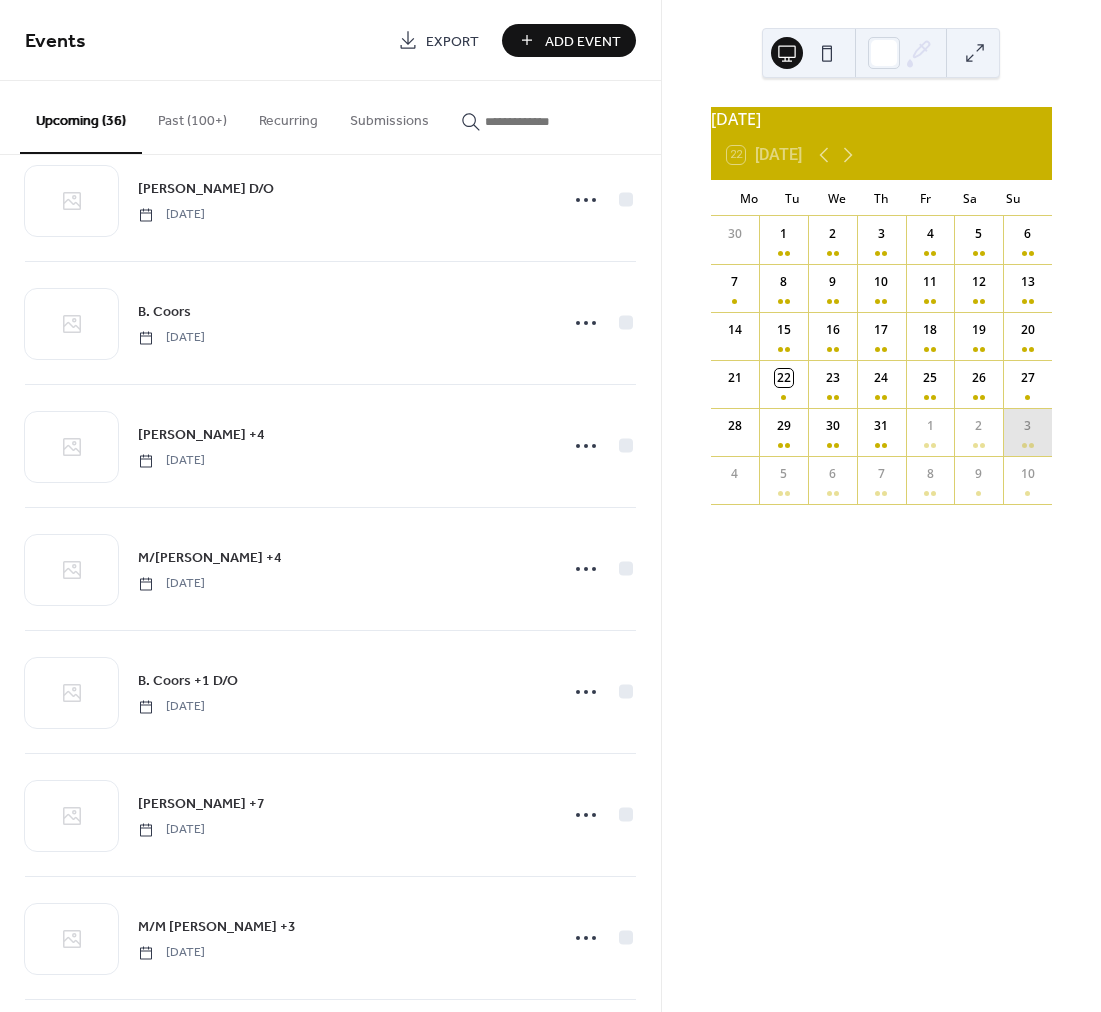 scroll, scrollTop: 1272, scrollLeft: 0, axis: vertical 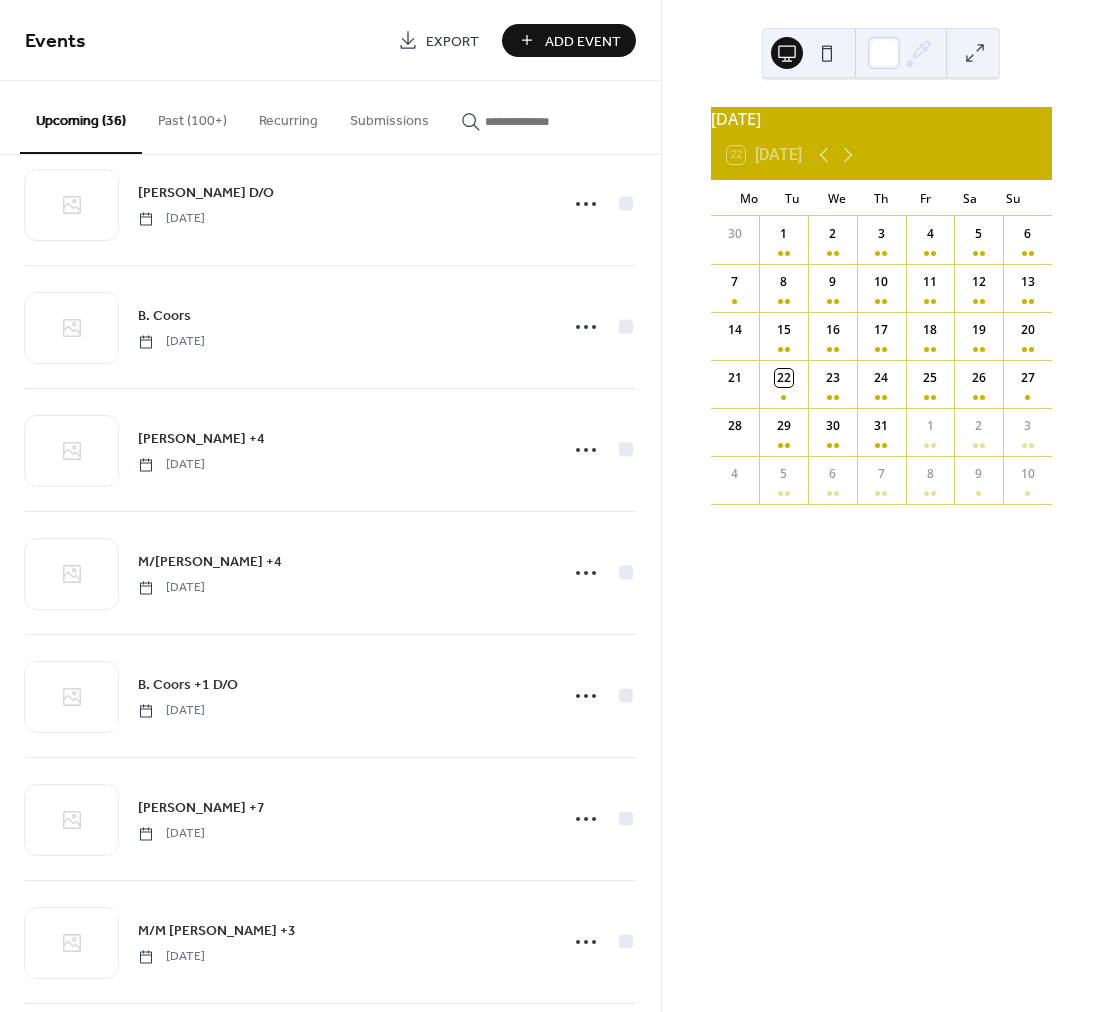 click on "Add Event" at bounding box center (583, 41) 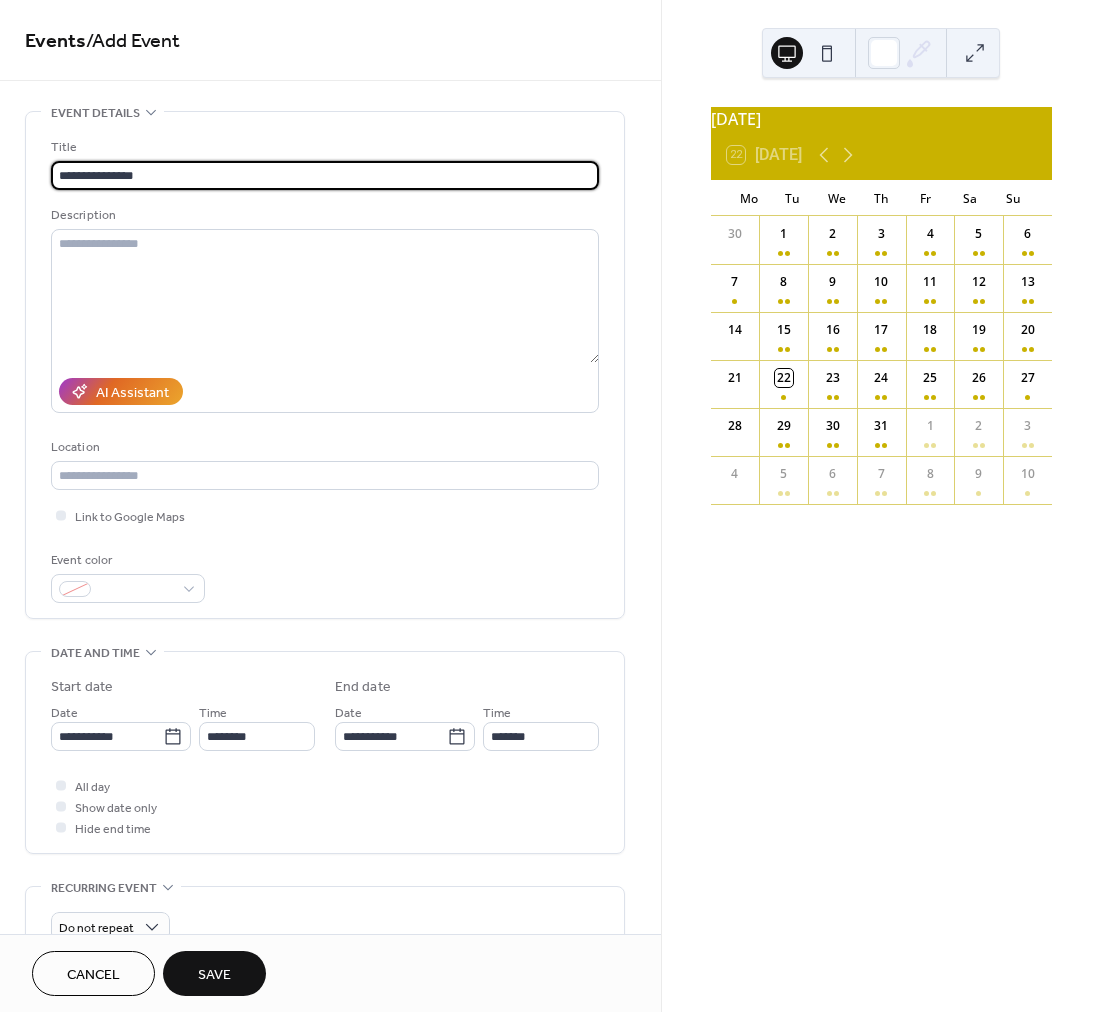 type on "**********" 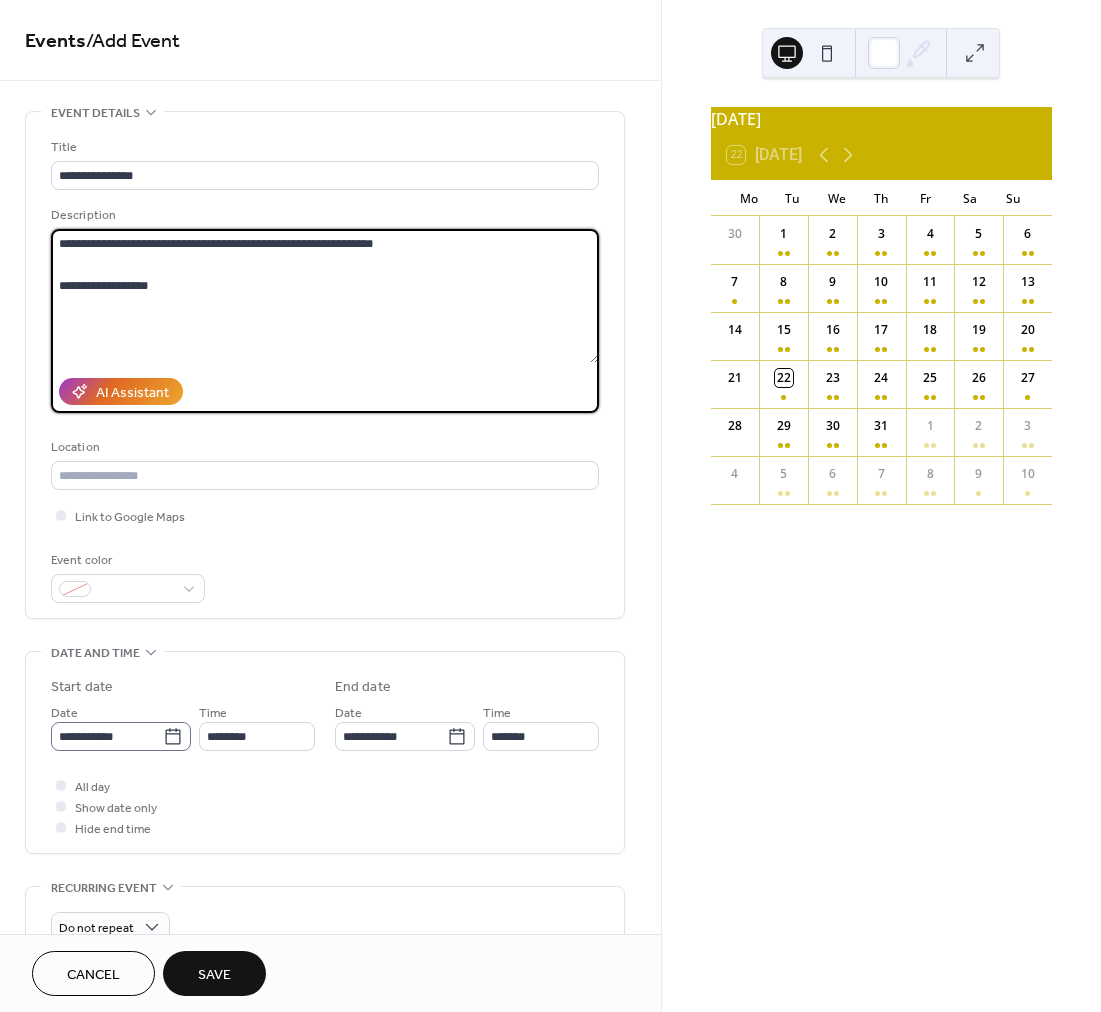 type on "**********" 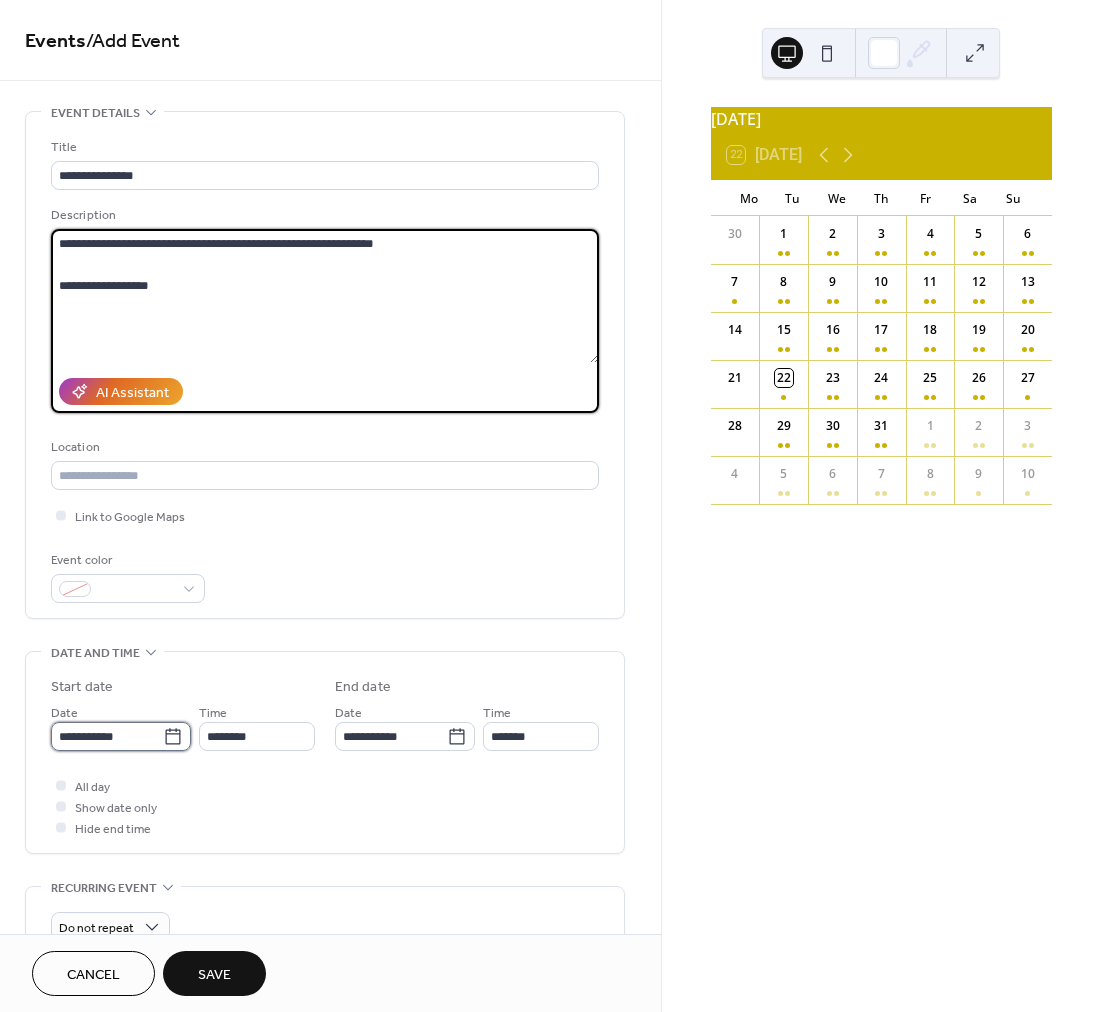 click on "**********" at bounding box center [107, 736] 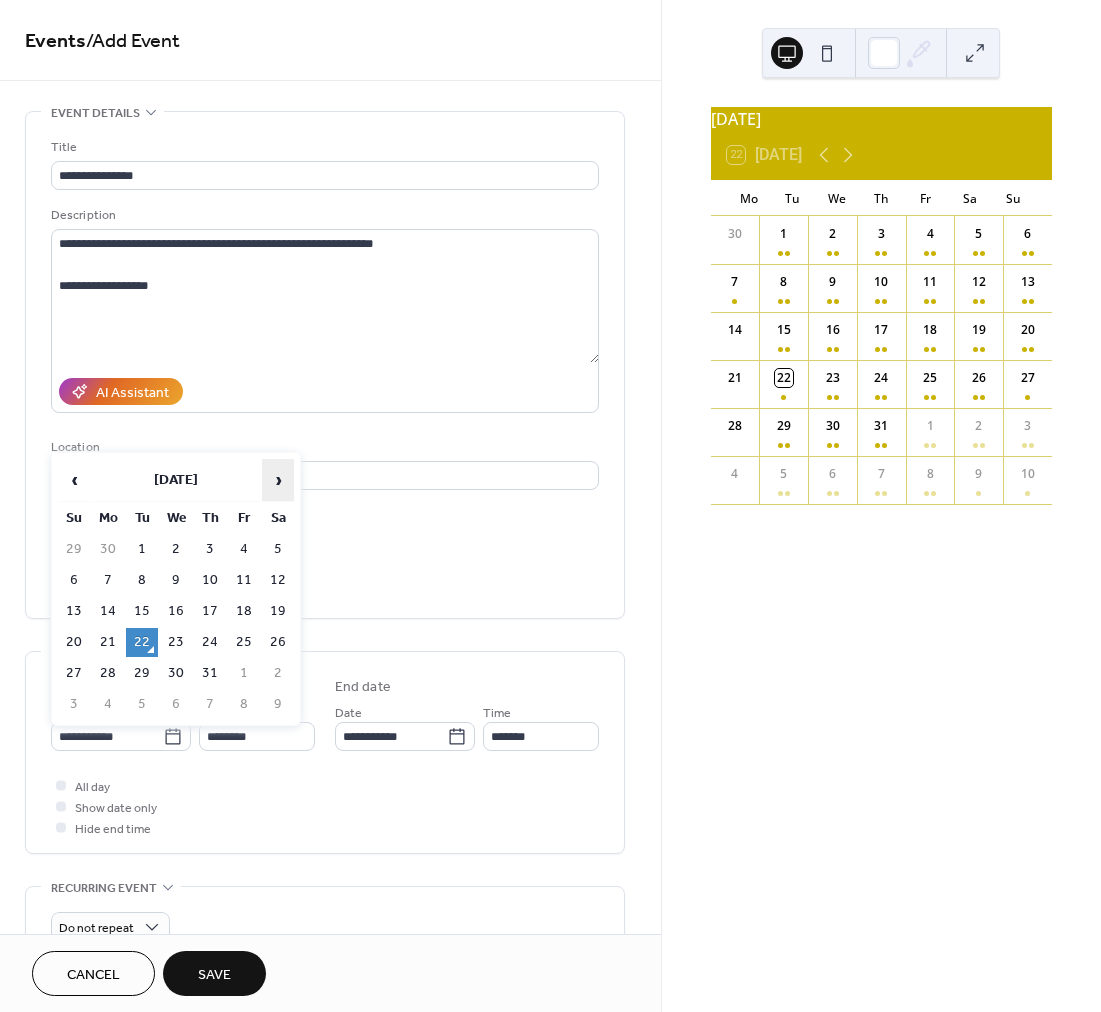 click on "›" at bounding box center [278, 480] 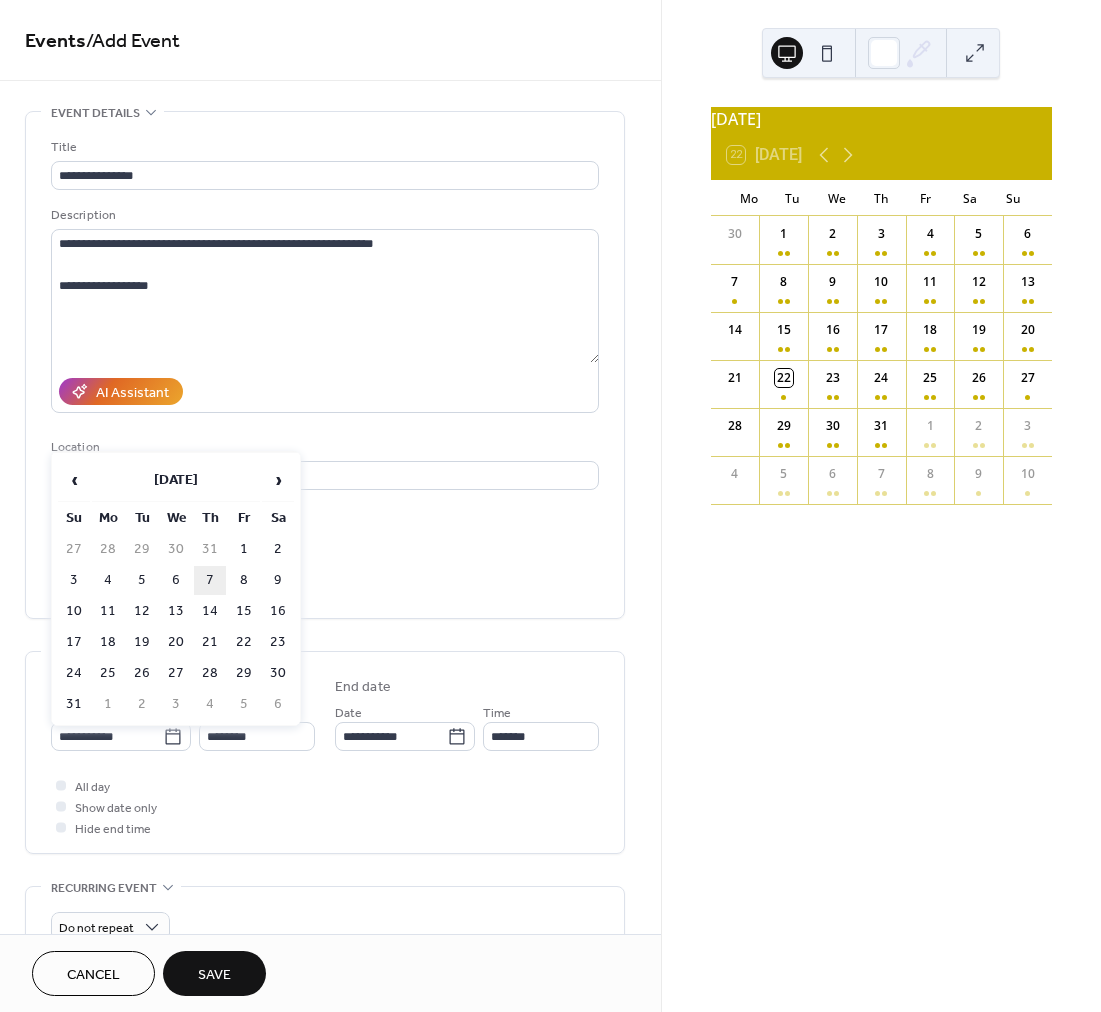 click on "7" at bounding box center [210, 580] 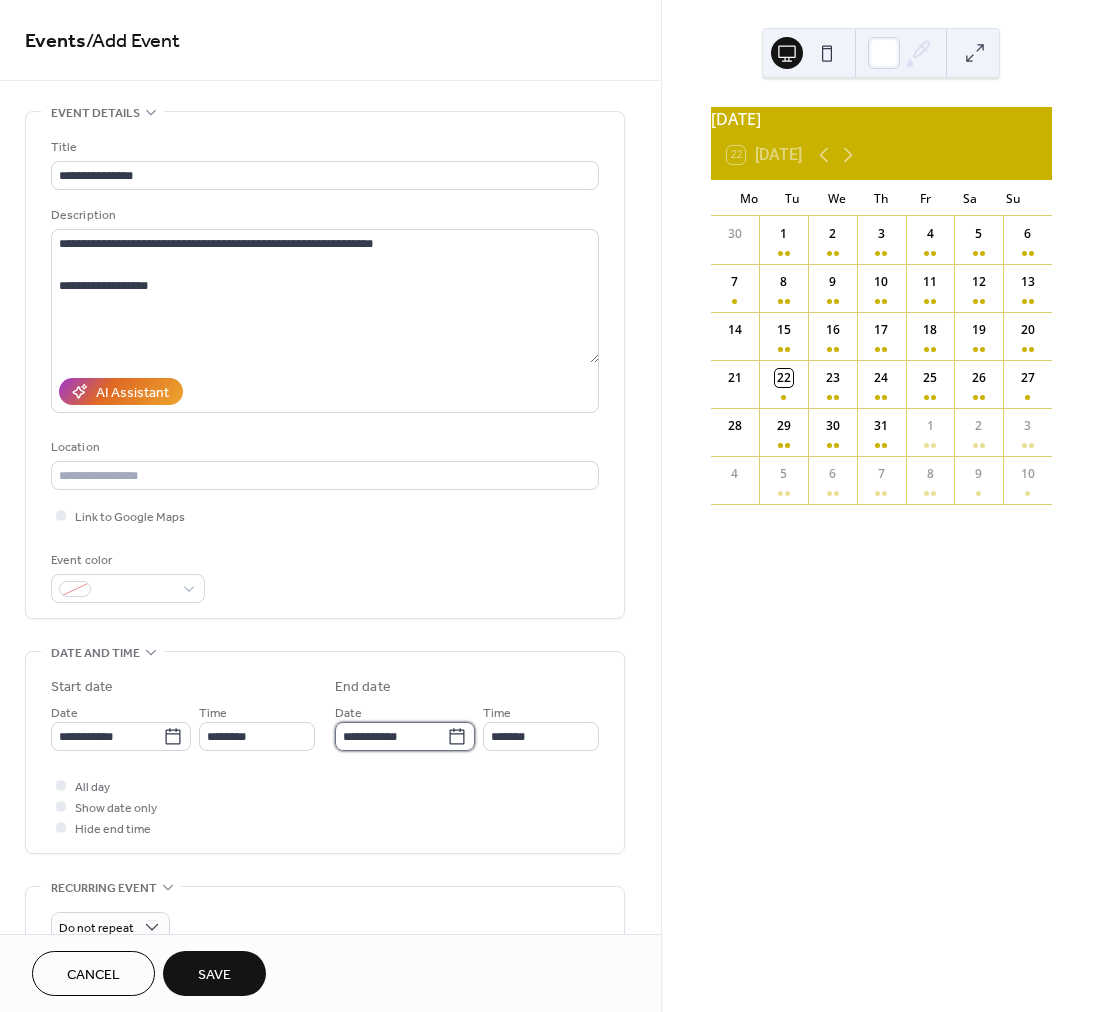 click on "**********" at bounding box center [391, 736] 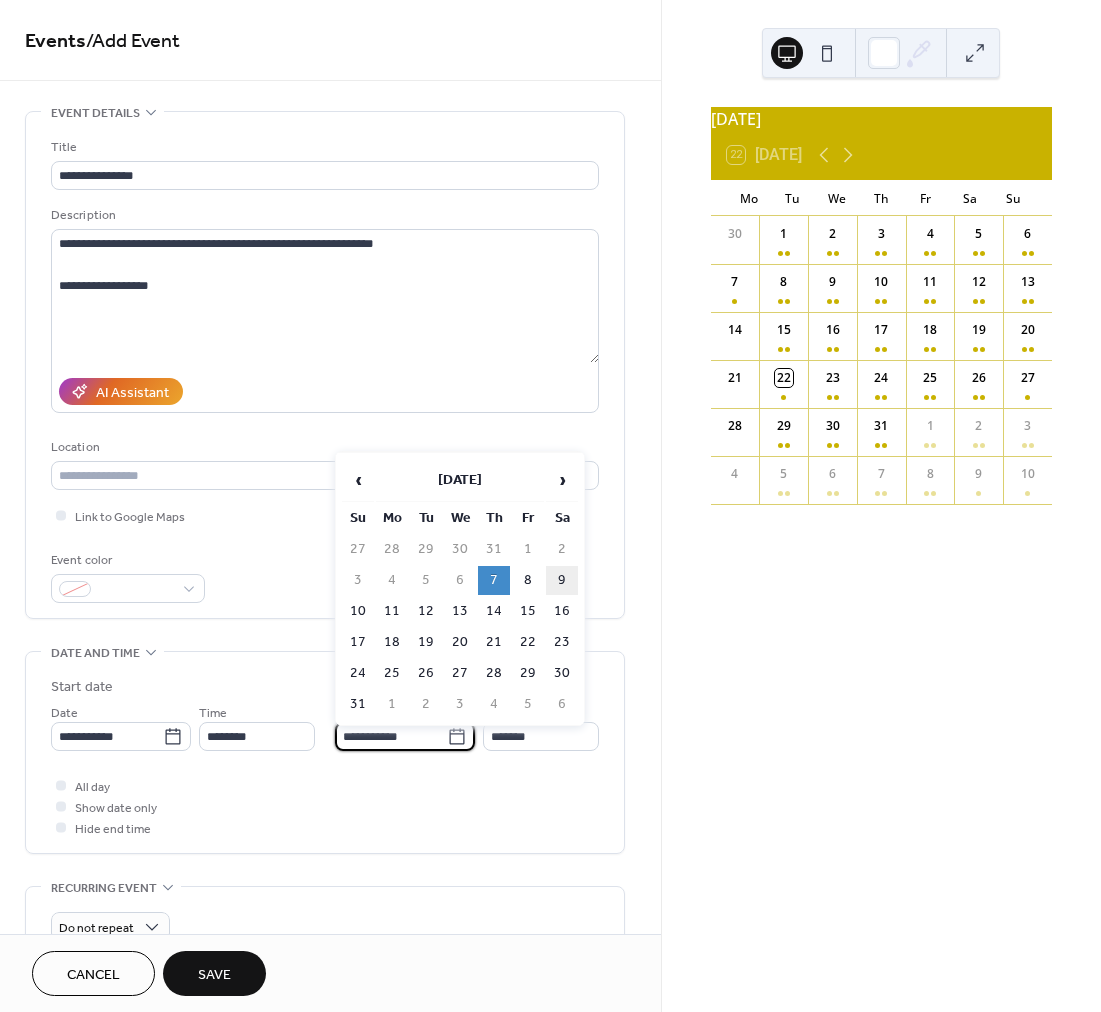 click on "9" at bounding box center [562, 580] 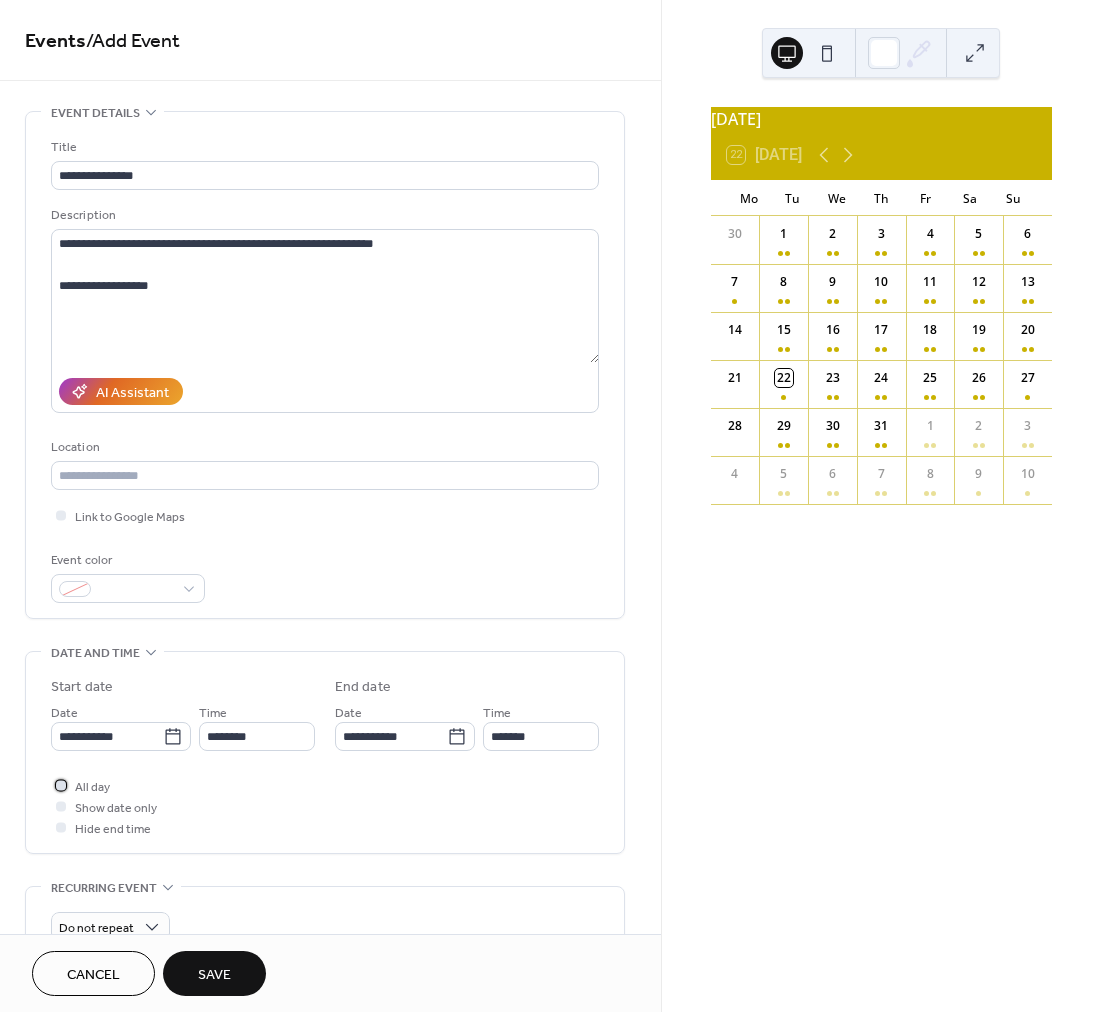 click on "All day" at bounding box center (92, 787) 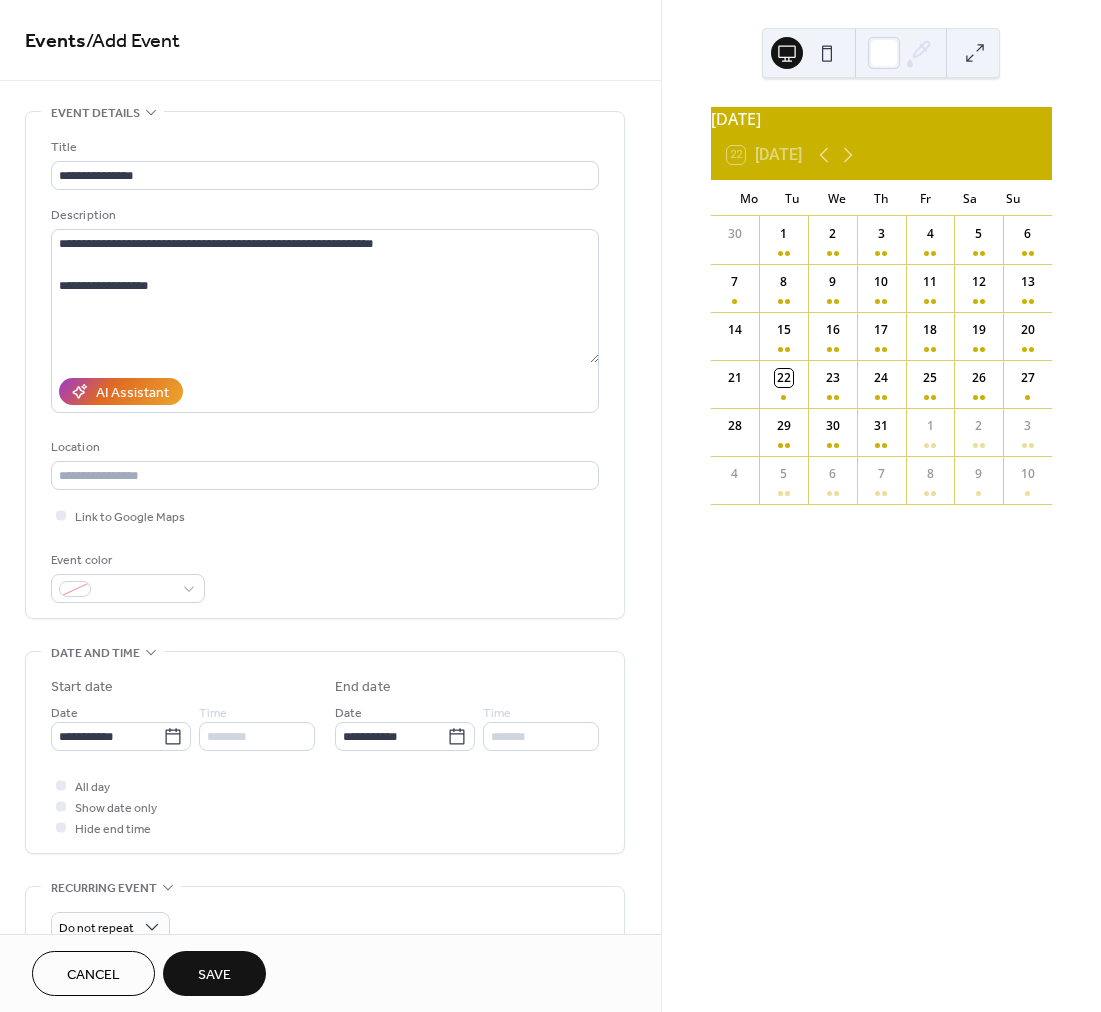 click on "Save" at bounding box center (214, 973) 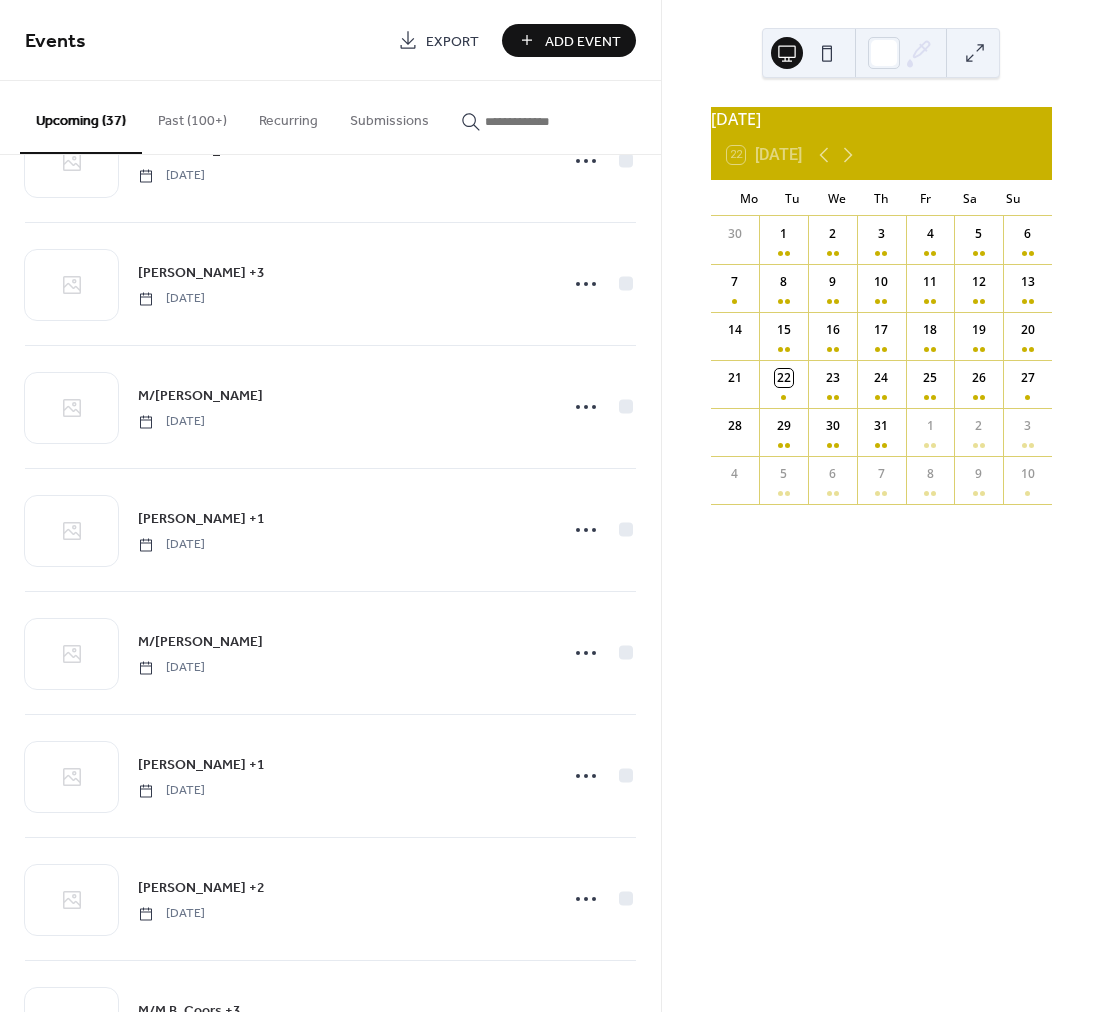 scroll, scrollTop: 2306, scrollLeft: 0, axis: vertical 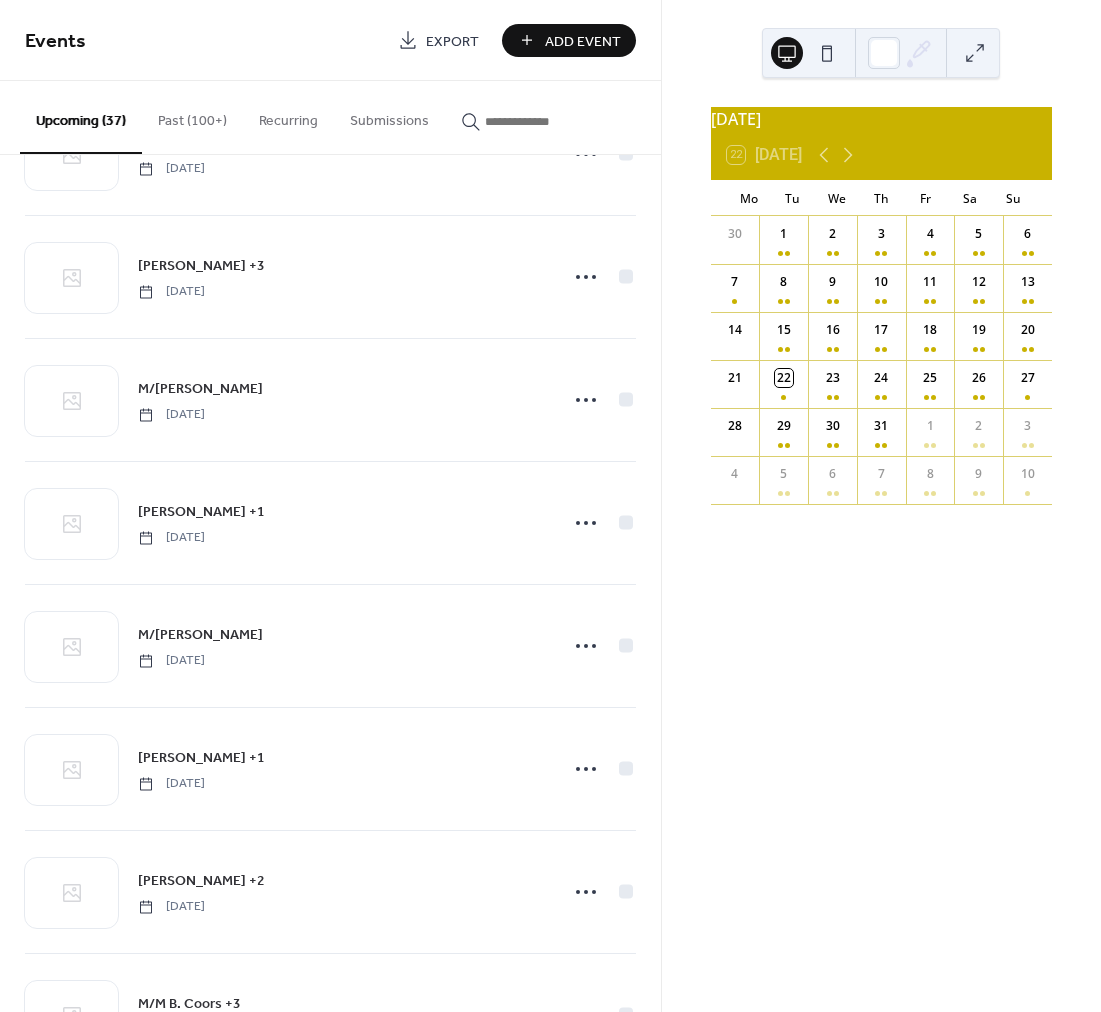 click on "[PERSON_NAME] +1" at bounding box center (201, 512) 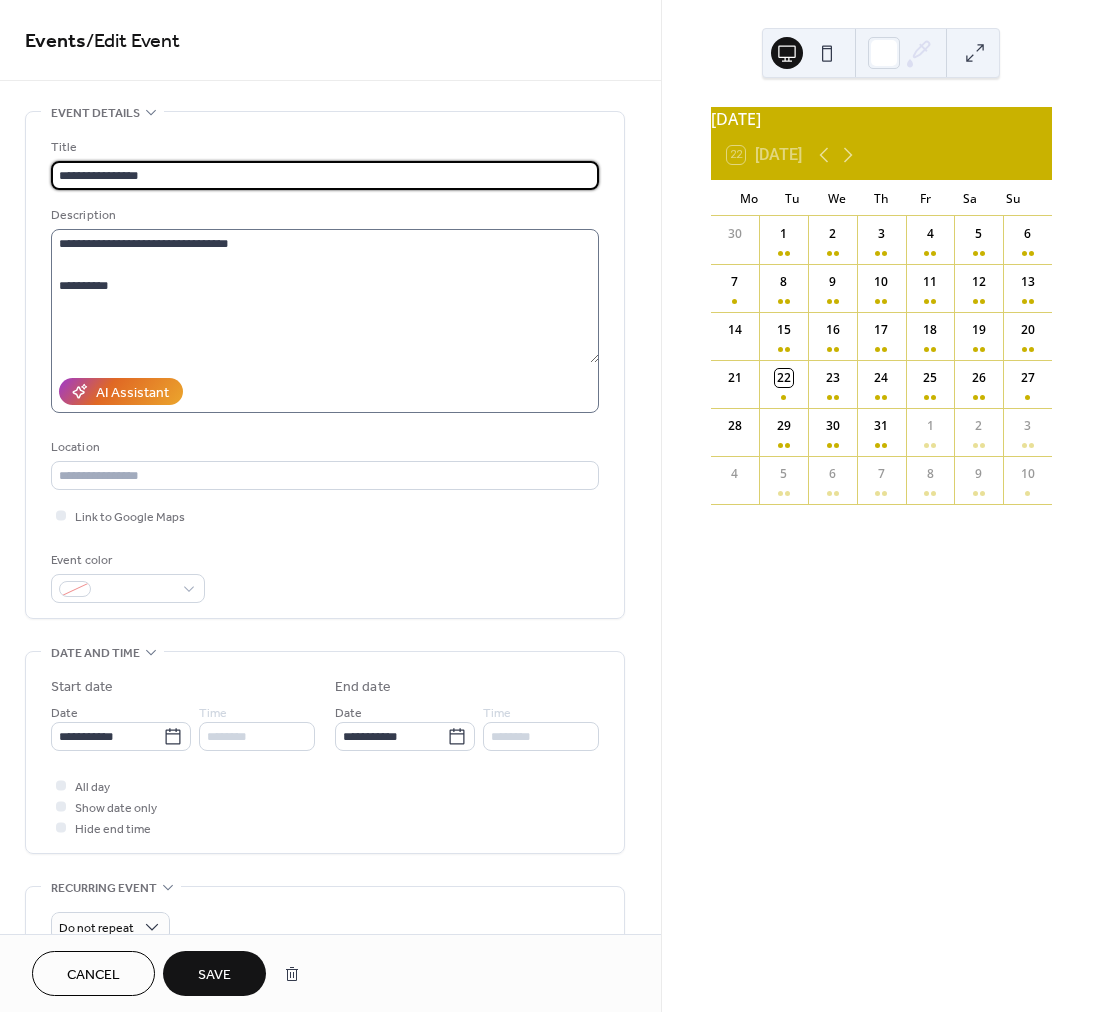 type on "**********" 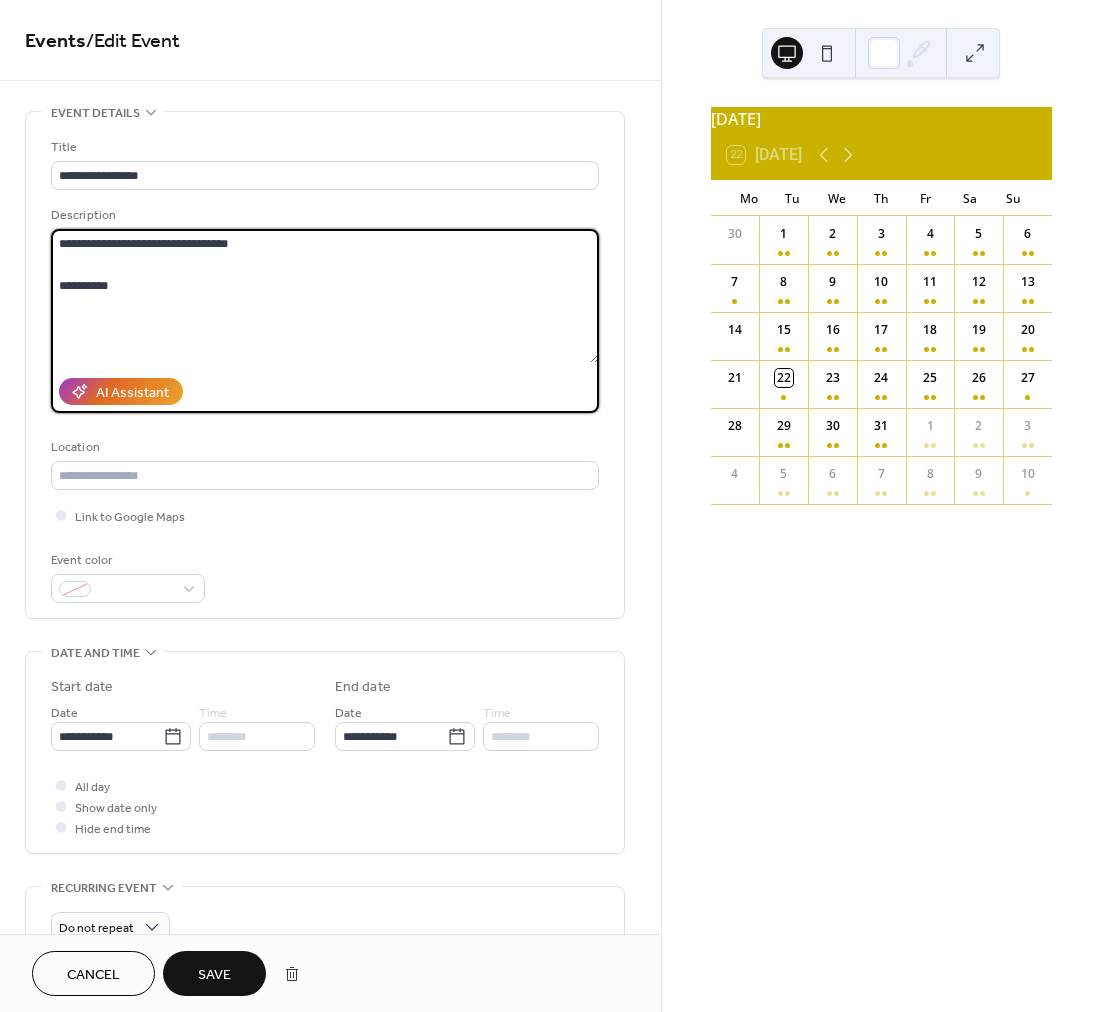 drag, startPoint x: 165, startPoint y: 244, endPoint x: 186, endPoint y: 245, distance: 21.023796 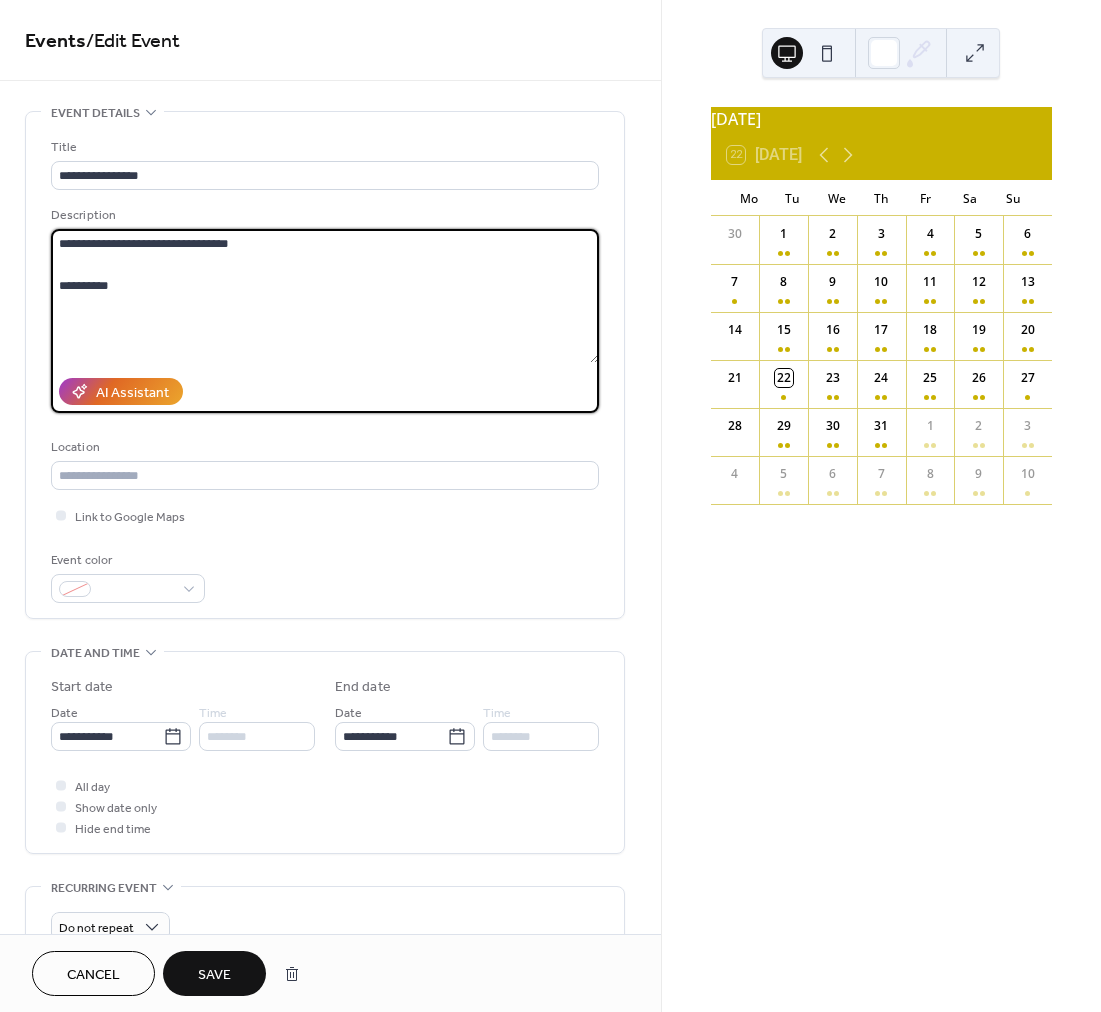 click on "**********" at bounding box center (325, 296) 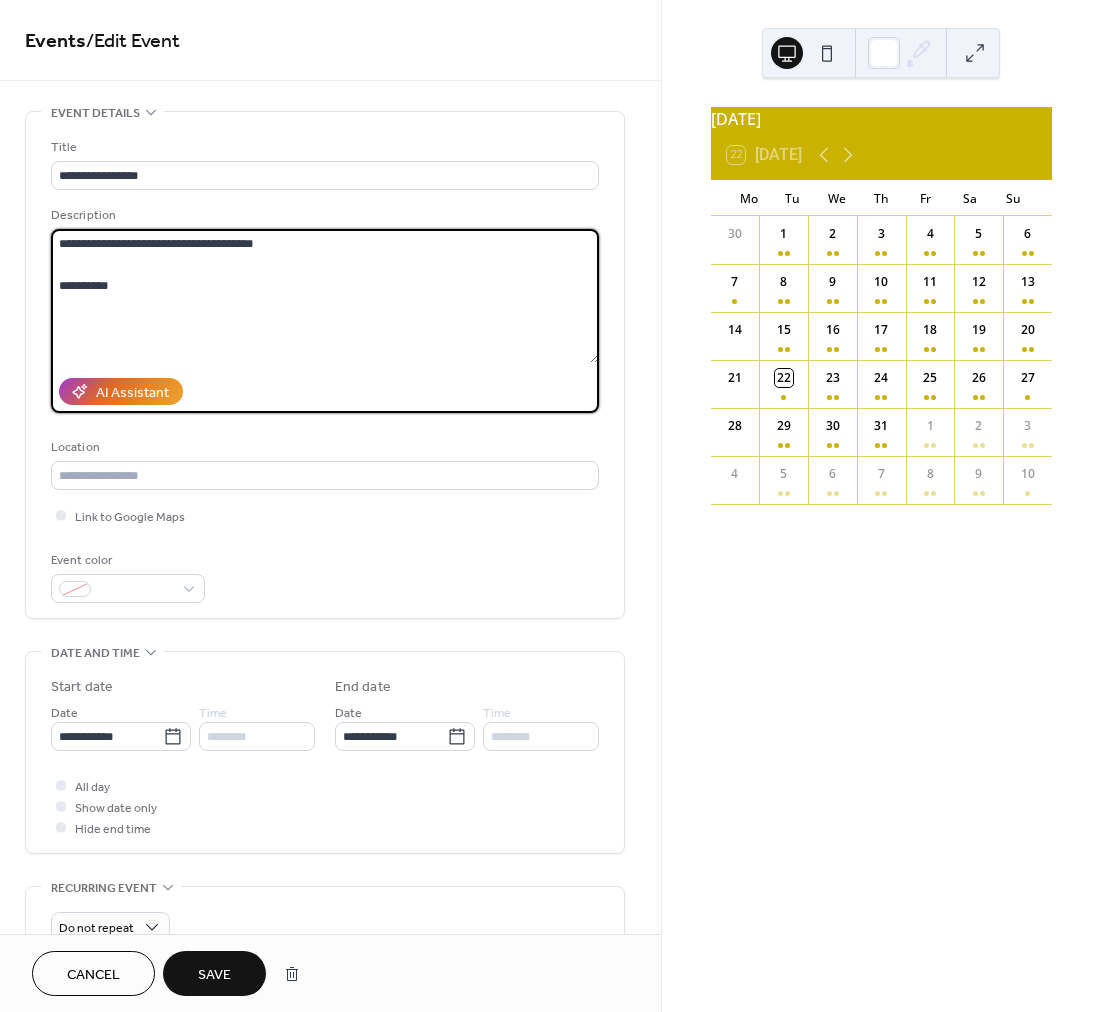 type on "**********" 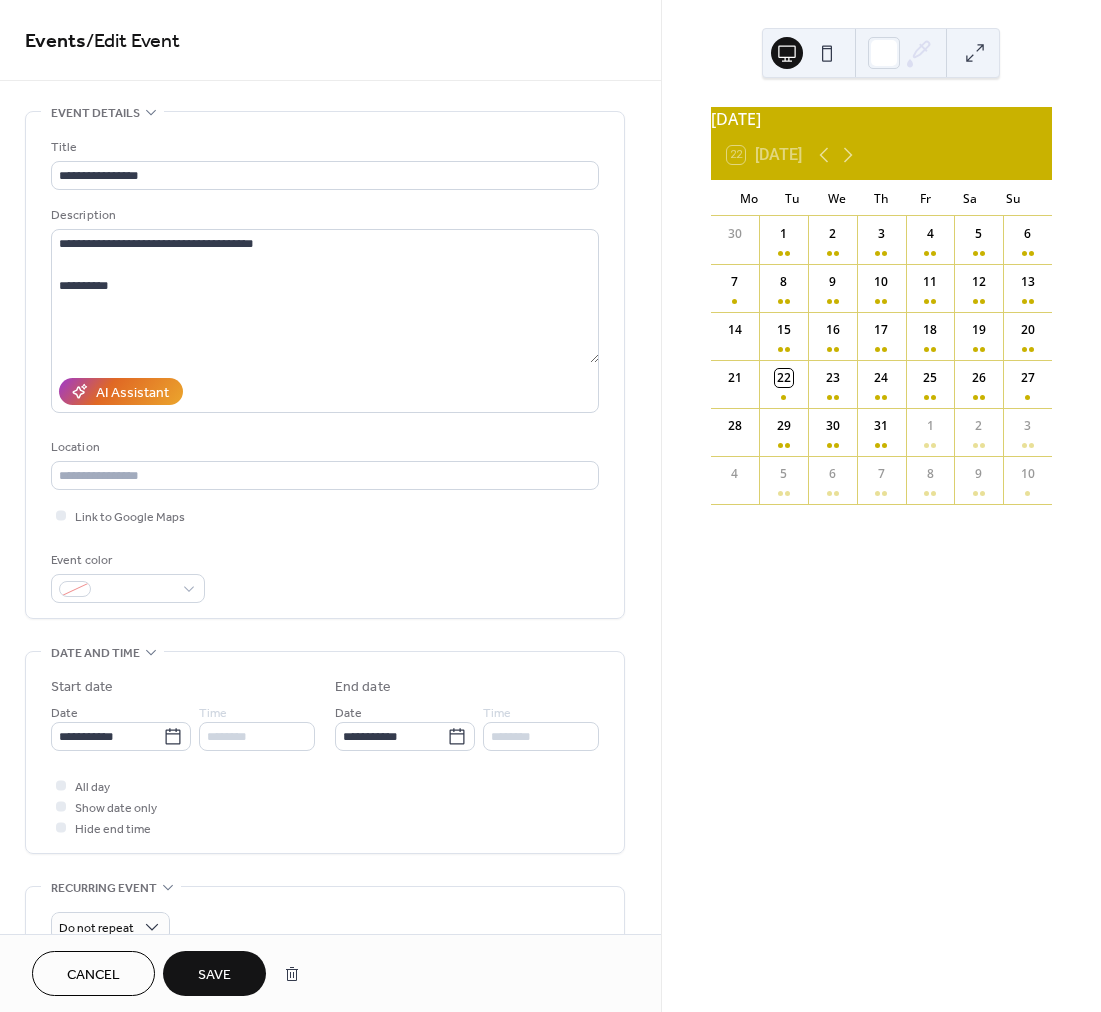 click on "Save" at bounding box center (214, 975) 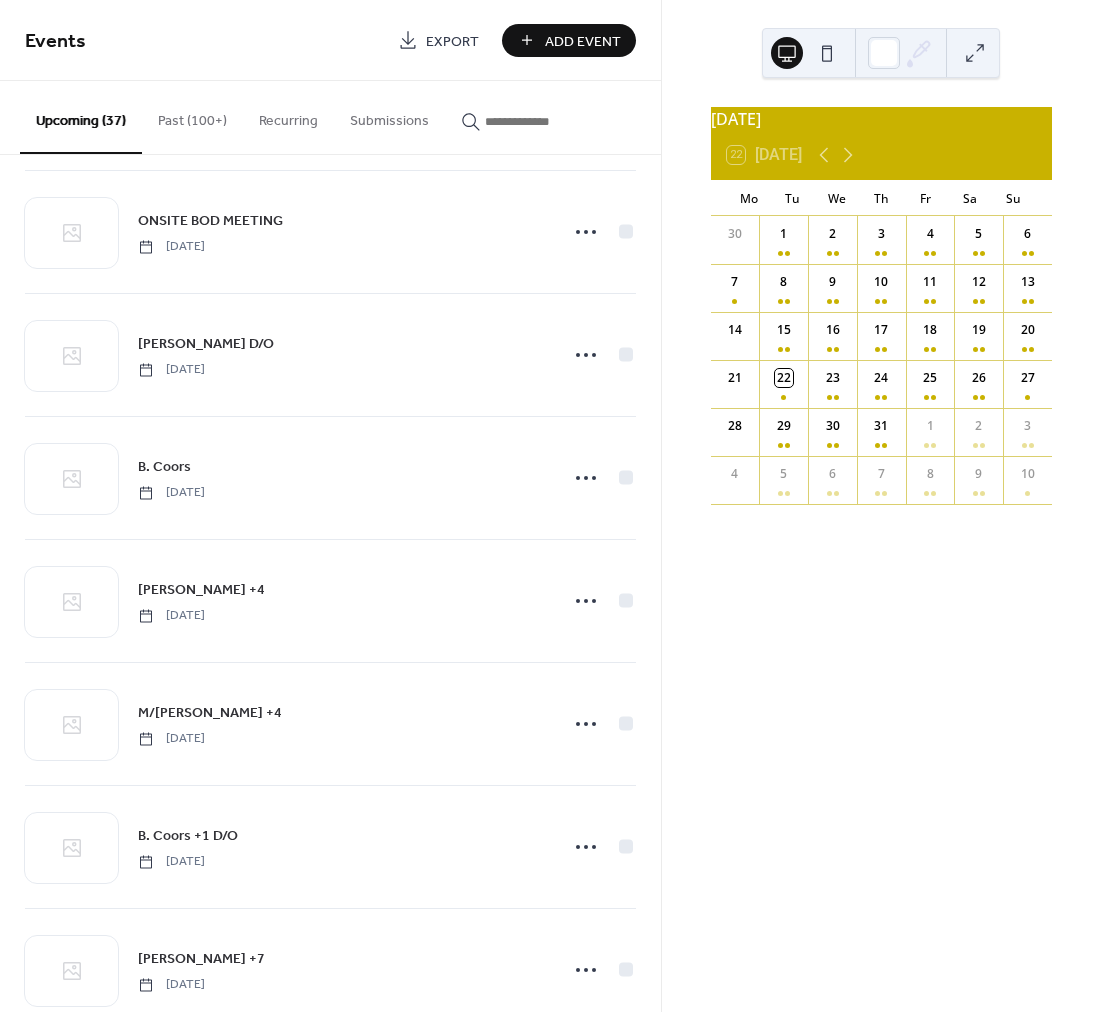 scroll, scrollTop: 1151, scrollLeft: 0, axis: vertical 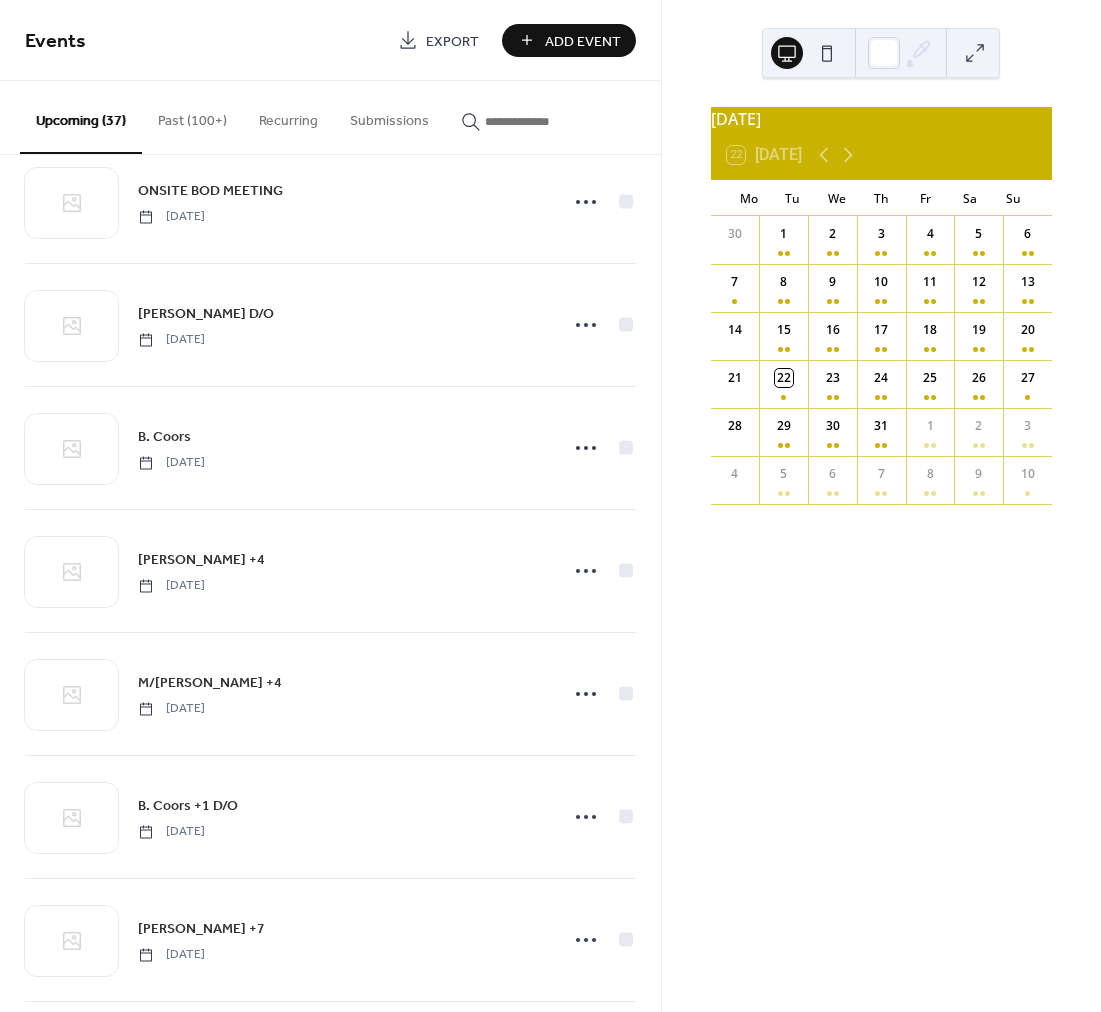 click on "Add Event" at bounding box center [583, 41] 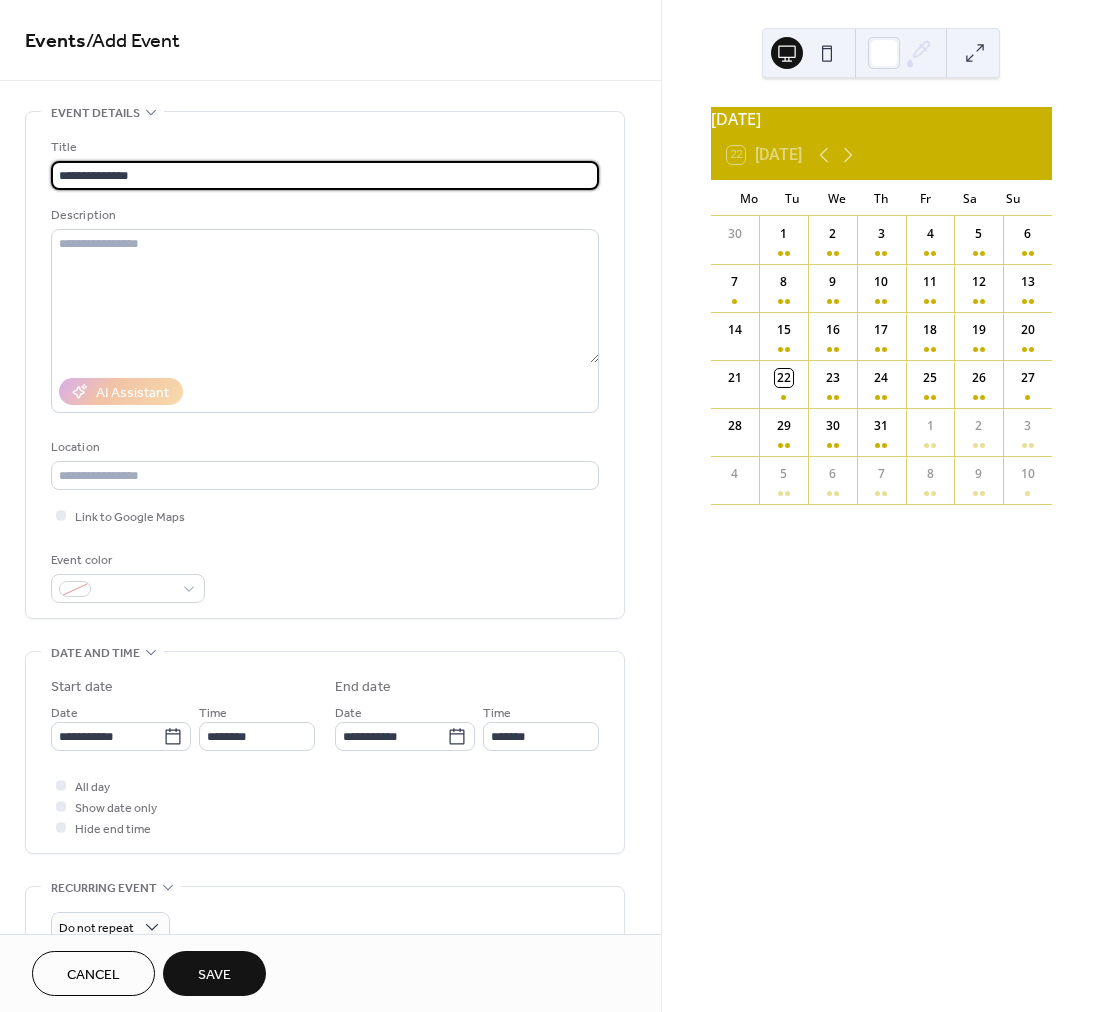 type on "**********" 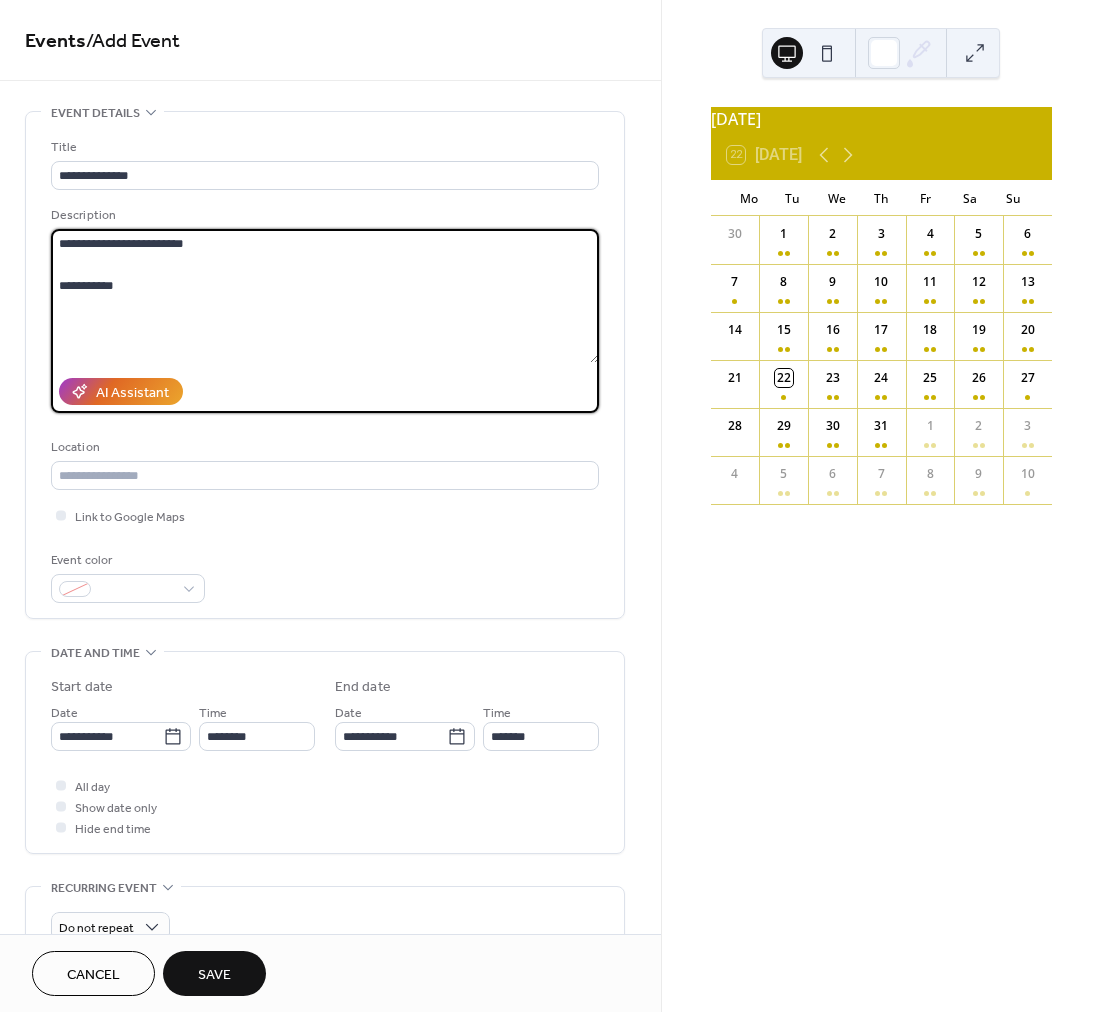 scroll, scrollTop: 1, scrollLeft: 0, axis: vertical 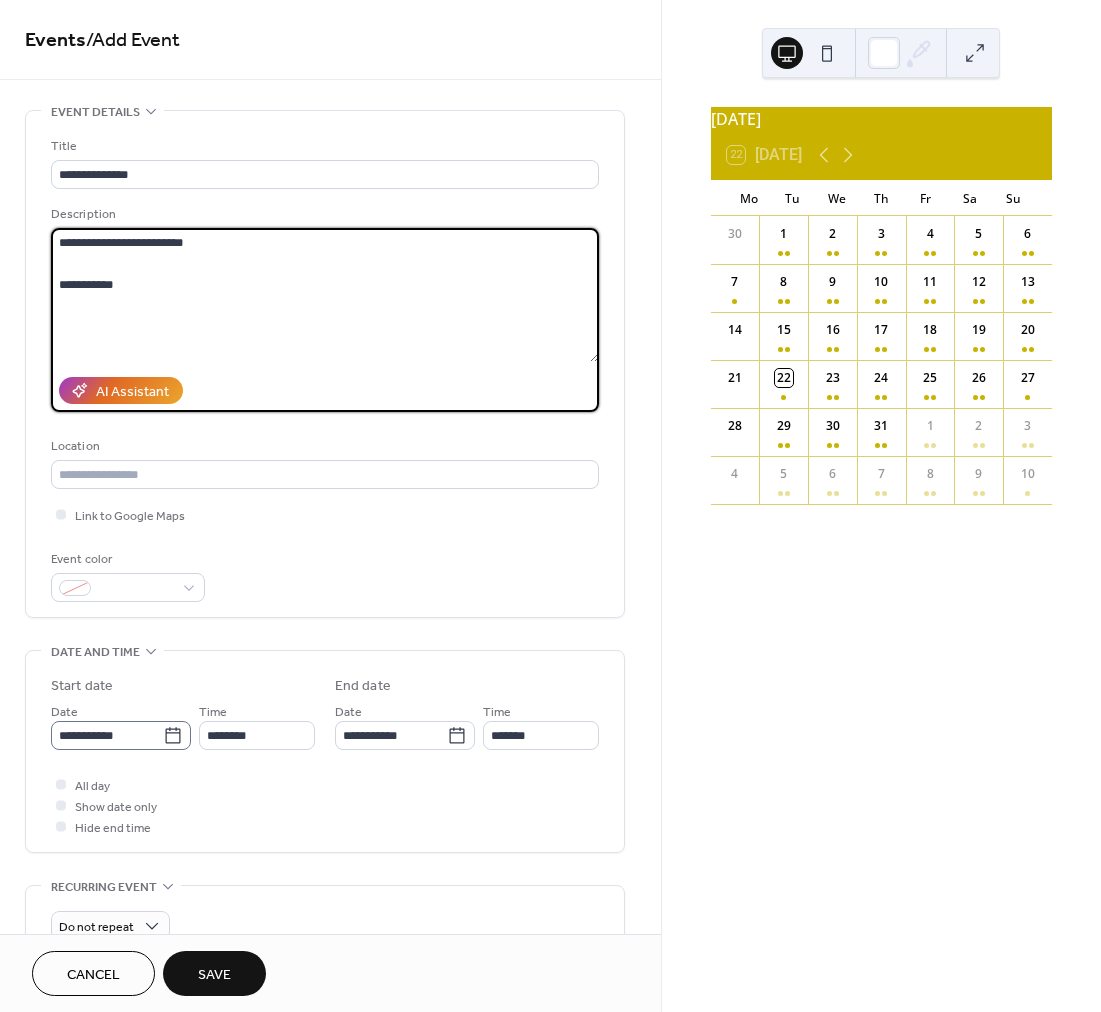 type on "**********" 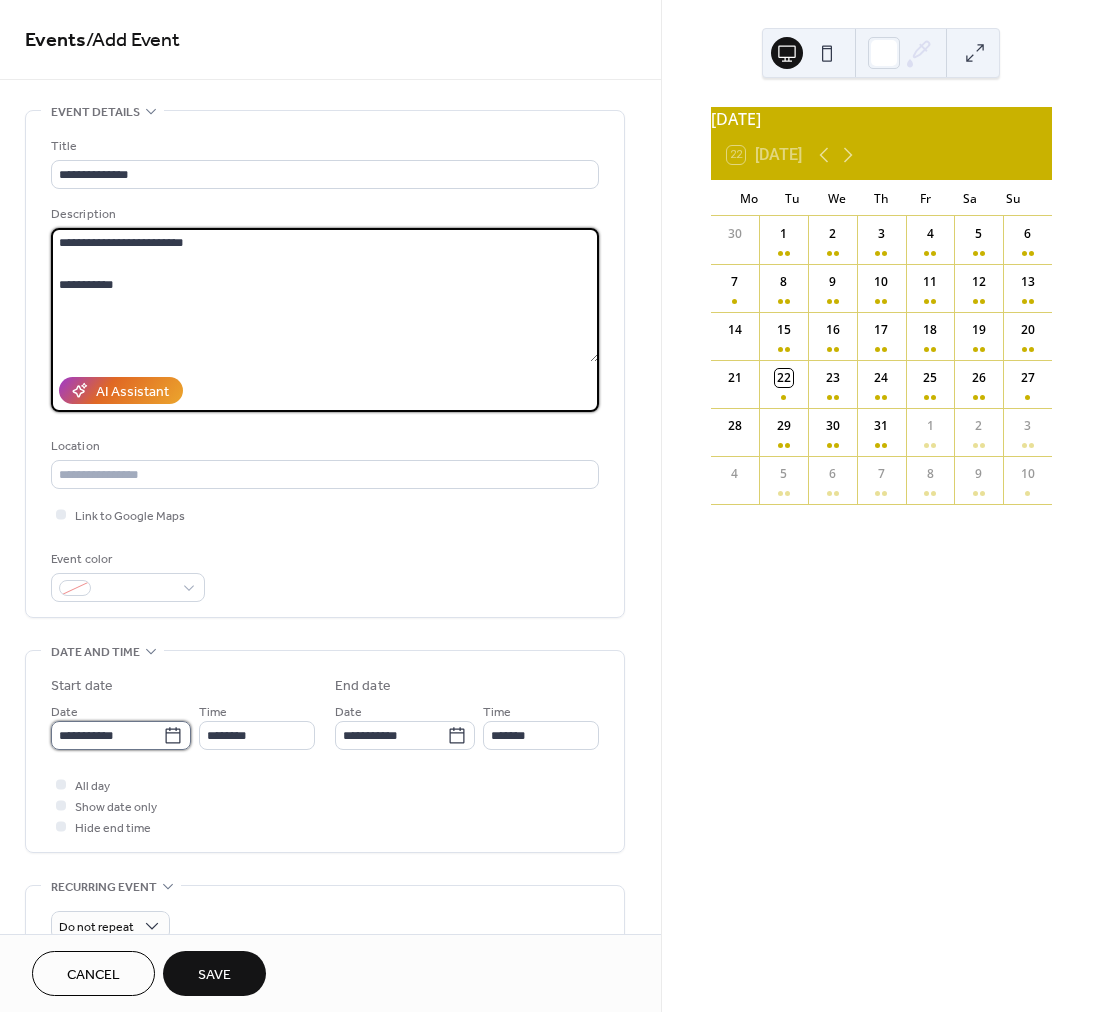 click on "**********" at bounding box center [107, 735] 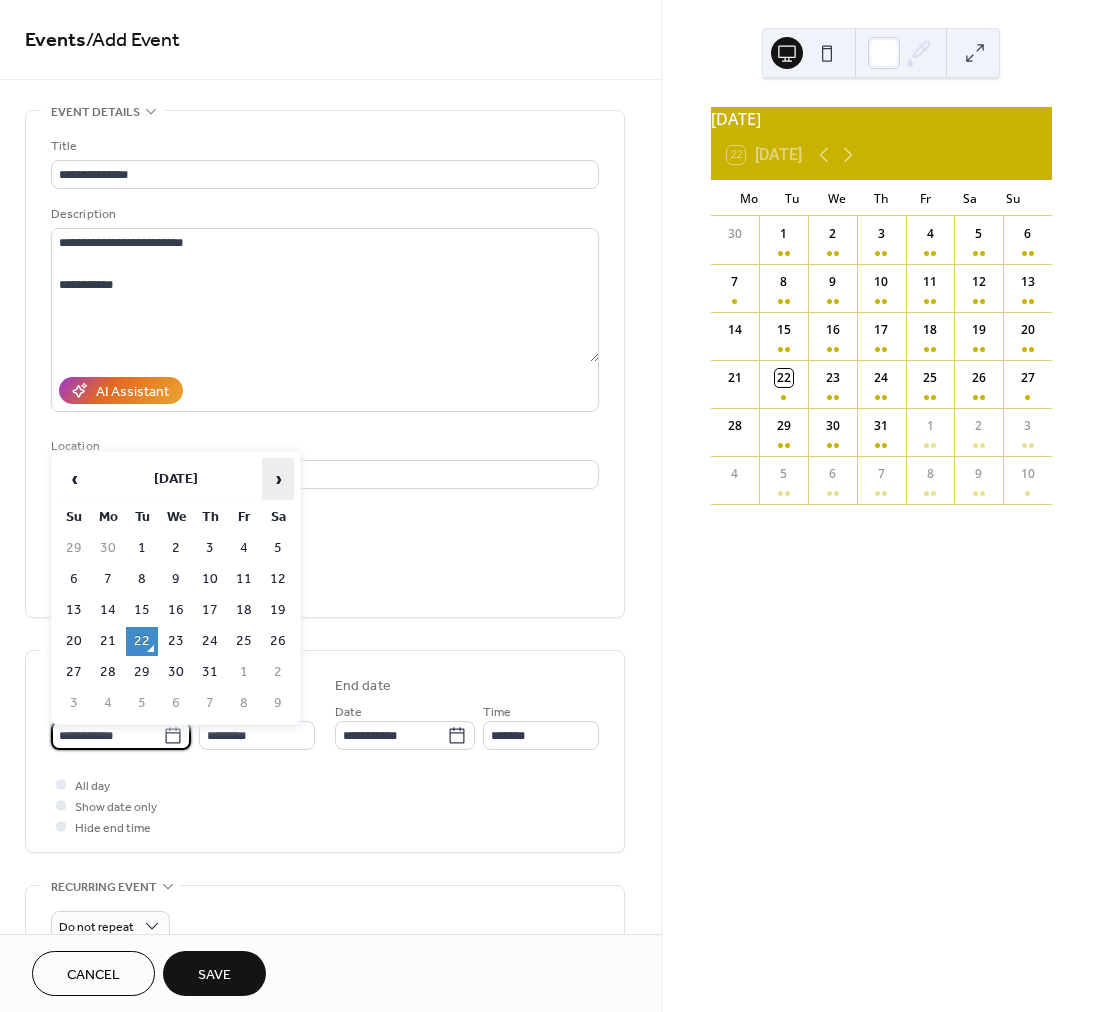 click on "›" at bounding box center [278, 479] 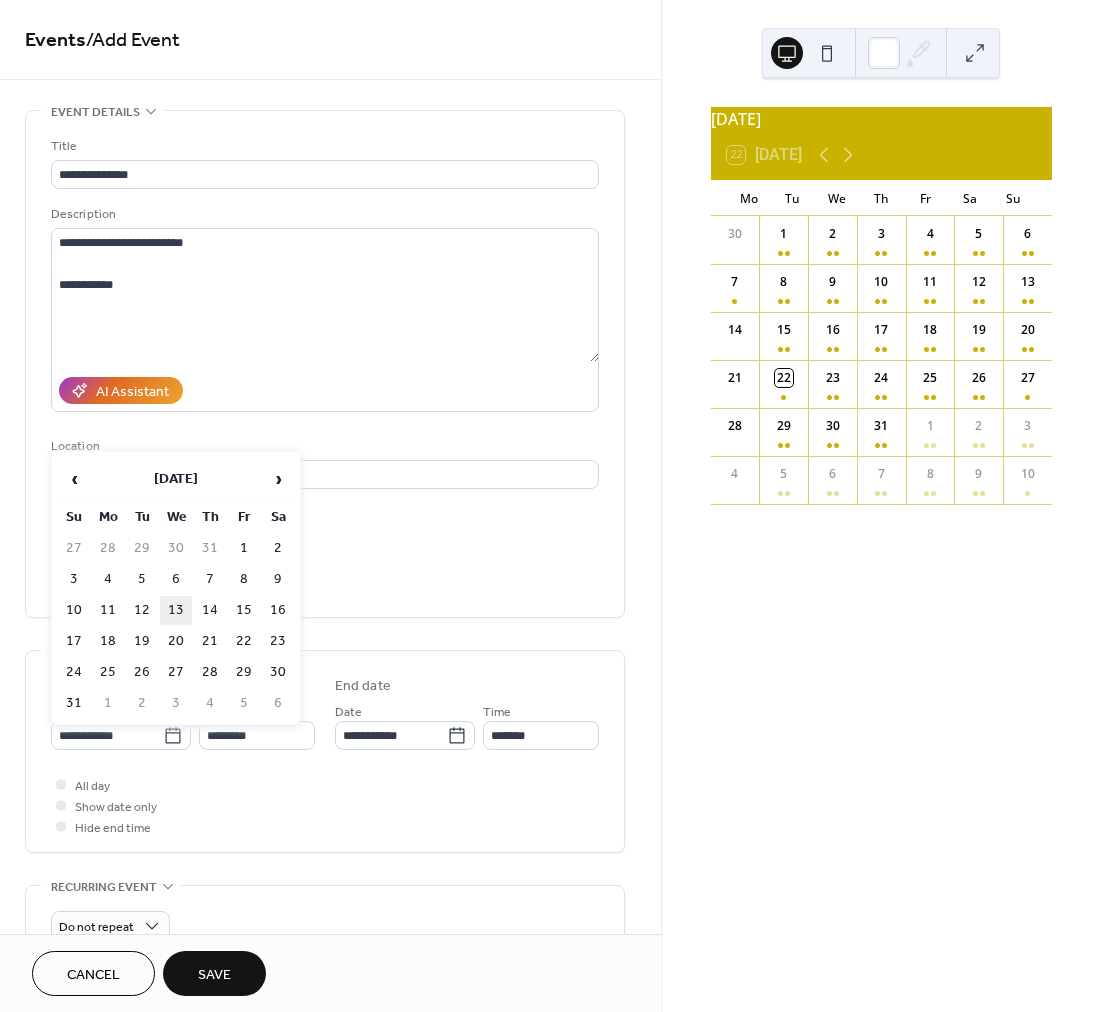click on "13" at bounding box center (176, 610) 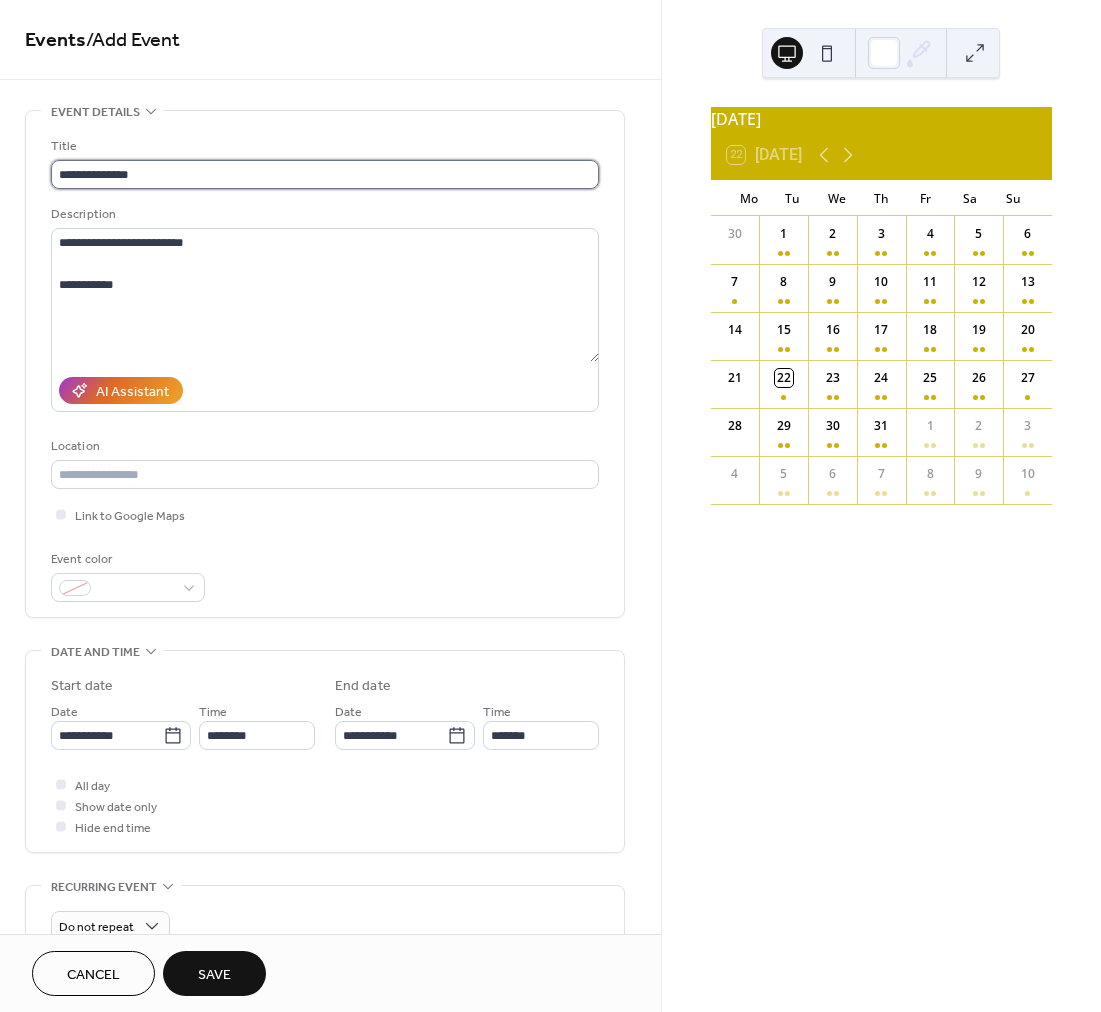 click on "**********" at bounding box center (325, 174) 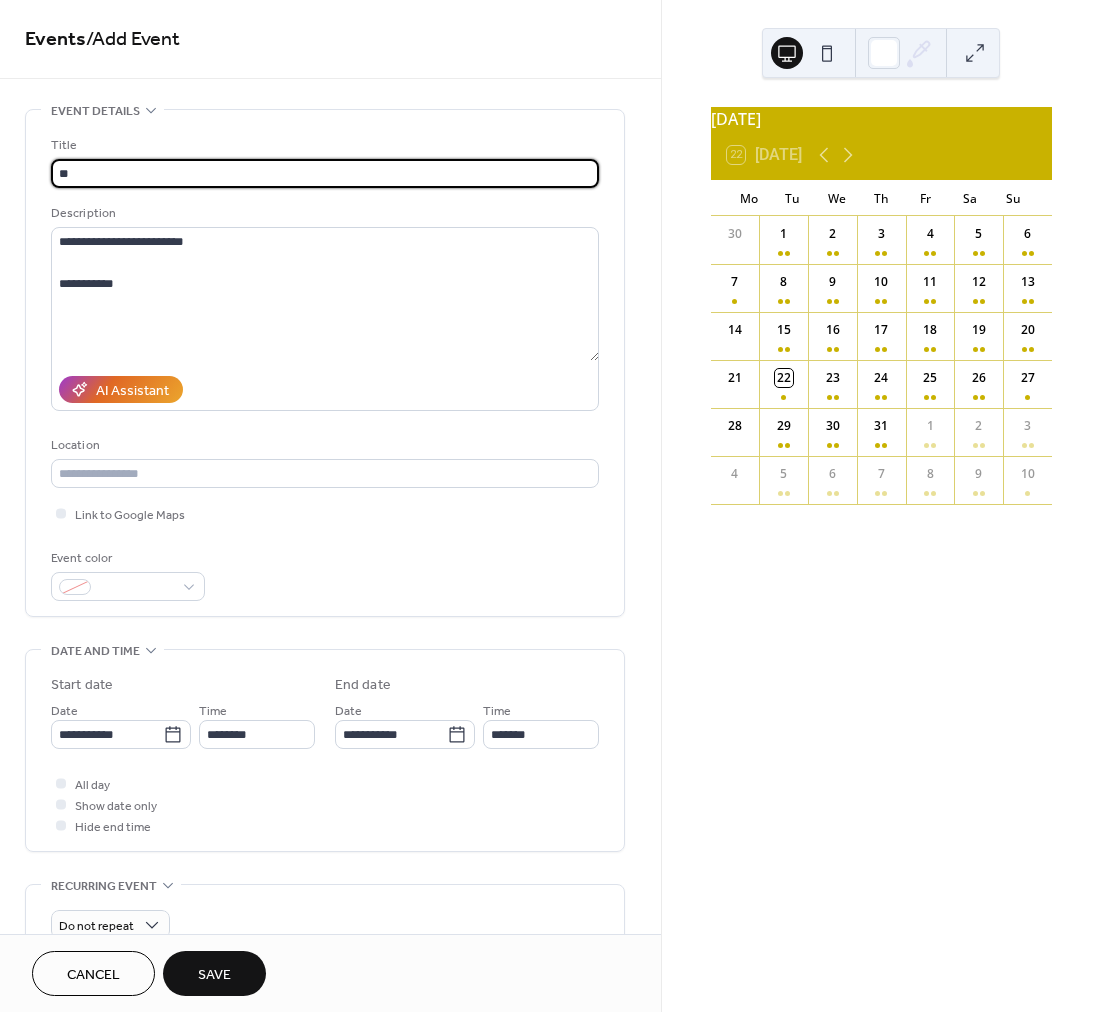 type on "*" 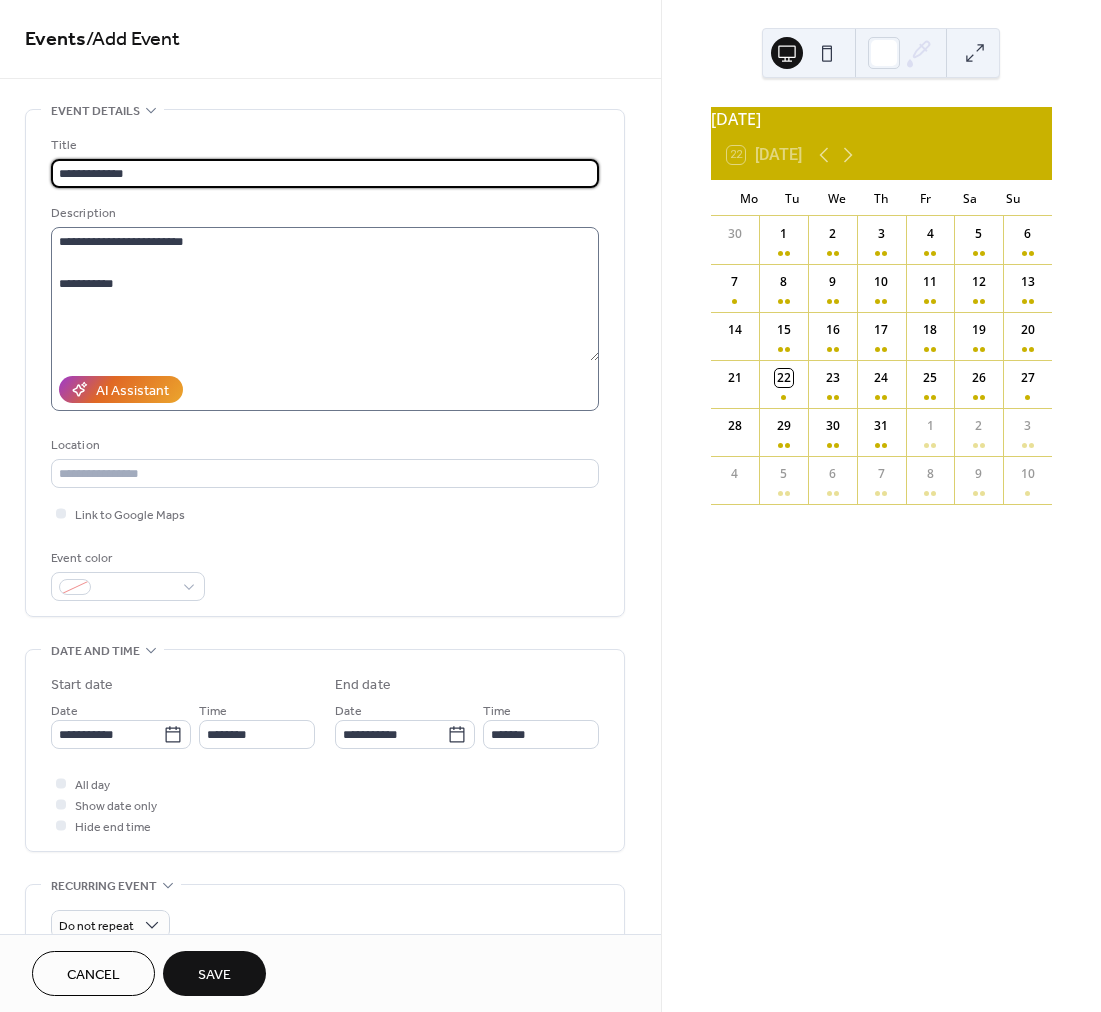 type on "**********" 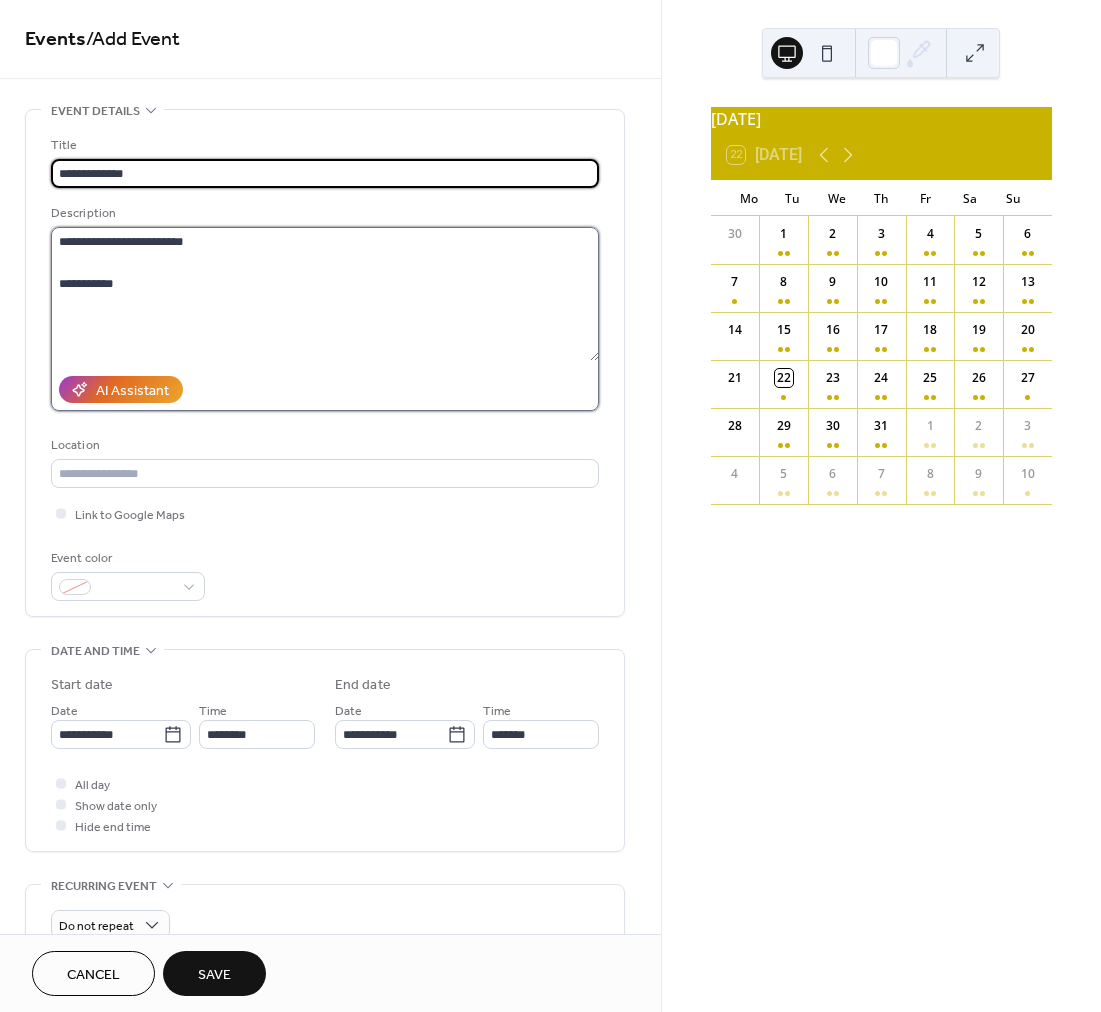 click on "**********" at bounding box center [325, 294] 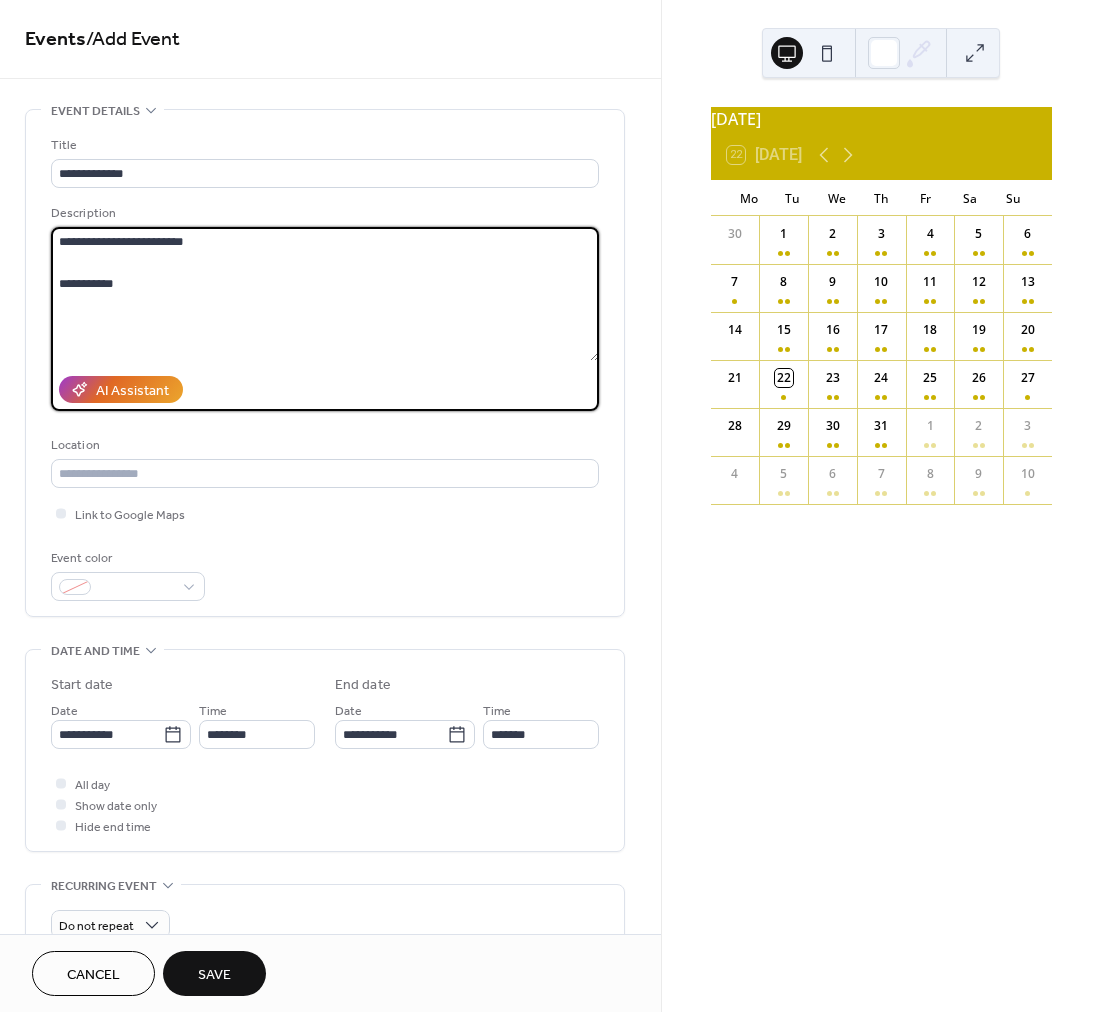 click on "**********" at bounding box center (325, 294) 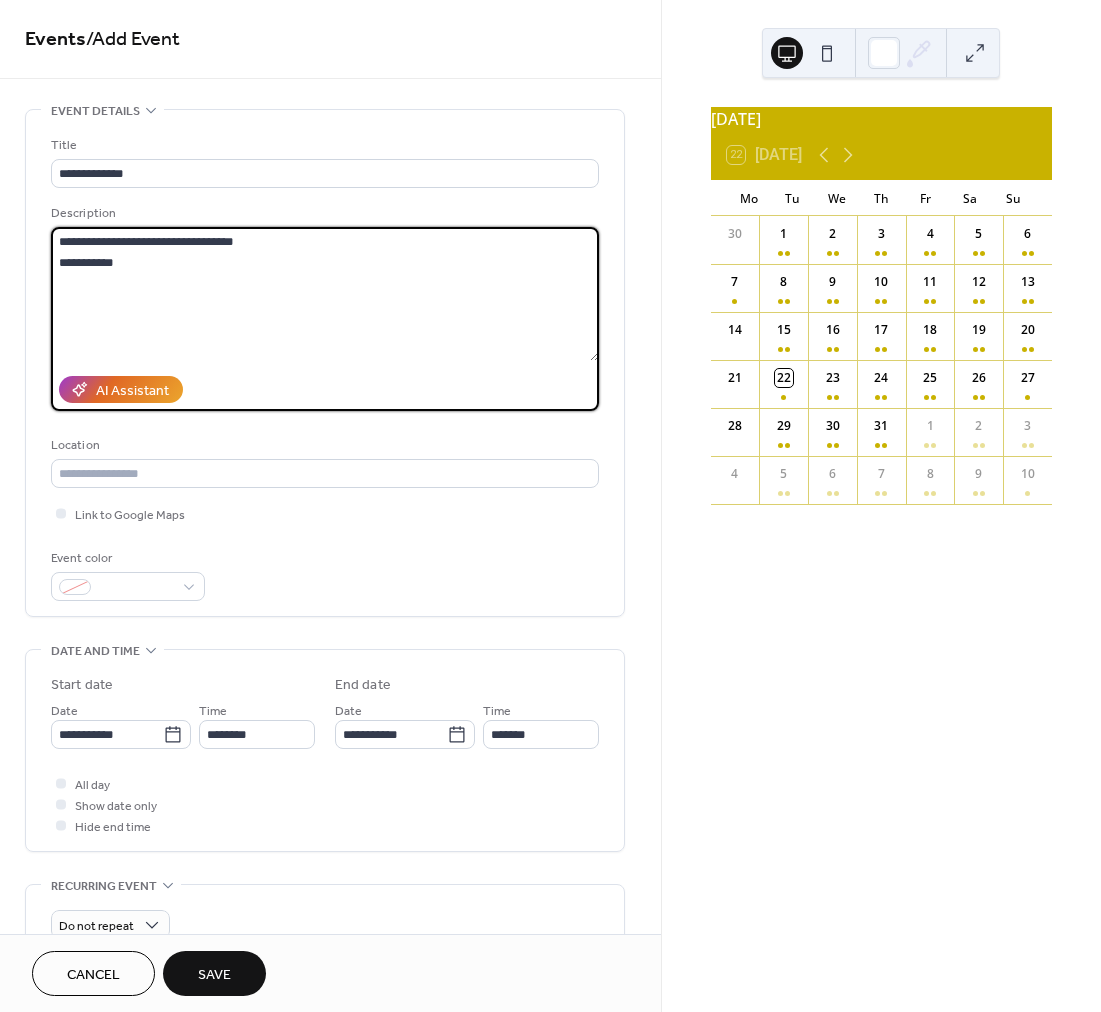 click on "**********" at bounding box center [325, 294] 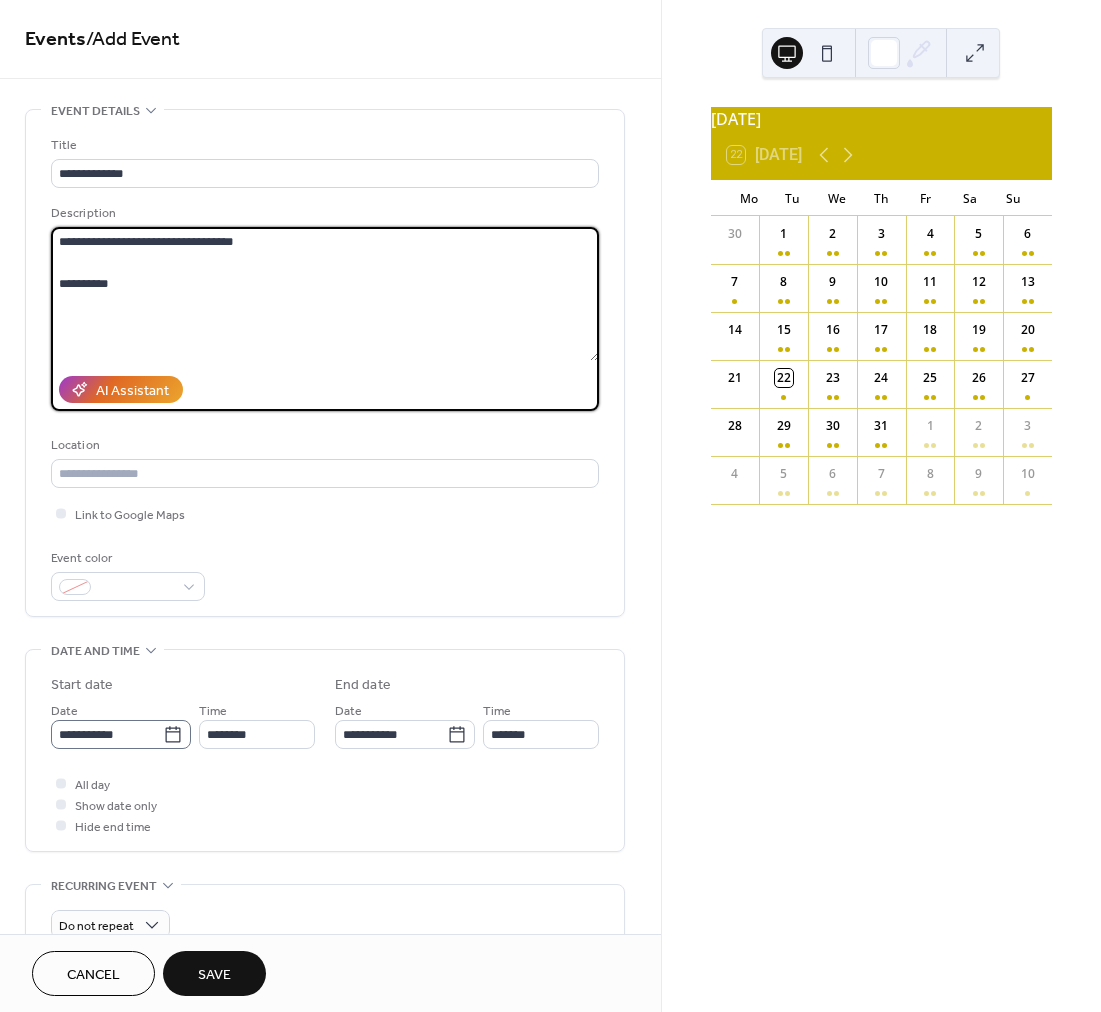 type on "**********" 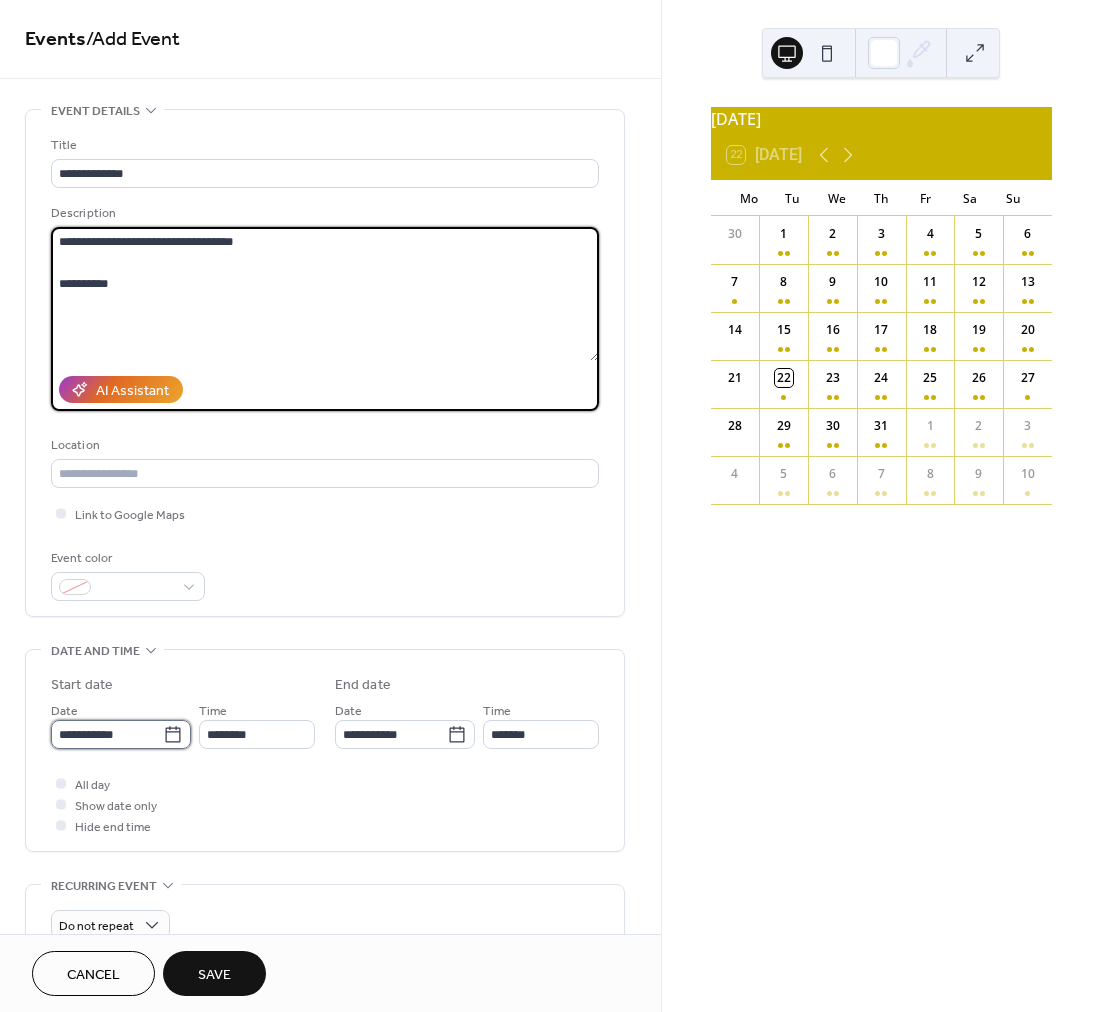 click on "**********" at bounding box center (107, 734) 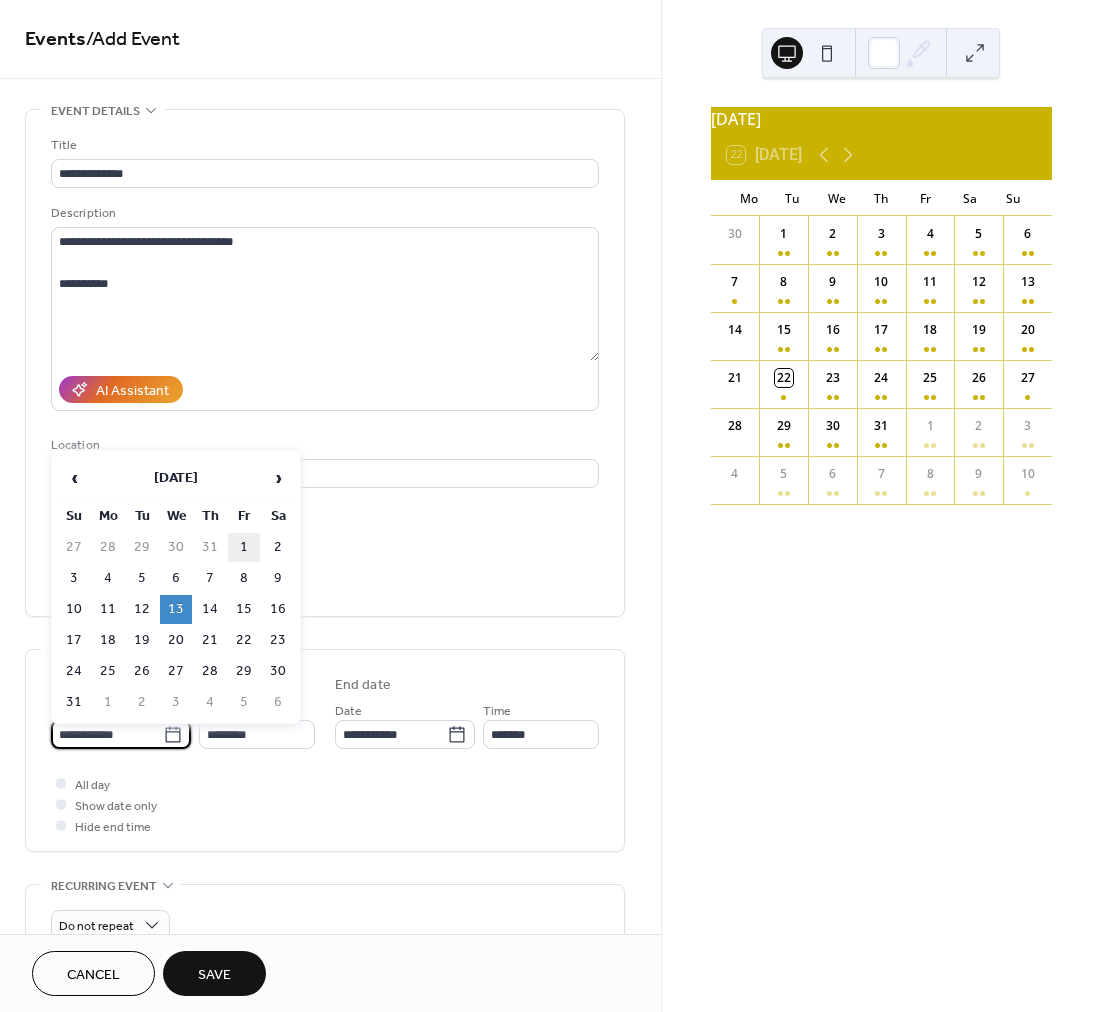 click on "1" at bounding box center [244, 547] 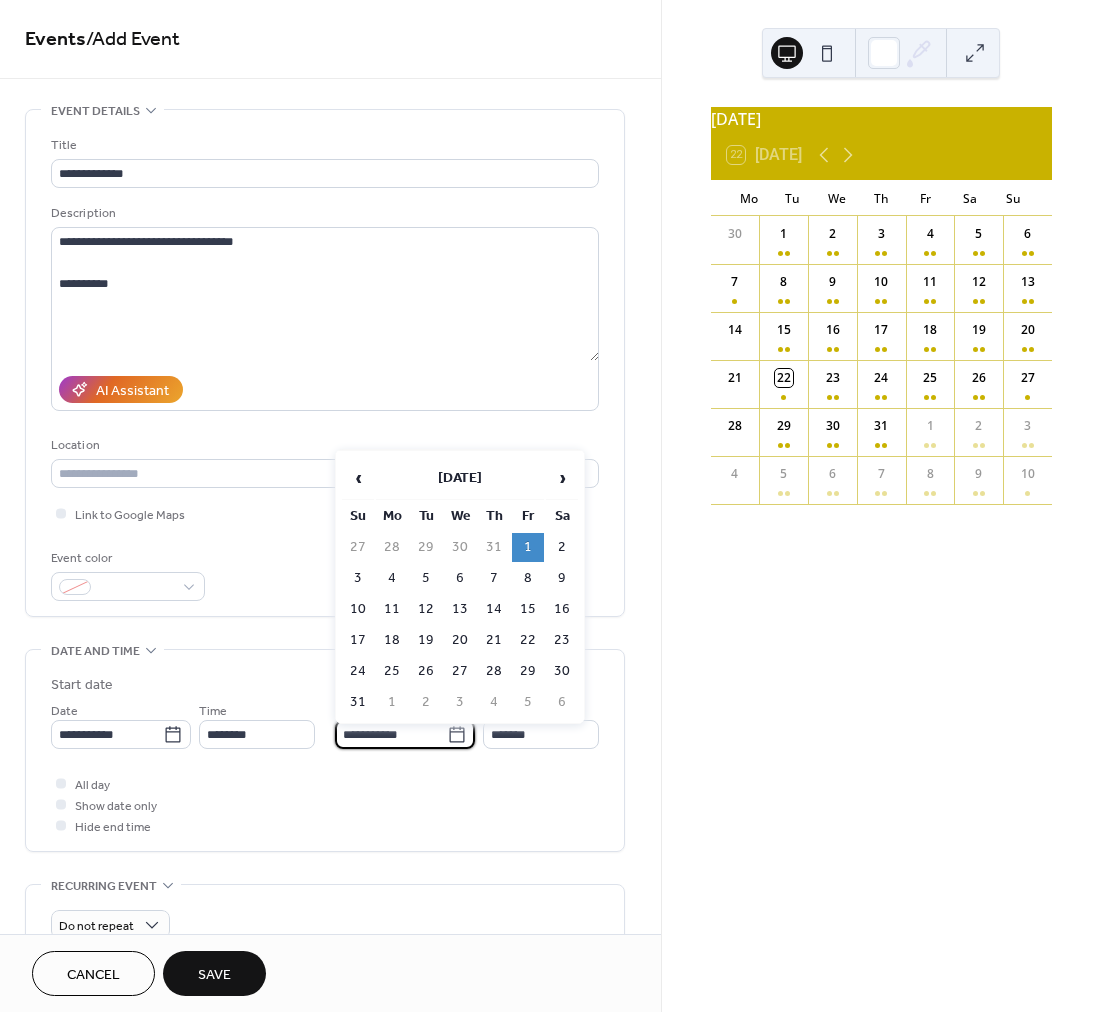click on "**********" at bounding box center [391, 734] 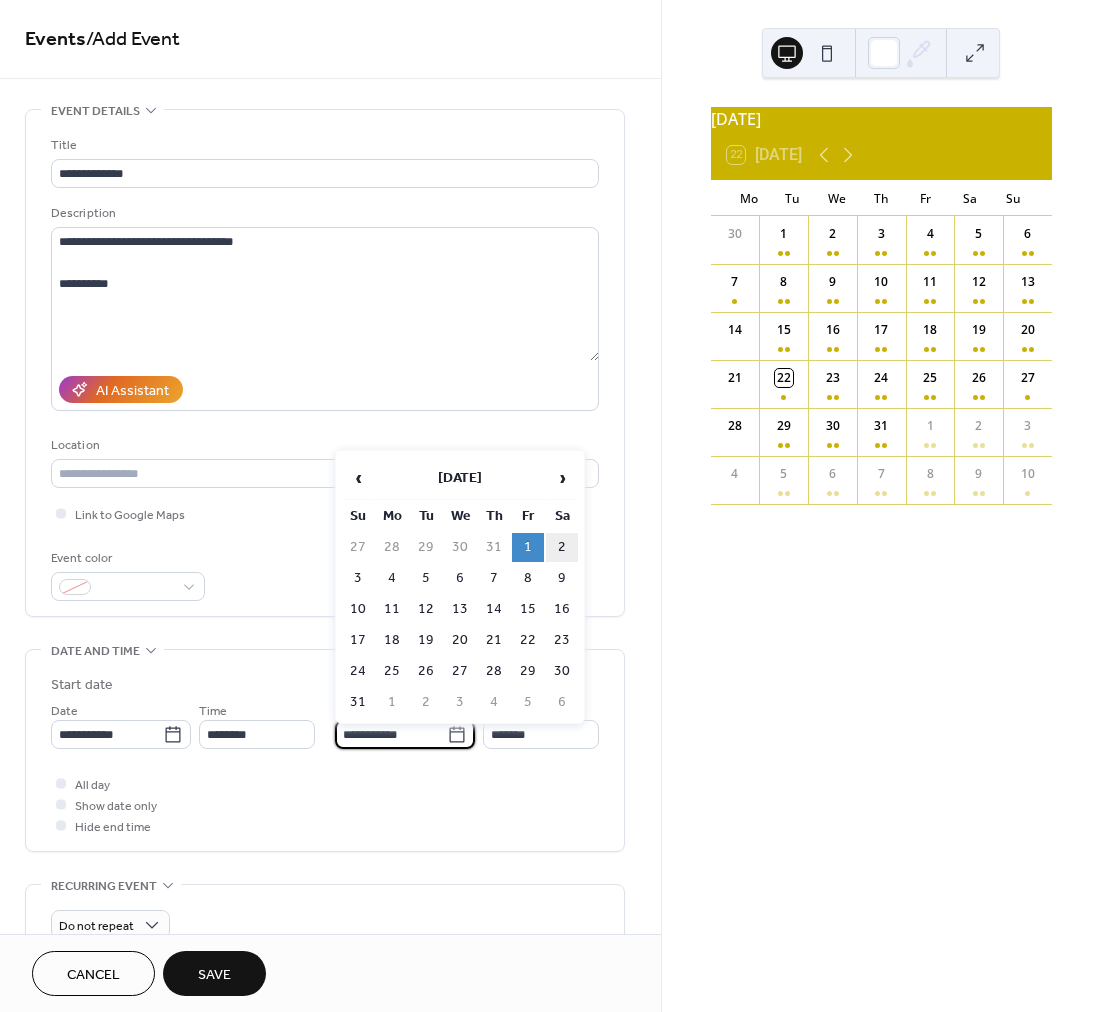click on "2" at bounding box center (562, 547) 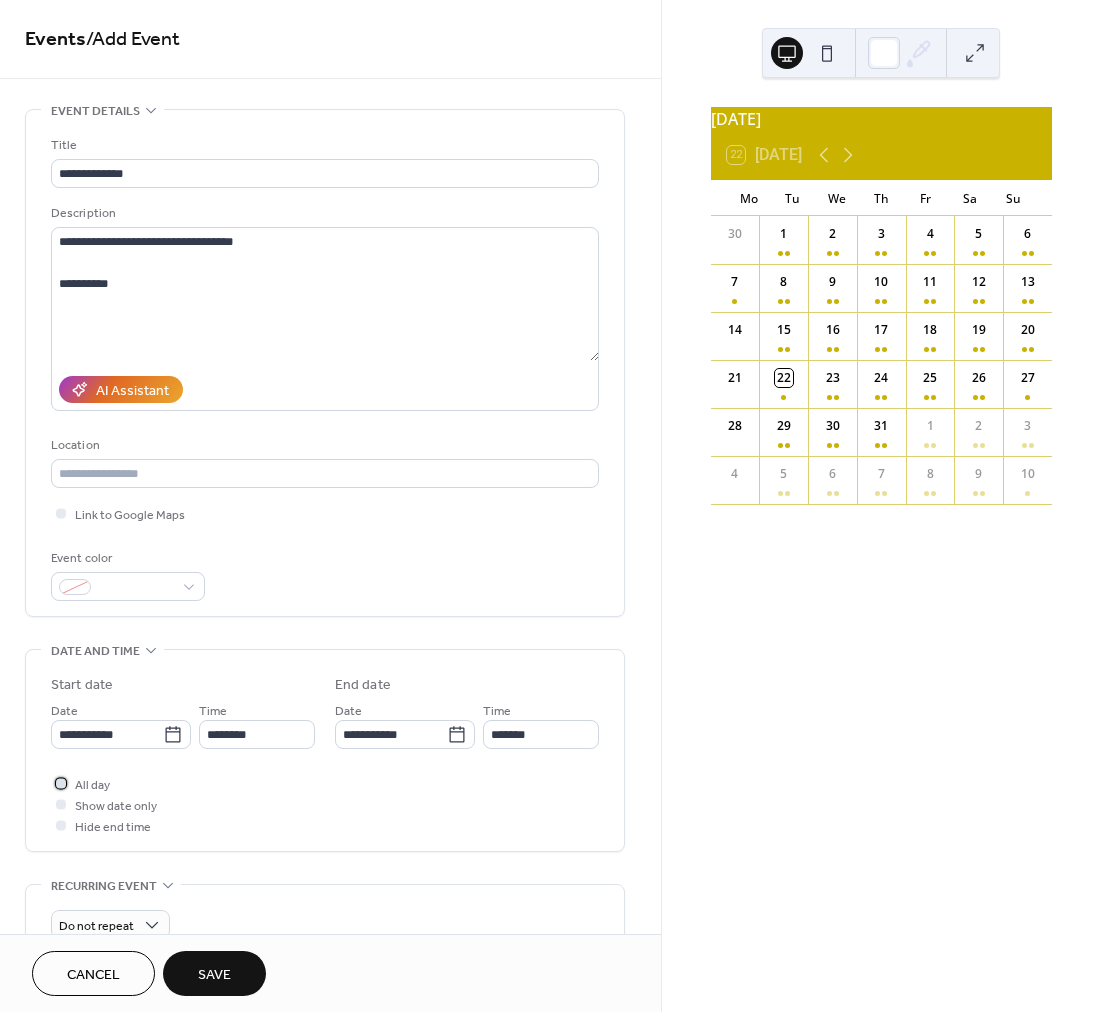 click on "All day" at bounding box center [92, 785] 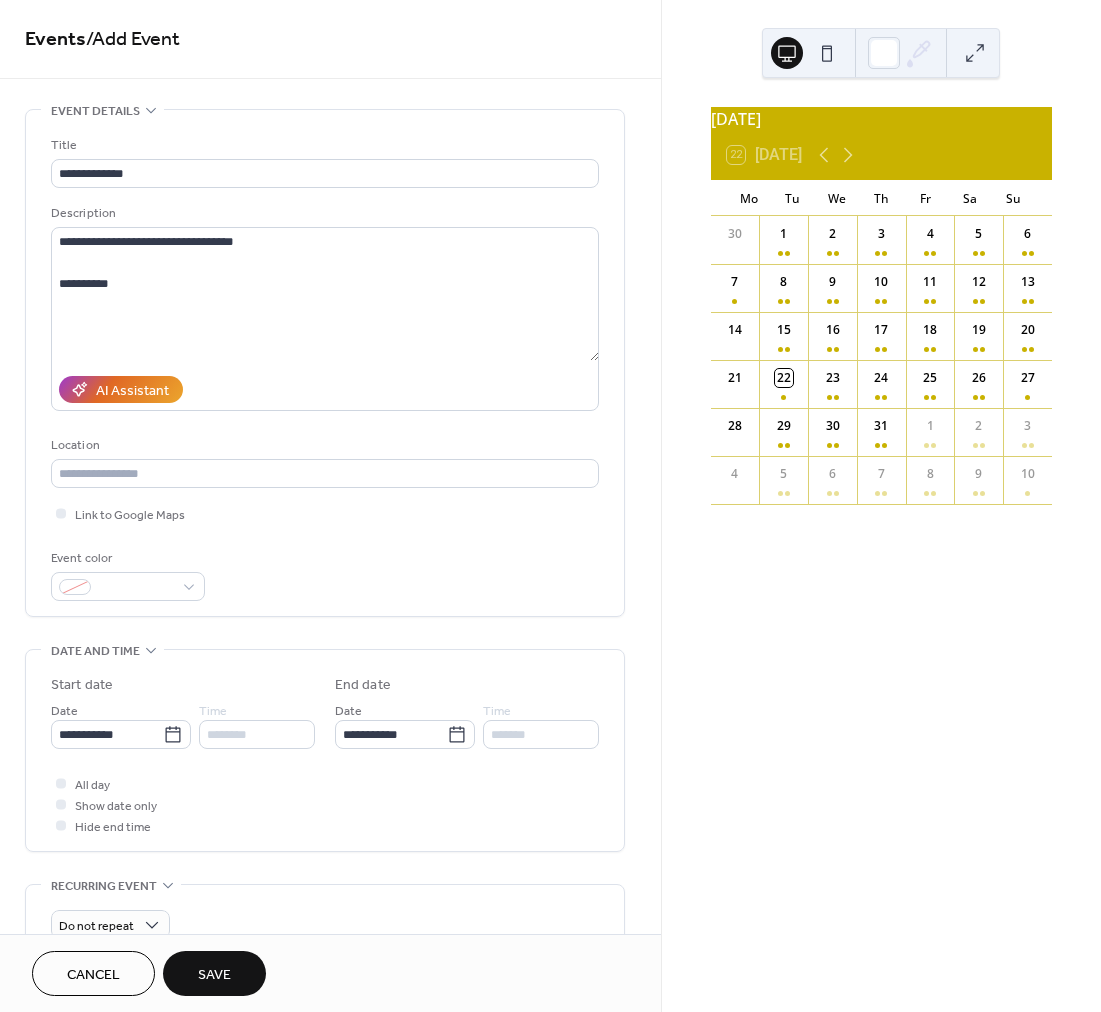click on "Save" at bounding box center (214, 975) 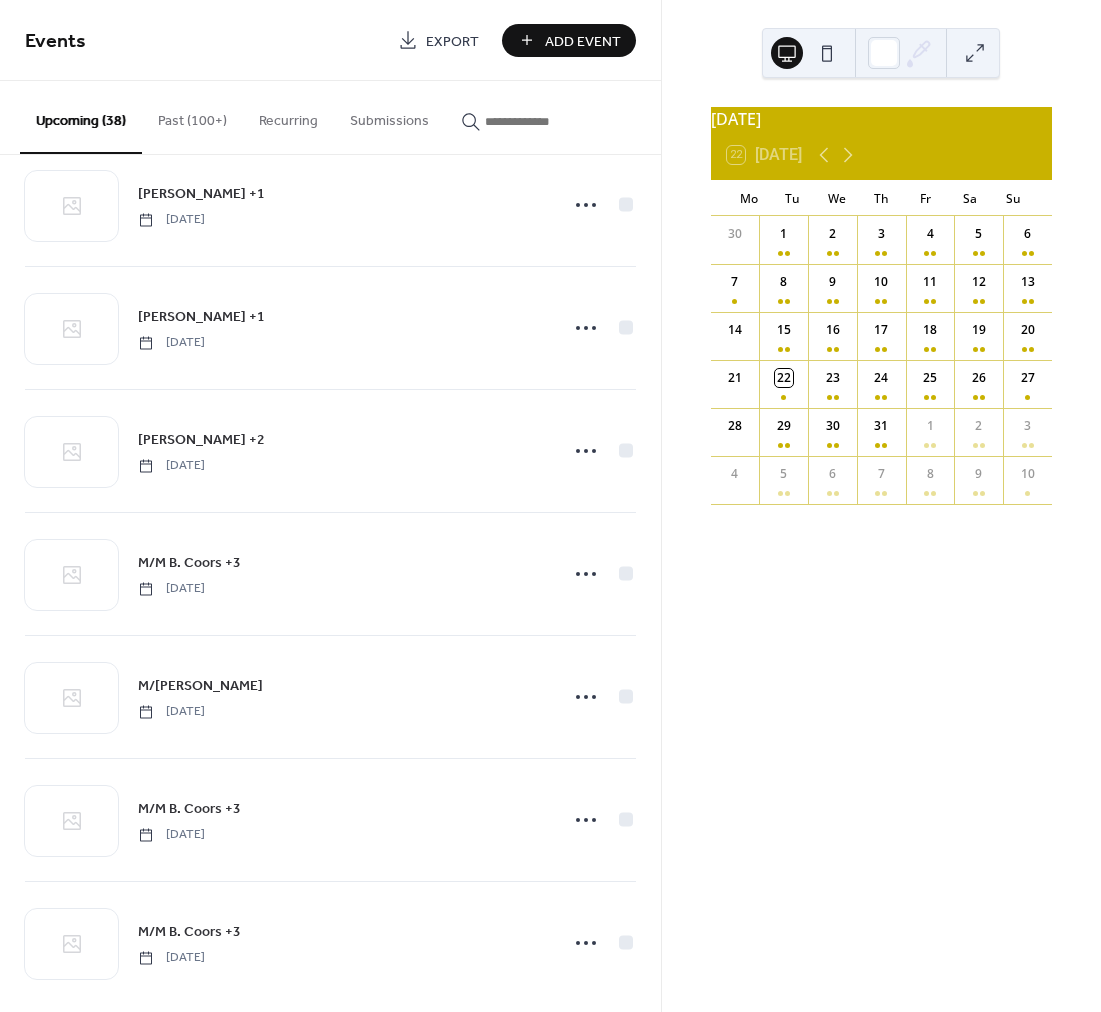 scroll, scrollTop: 2875, scrollLeft: 0, axis: vertical 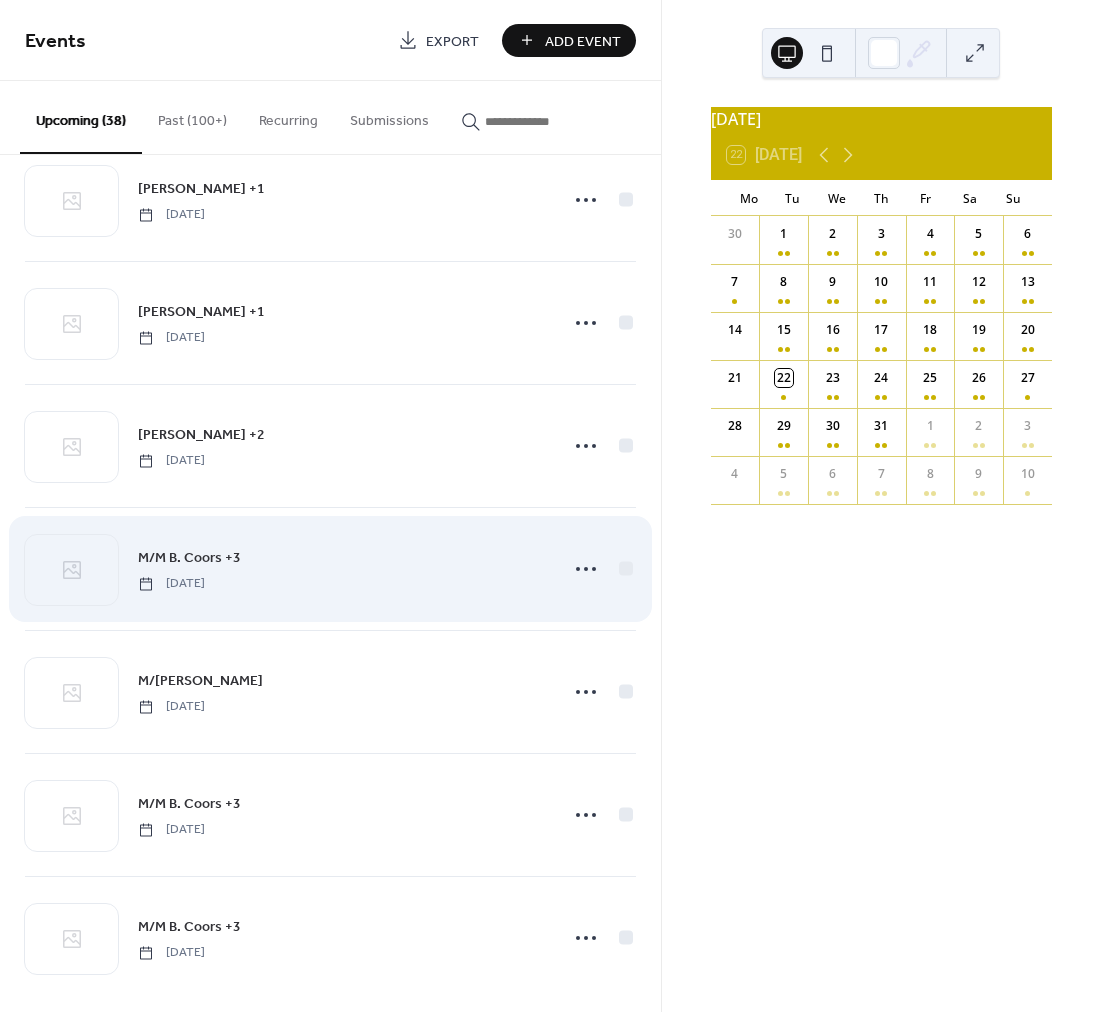 click on "M/M B. Coors +3" at bounding box center (189, 558) 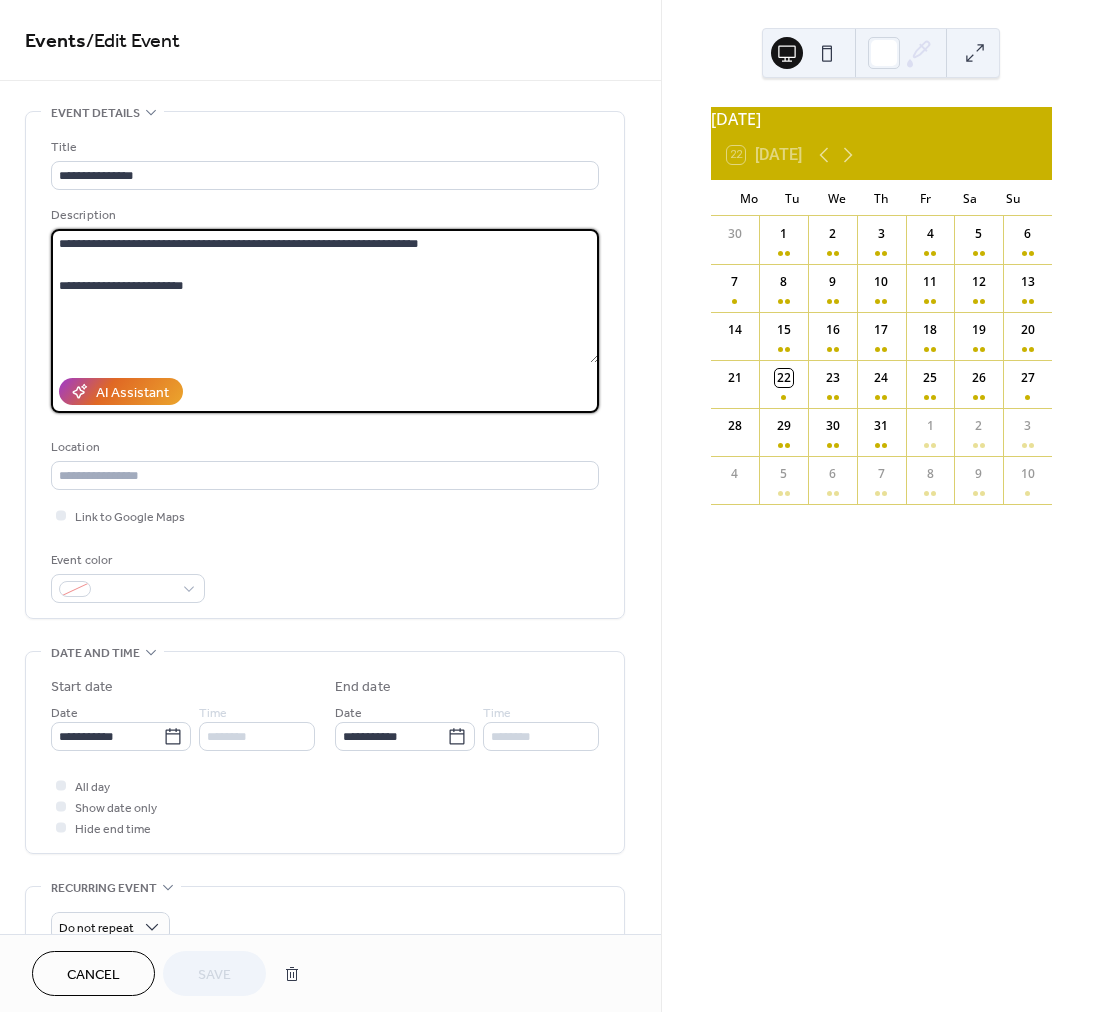 click on "**********" at bounding box center (325, 296) 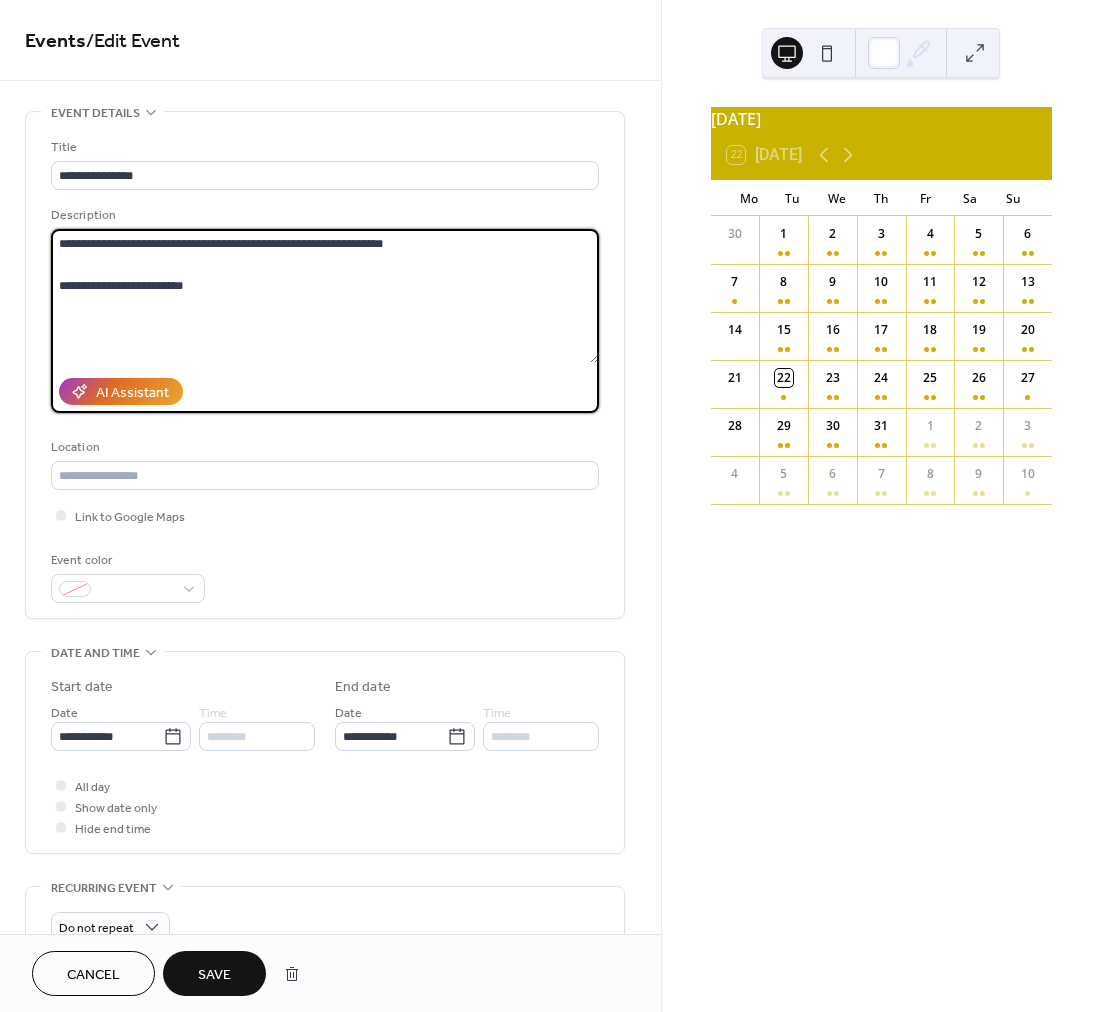 drag, startPoint x: 150, startPoint y: 247, endPoint x: 160, endPoint y: 248, distance: 10.049875 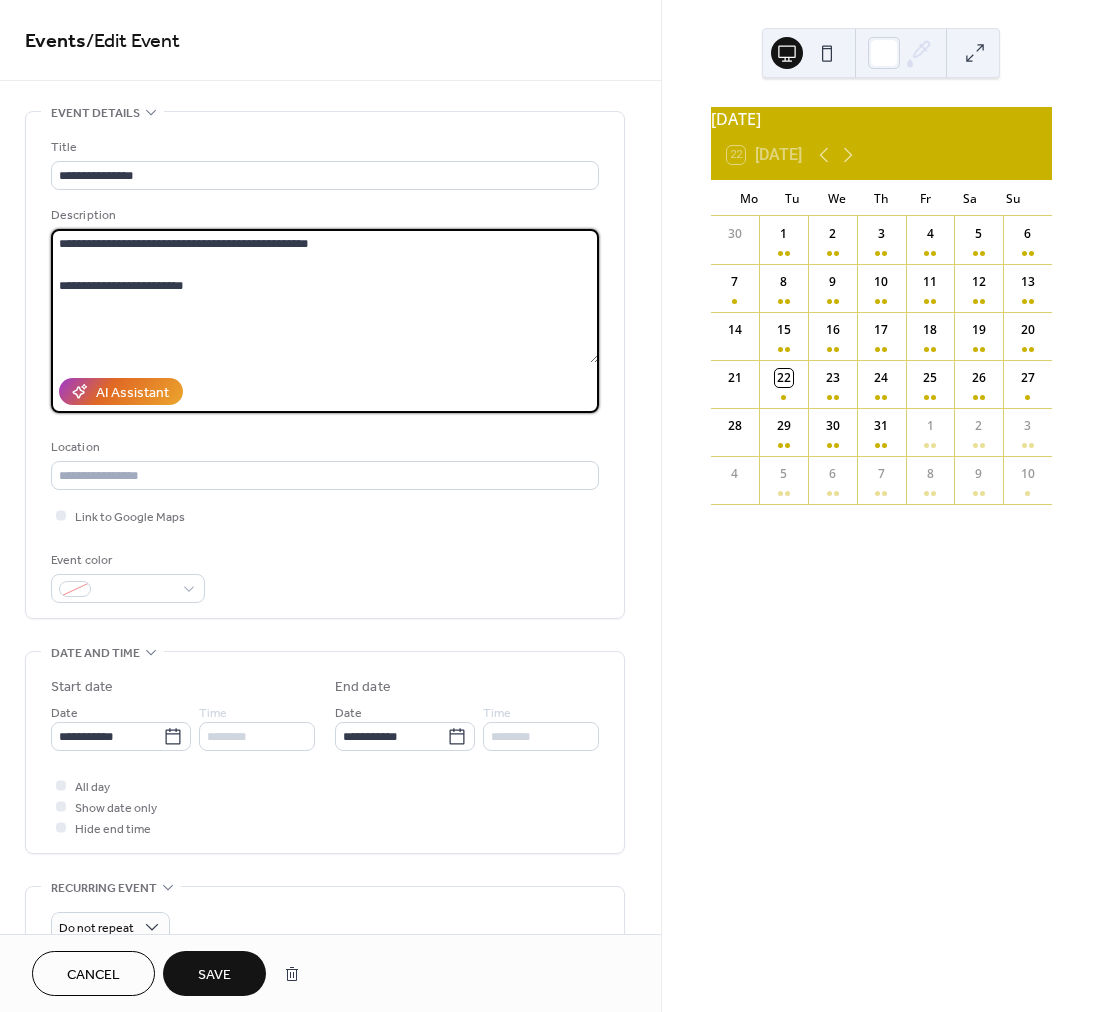 click on "**********" at bounding box center (325, 296) 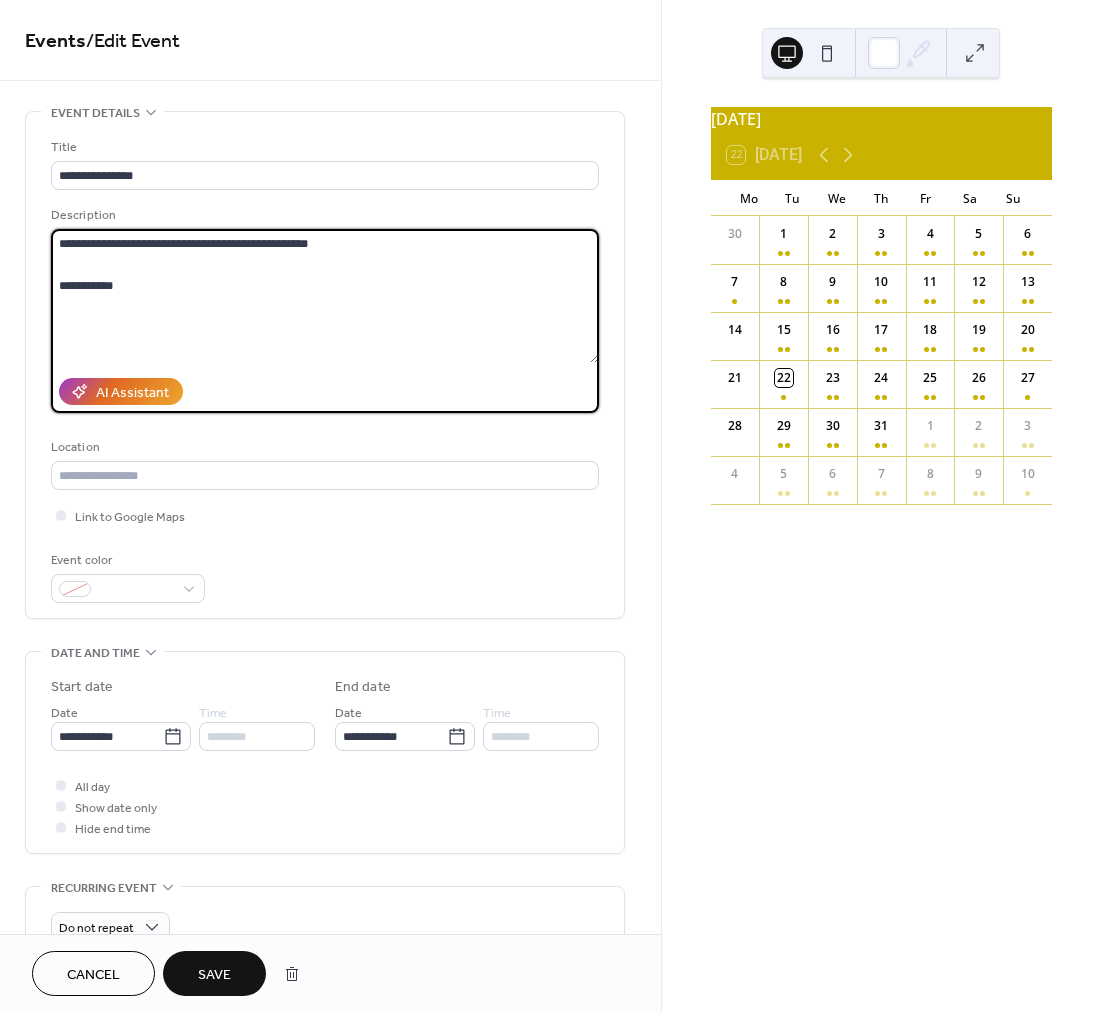 type on "**********" 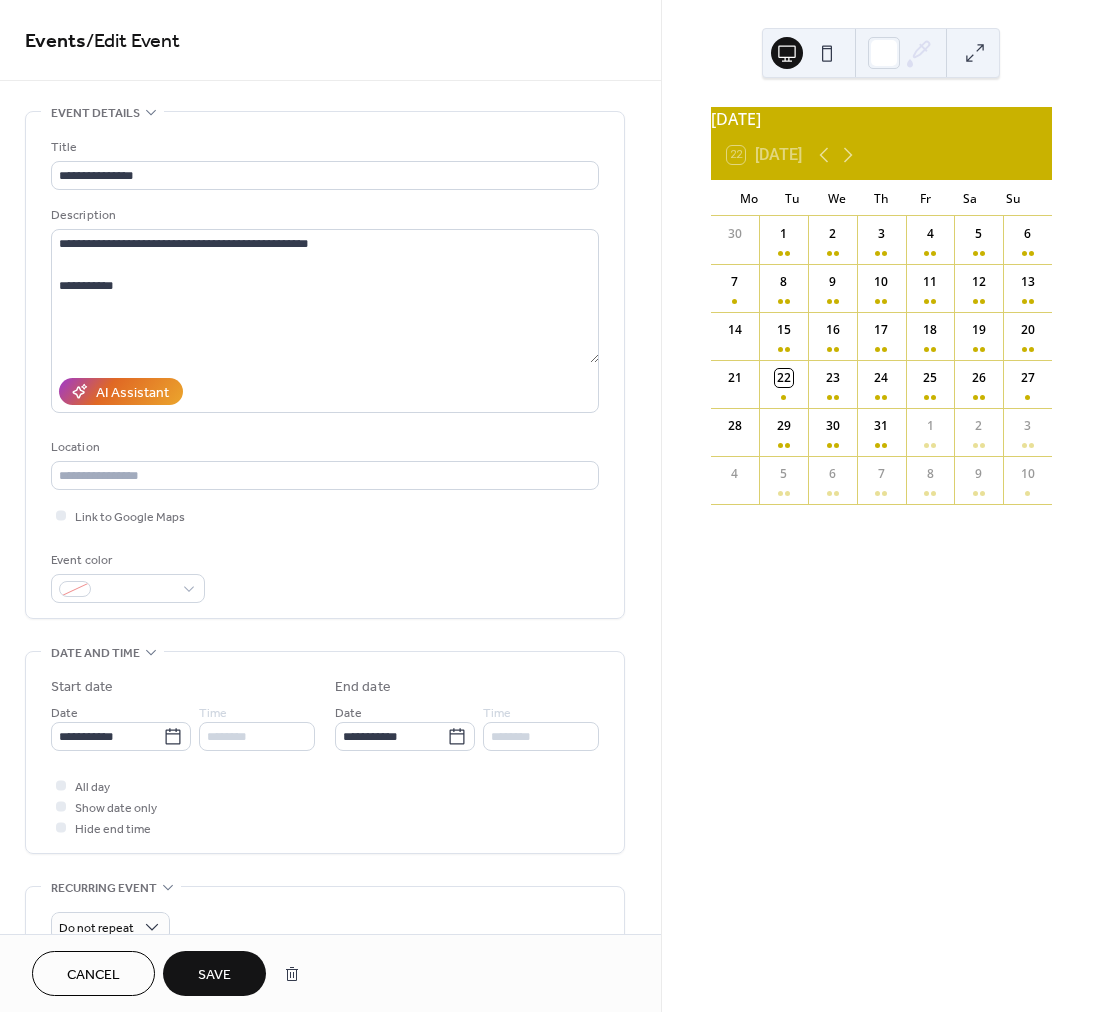 click on "Save" at bounding box center (214, 973) 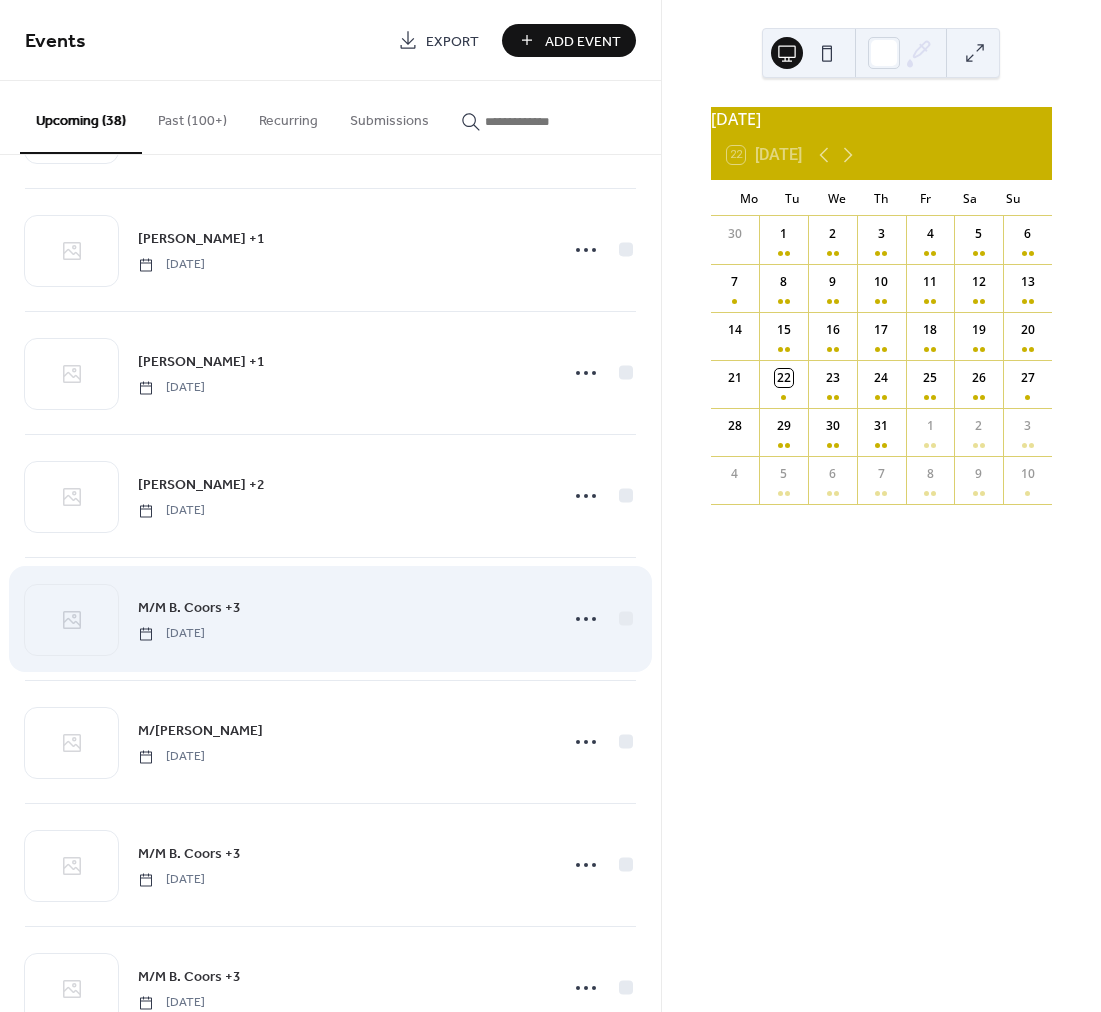 scroll, scrollTop: 2829, scrollLeft: 0, axis: vertical 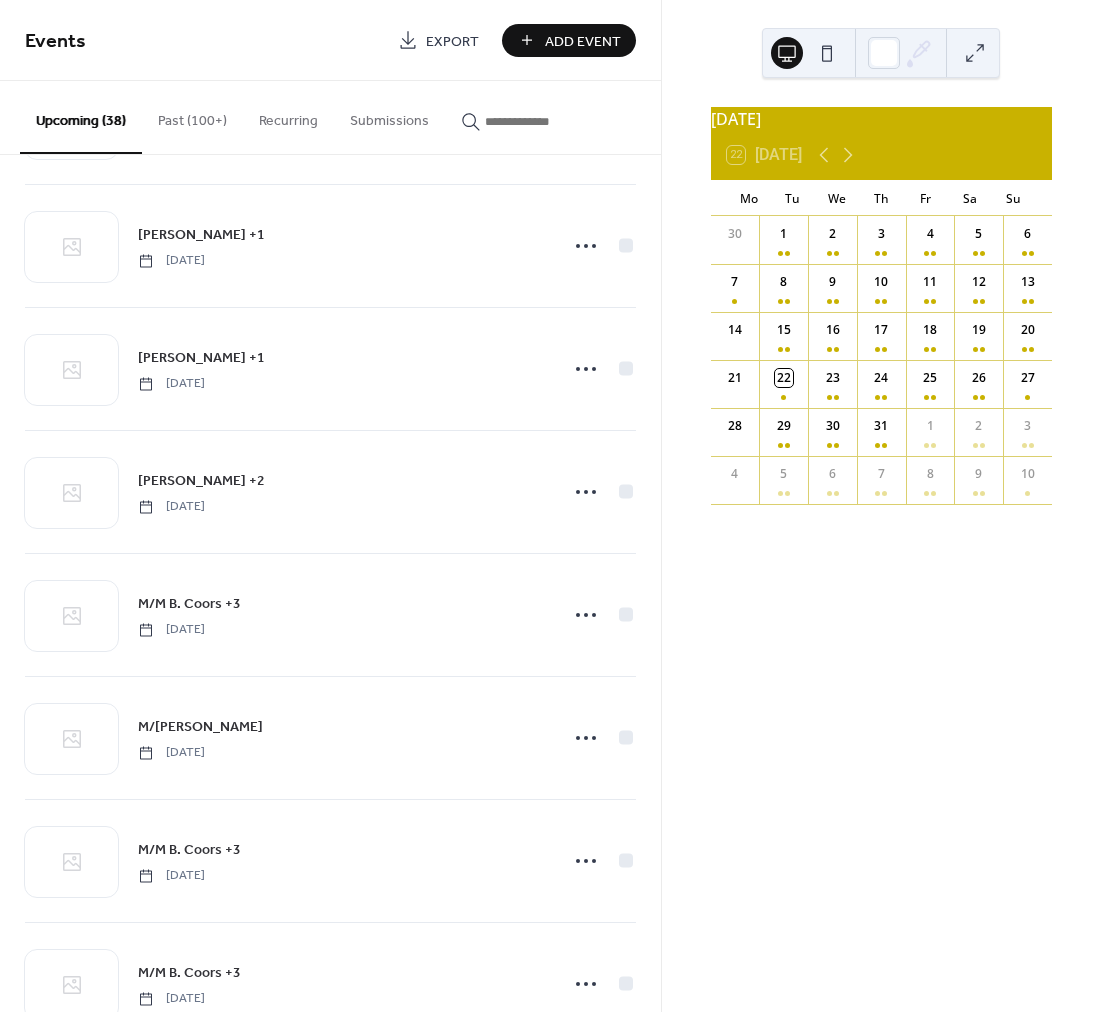 click on "M/M B. Coors +3" at bounding box center [189, 604] 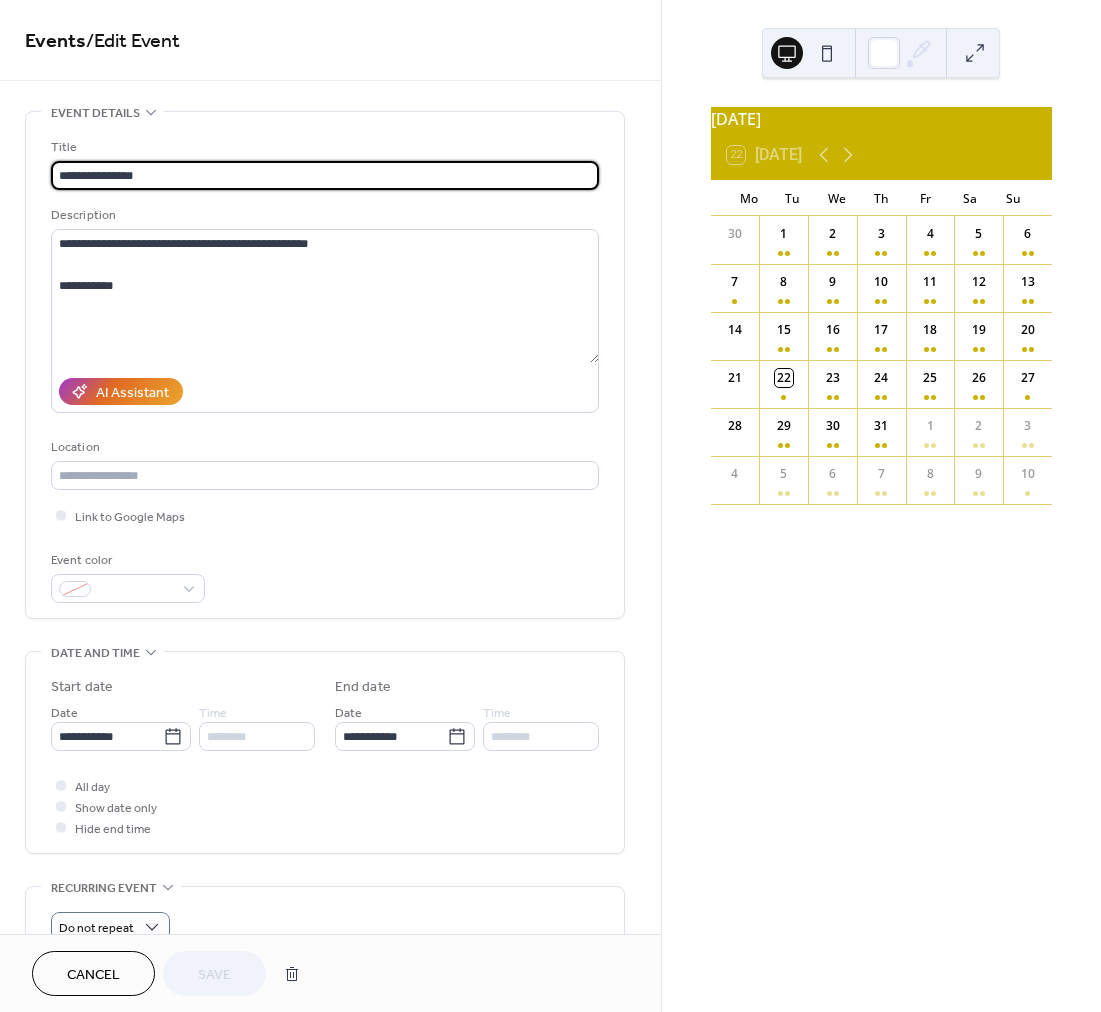 scroll, scrollTop: 26, scrollLeft: 0, axis: vertical 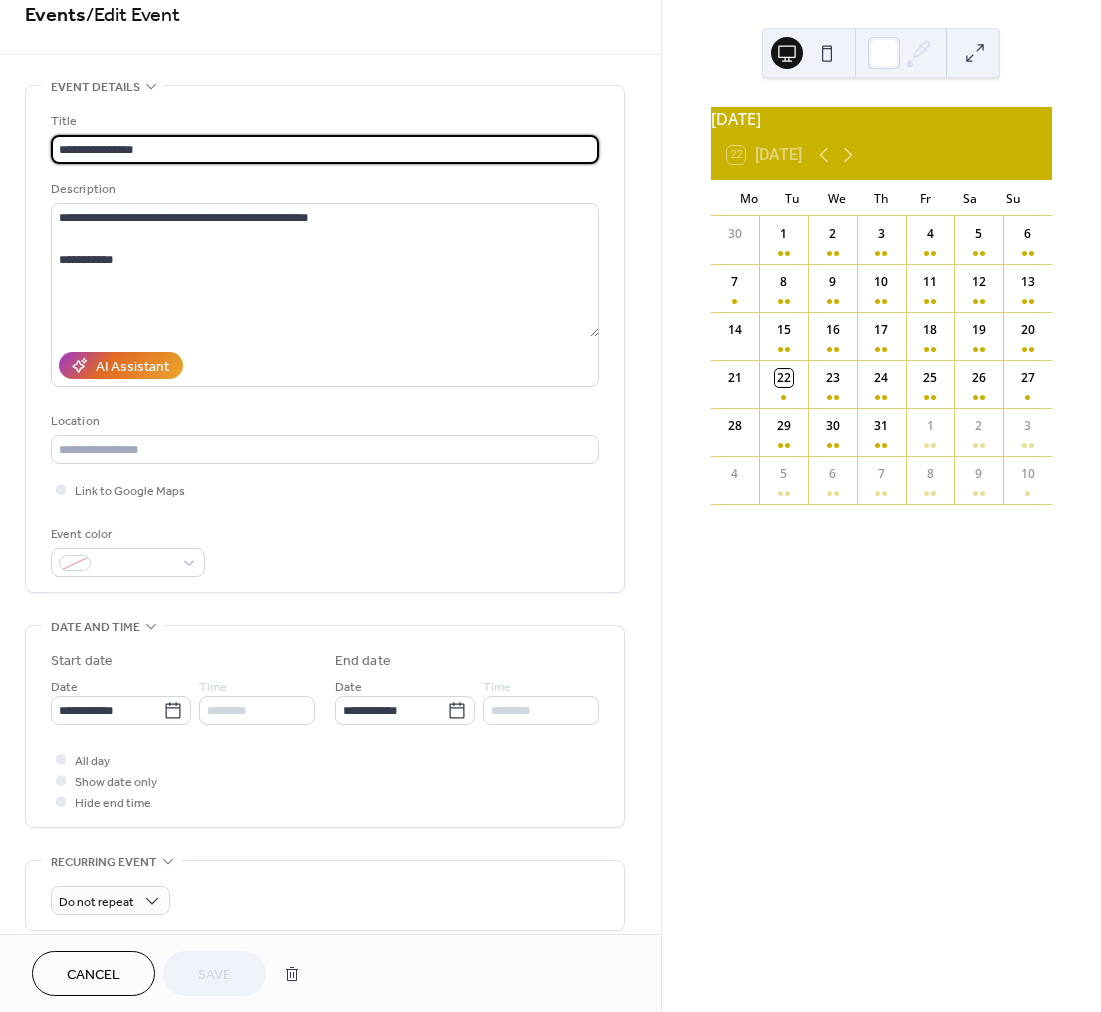 click on "Cancel" at bounding box center [93, 975] 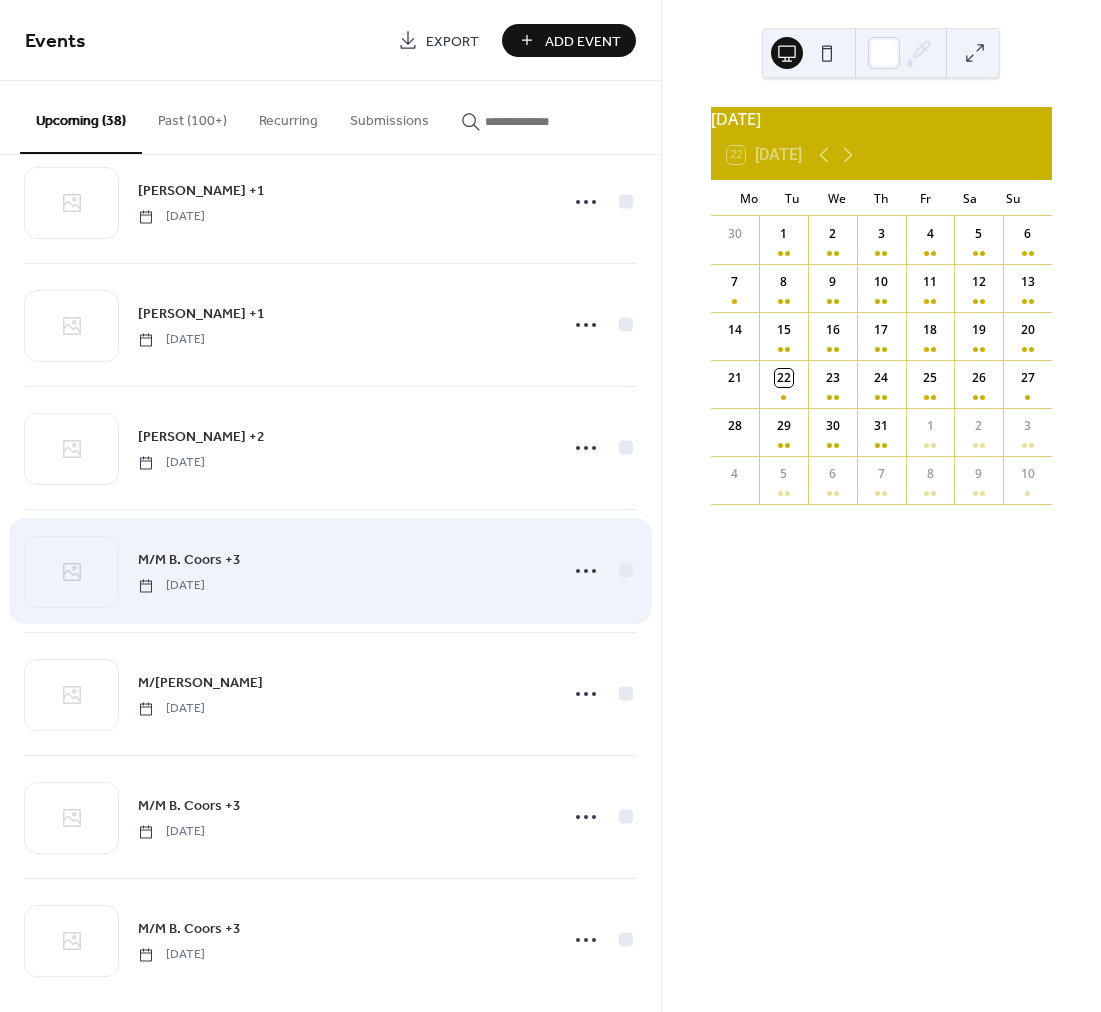 scroll, scrollTop: 2877, scrollLeft: 0, axis: vertical 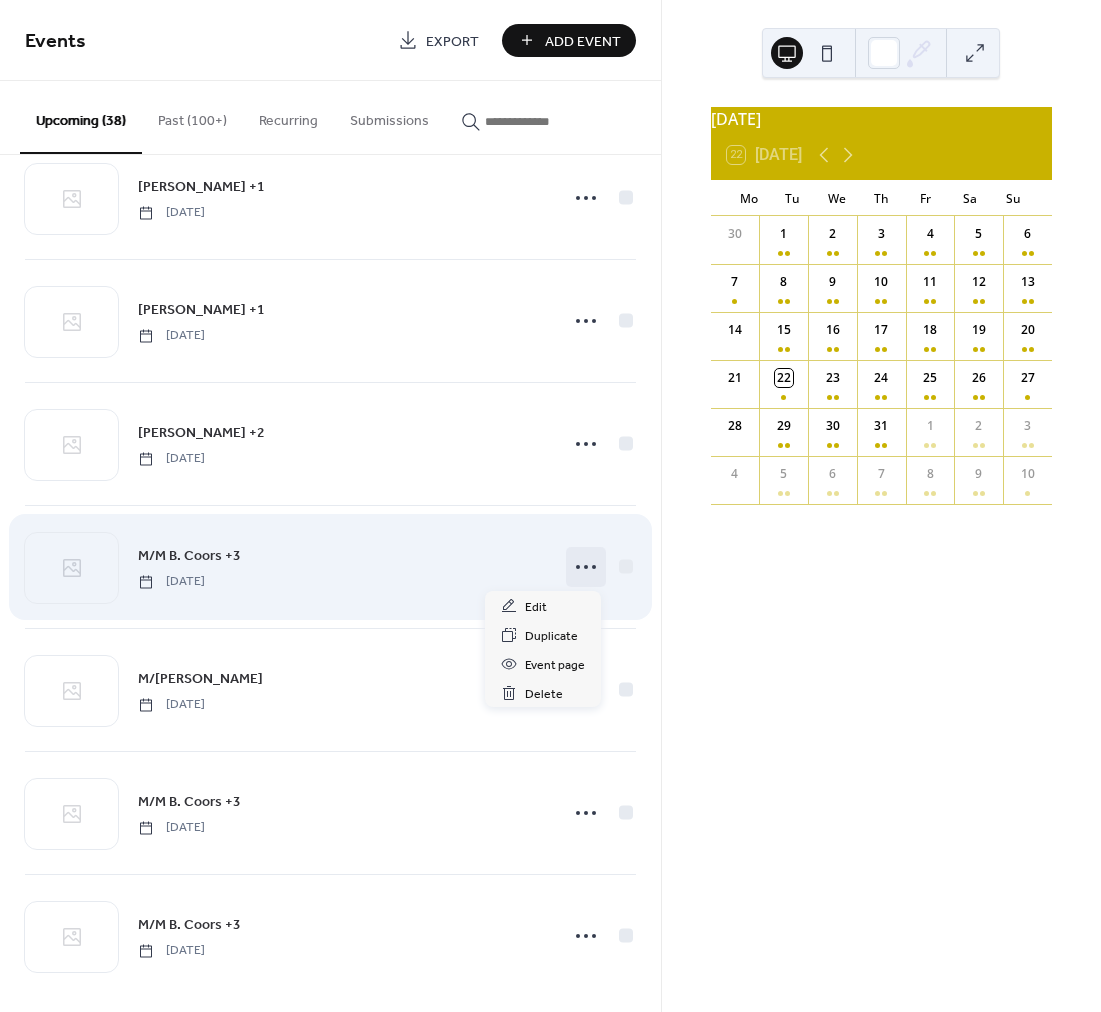 click 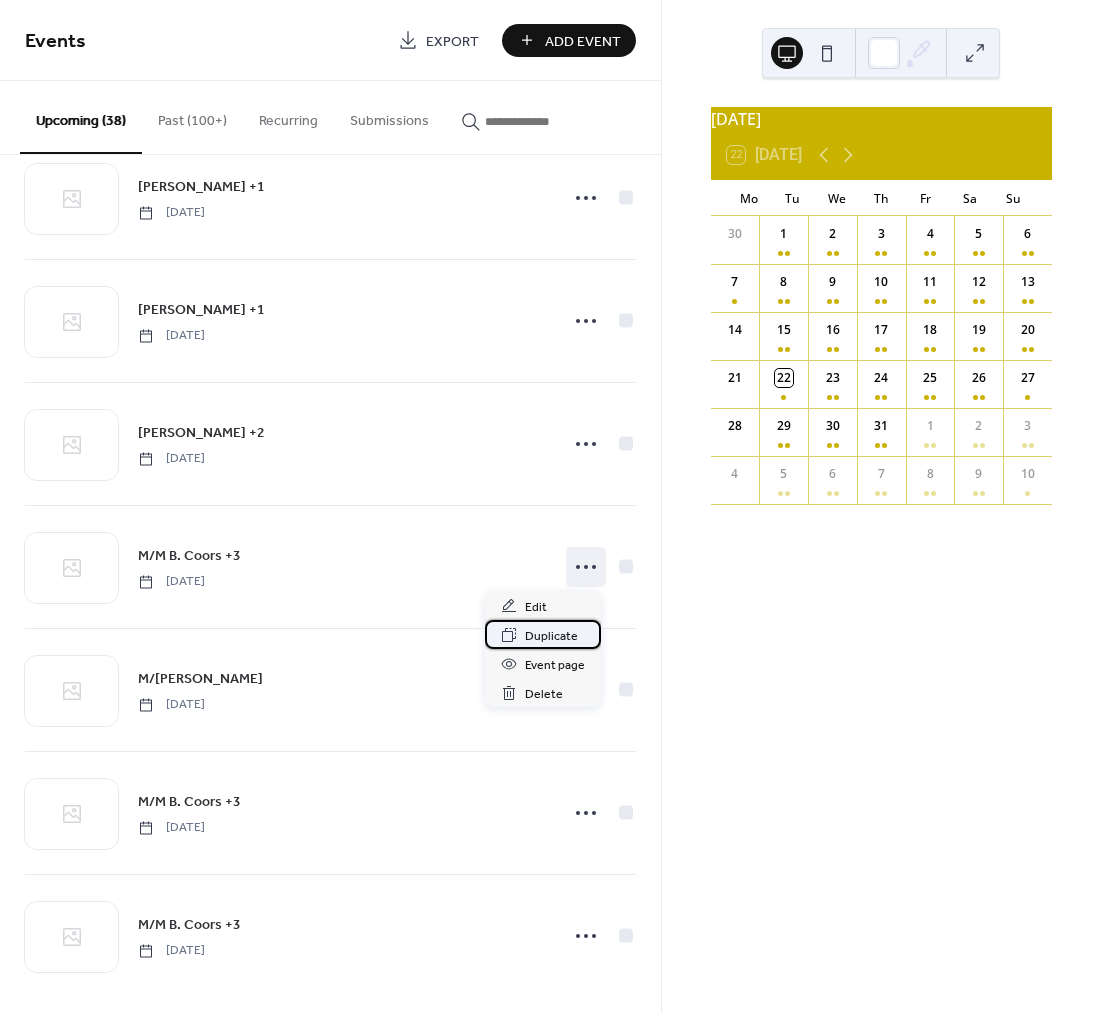 click on "Duplicate" at bounding box center (551, 636) 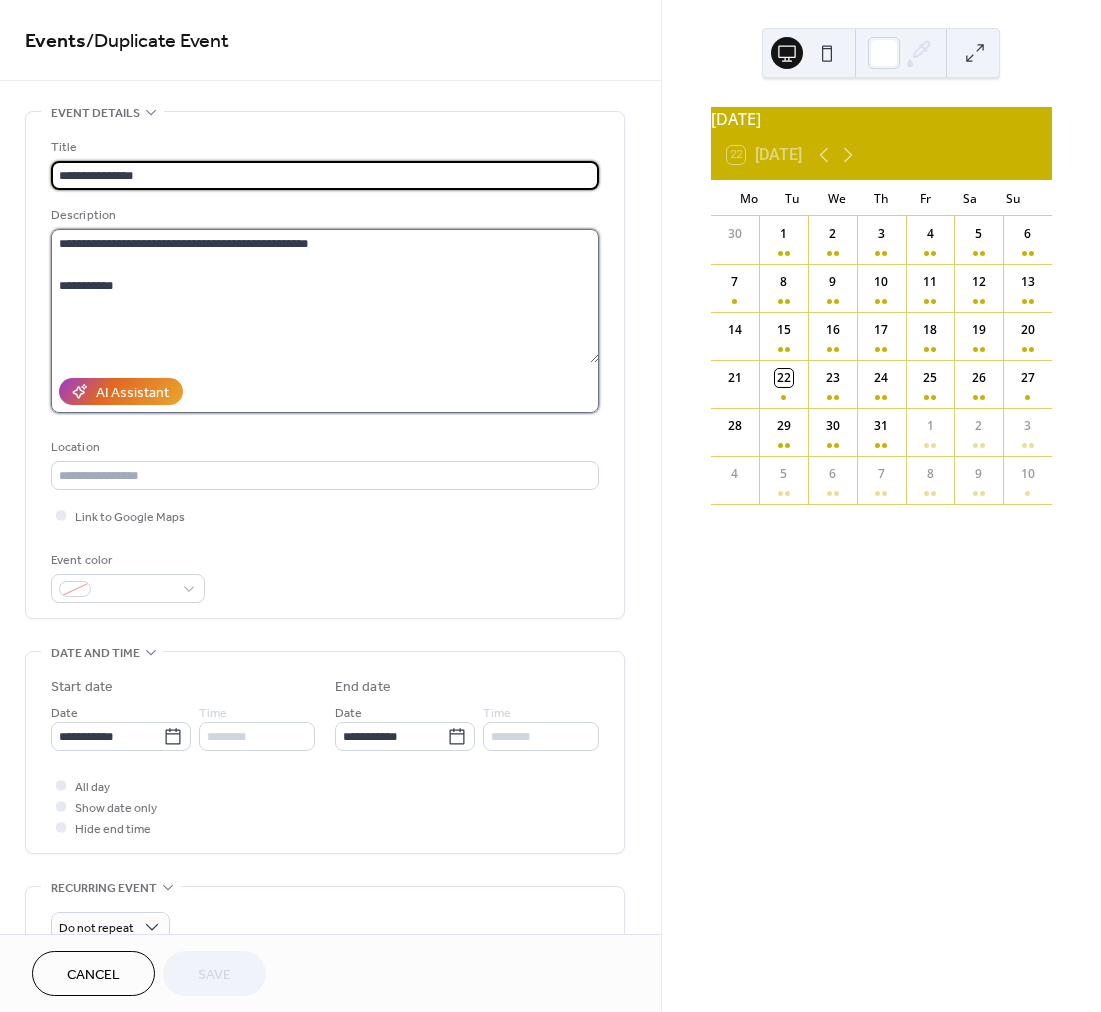 drag, startPoint x: 292, startPoint y: 246, endPoint x: 303, endPoint y: 246, distance: 11 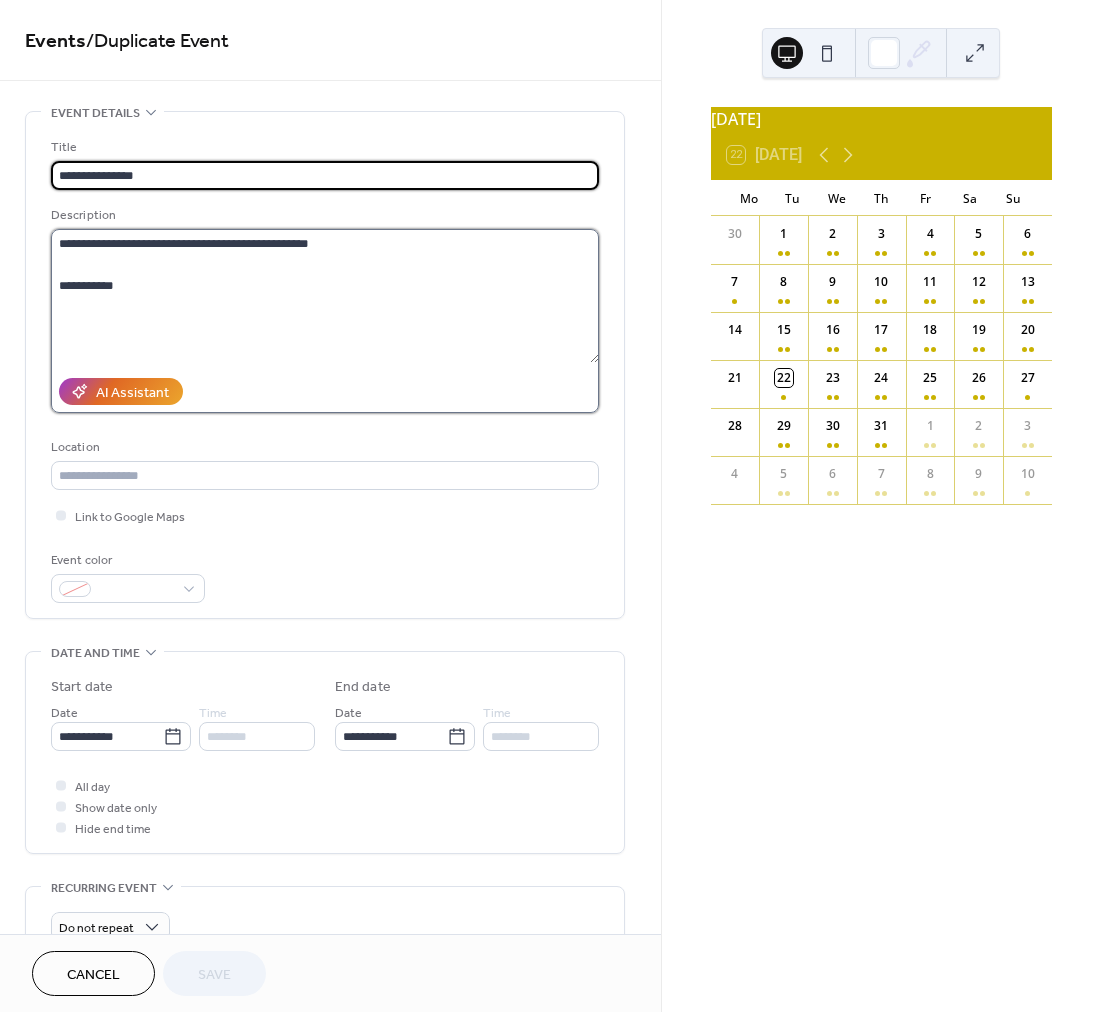 click on "**********" at bounding box center (325, 296) 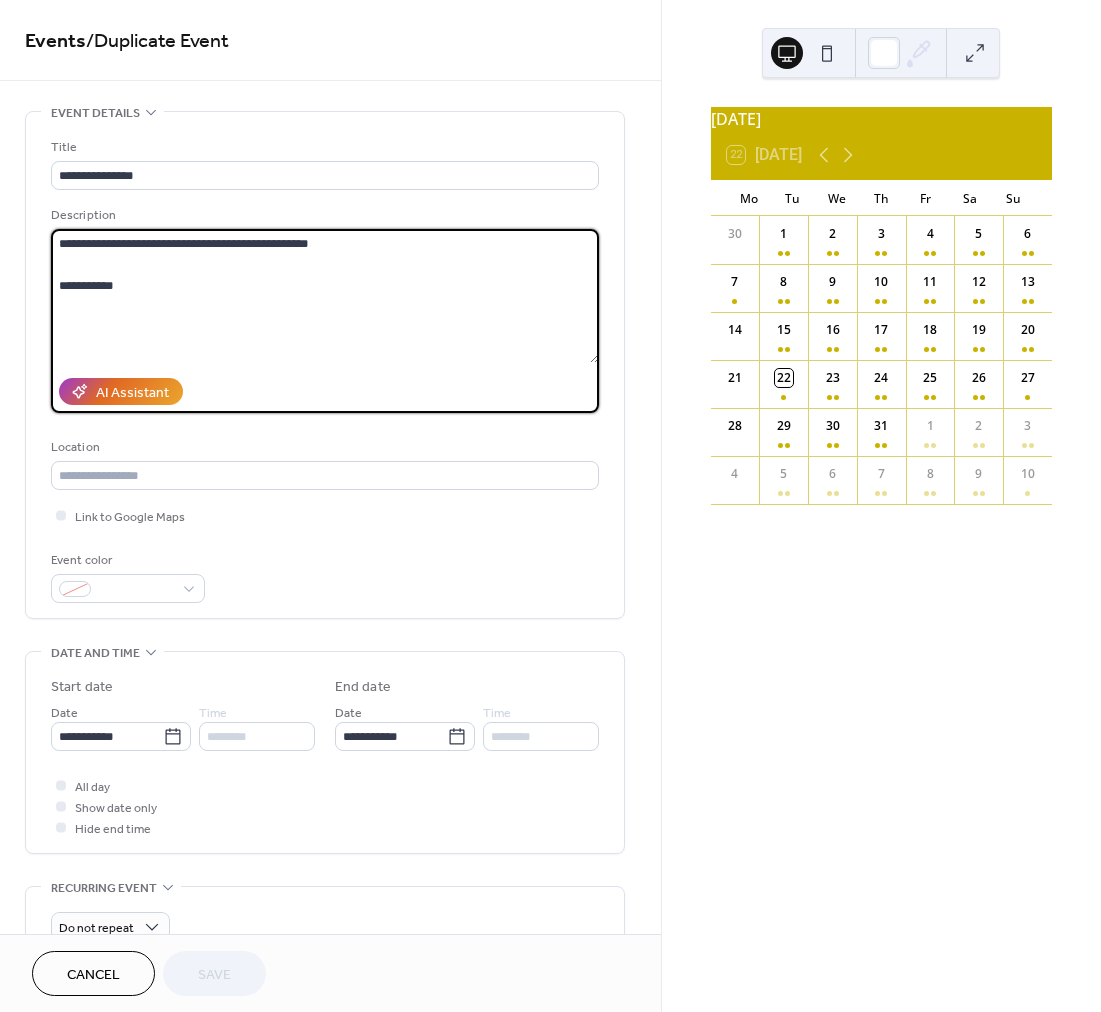 click on "**********" at bounding box center [325, 296] 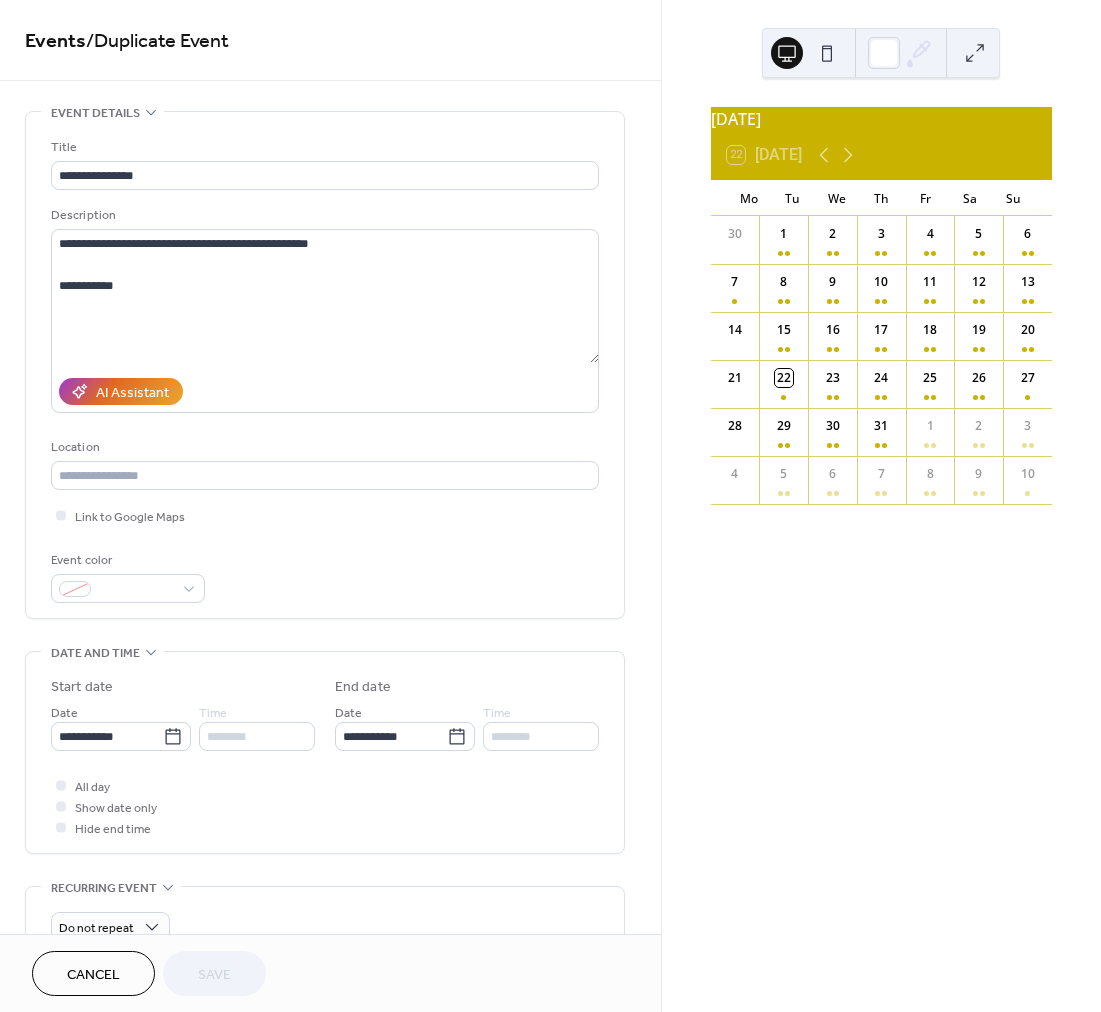 click on "Cancel" at bounding box center (93, 975) 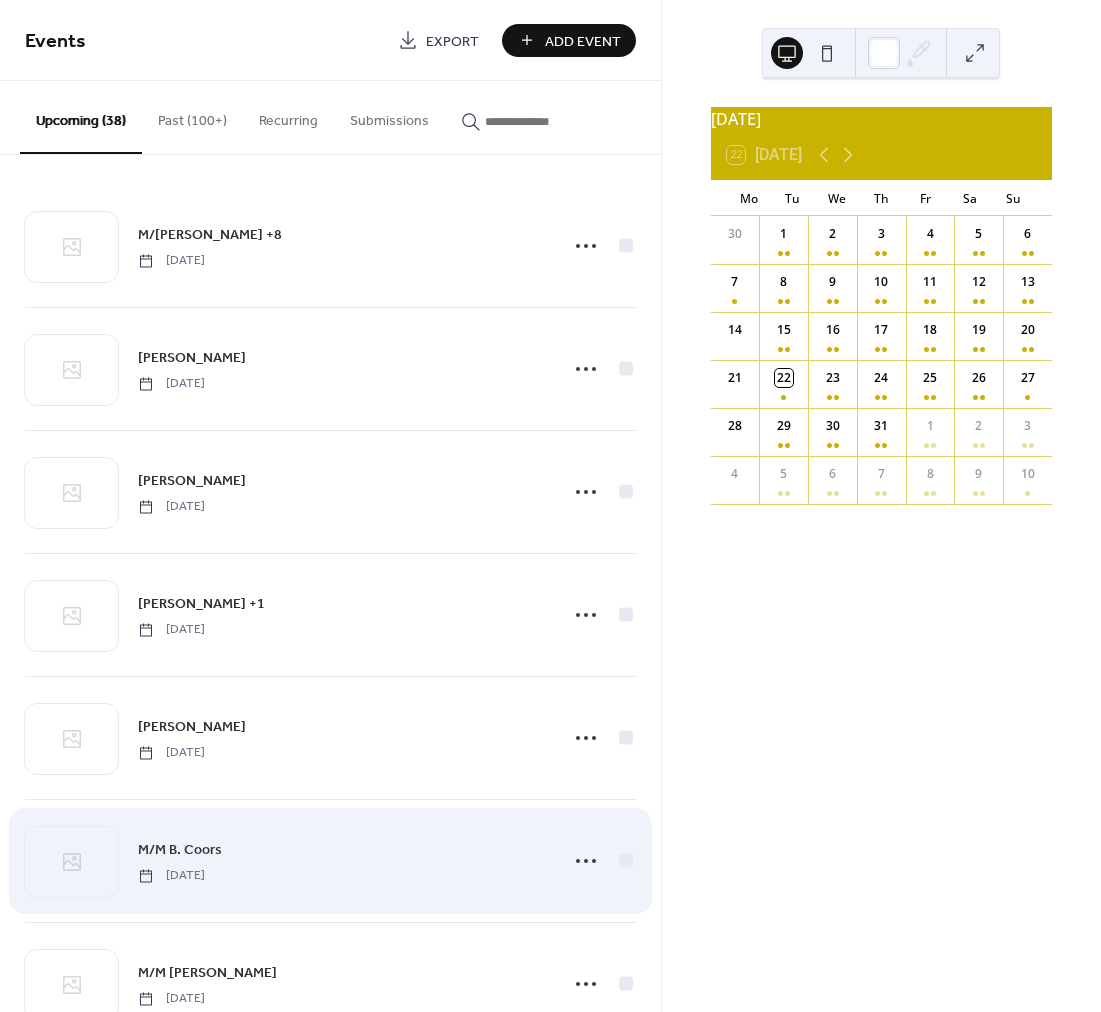 click on "M/M B. Coors" at bounding box center [180, 850] 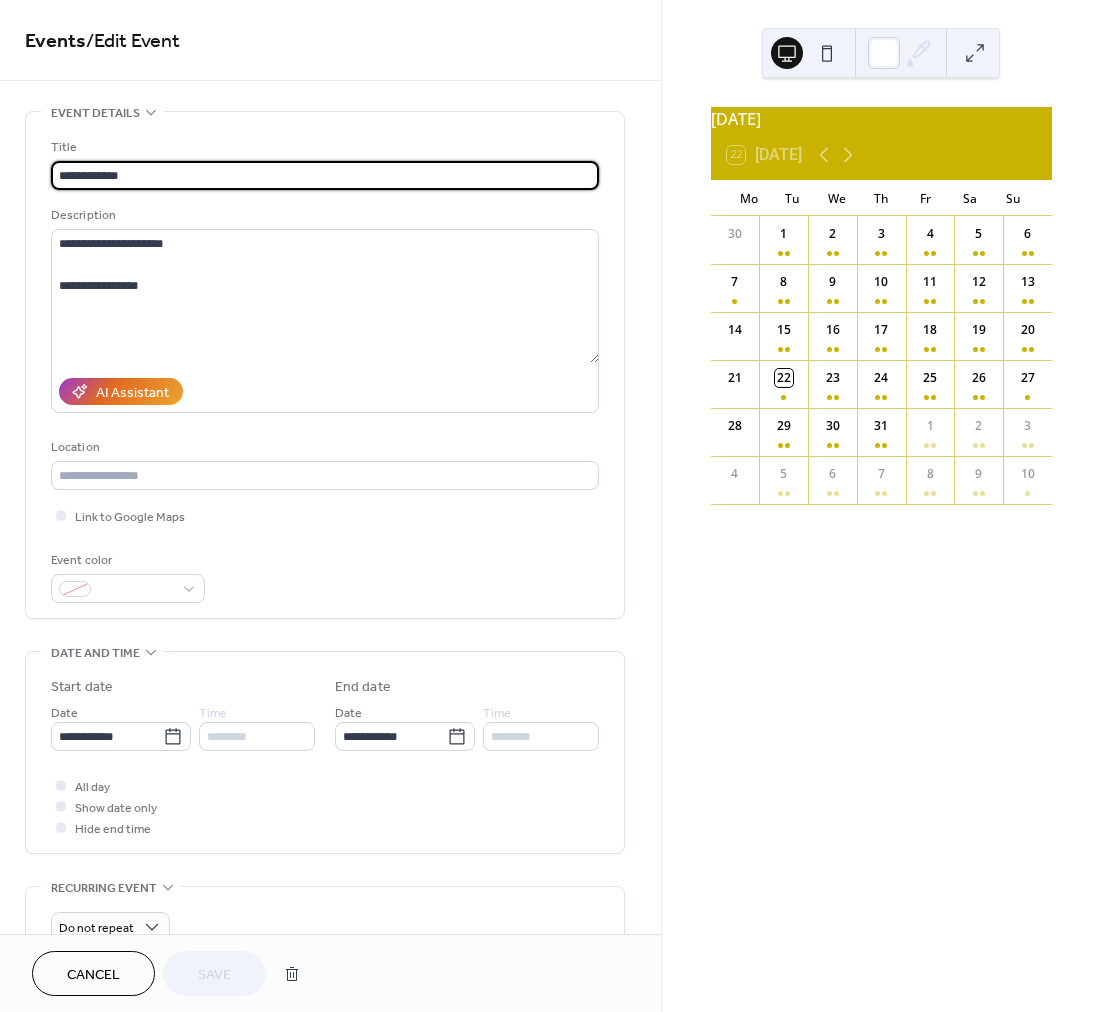 scroll, scrollTop: 3, scrollLeft: 0, axis: vertical 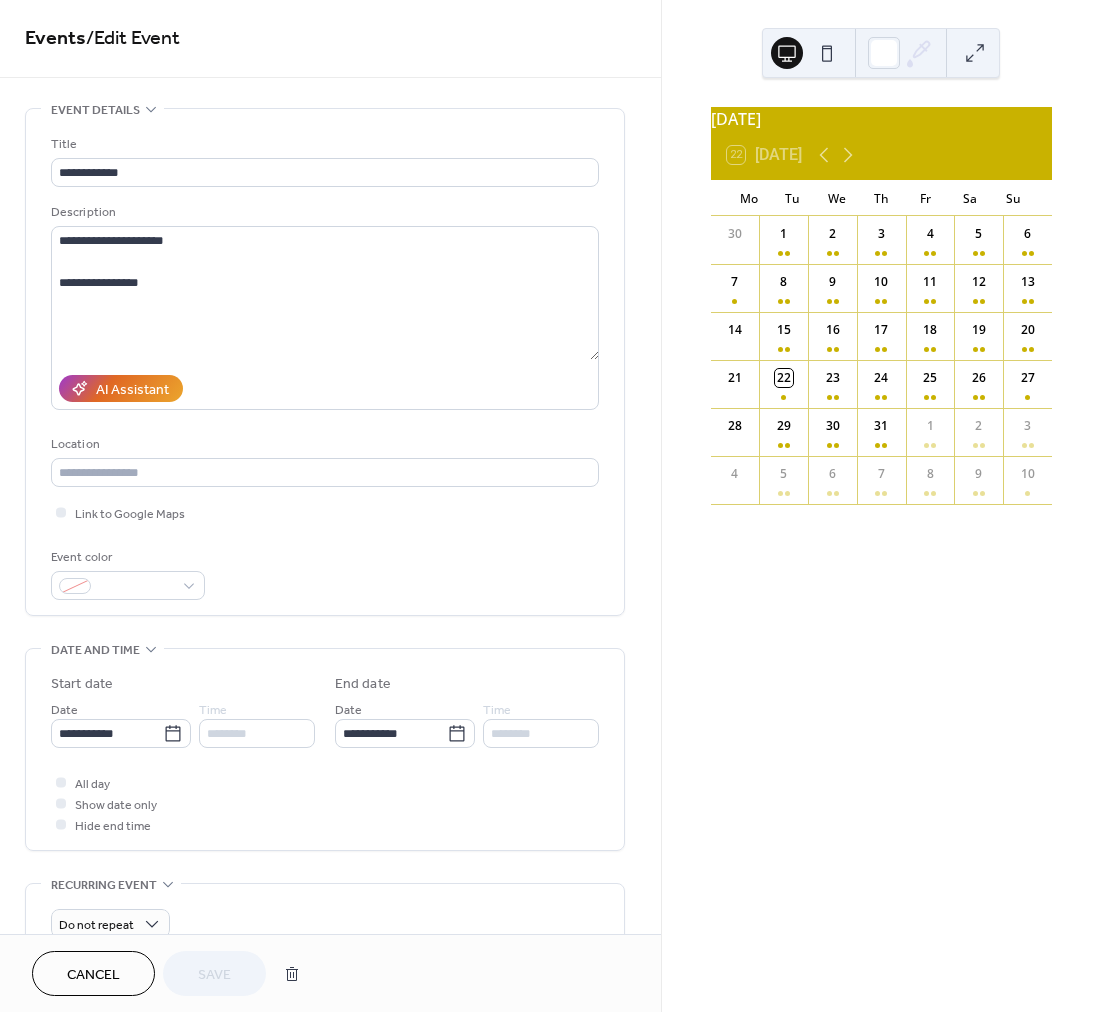 click on "Cancel" at bounding box center [93, 973] 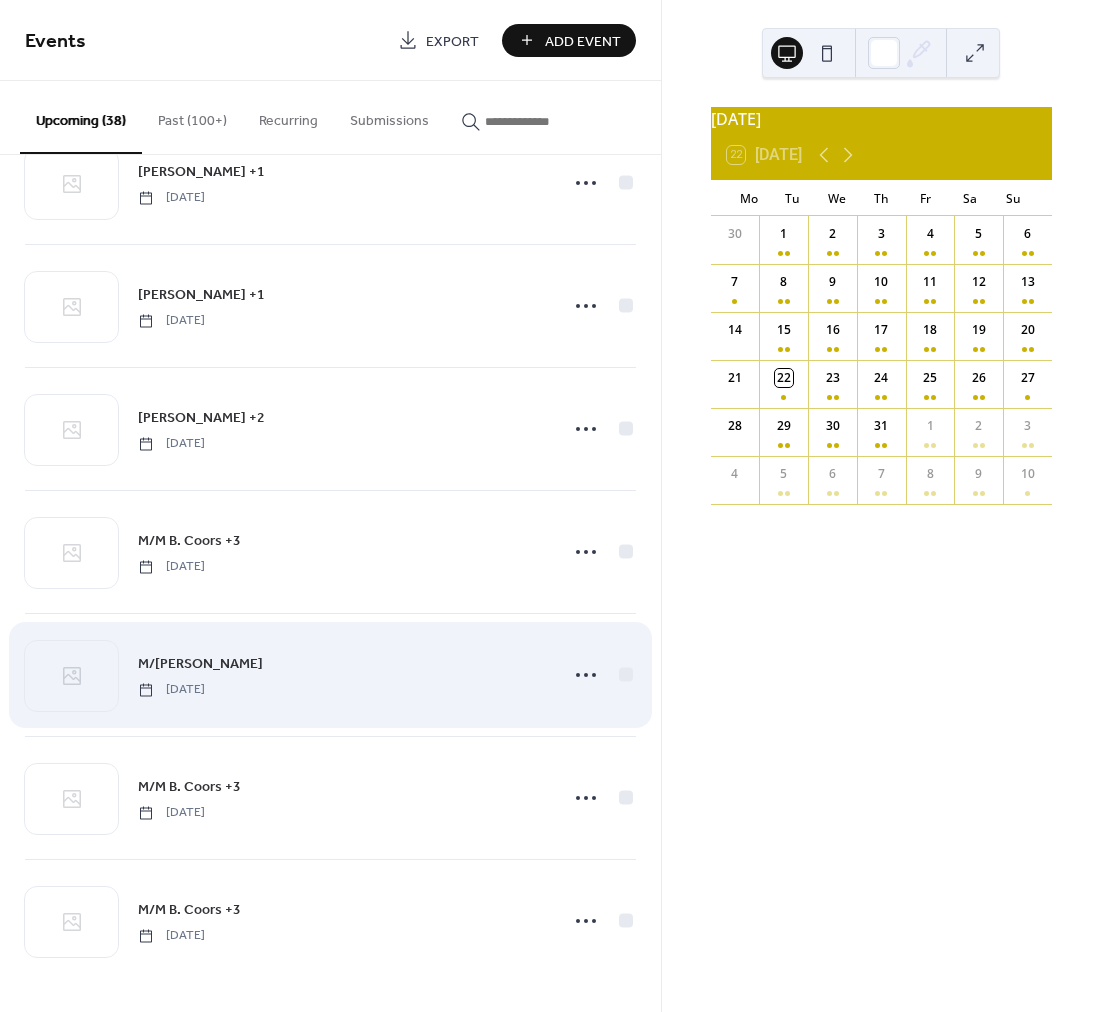 scroll, scrollTop: 2888, scrollLeft: 0, axis: vertical 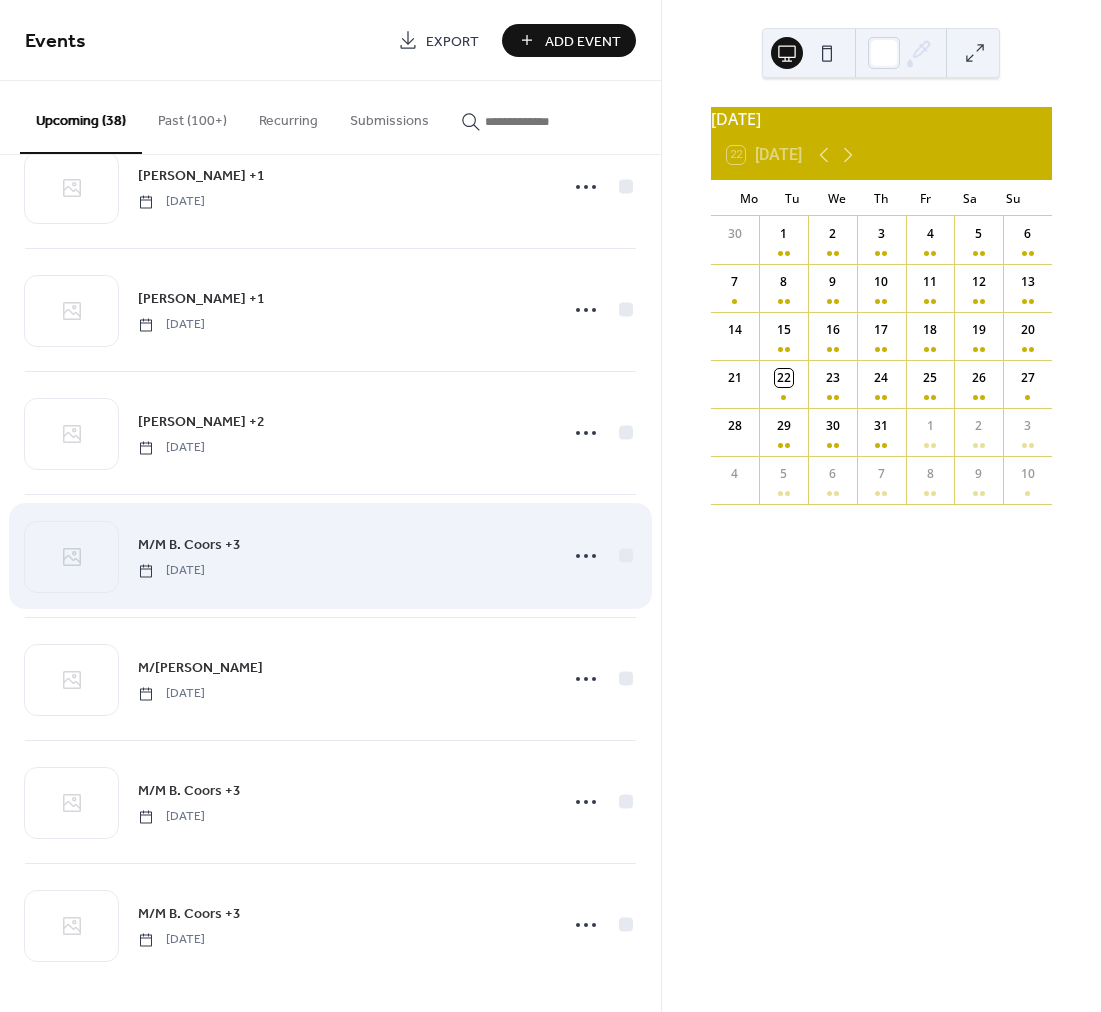 click on "M/M B. Coors +3" at bounding box center (189, 545) 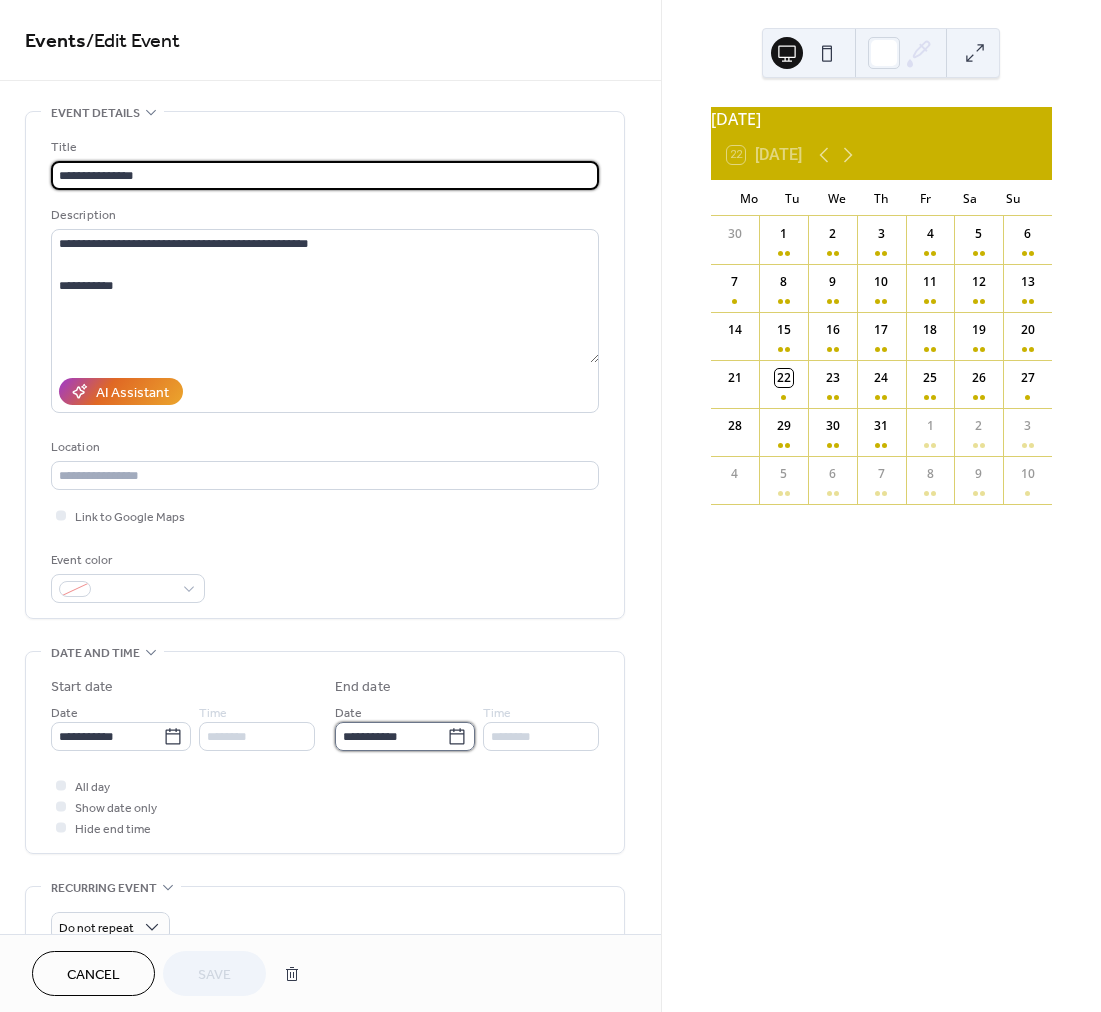 click on "**********" at bounding box center [391, 736] 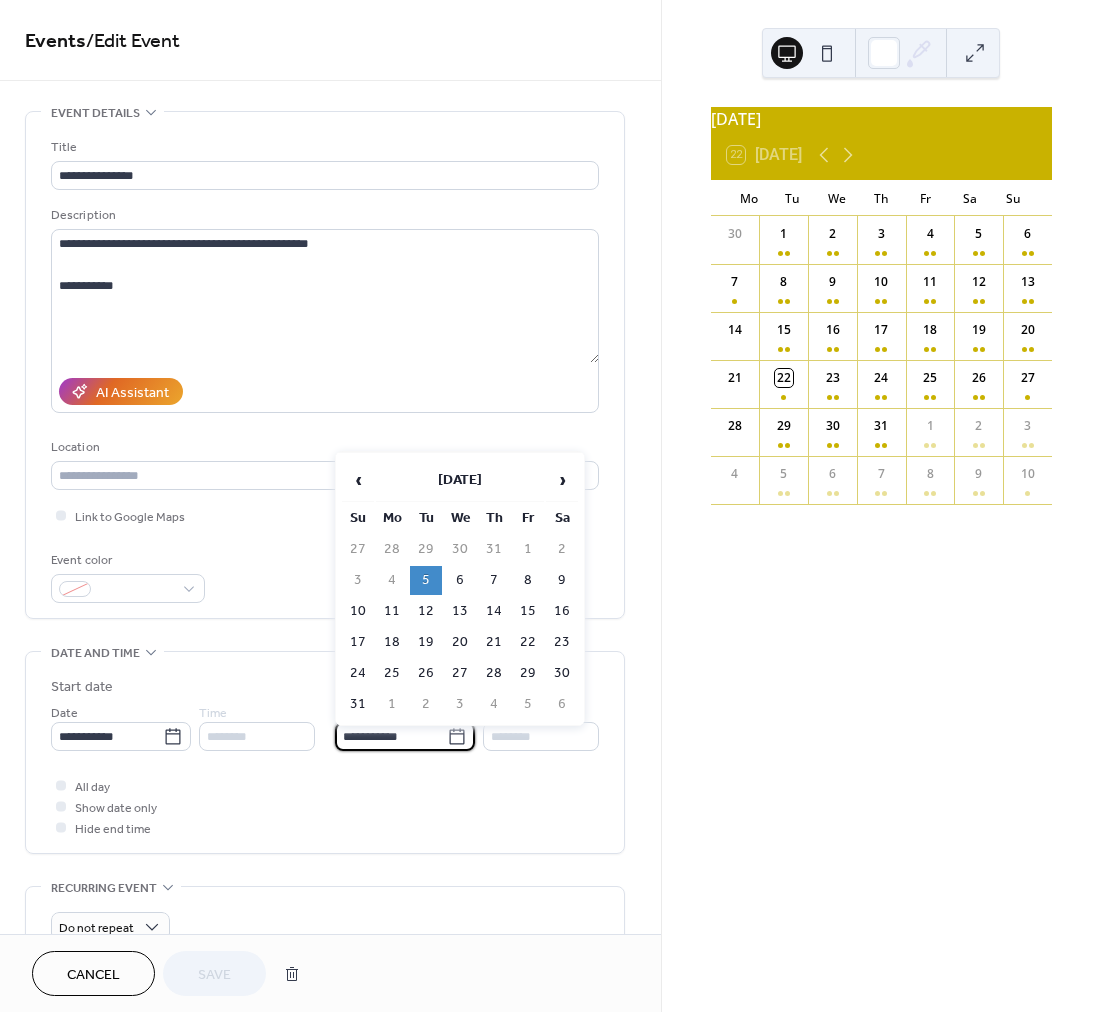 click on "6" at bounding box center (460, 580) 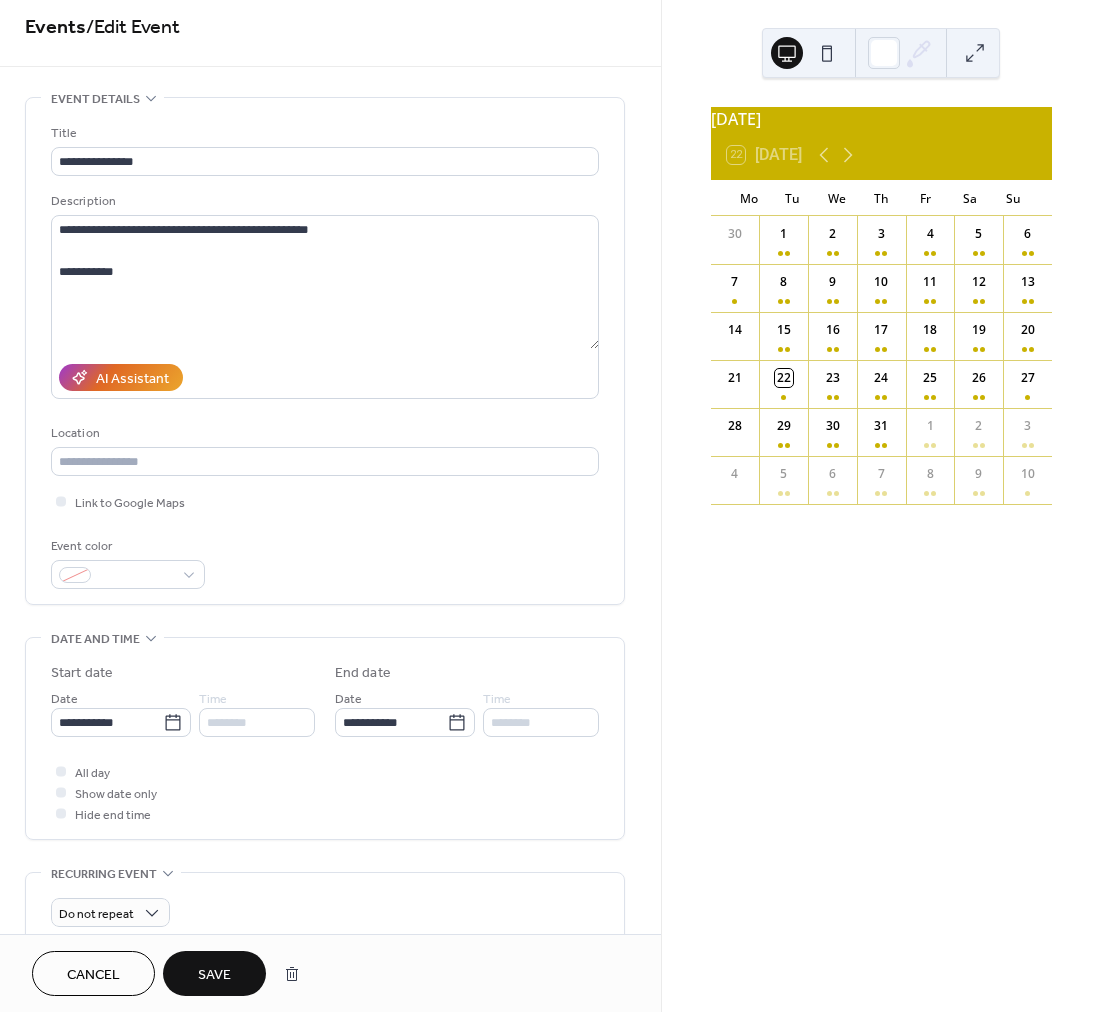 scroll, scrollTop: 19, scrollLeft: 0, axis: vertical 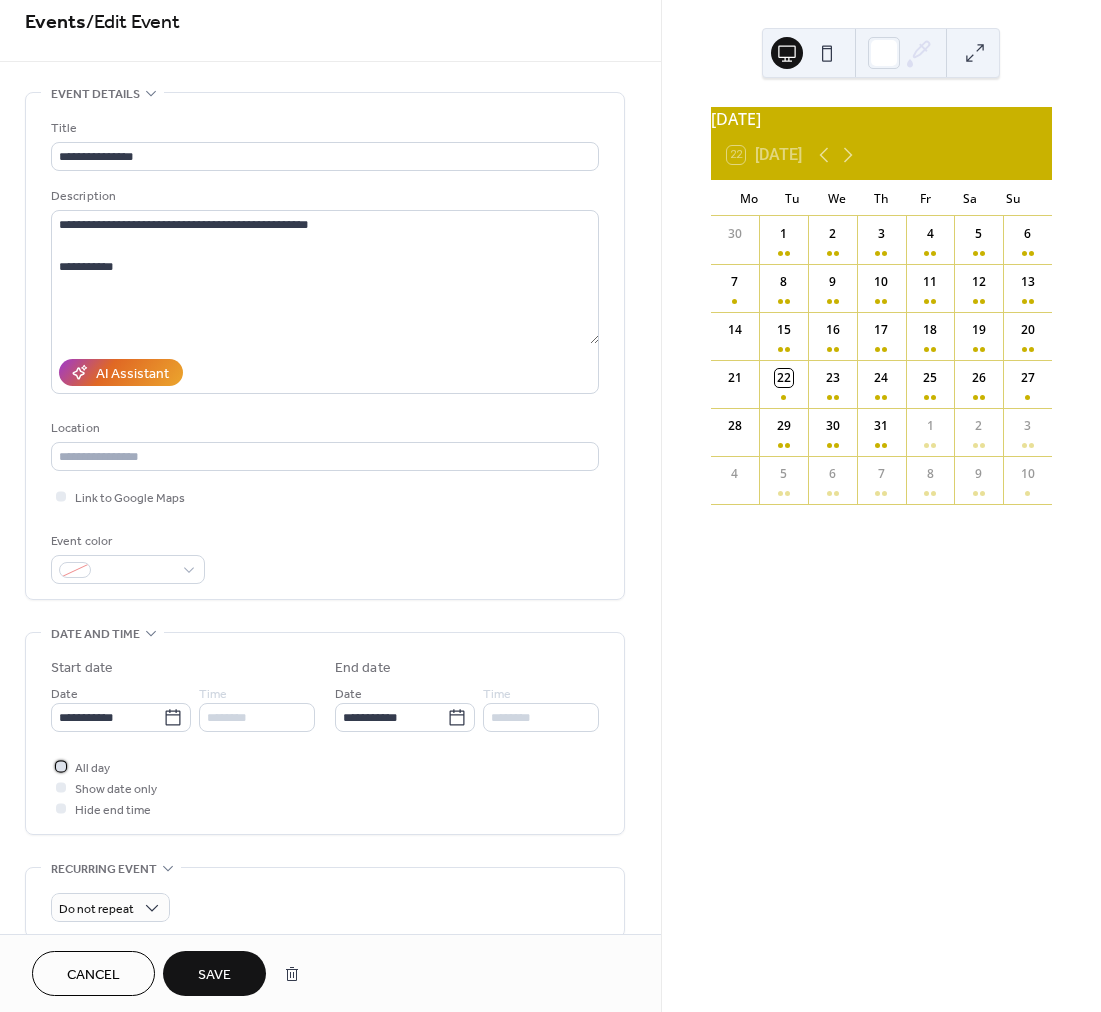 click on "All day" at bounding box center (92, 768) 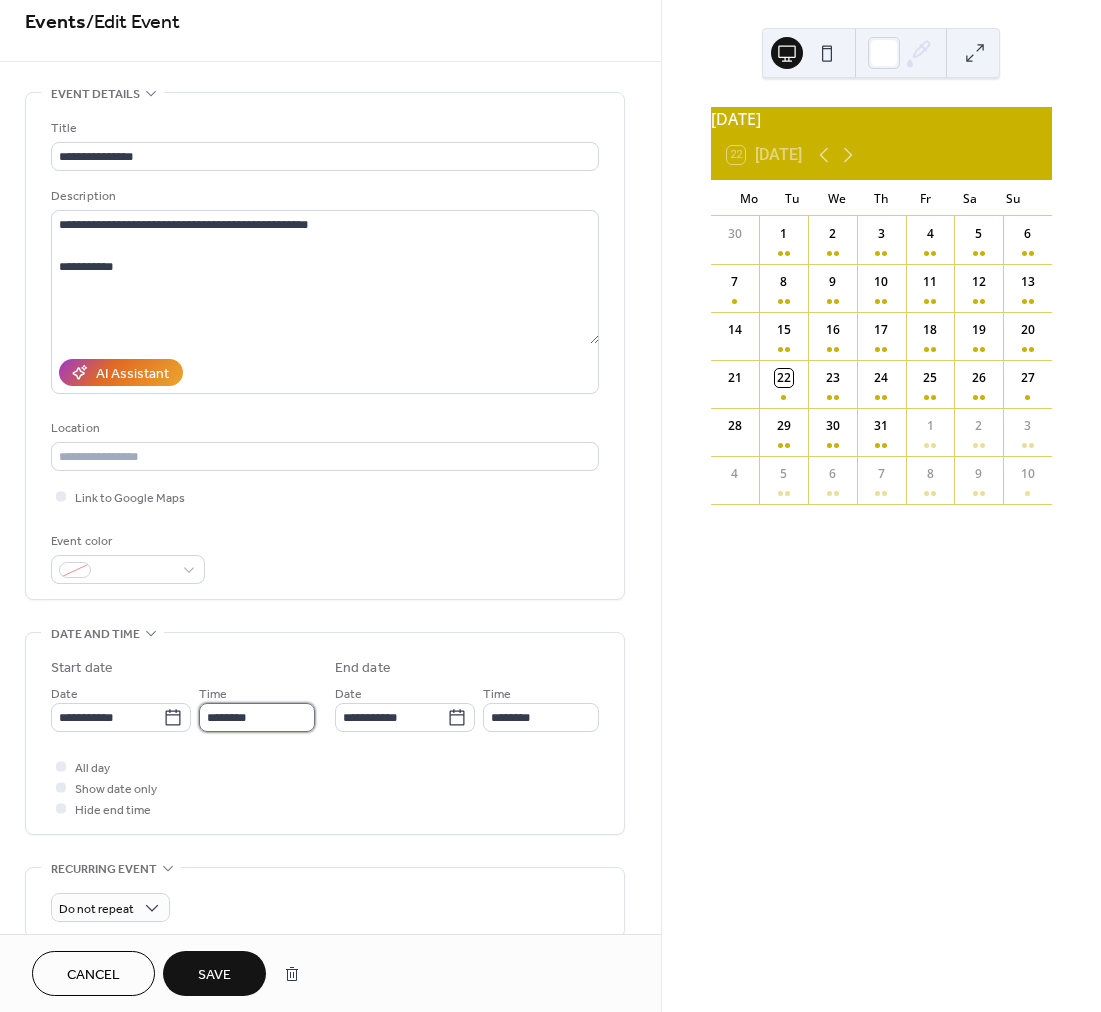 click on "********" at bounding box center [257, 717] 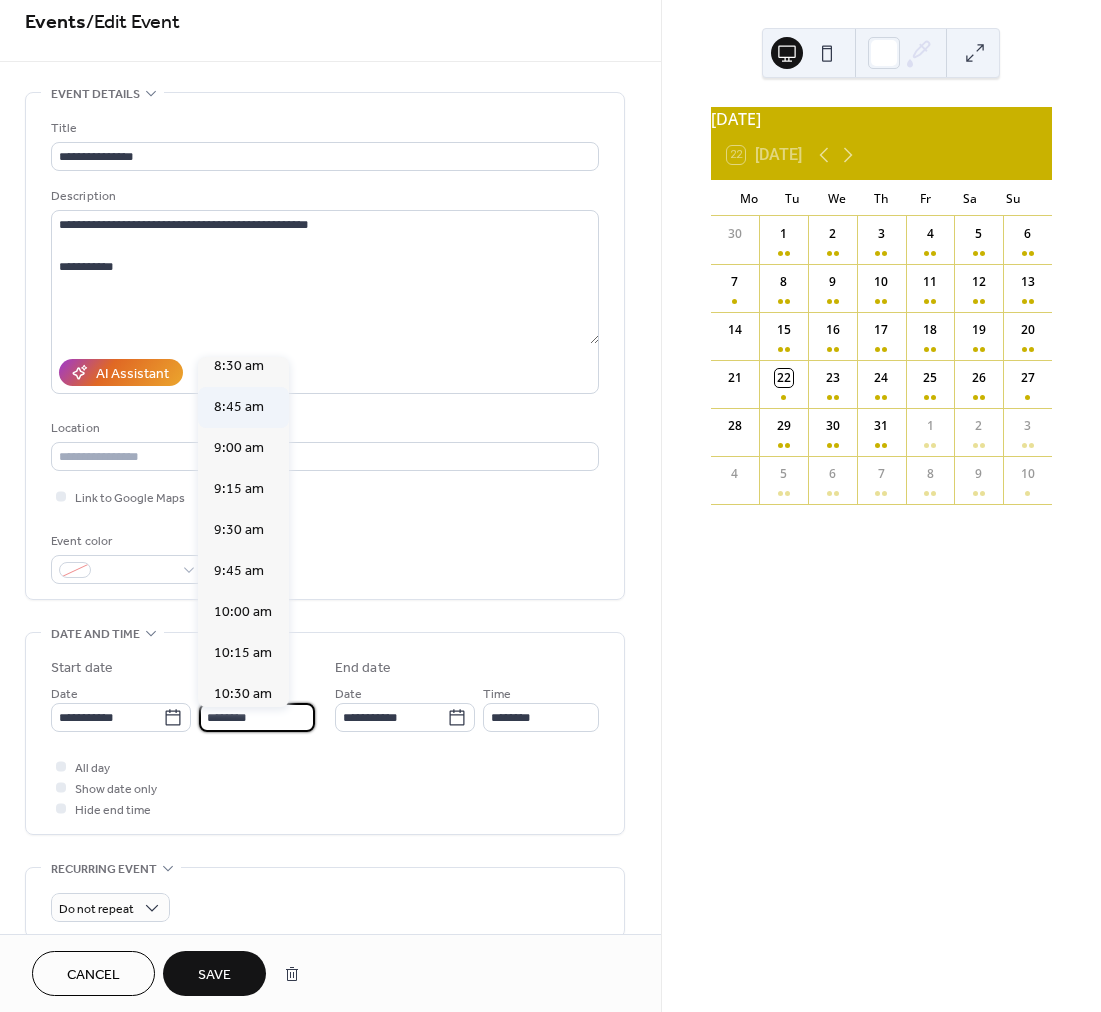 scroll, scrollTop: 1402, scrollLeft: 0, axis: vertical 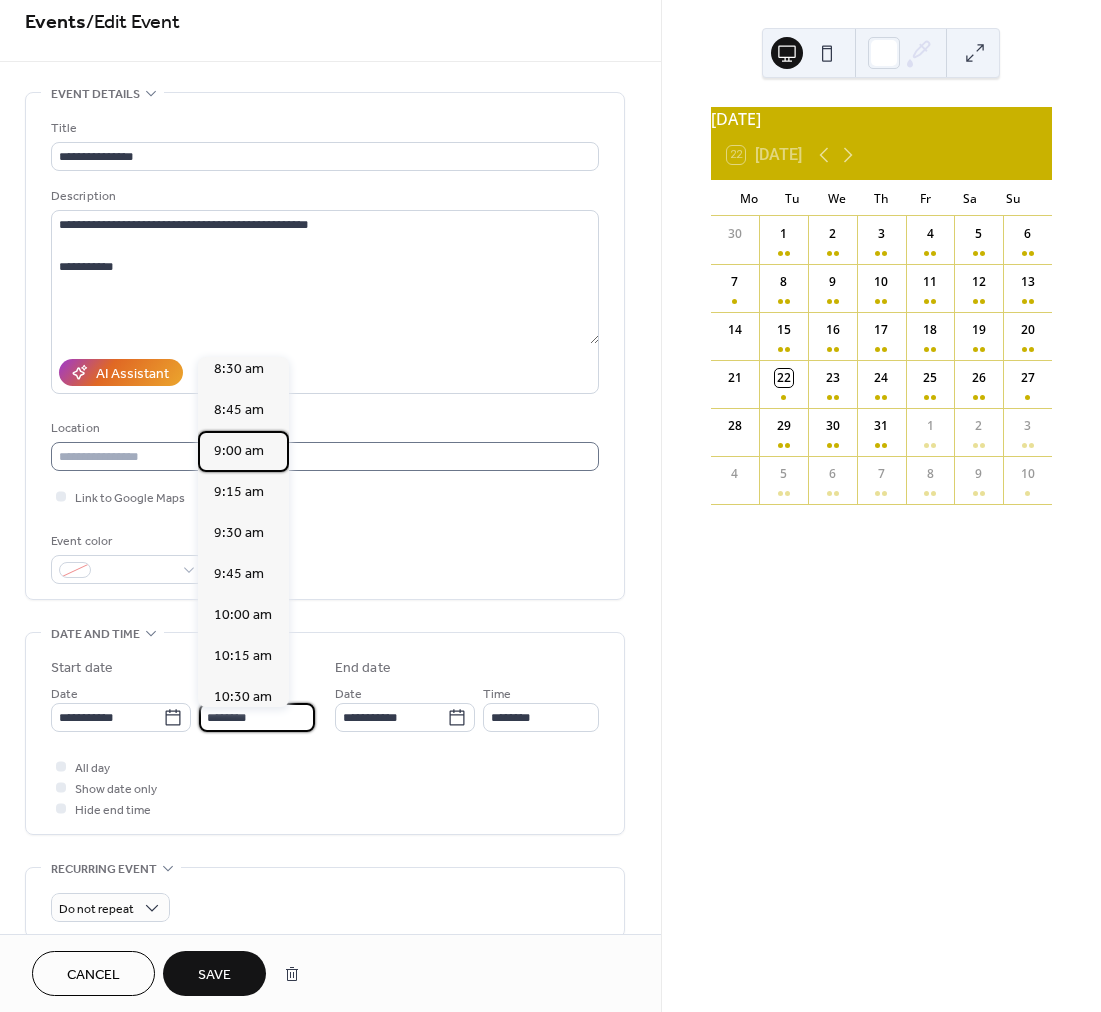 click on "9:00 am" at bounding box center [239, 451] 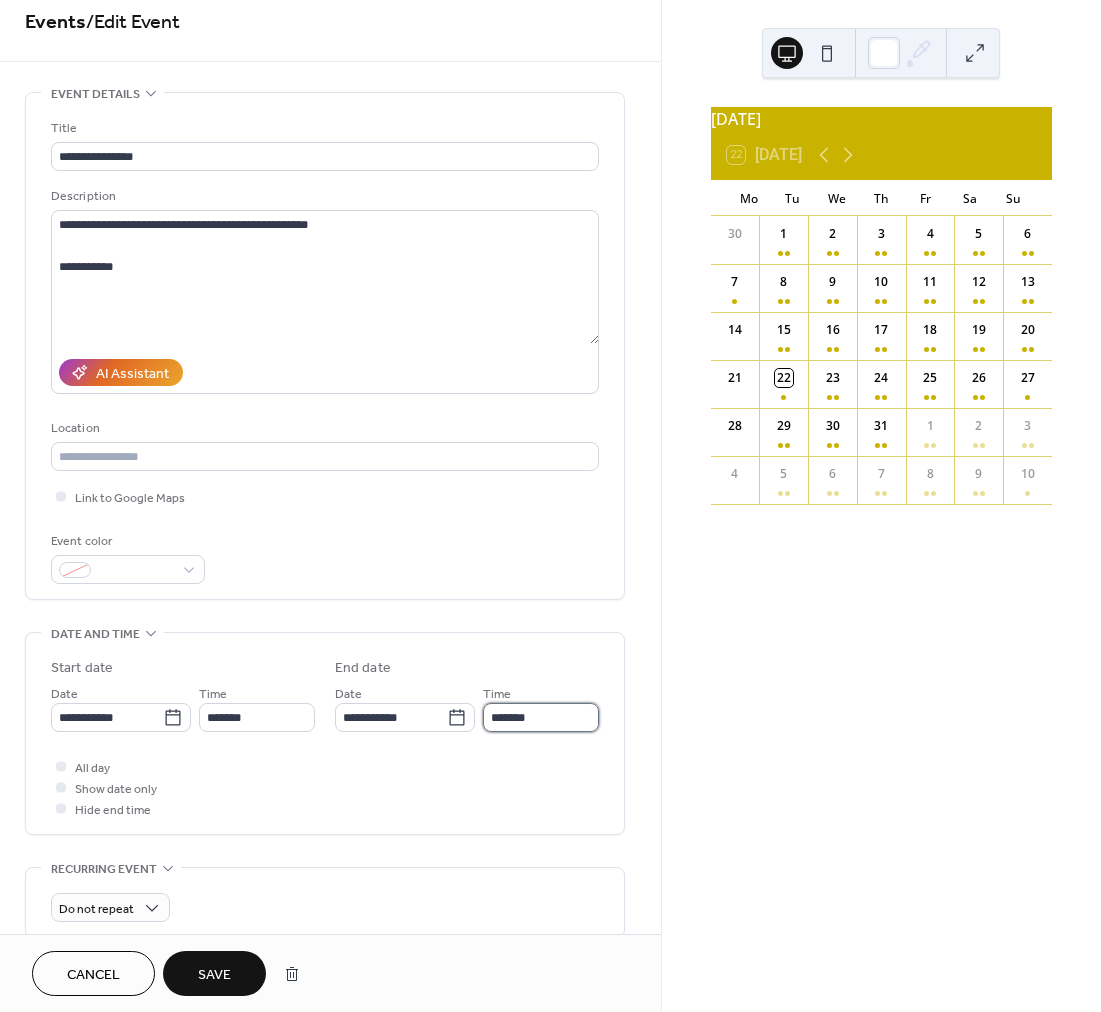 click on "*******" at bounding box center (541, 717) 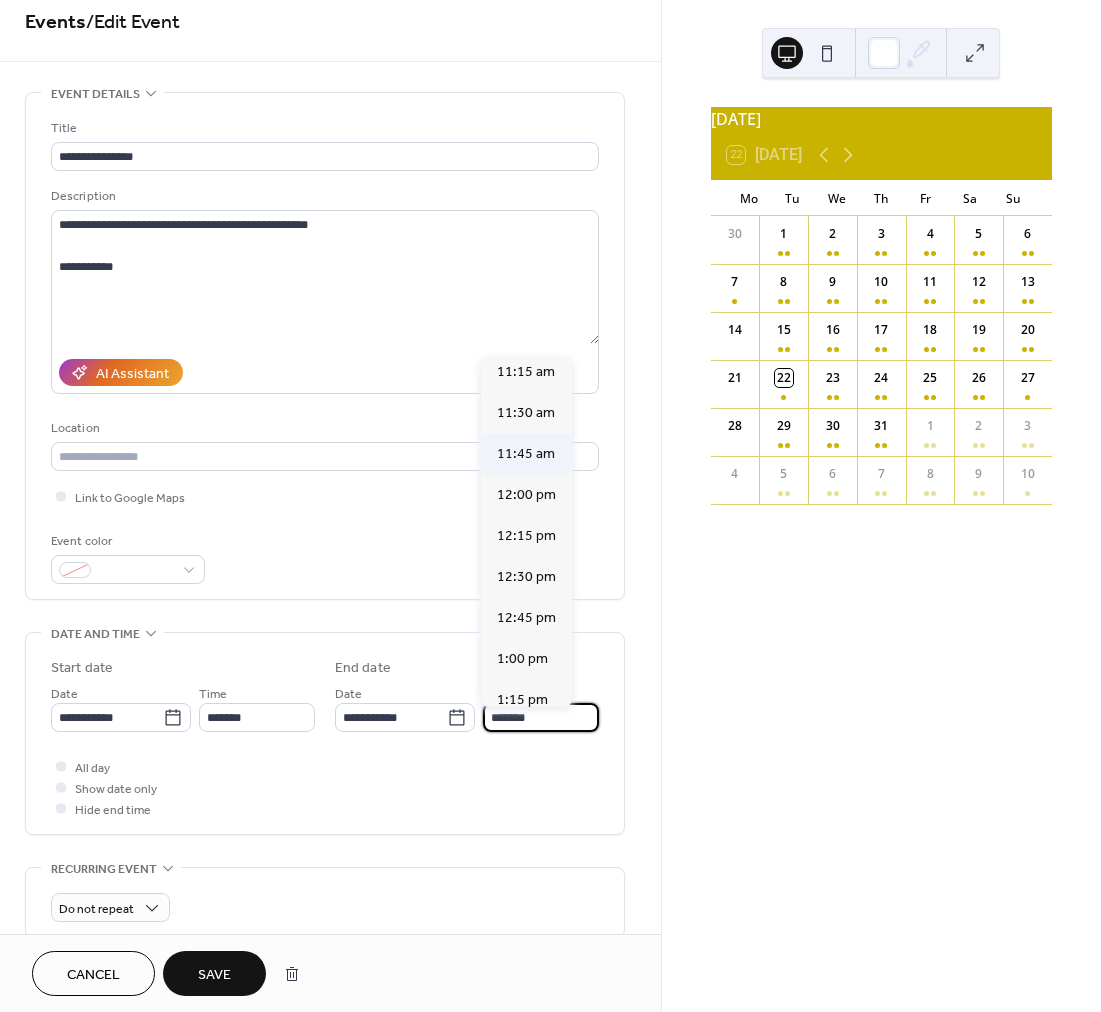 scroll, scrollTop: 1848, scrollLeft: 0, axis: vertical 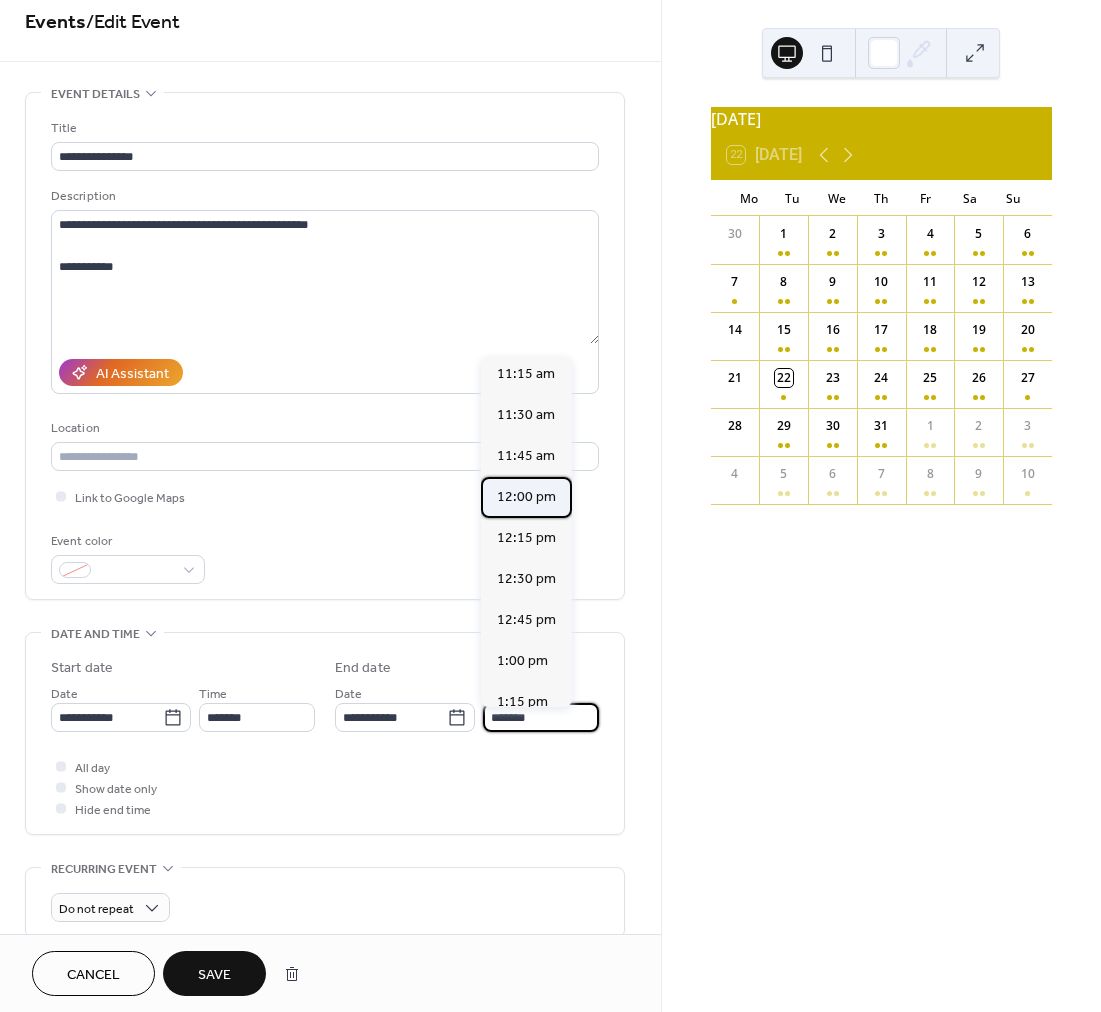 click on "12:00 pm" at bounding box center [526, 497] 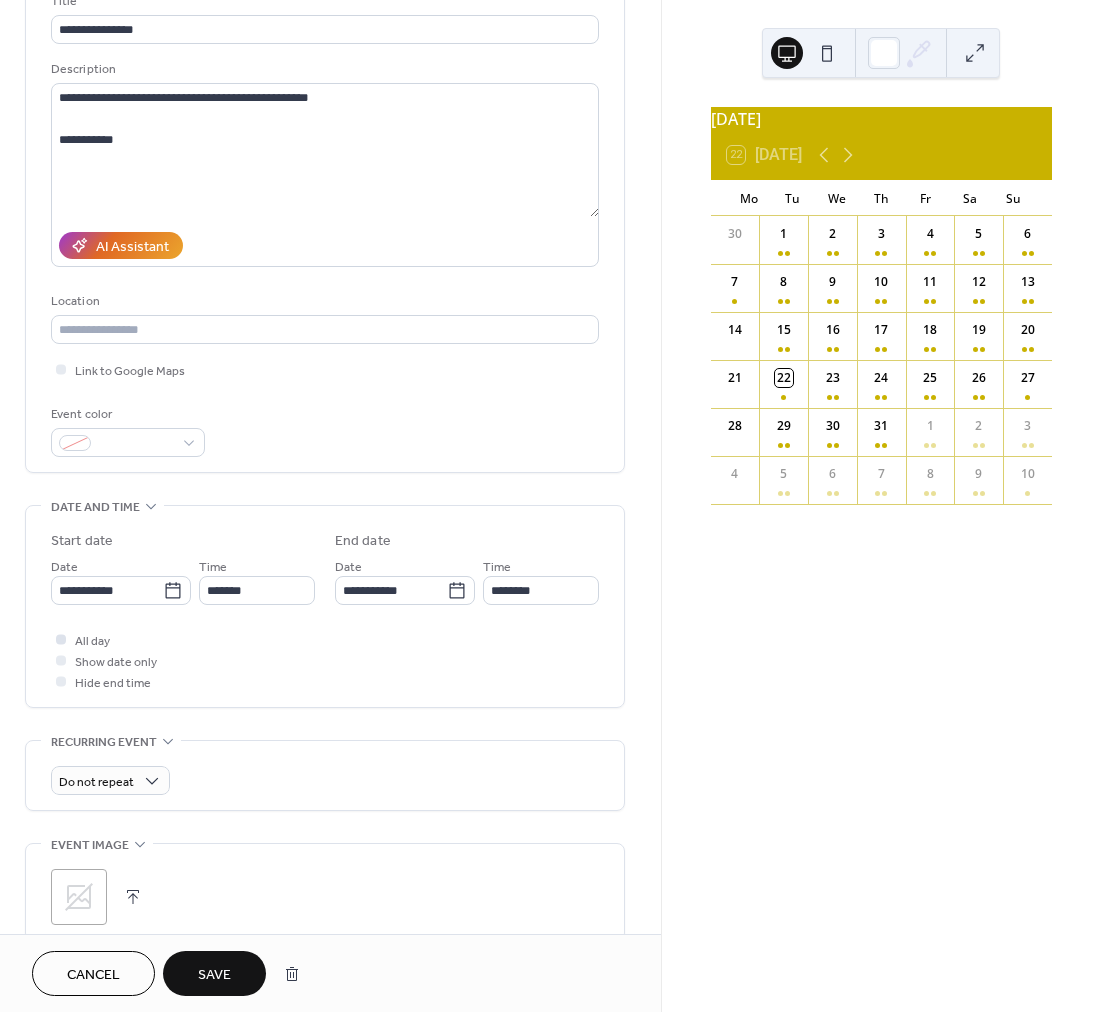 scroll, scrollTop: 157, scrollLeft: 0, axis: vertical 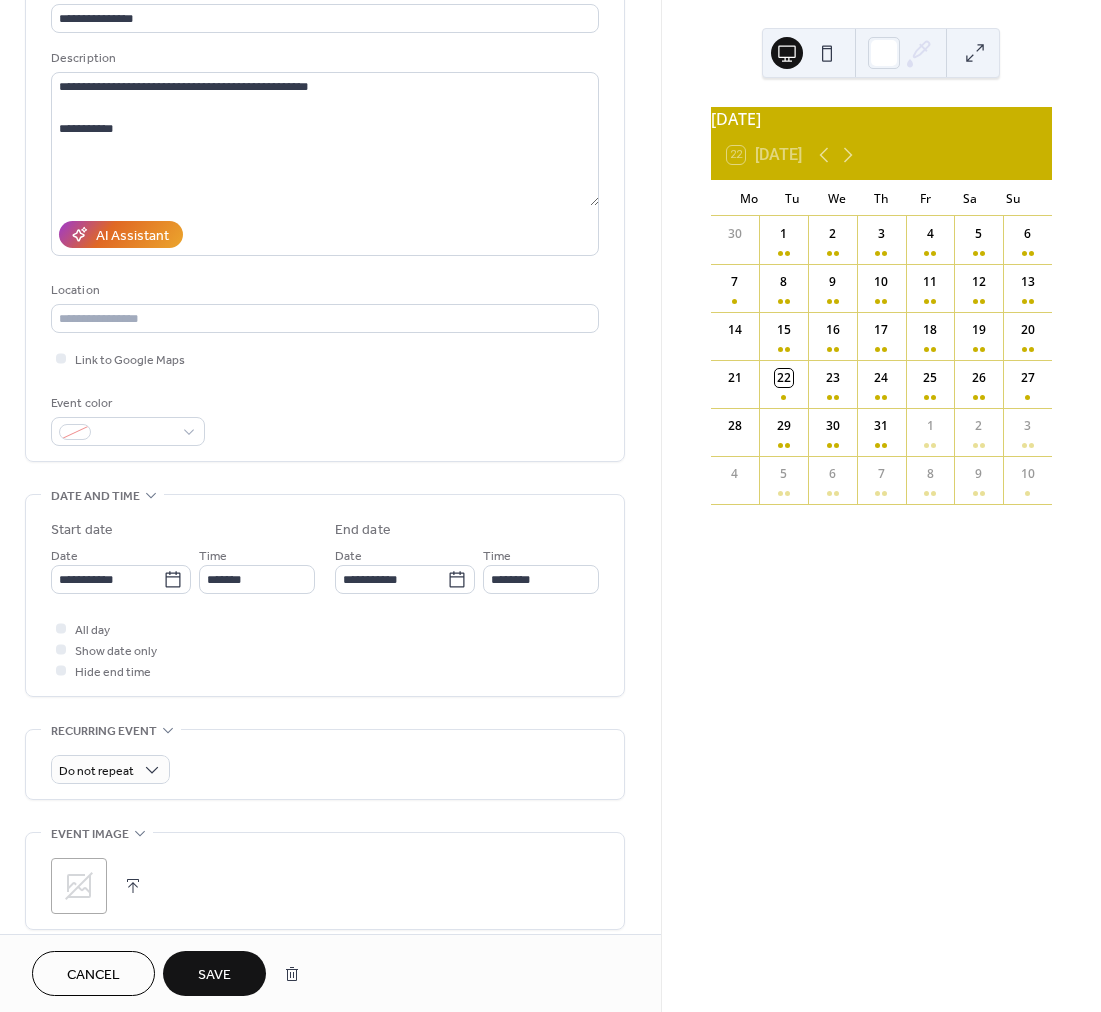 click on "Save" at bounding box center [214, 973] 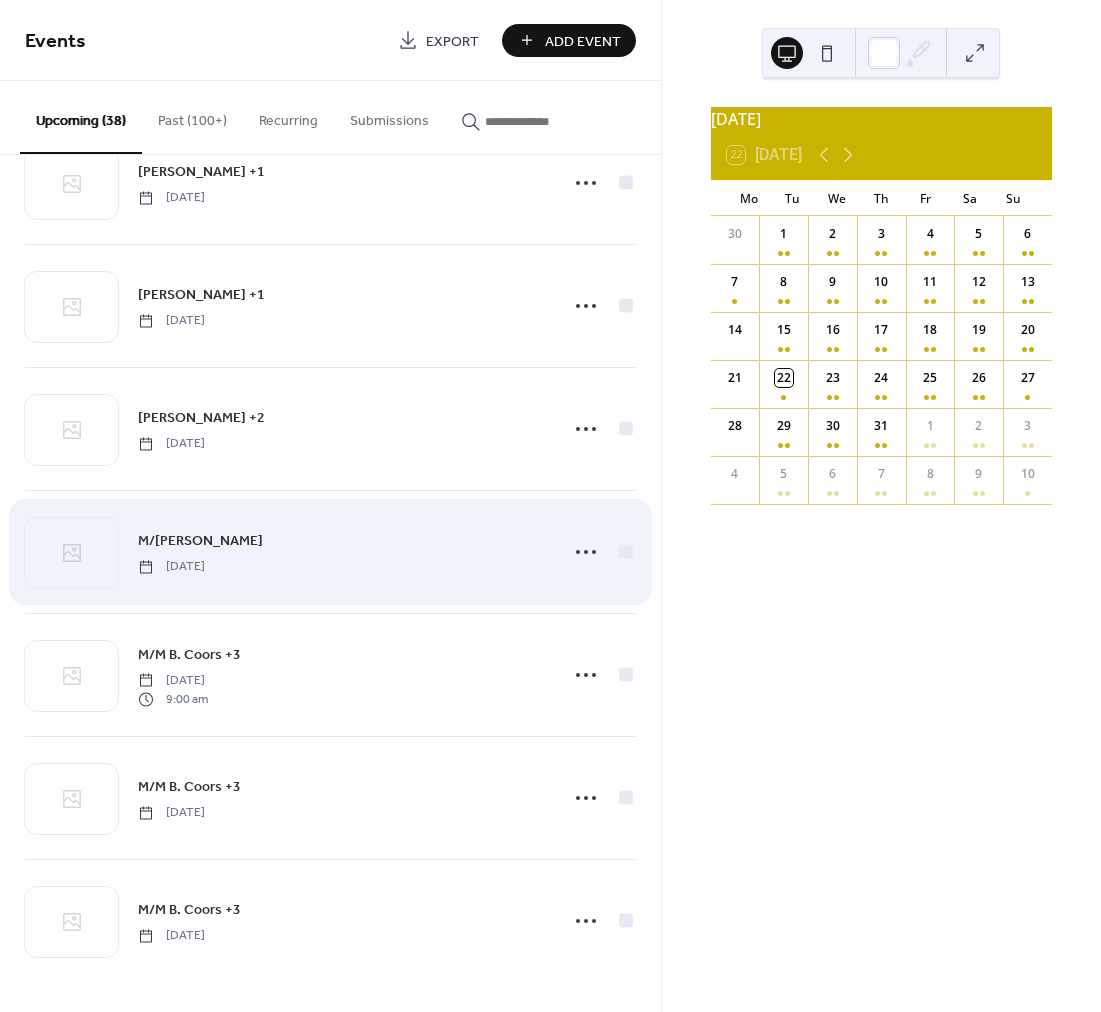 scroll, scrollTop: 2892, scrollLeft: 0, axis: vertical 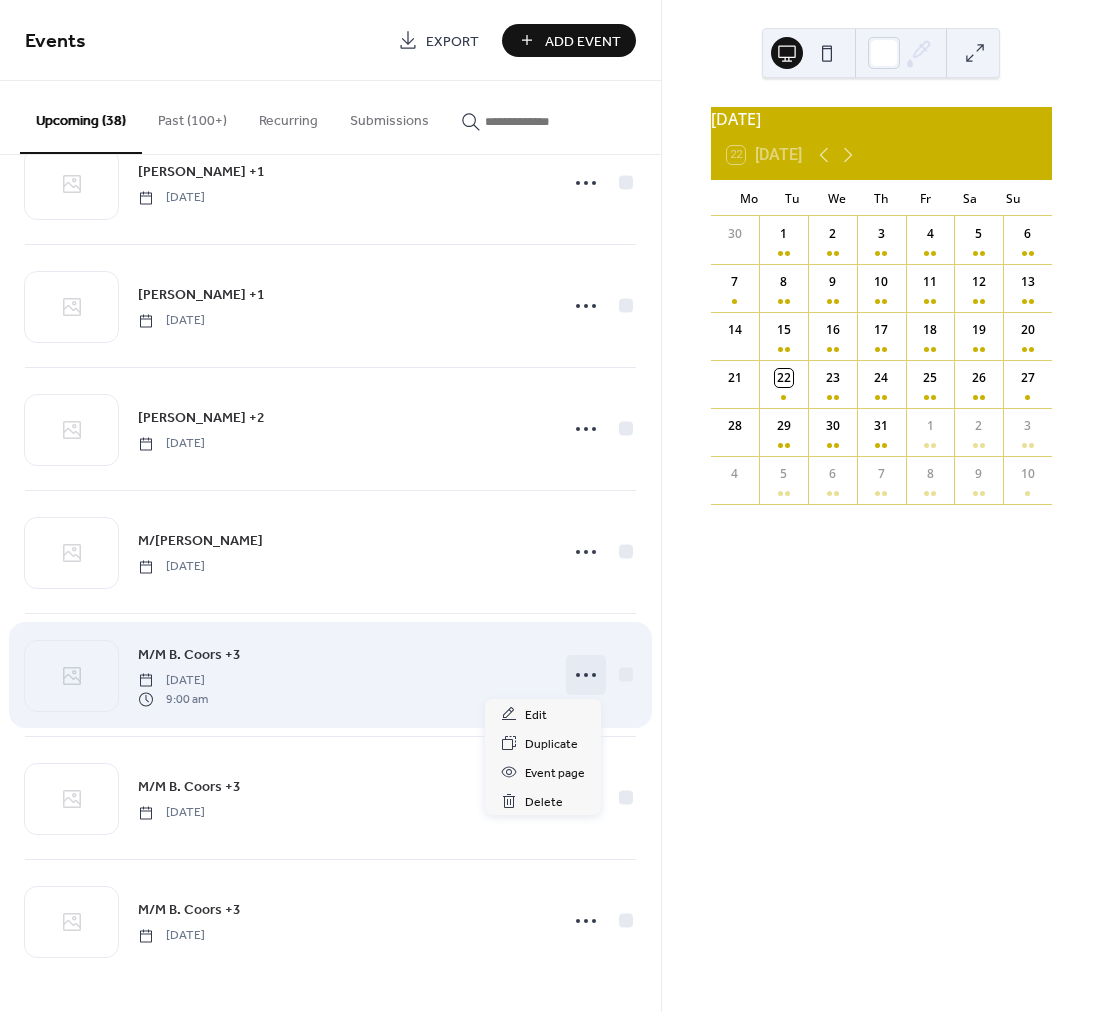 click 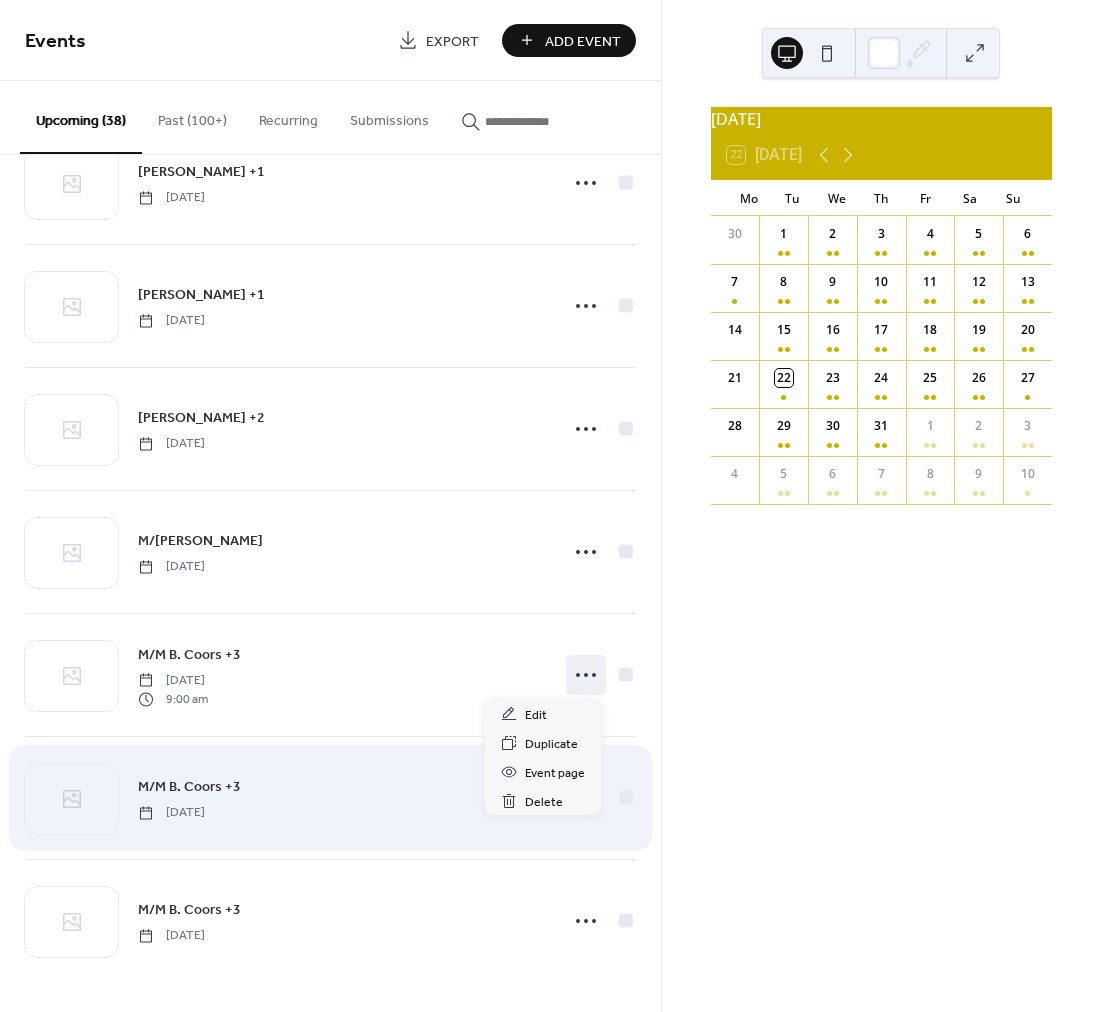 drag, startPoint x: 380, startPoint y: 780, endPoint x: 398, endPoint y: 785, distance: 18.681541 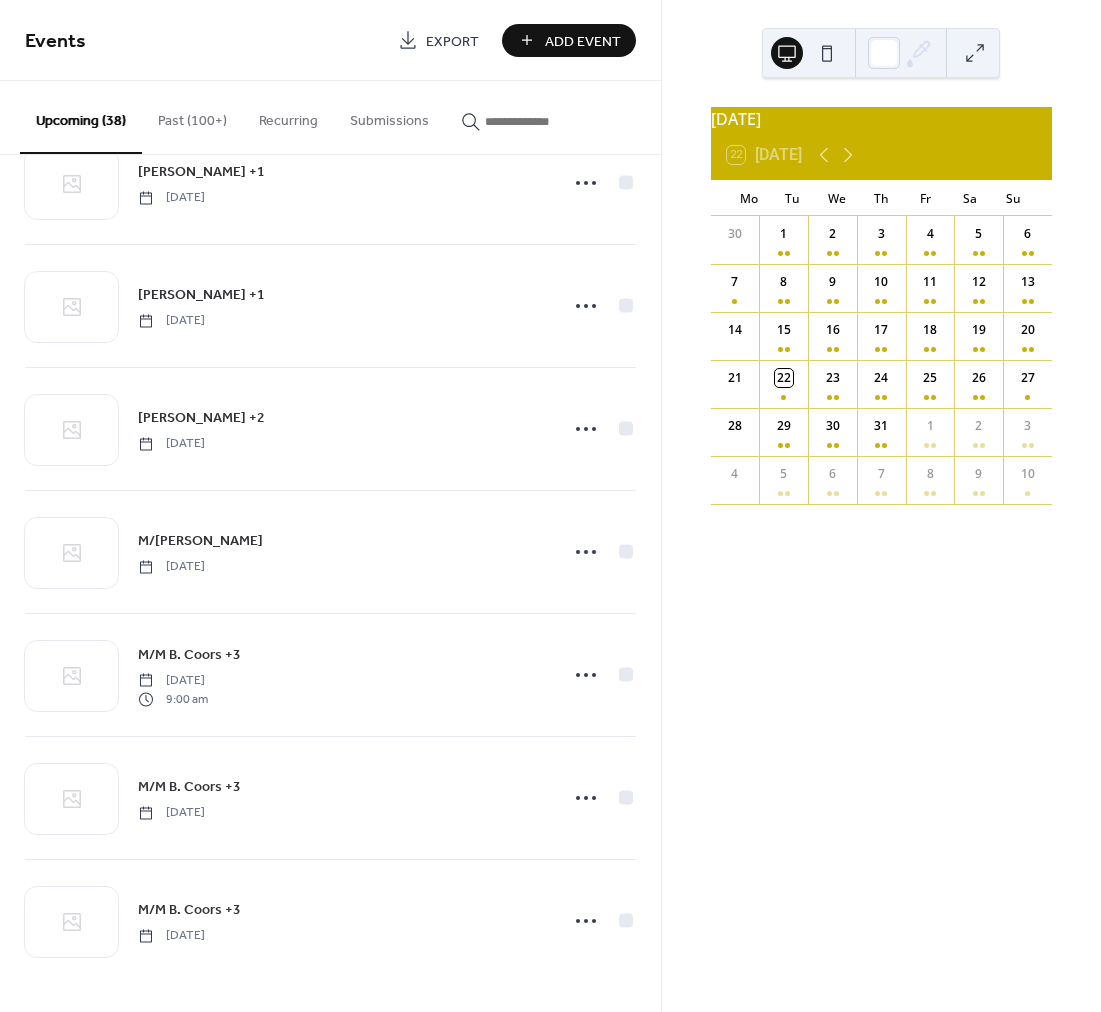 click on "M/M B. Coors +3" at bounding box center (189, 787) 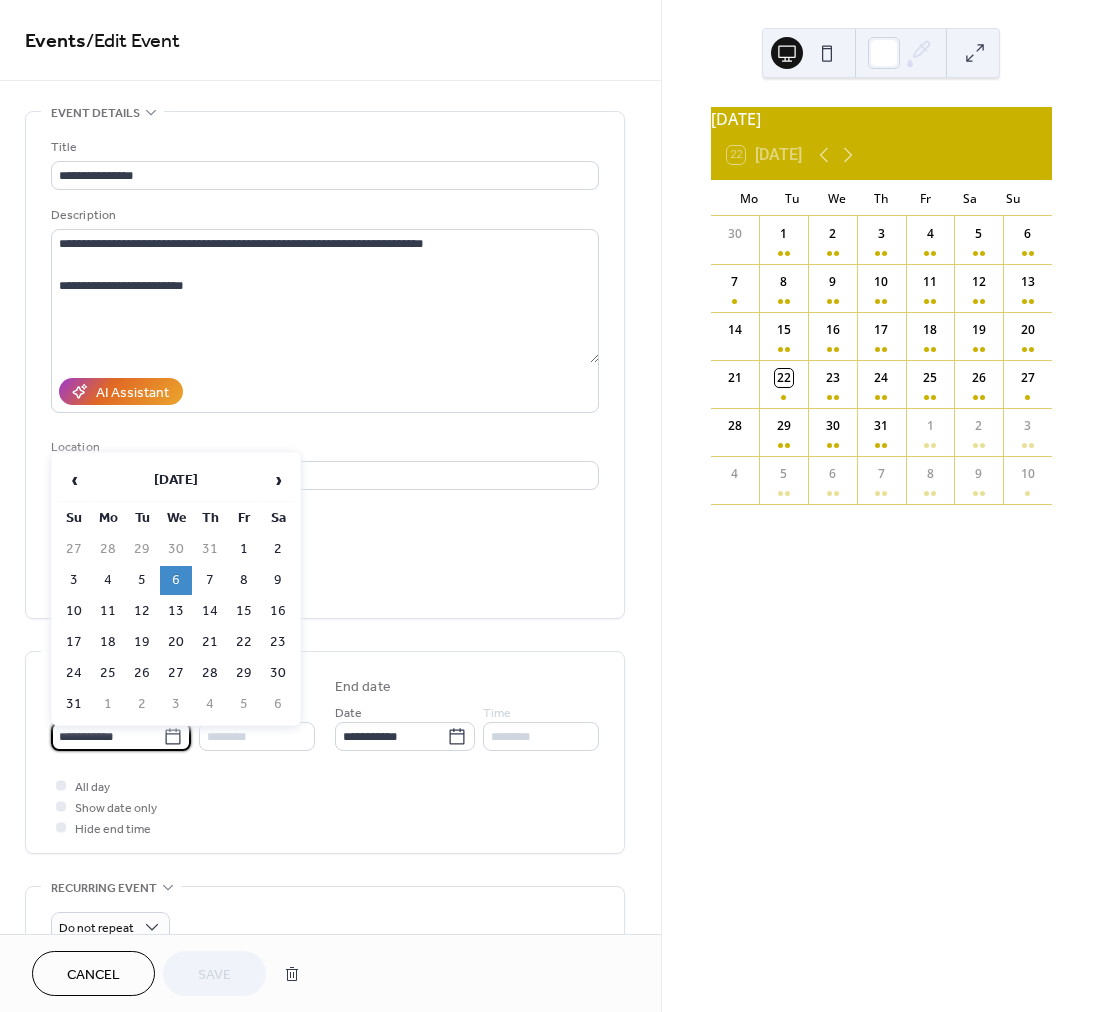 click on "**********" at bounding box center [107, 736] 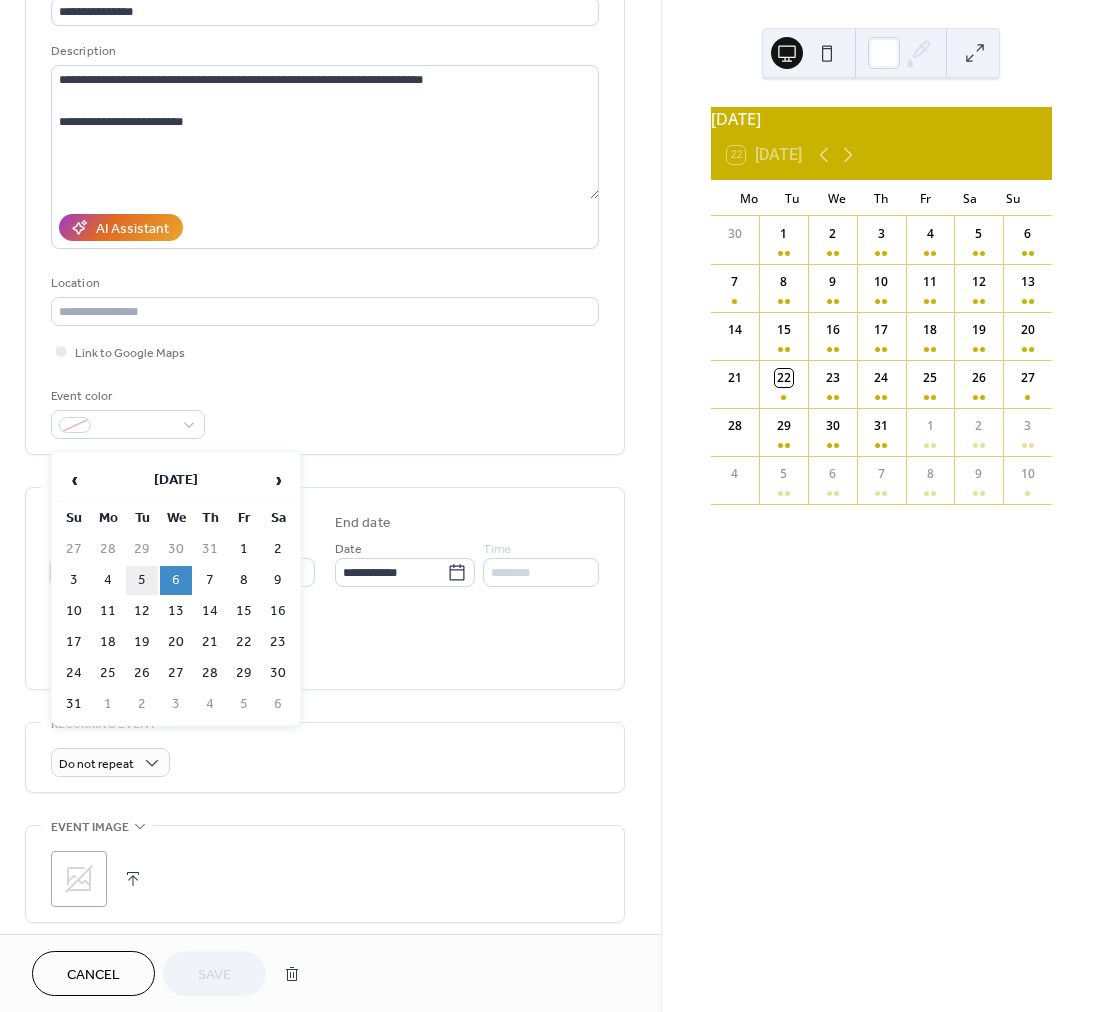 scroll, scrollTop: 173, scrollLeft: 0, axis: vertical 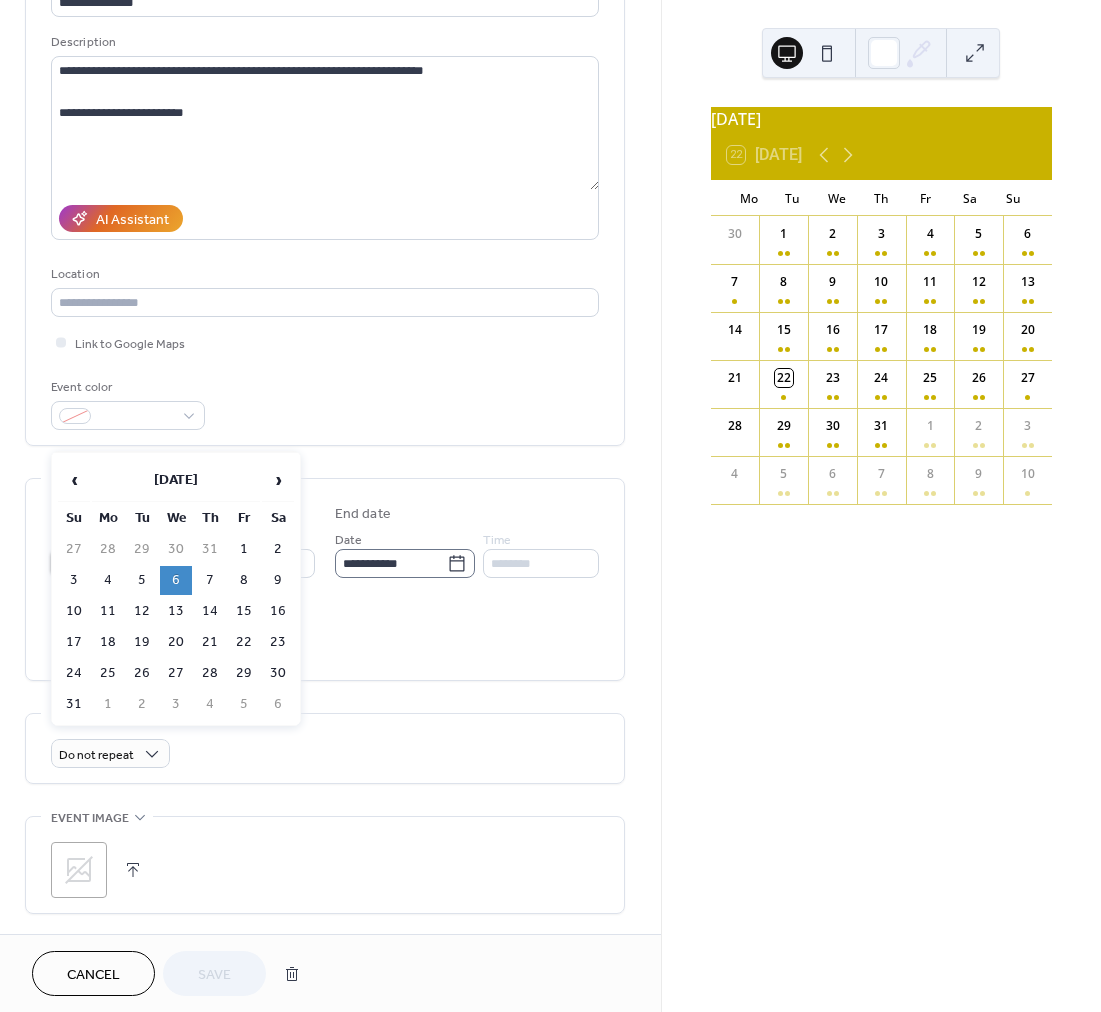 click 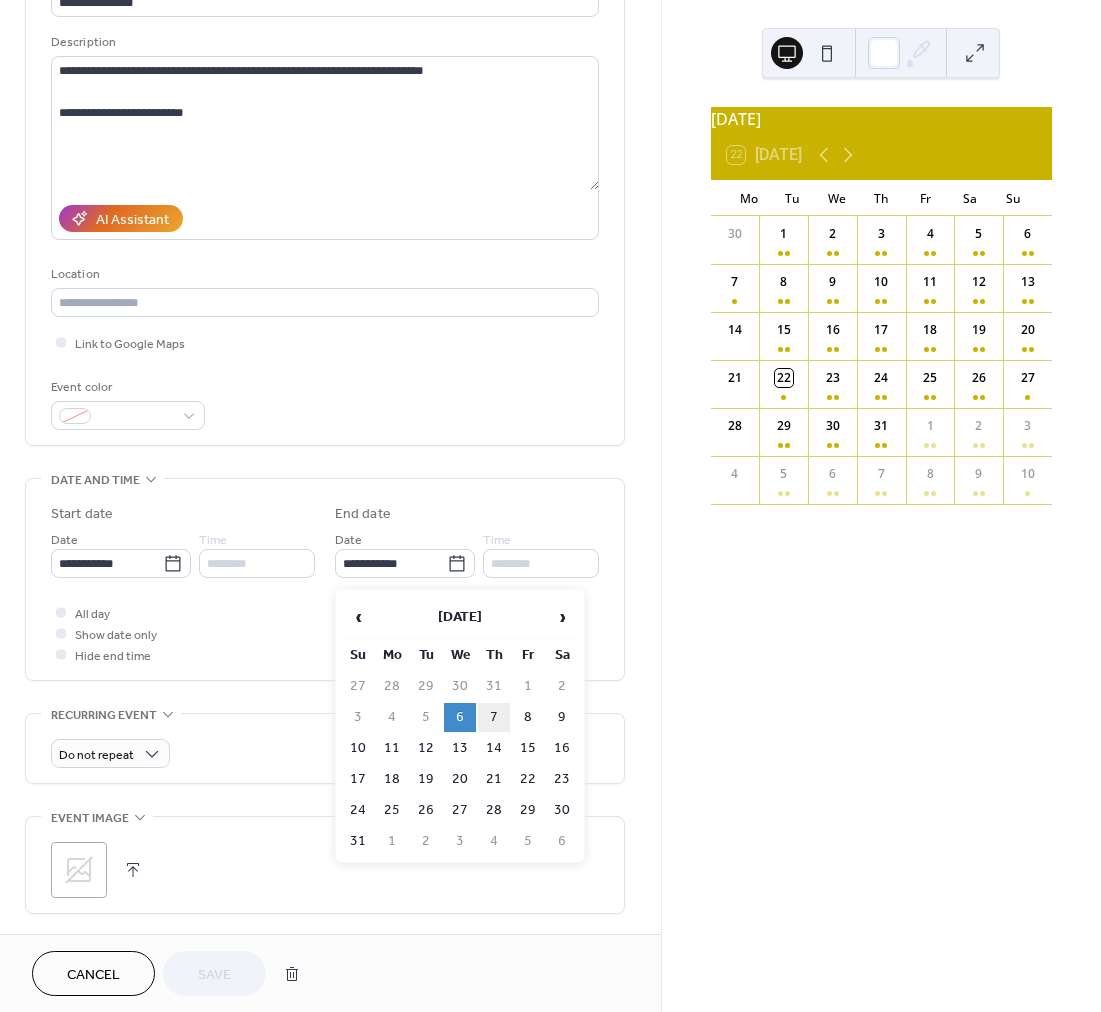 click on "7" at bounding box center (494, 717) 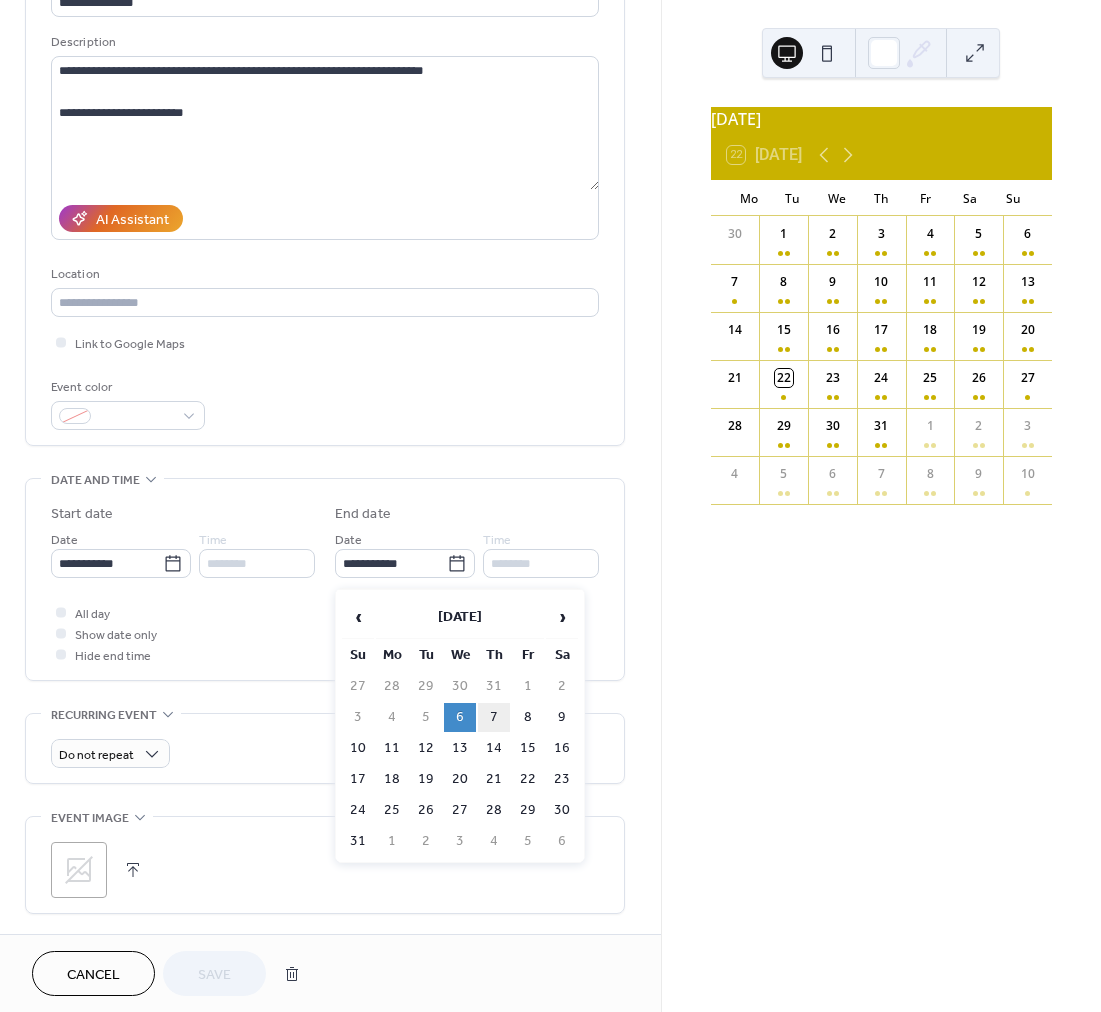 type on "**********" 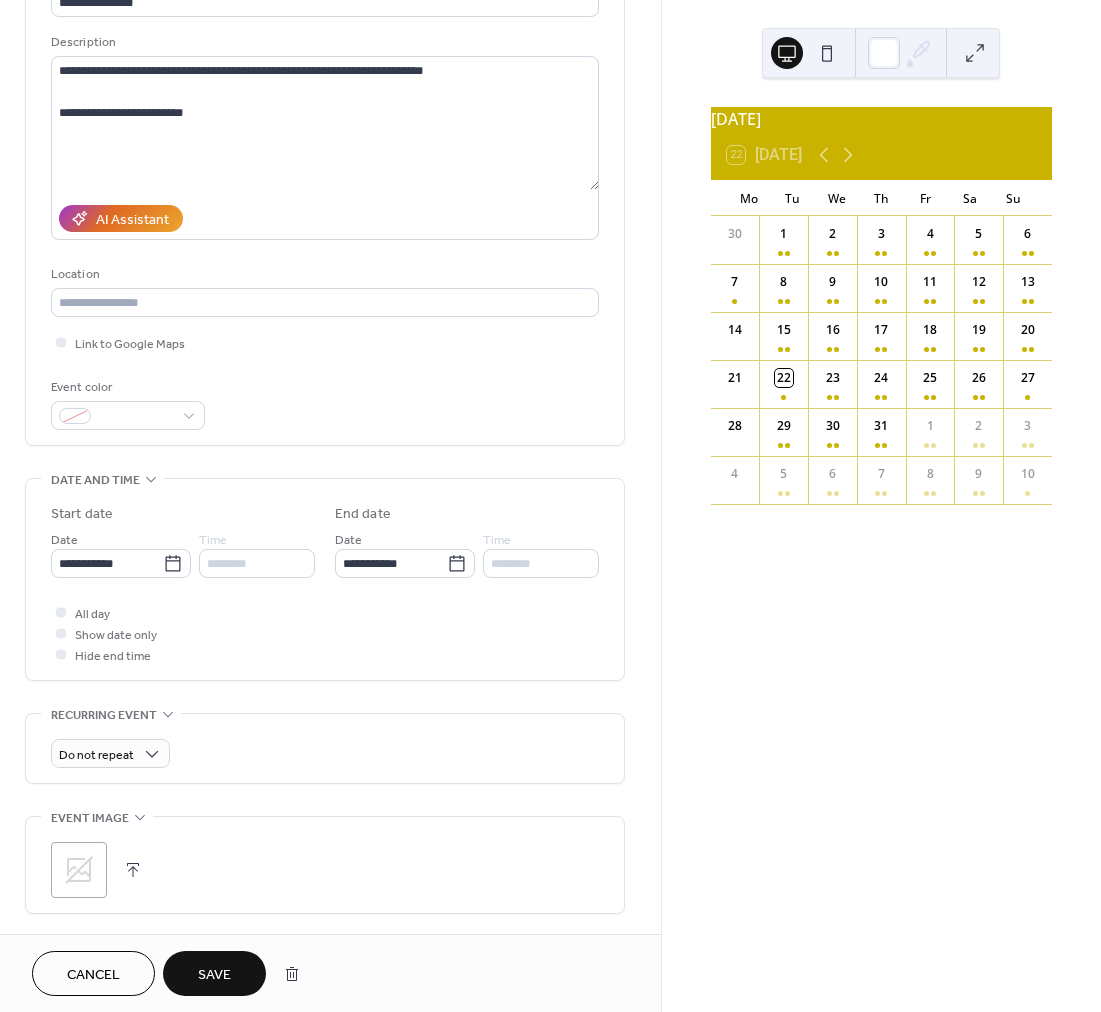 click on "********" at bounding box center (257, 563) 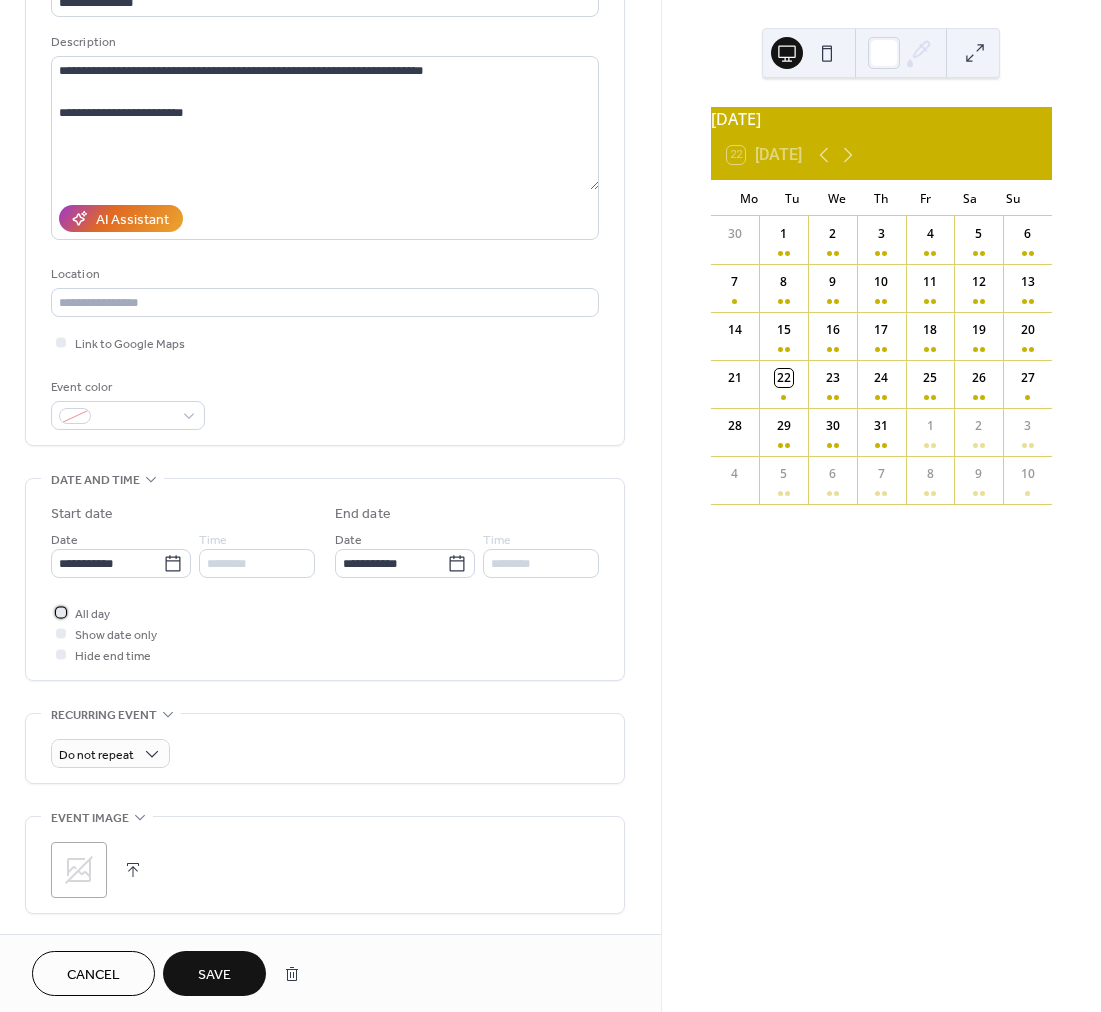drag, startPoint x: 91, startPoint y: 624, endPoint x: 162, endPoint y: 595, distance: 76.6942 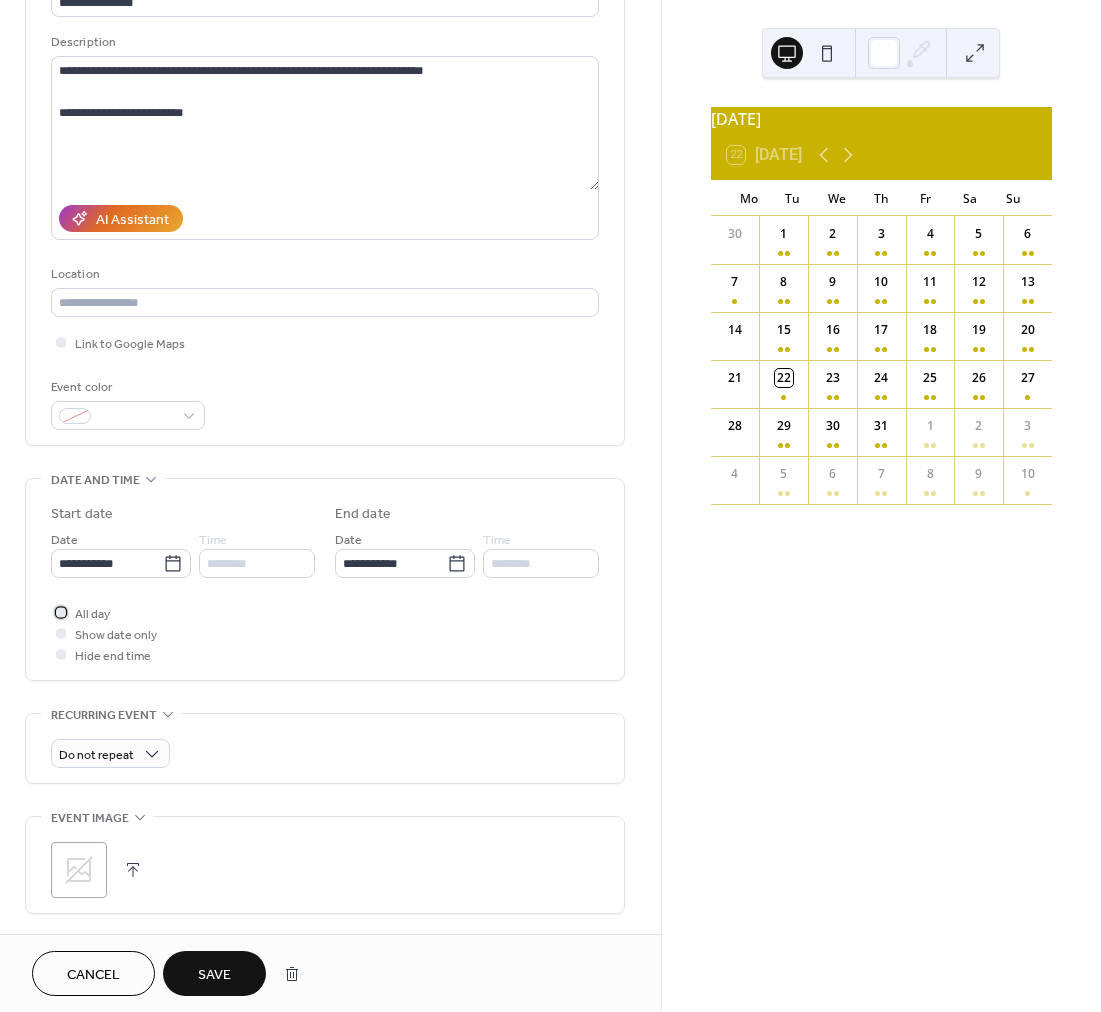 click on "All day" at bounding box center (92, 614) 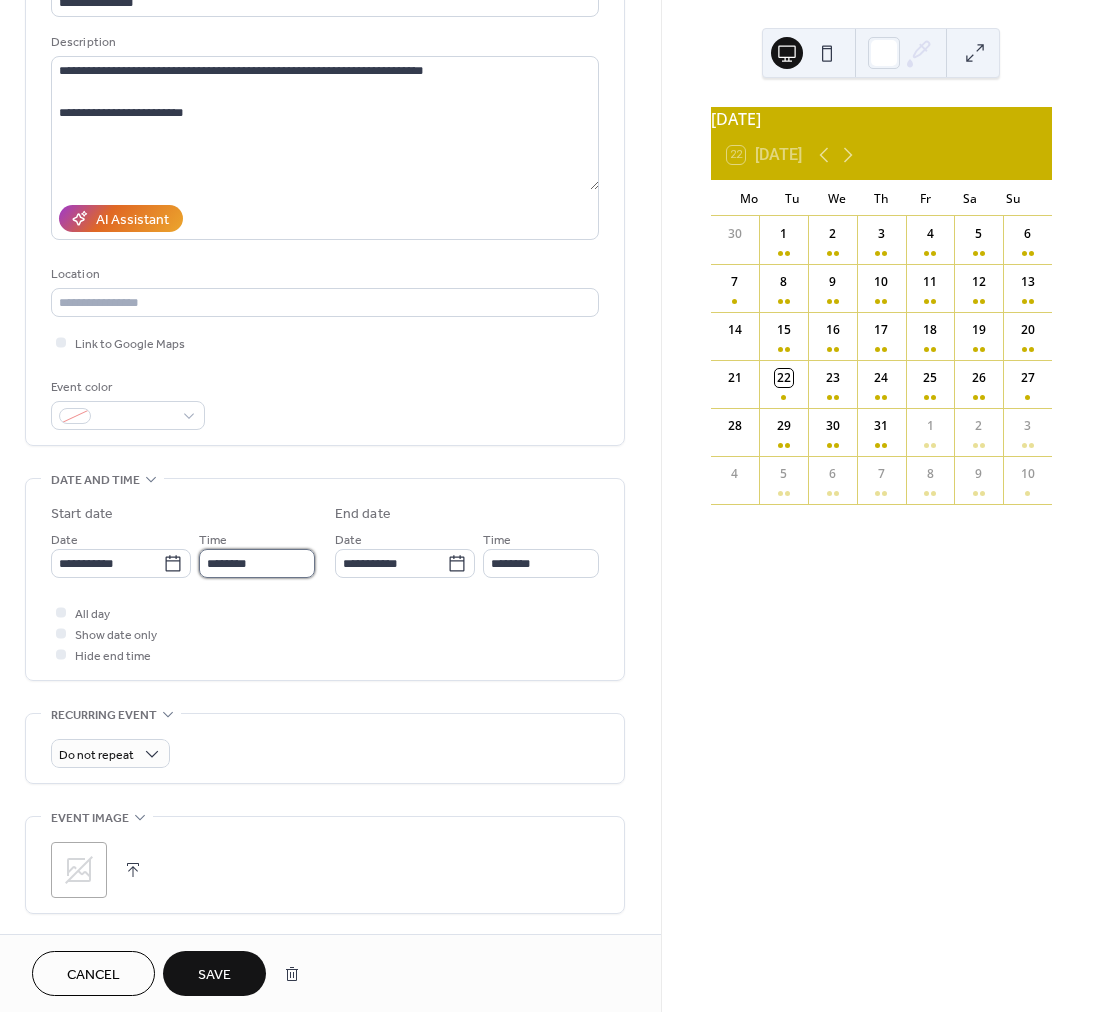 click on "********" at bounding box center (257, 563) 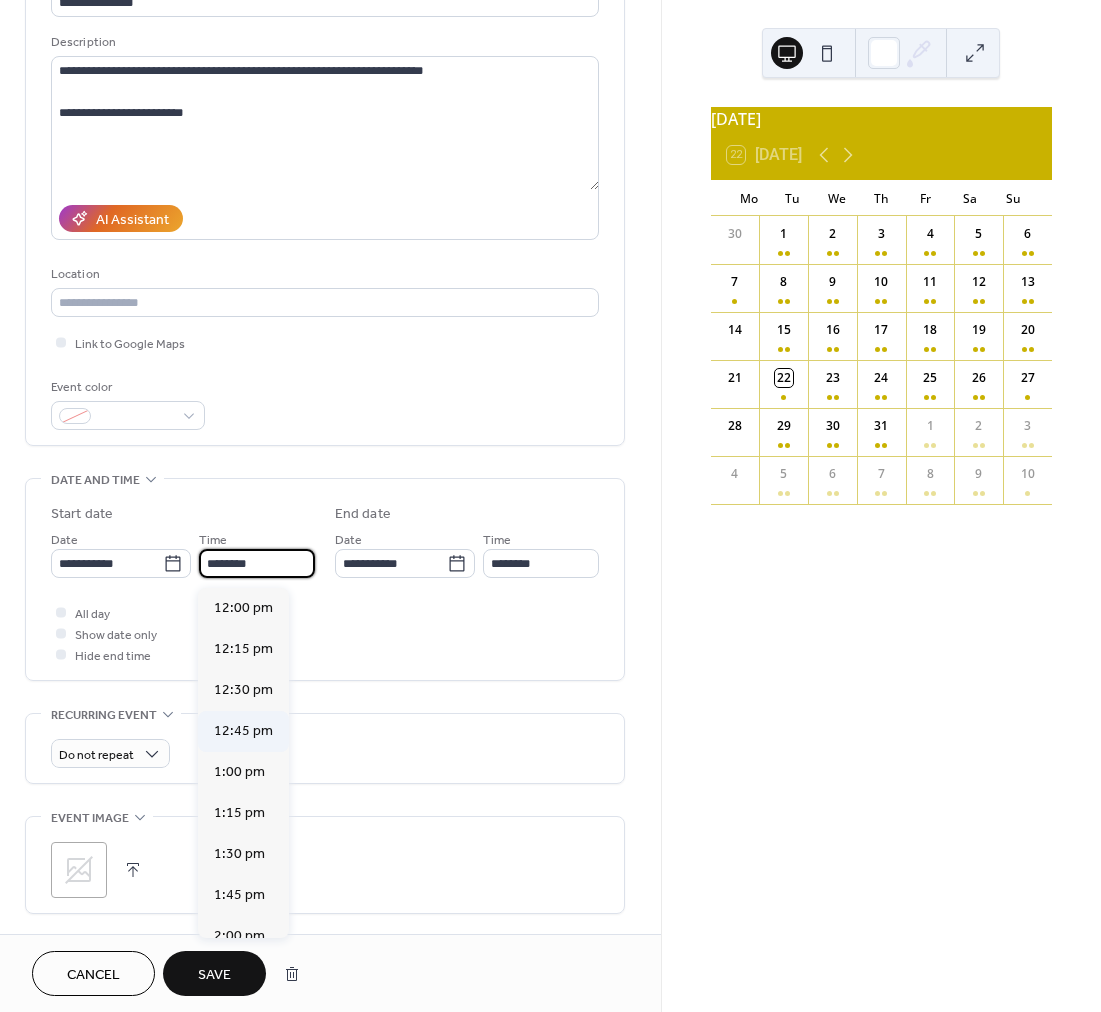 scroll, scrollTop: 1958, scrollLeft: 0, axis: vertical 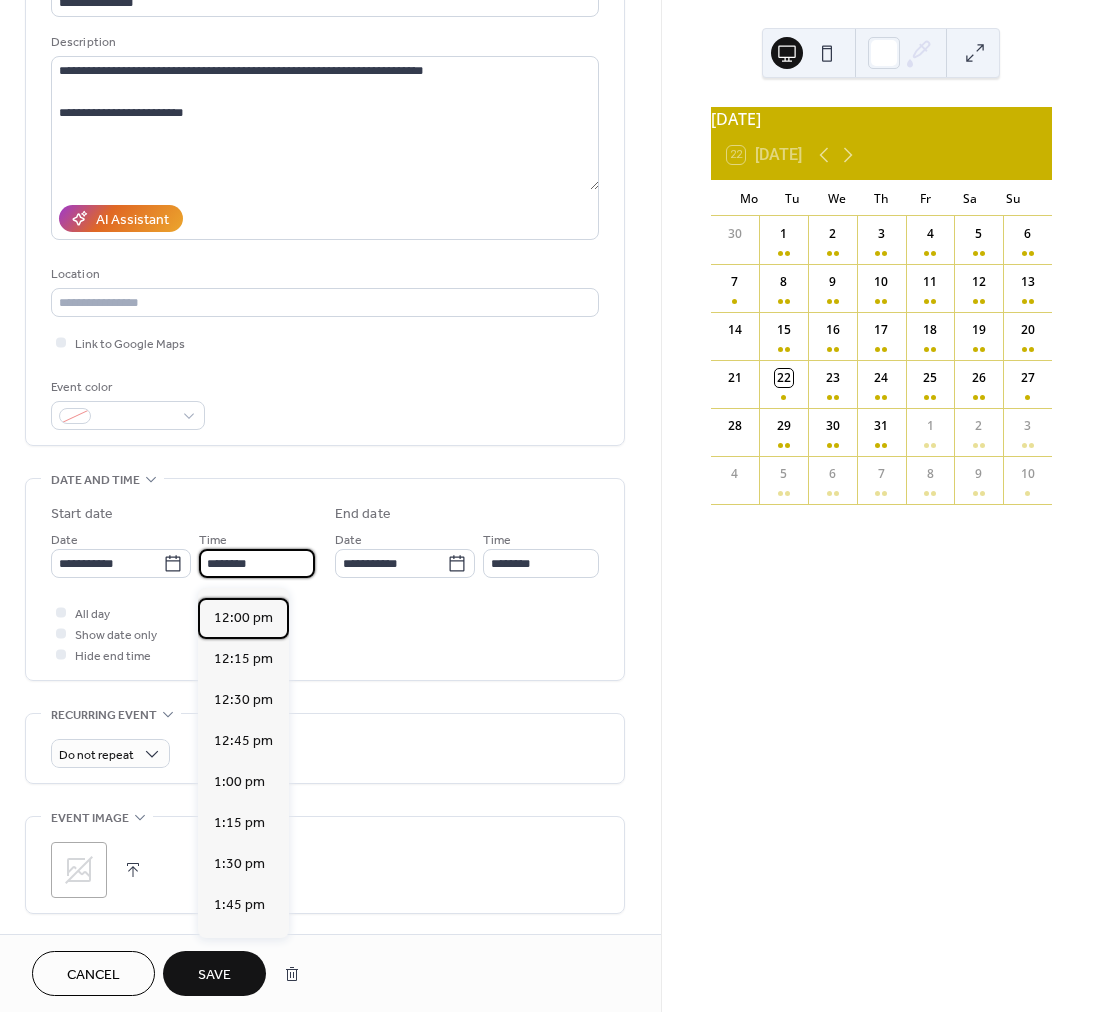 click on "12:00 pm" at bounding box center [243, 618] 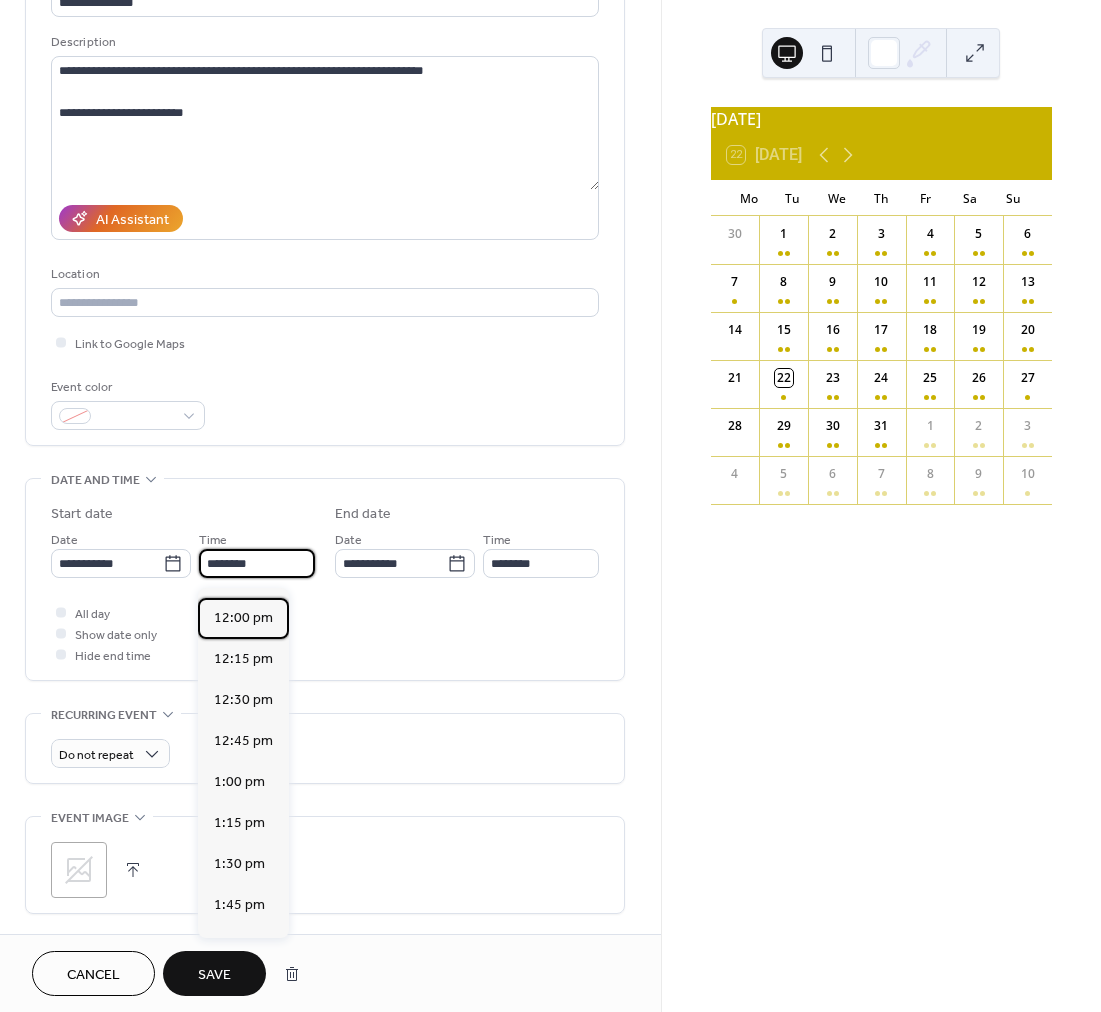 type on "********" 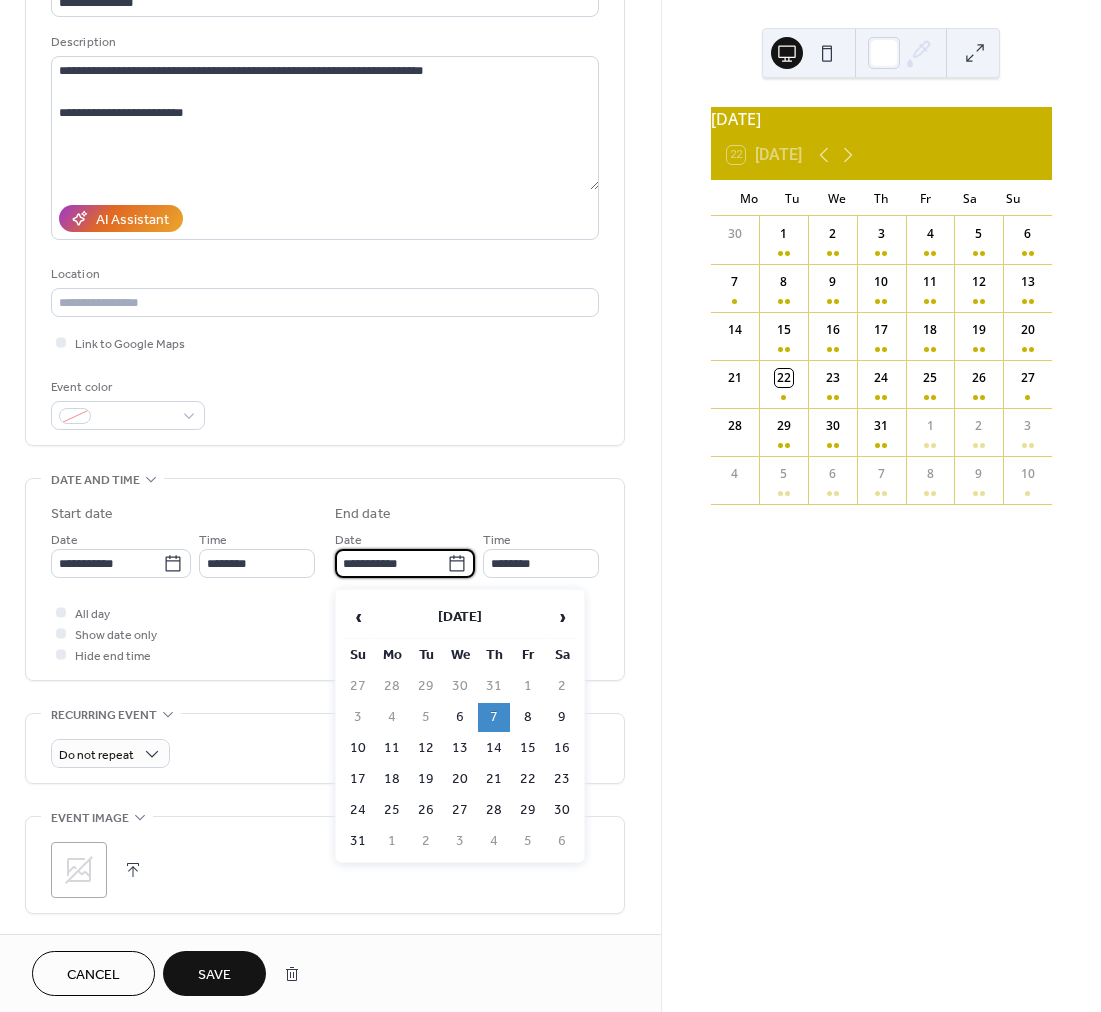click on "**********" at bounding box center (391, 563) 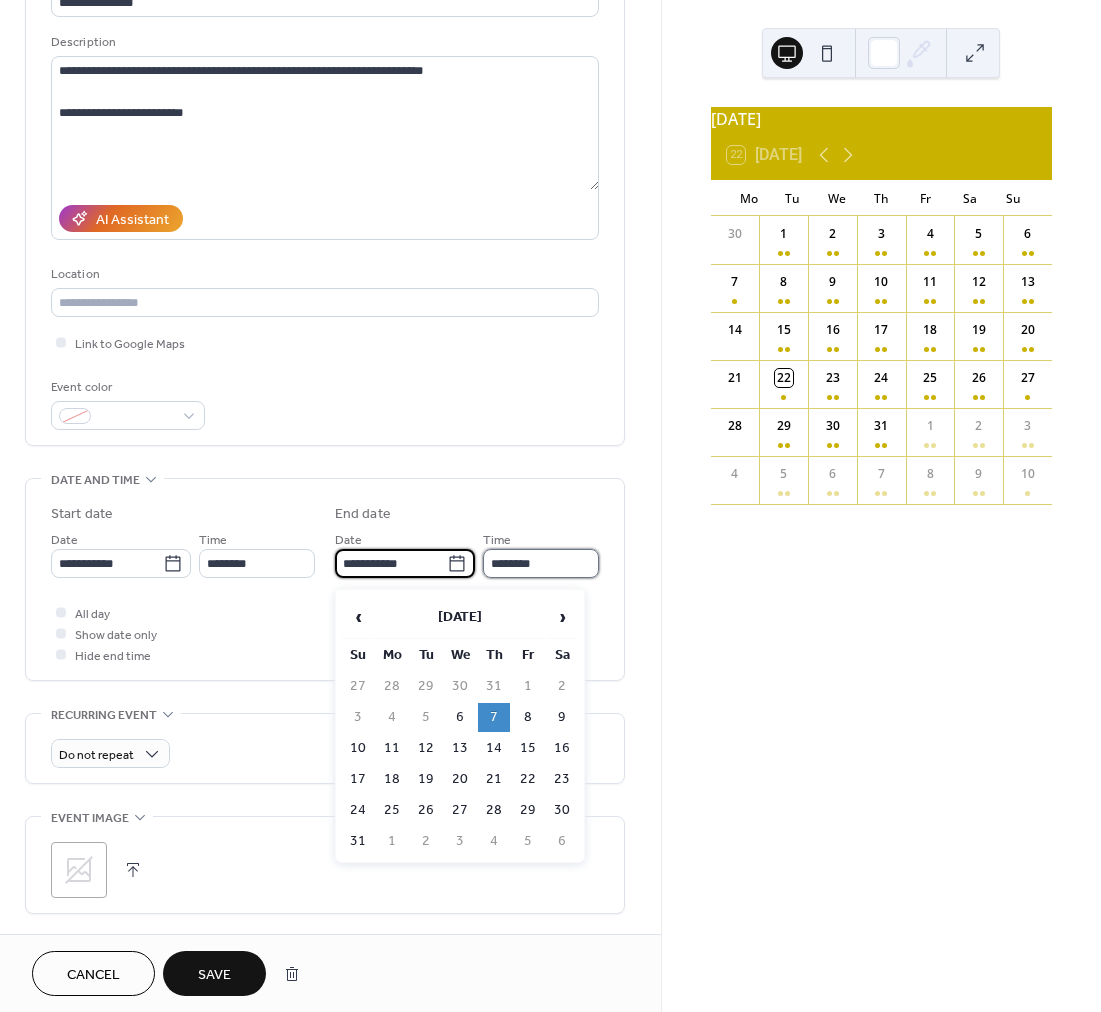 click on "********" at bounding box center [541, 563] 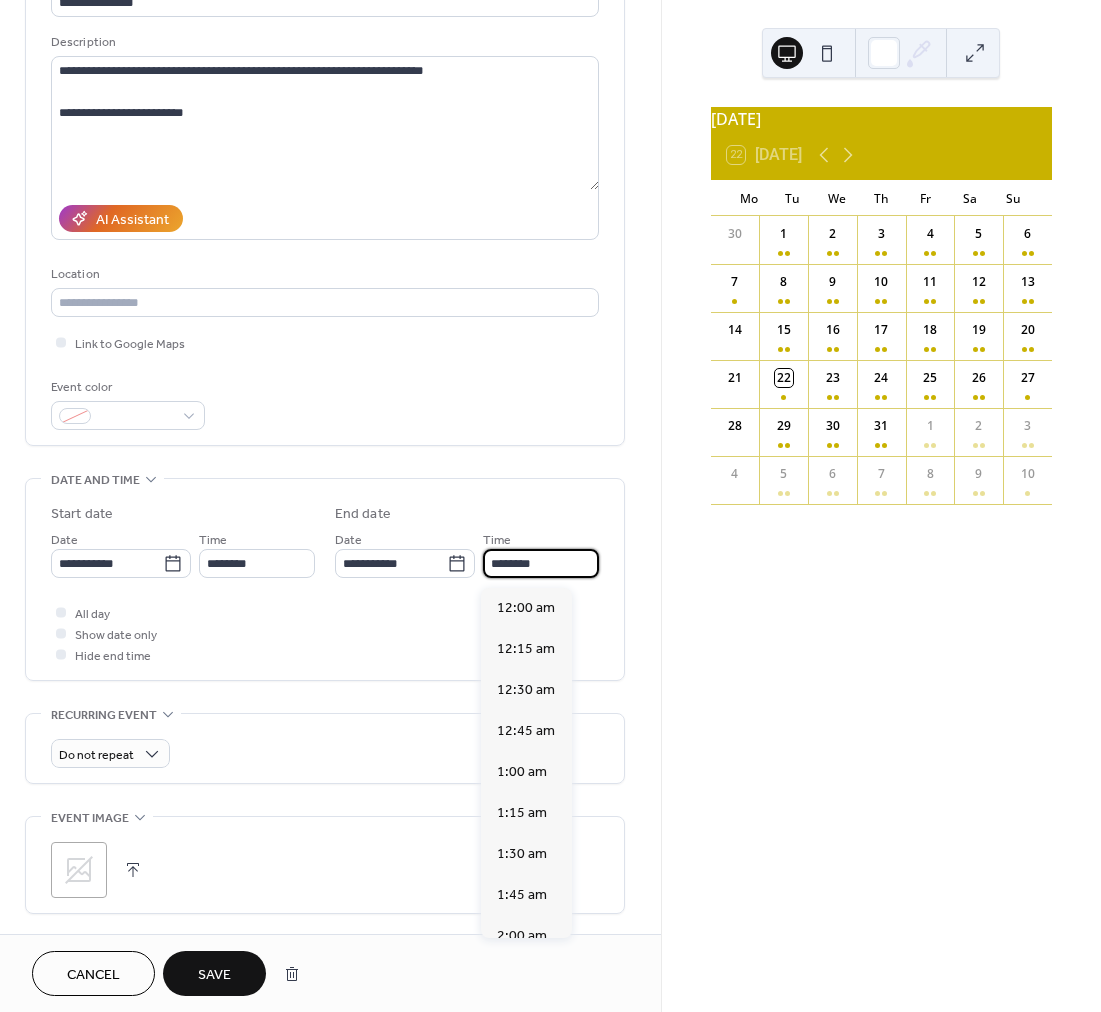 scroll, scrollTop: 1968, scrollLeft: 0, axis: vertical 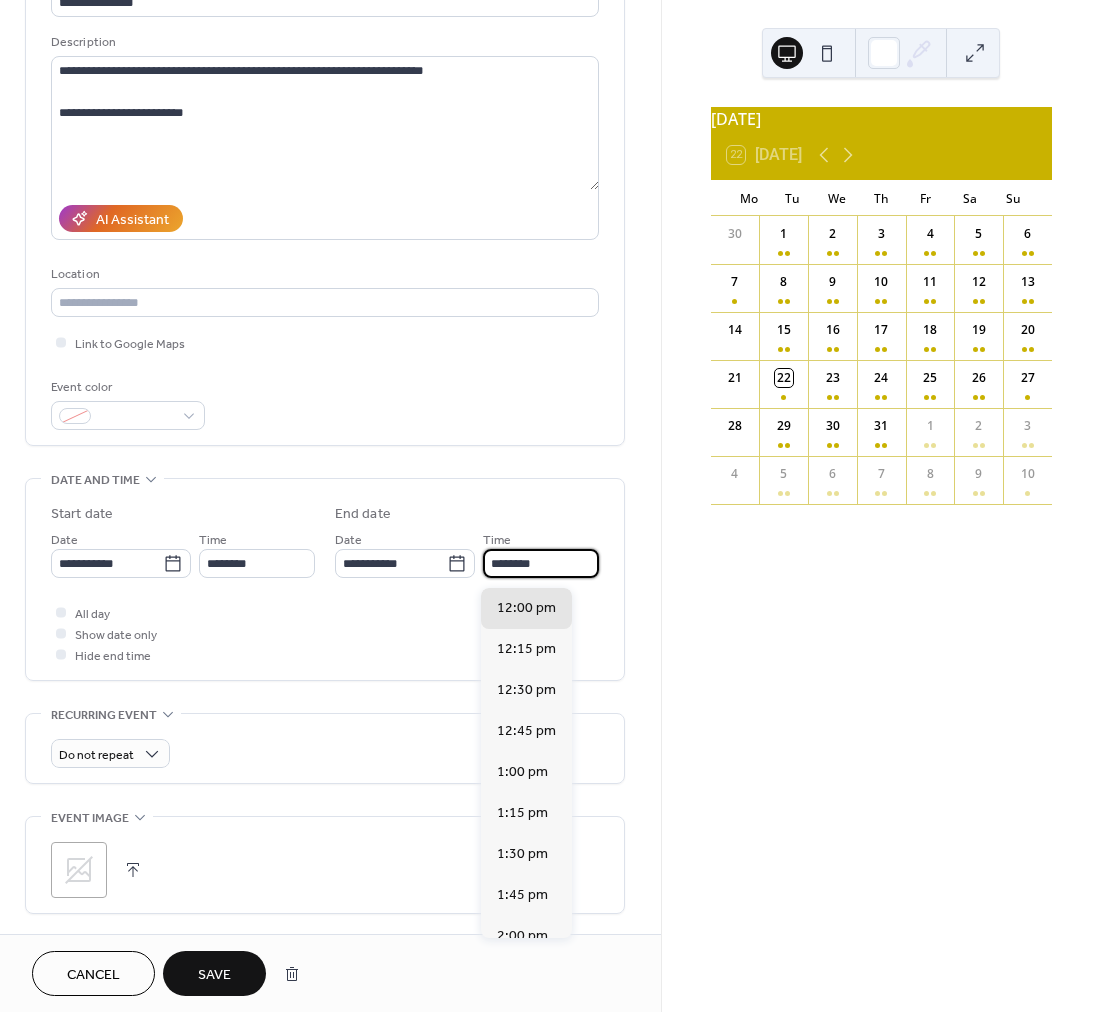 click on "All day Show date only Hide end time" at bounding box center (325, 633) 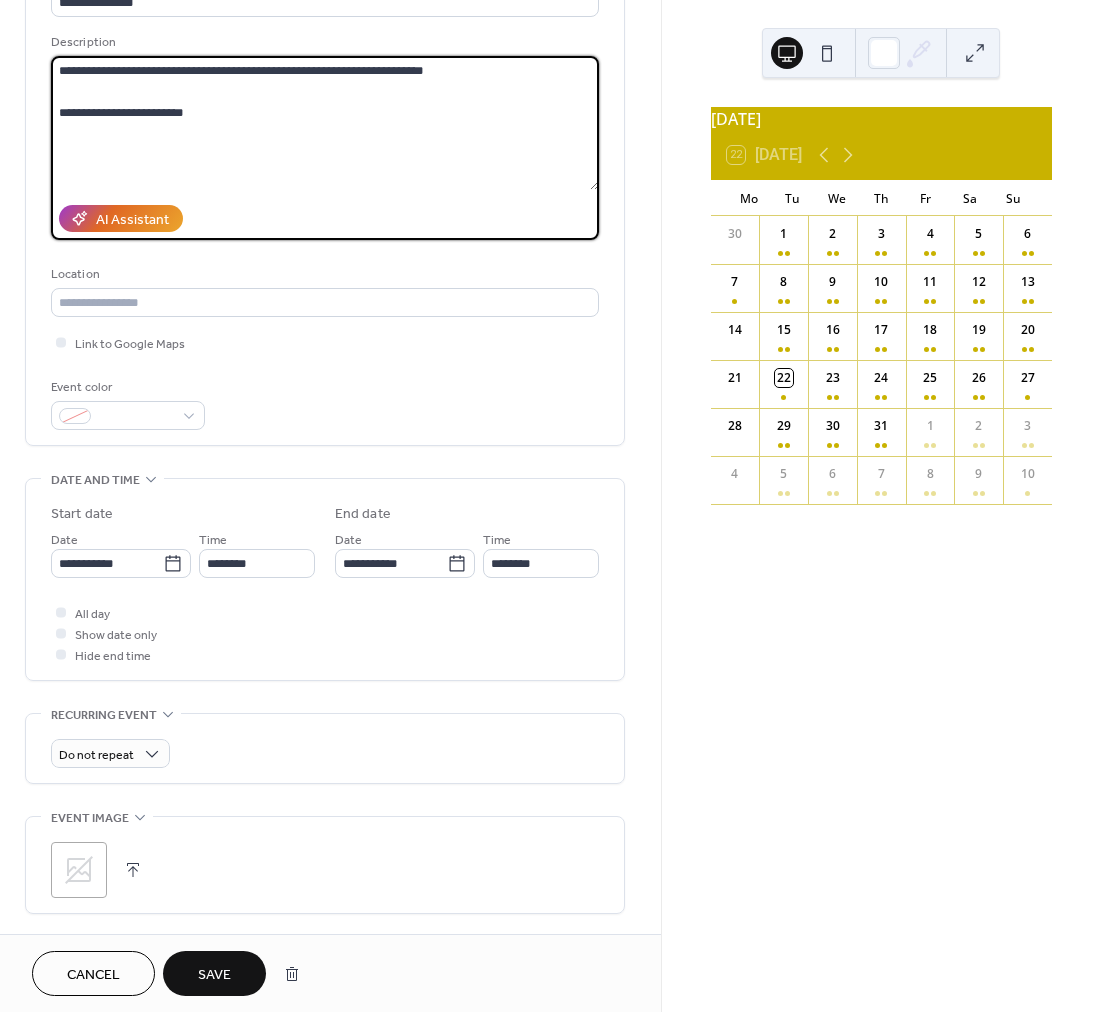 click on "**********" at bounding box center (325, 123) 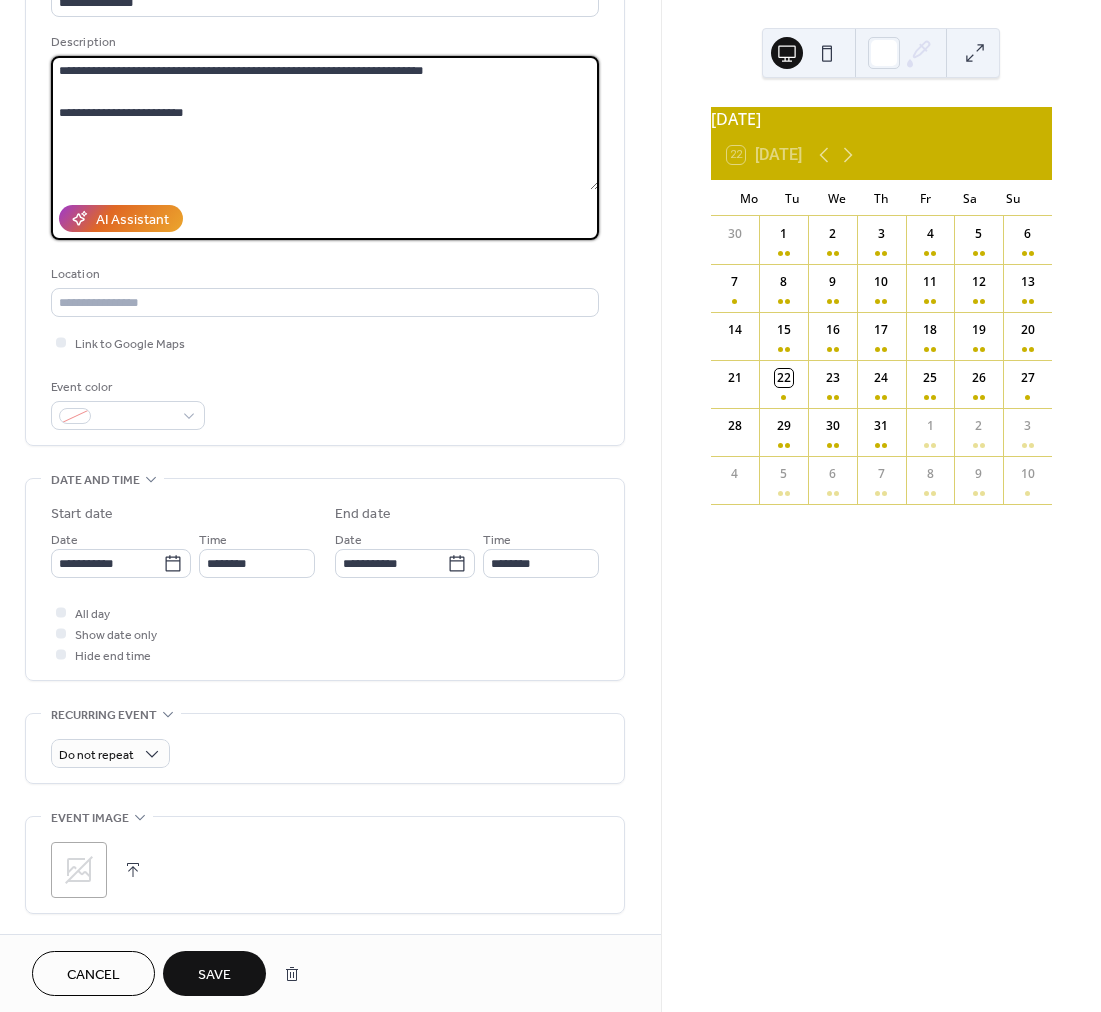 click on "**********" at bounding box center (325, 123) 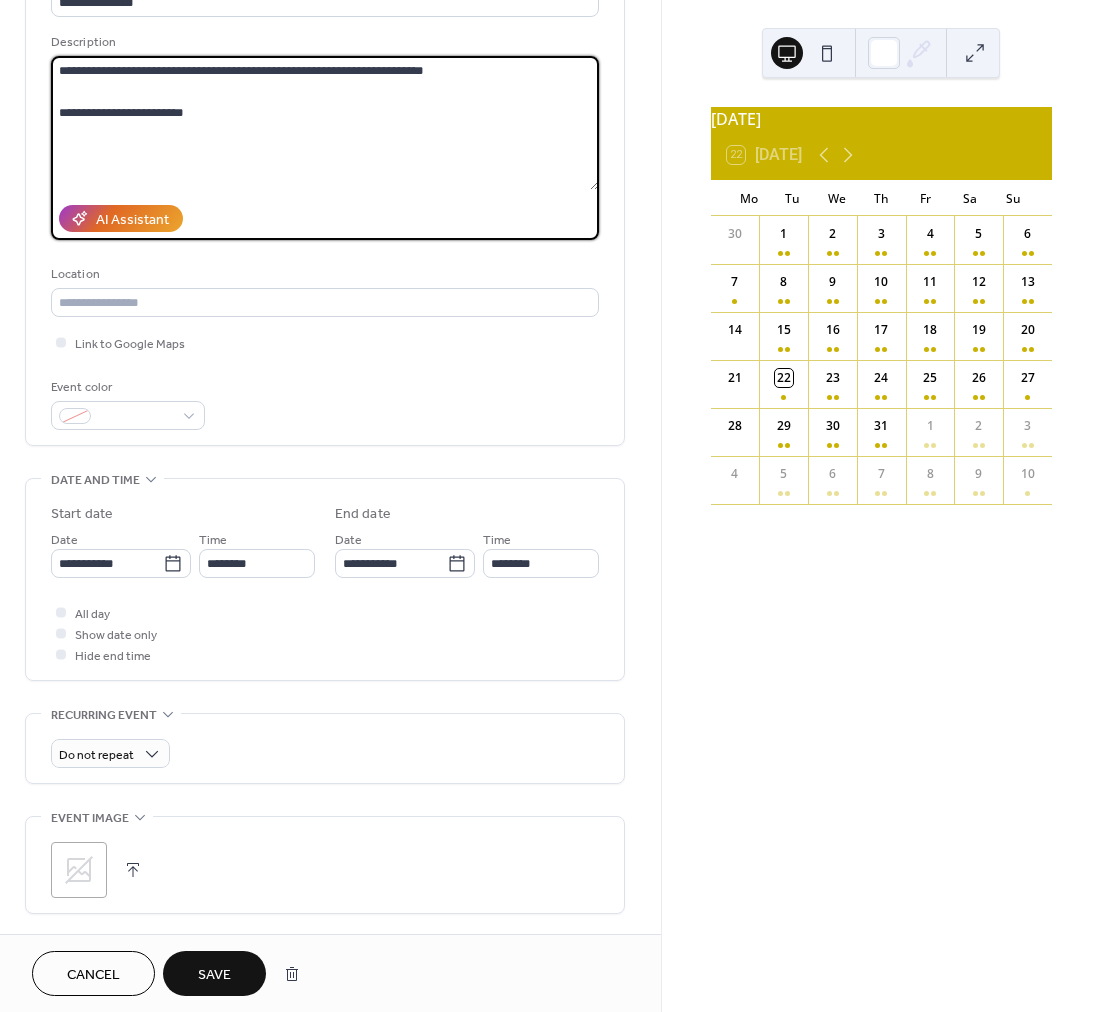 click on "**********" at bounding box center (325, 123) 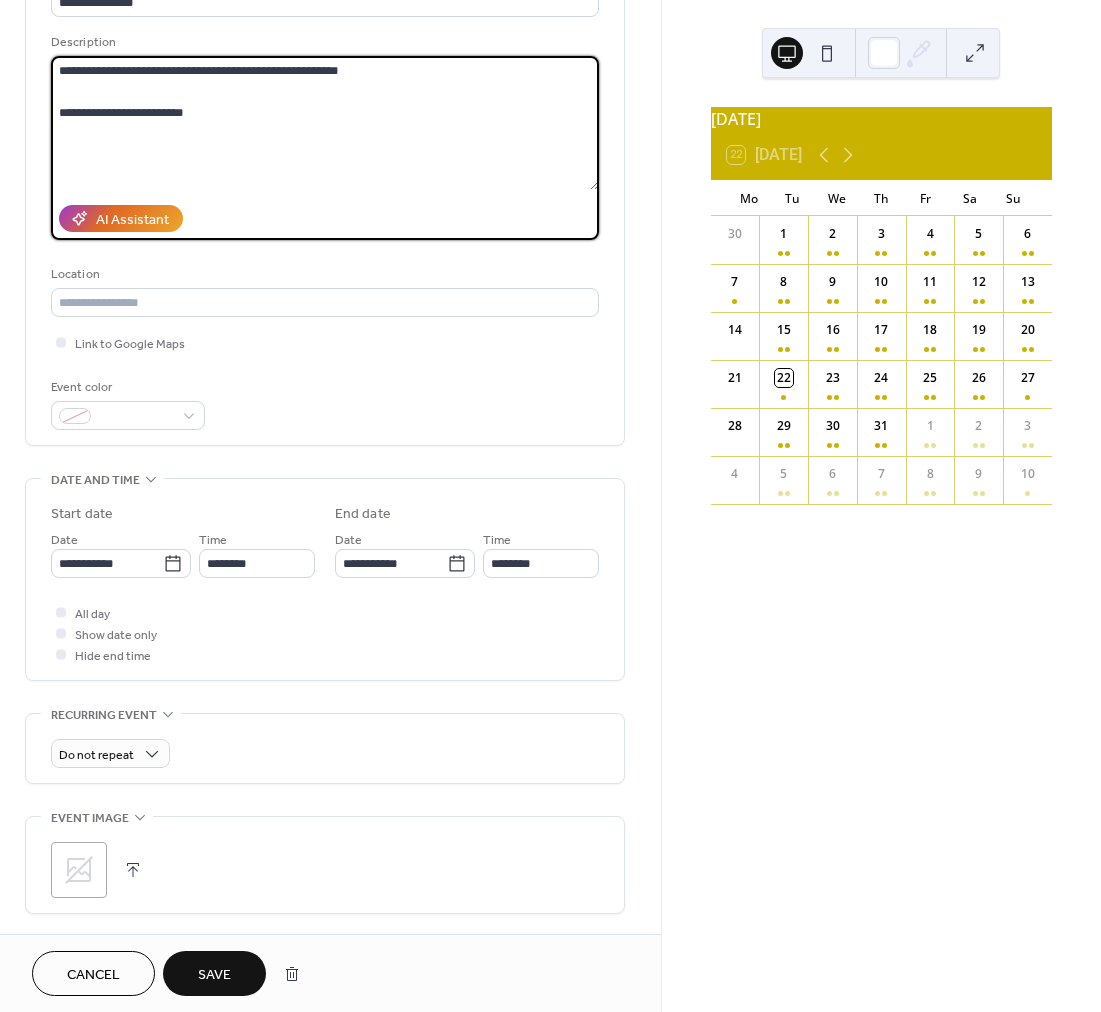 click on "**********" at bounding box center (325, 123) 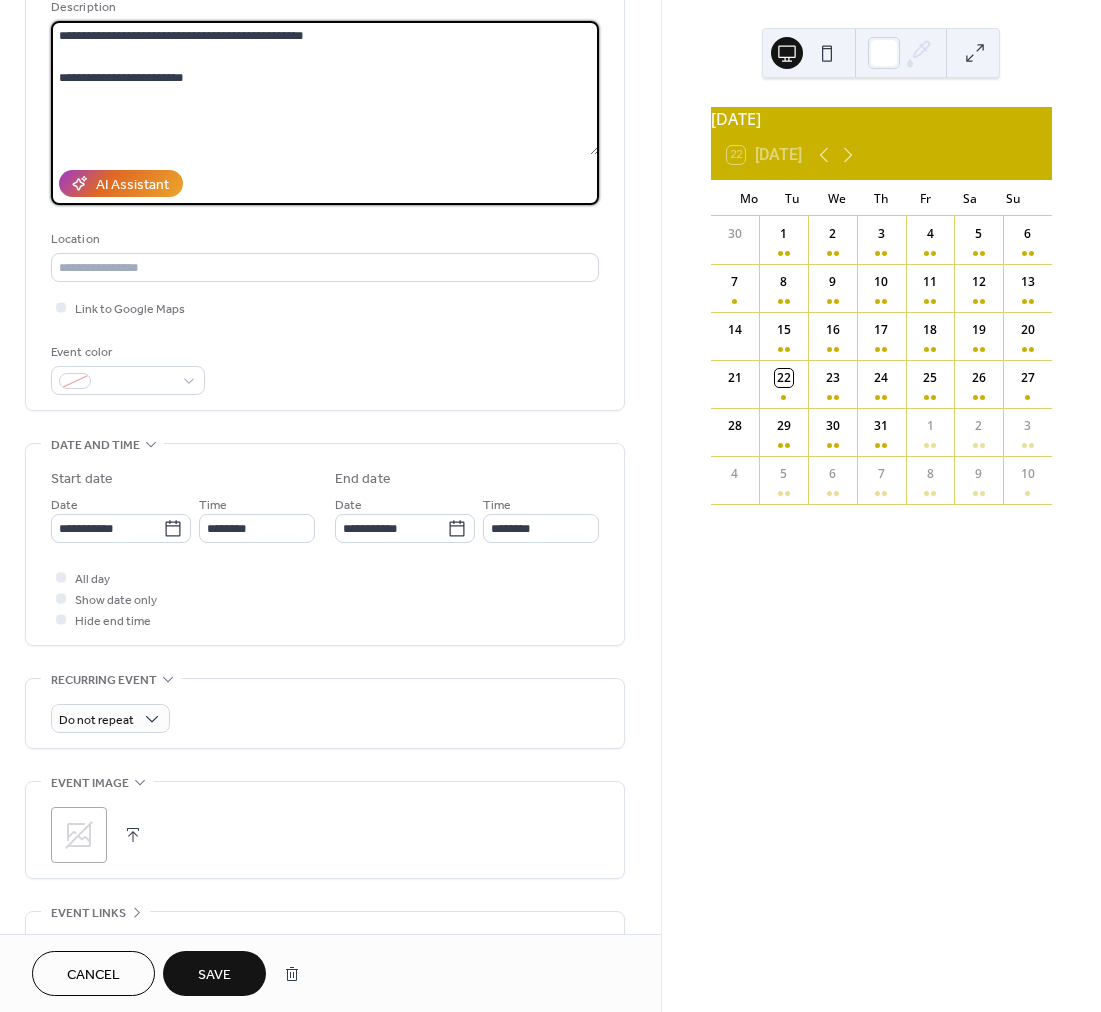 scroll, scrollTop: 213, scrollLeft: 0, axis: vertical 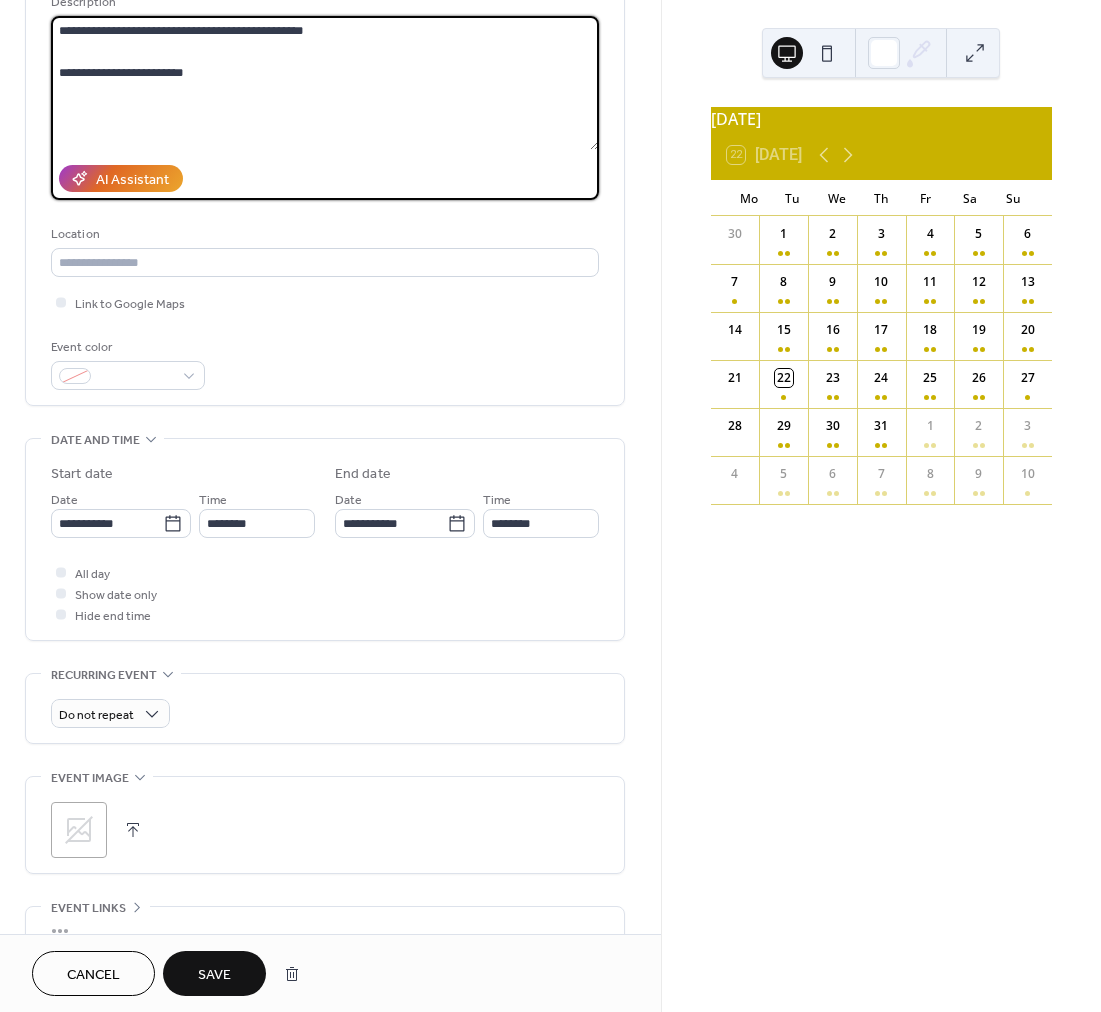 drag, startPoint x: 148, startPoint y: 29, endPoint x: 216, endPoint y: 48, distance: 70.60453 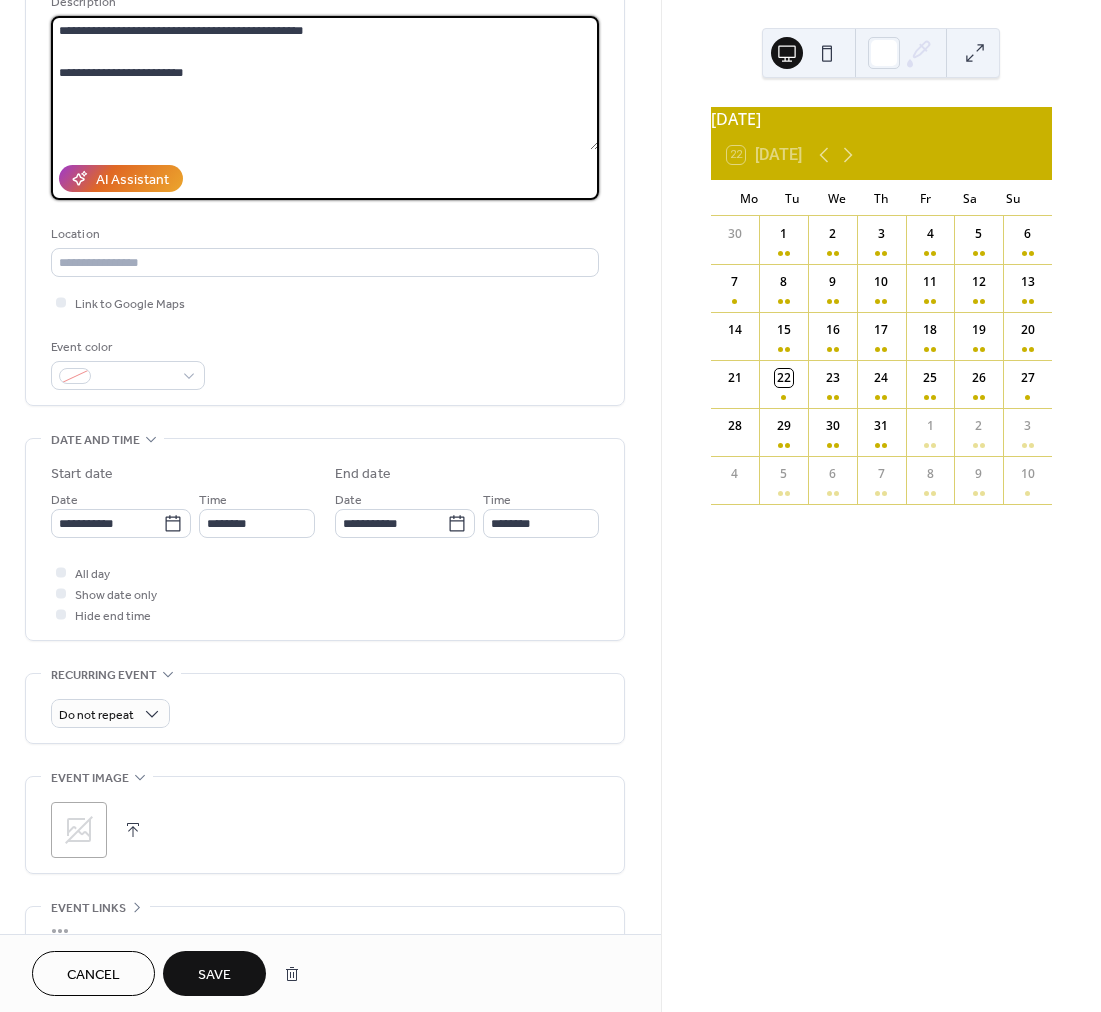 click on "**********" at bounding box center (325, 83) 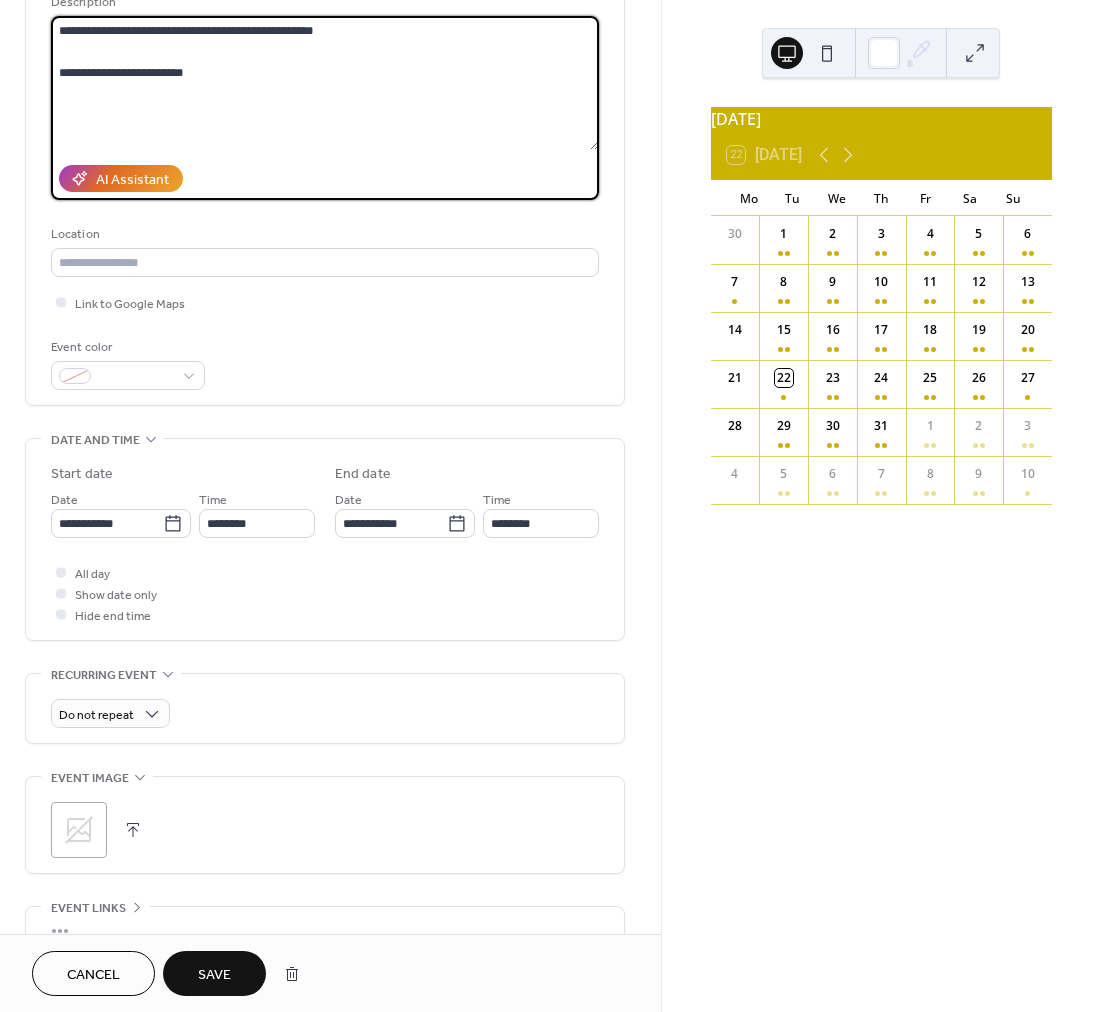 click on "**********" at bounding box center [325, 83] 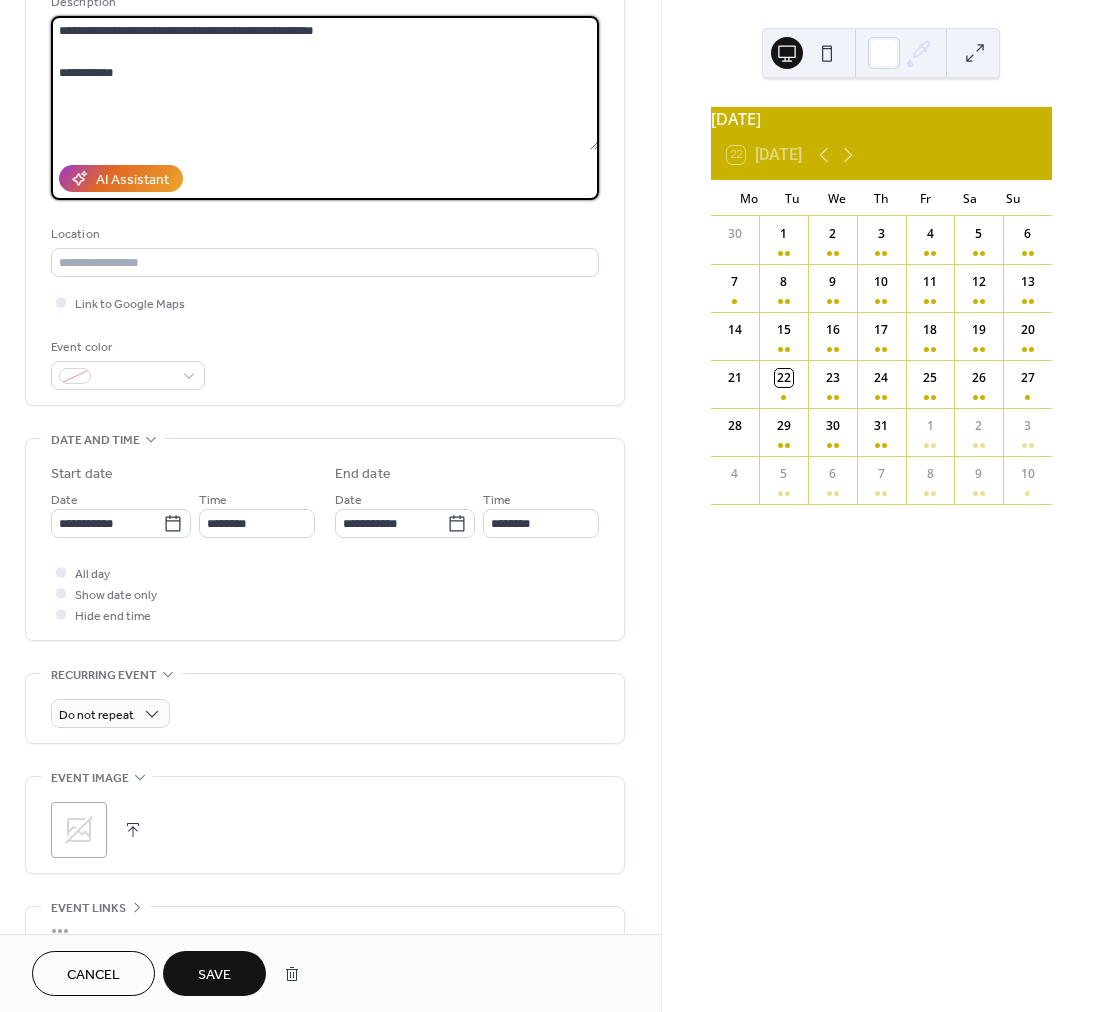 type on "**********" 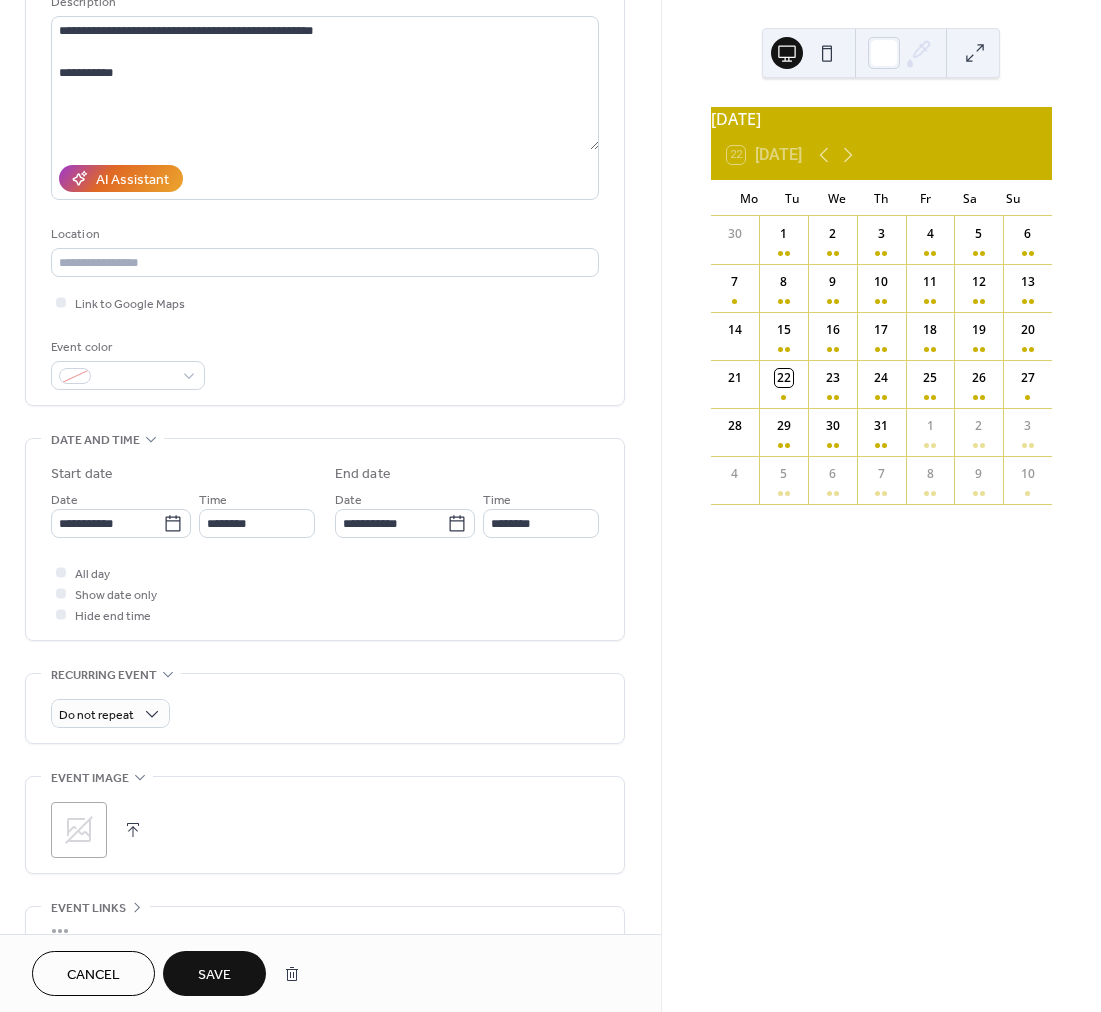 click on "Save" at bounding box center (214, 973) 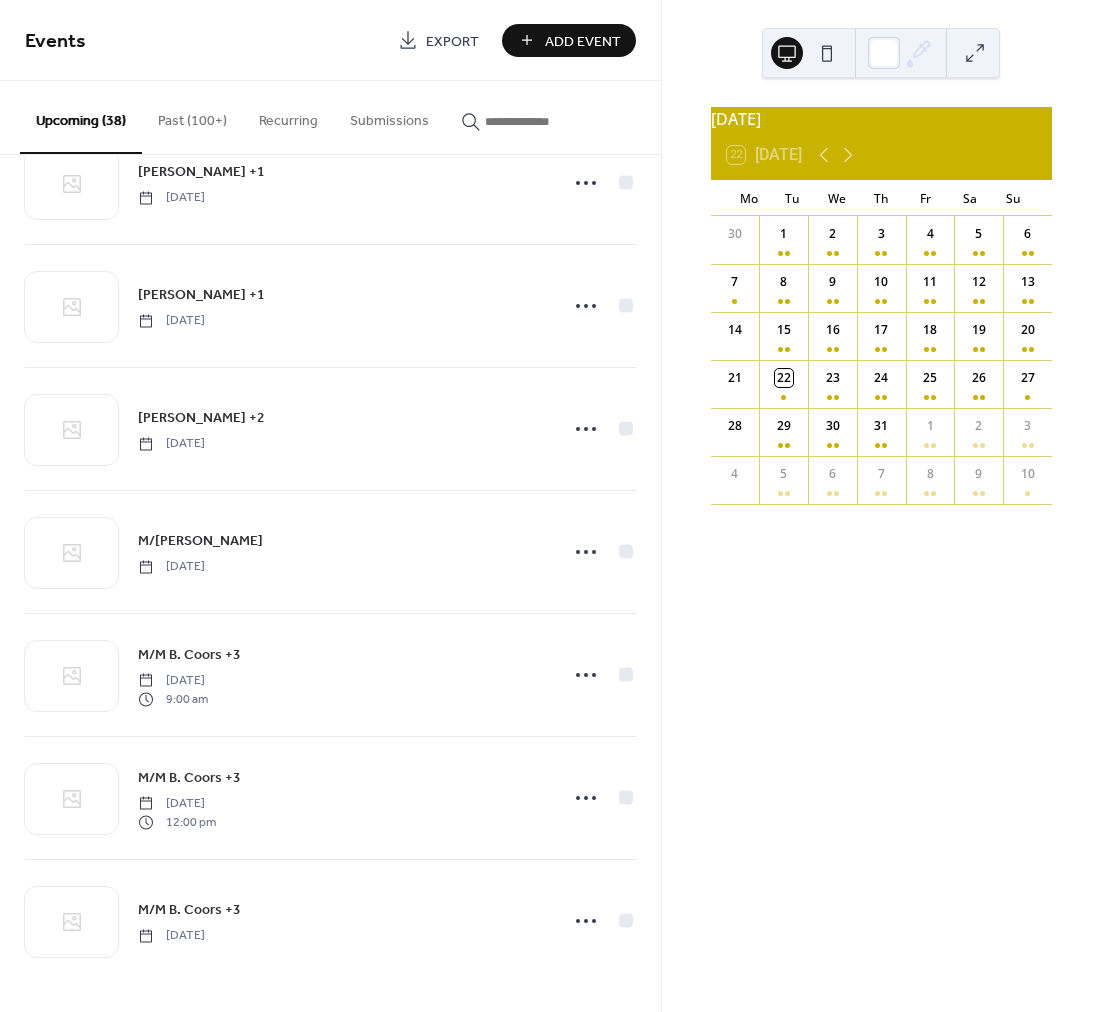 scroll, scrollTop: 2890, scrollLeft: 0, axis: vertical 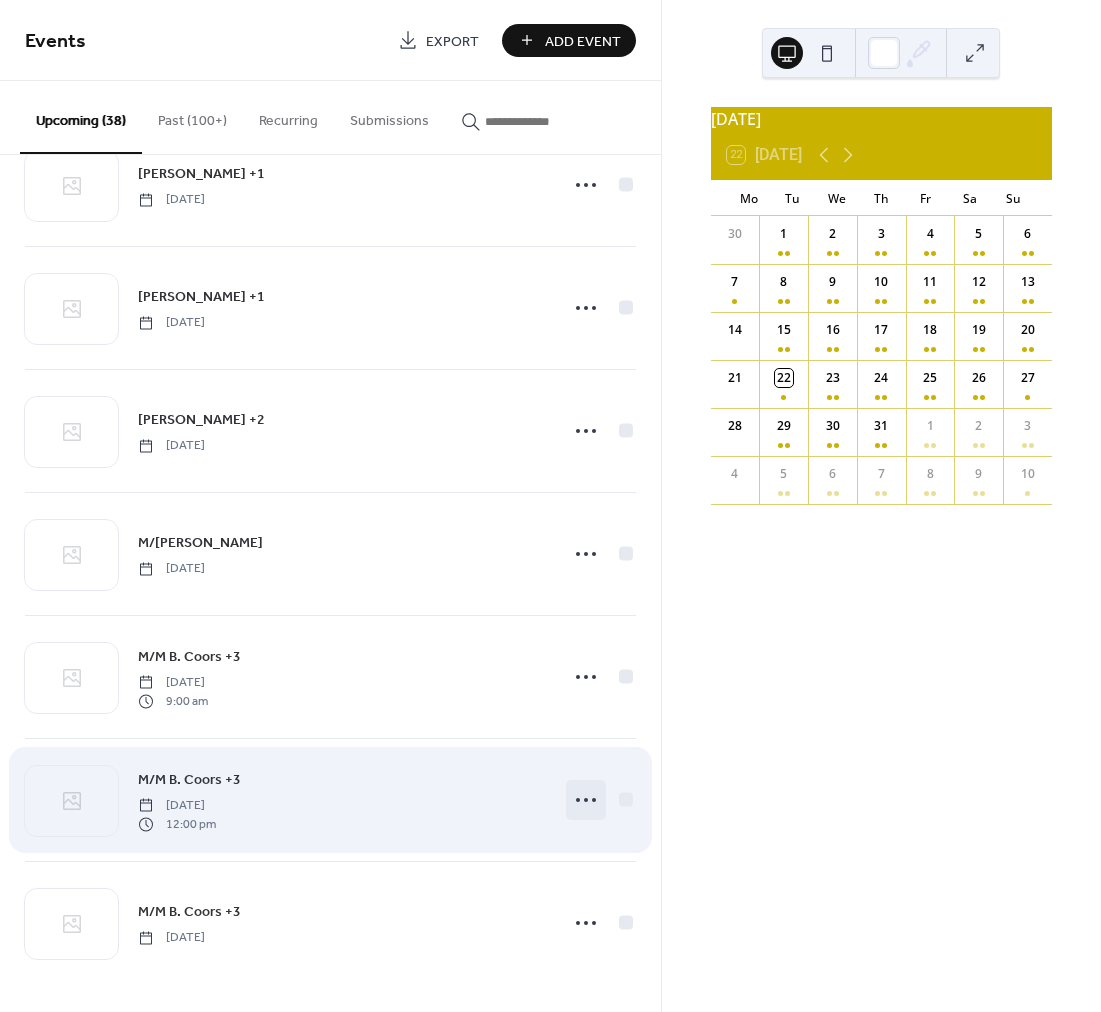 click 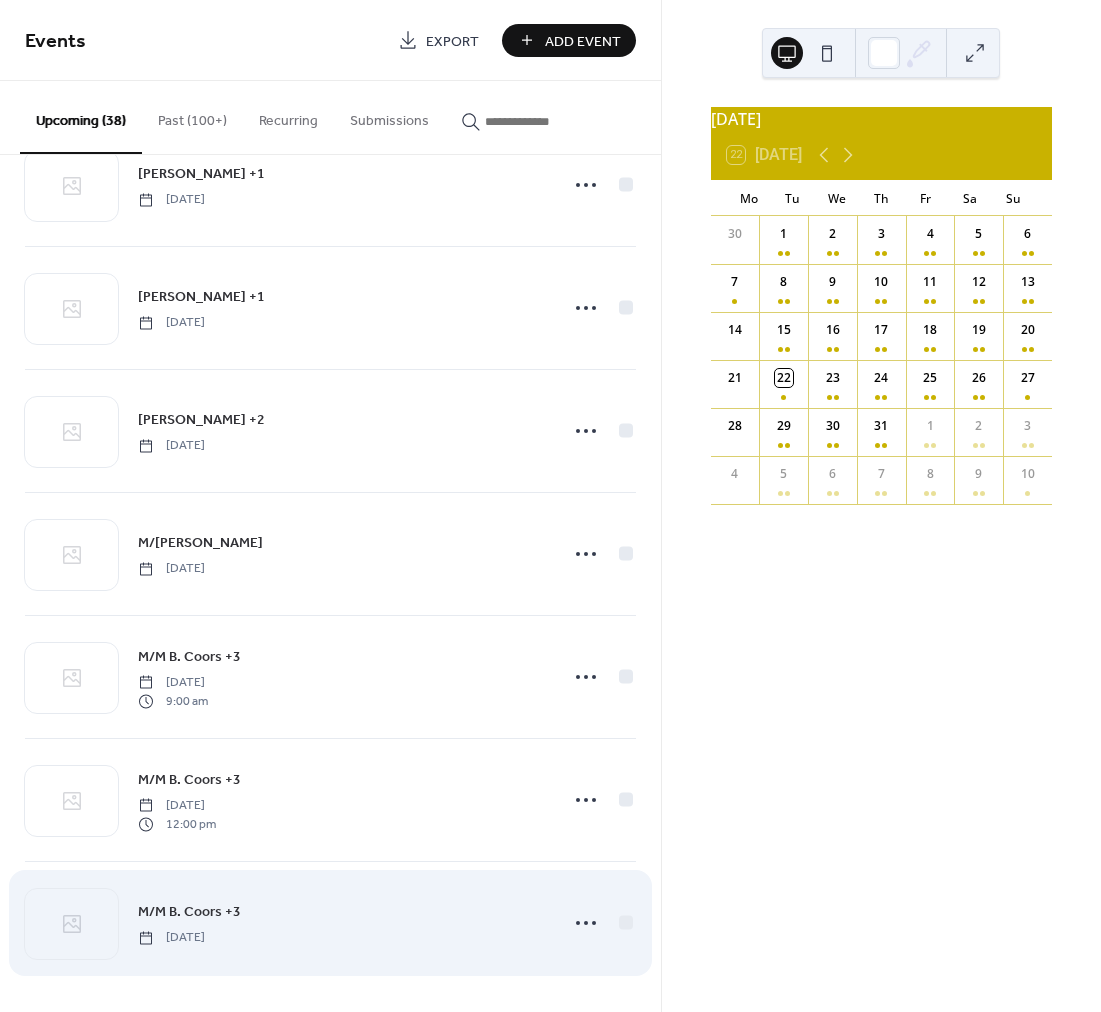 click on "M/M B. Coors +3 [DATE]" at bounding box center [330, 923] 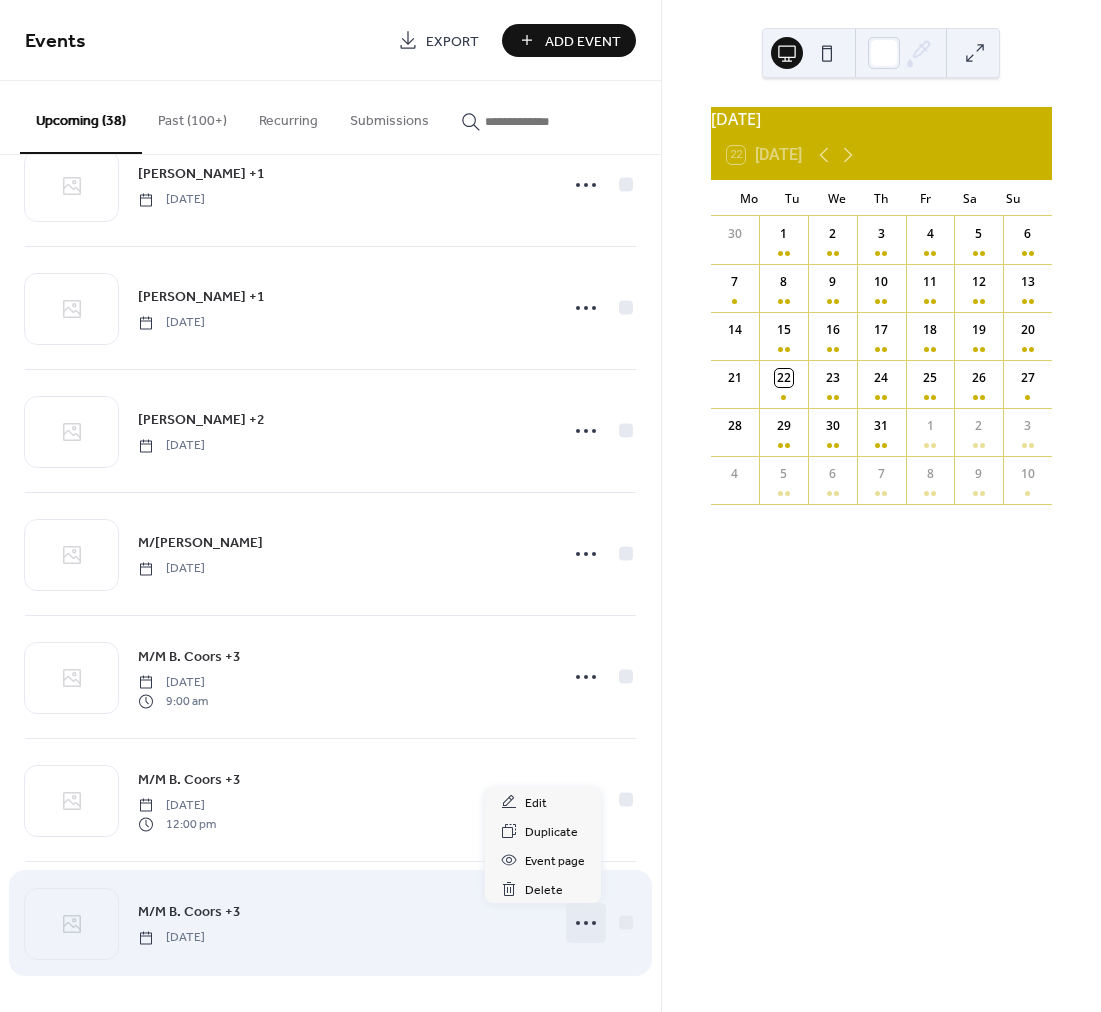 click 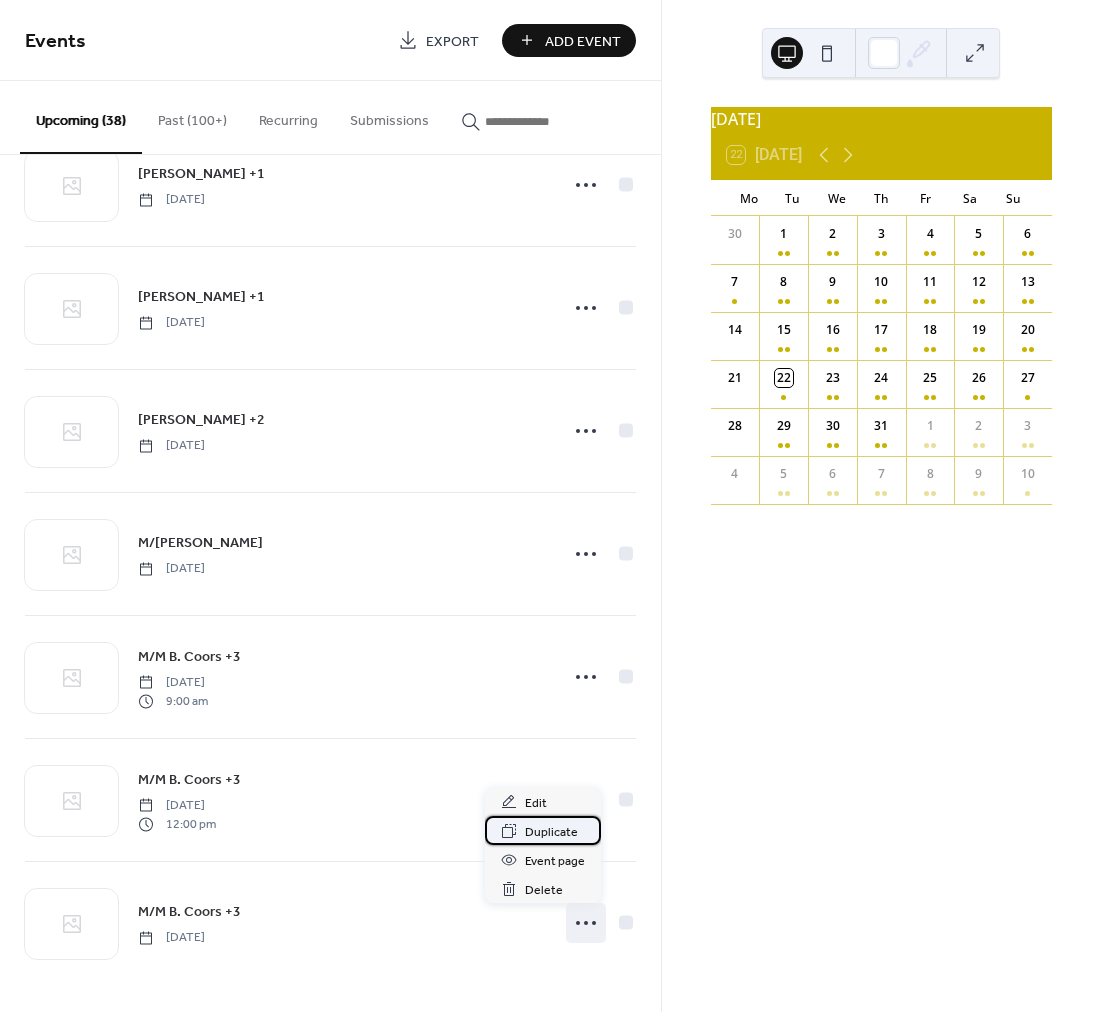 click on "Duplicate" at bounding box center (551, 832) 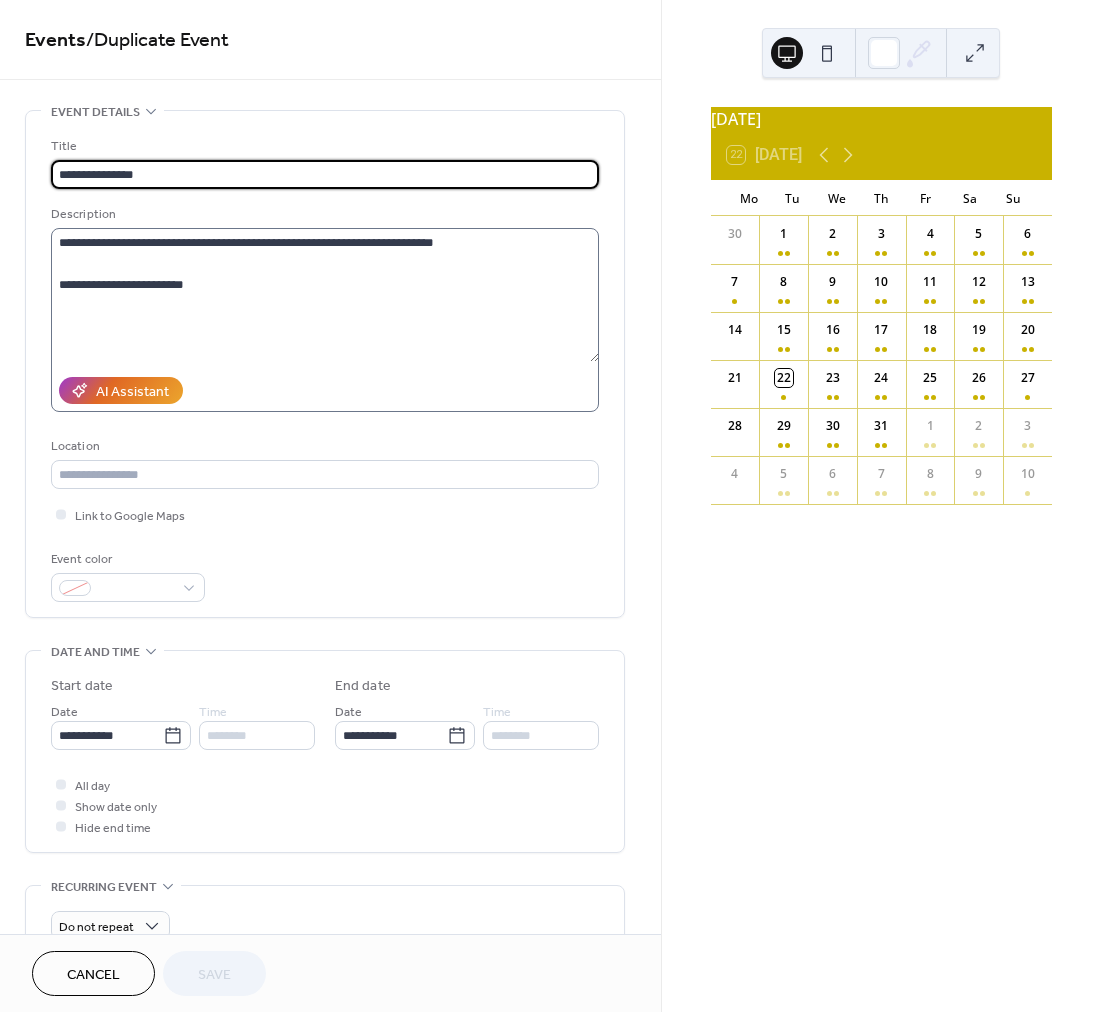 scroll, scrollTop: 17, scrollLeft: 0, axis: vertical 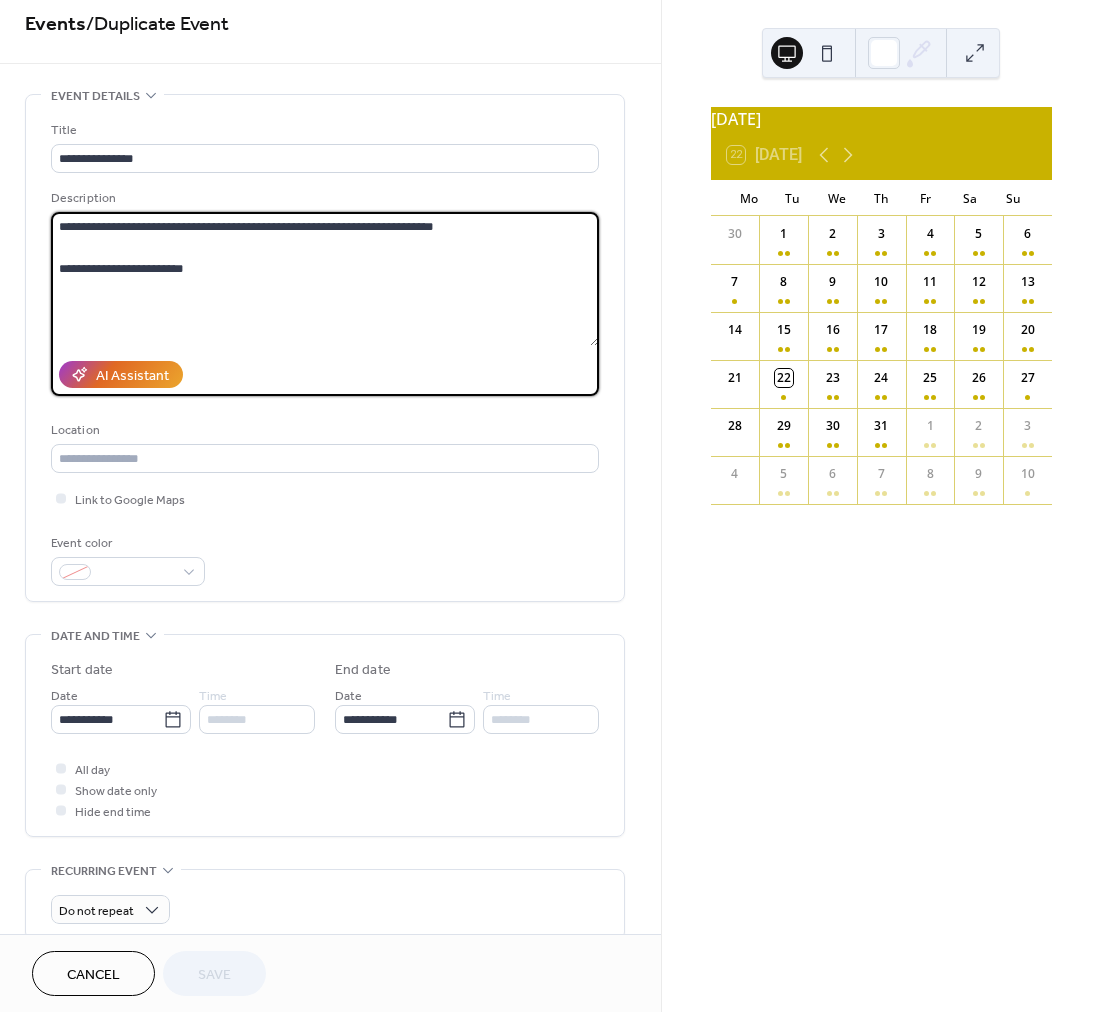 drag, startPoint x: 457, startPoint y: 223, endPoint x: 384, endPoint y: 229, distance: 73.24616 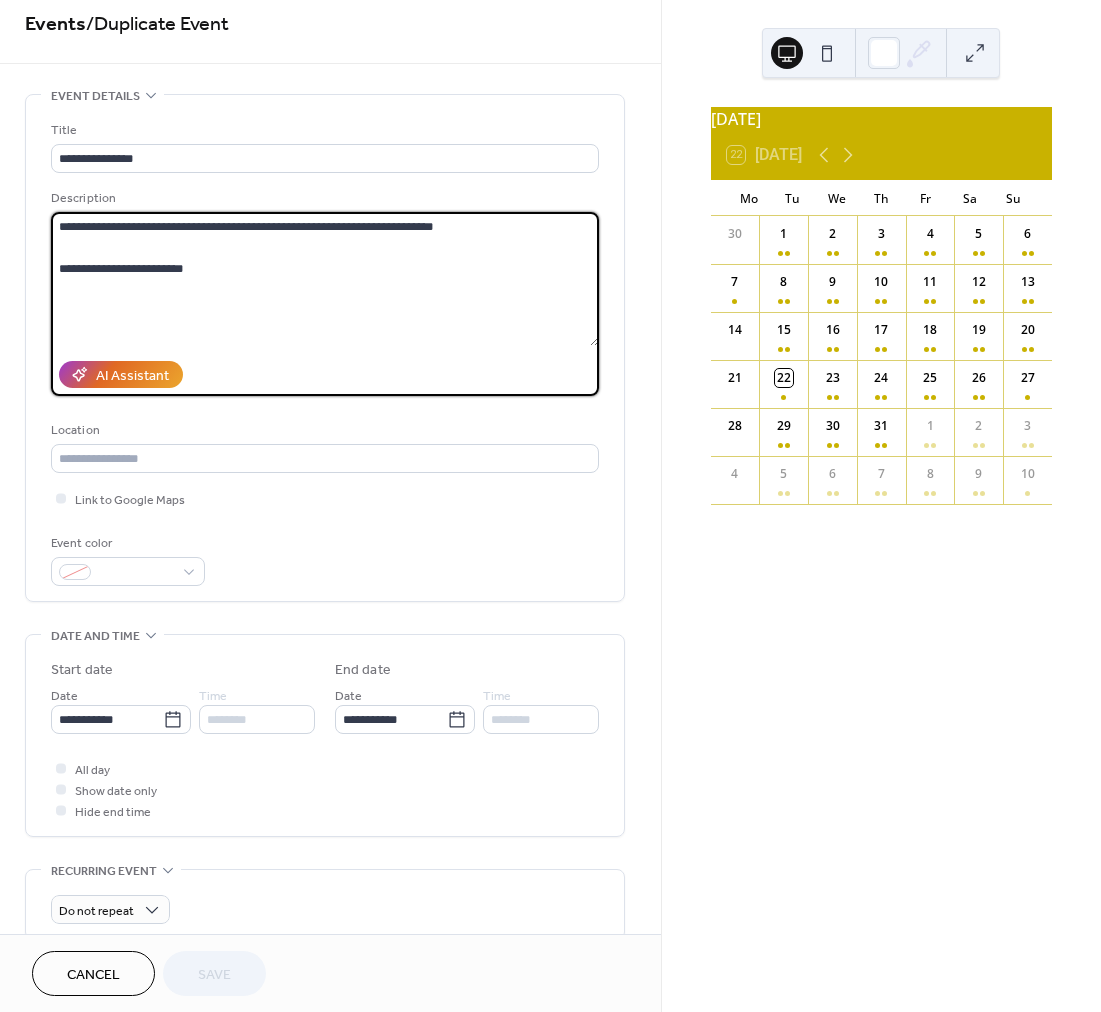 click on "**********" at bounding box center [325, 279] 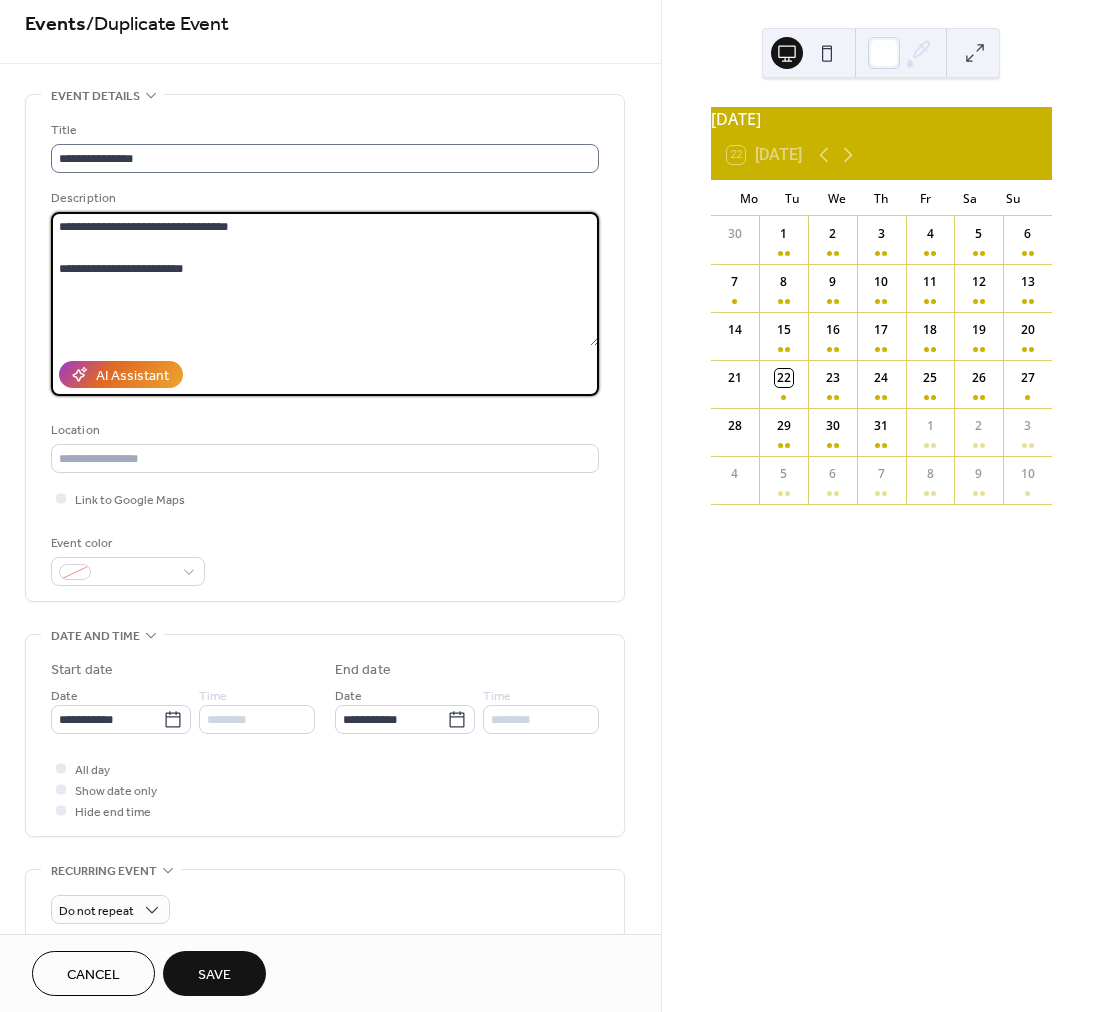 type on "**********" 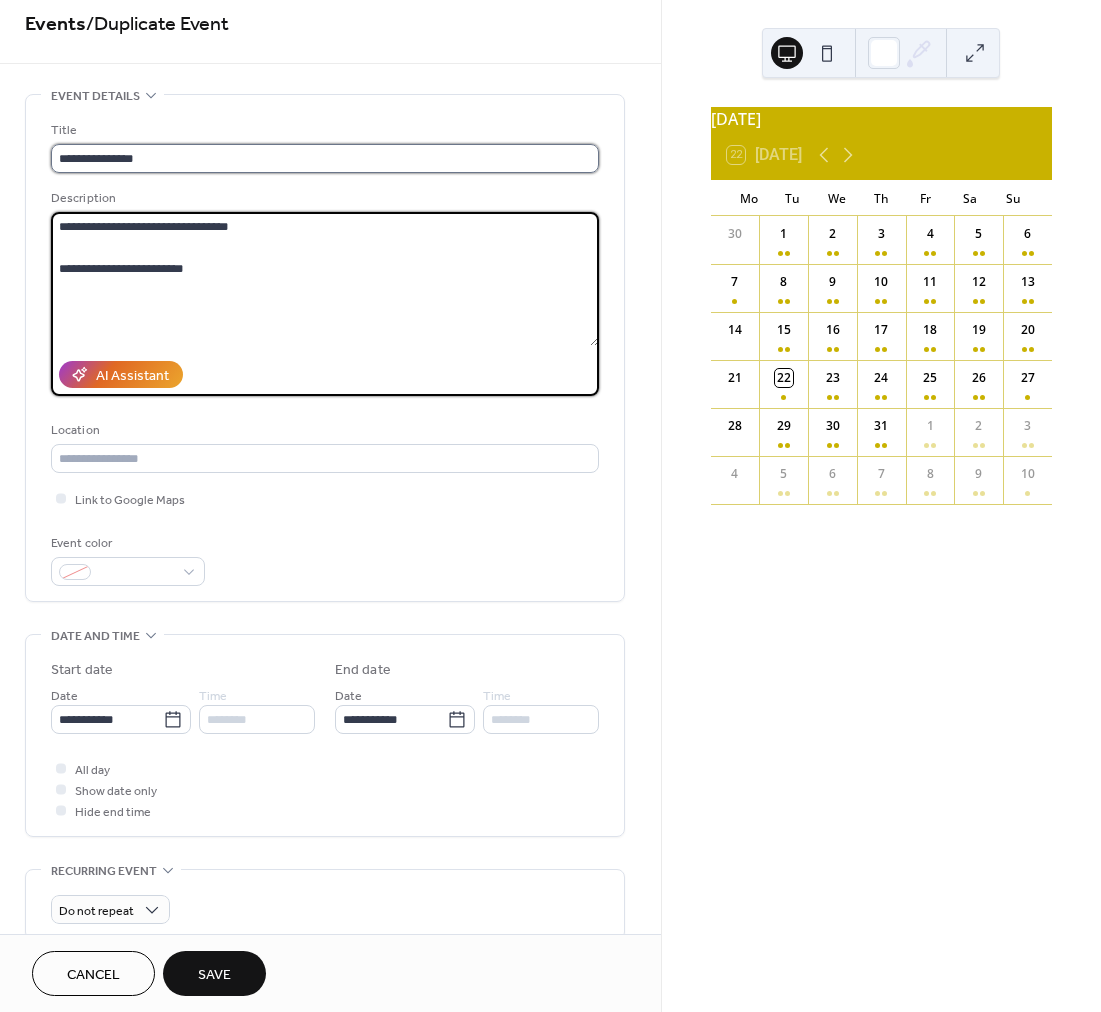 click on "**********" at bounding box center (325, 158) 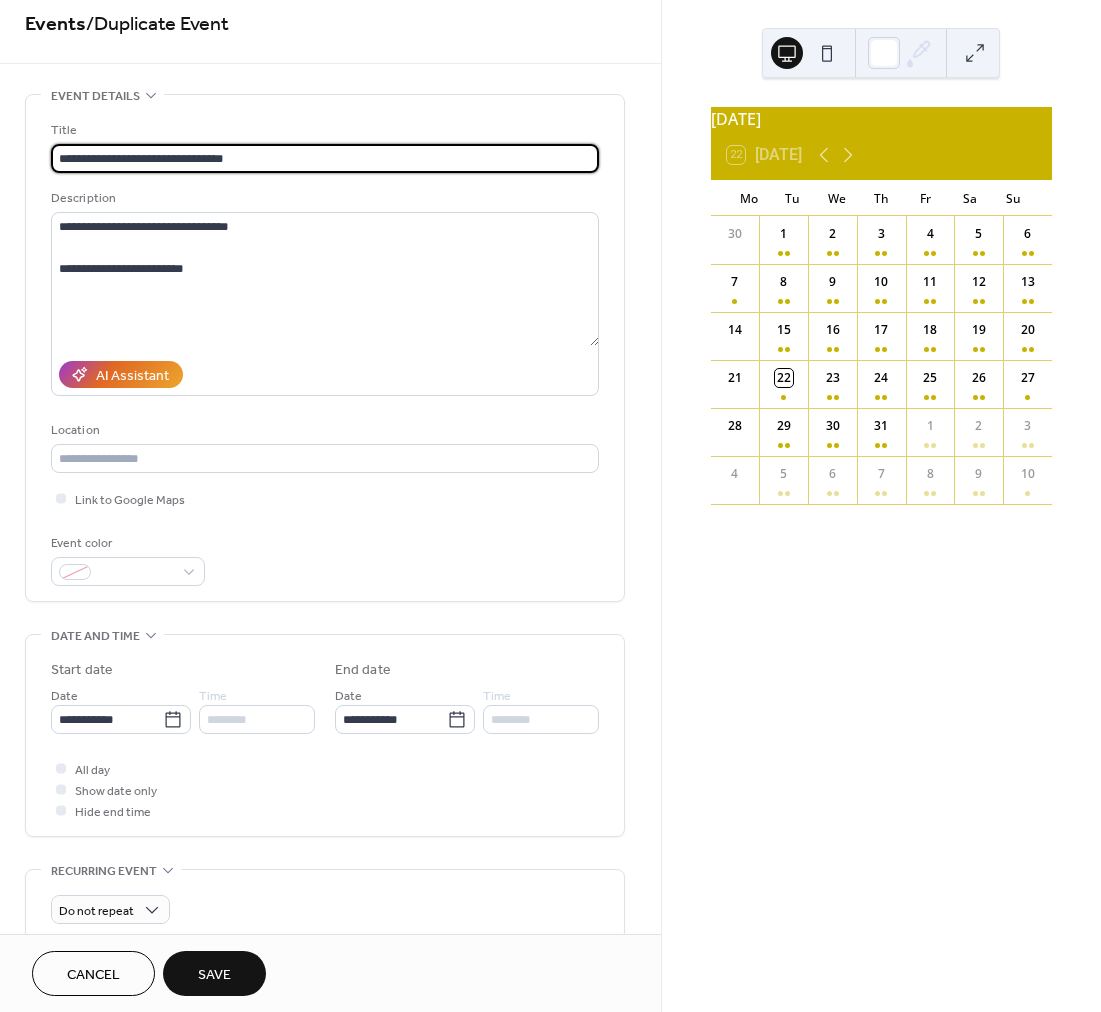 click on "**********" at bounding box center [325, 158] 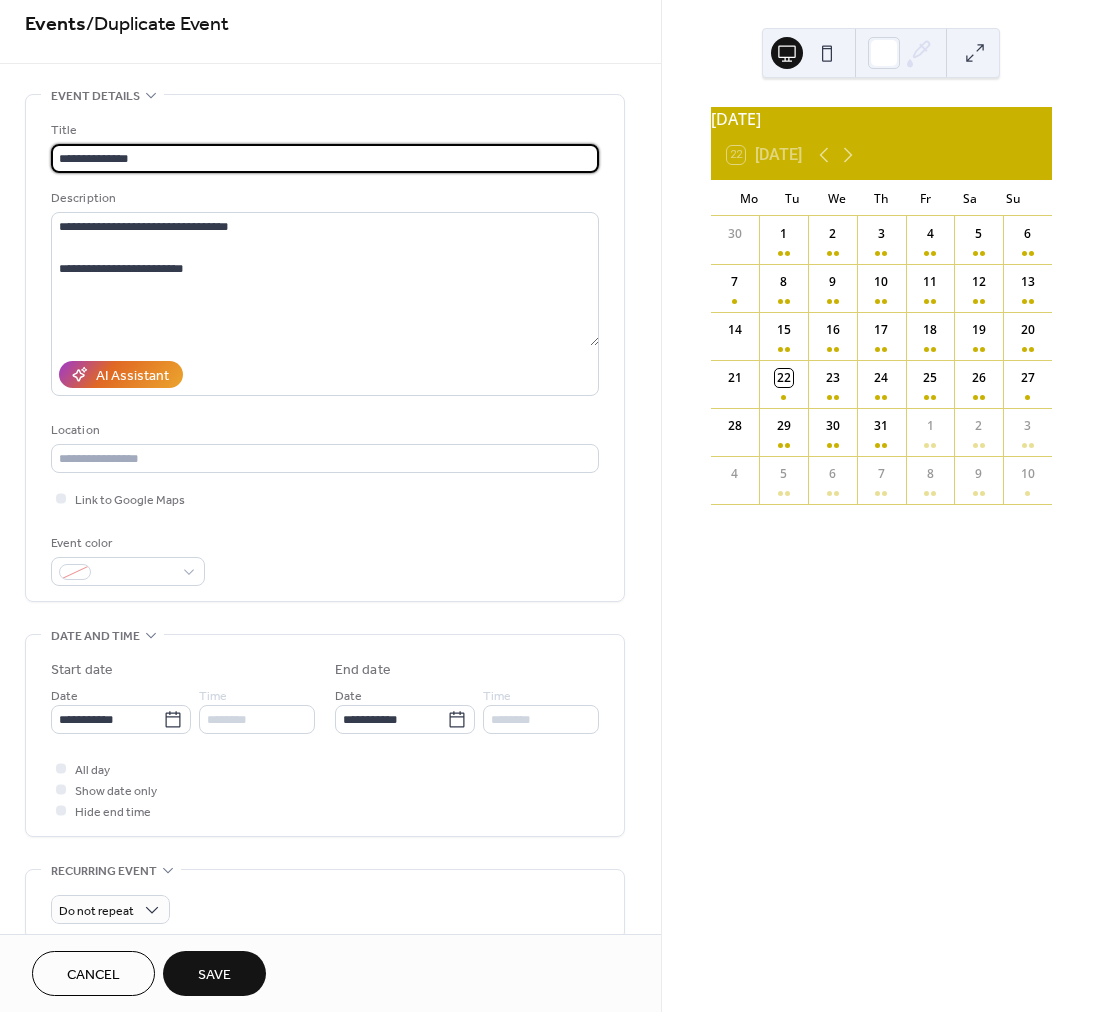 type on "**********" 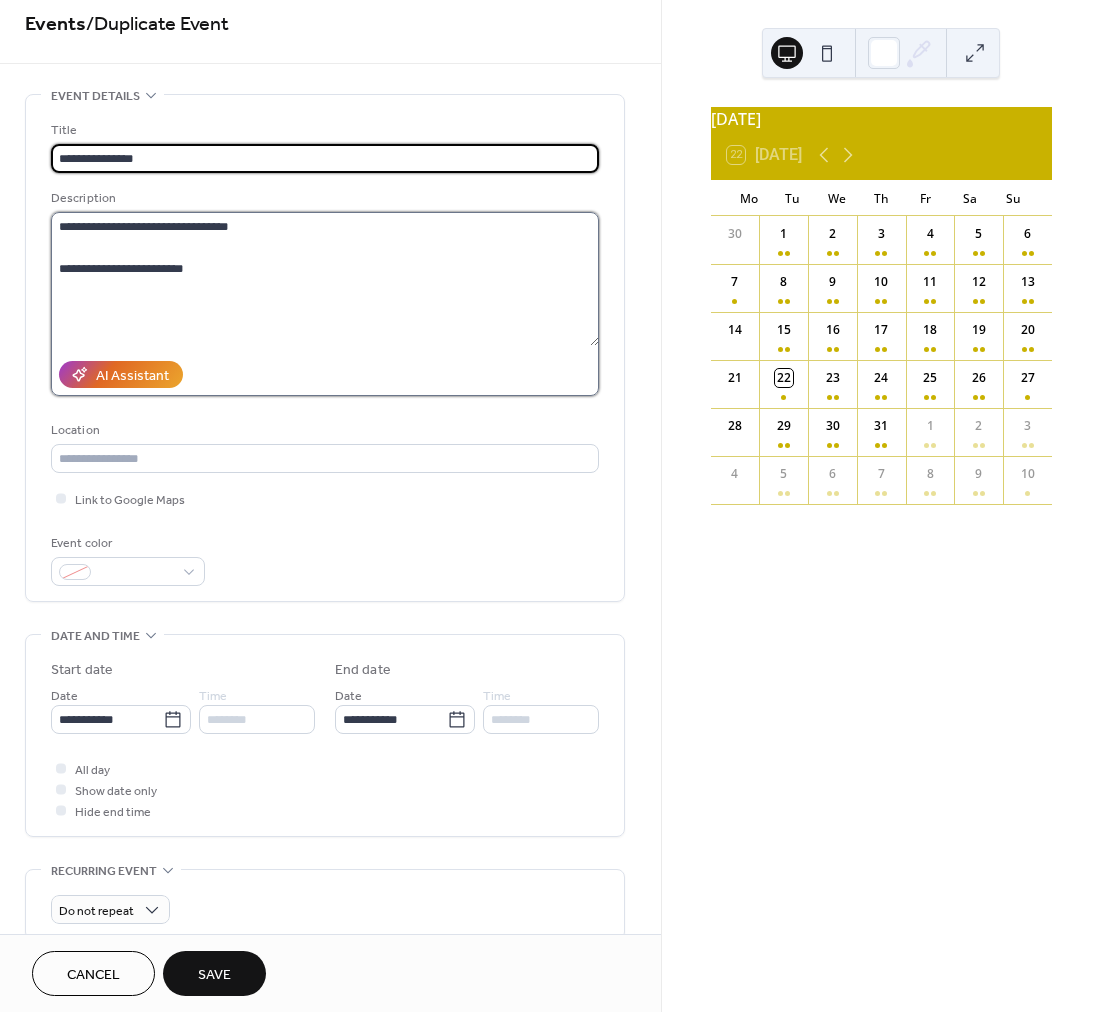 click on "**********" at bounding box center (325, 279) 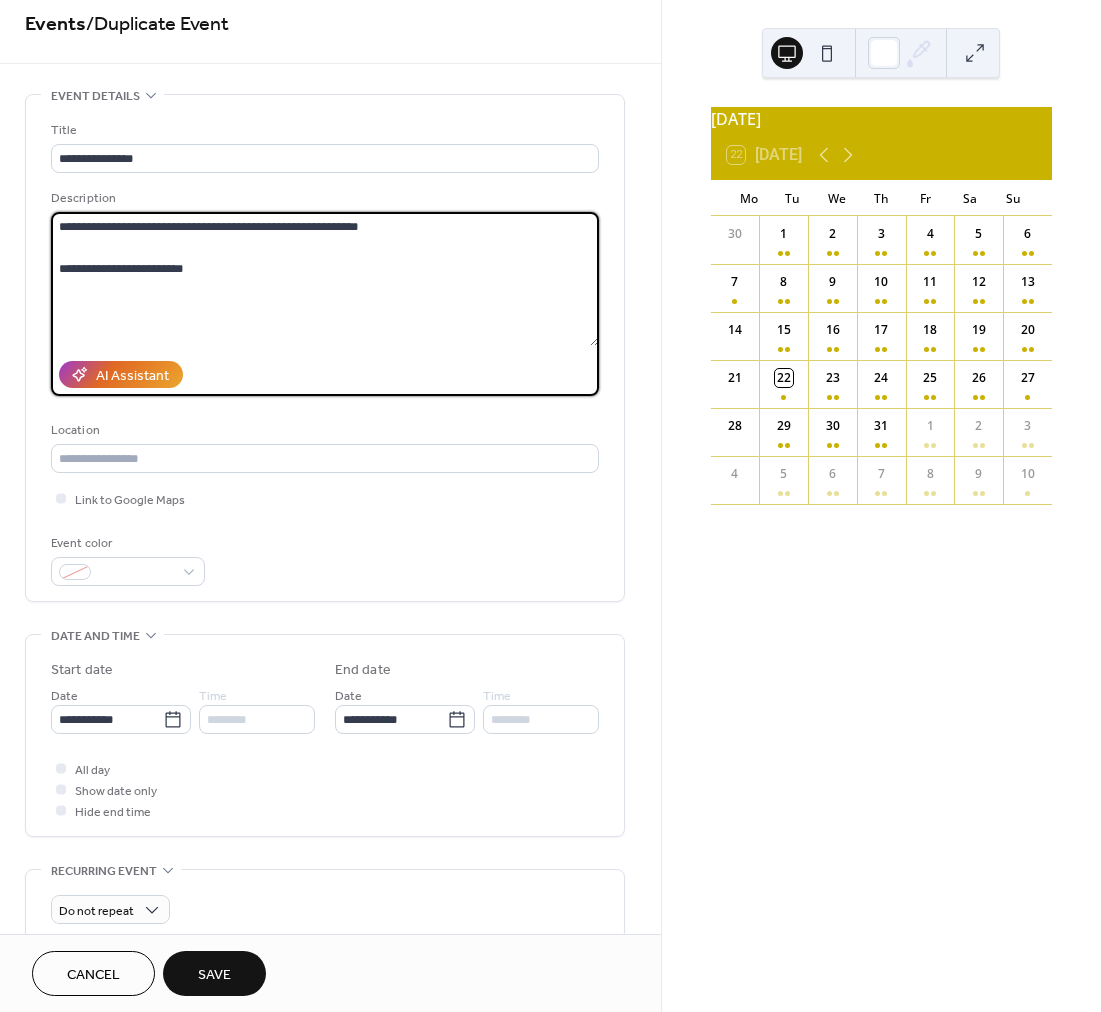 click on "**********" at bounding box center (325, 279) 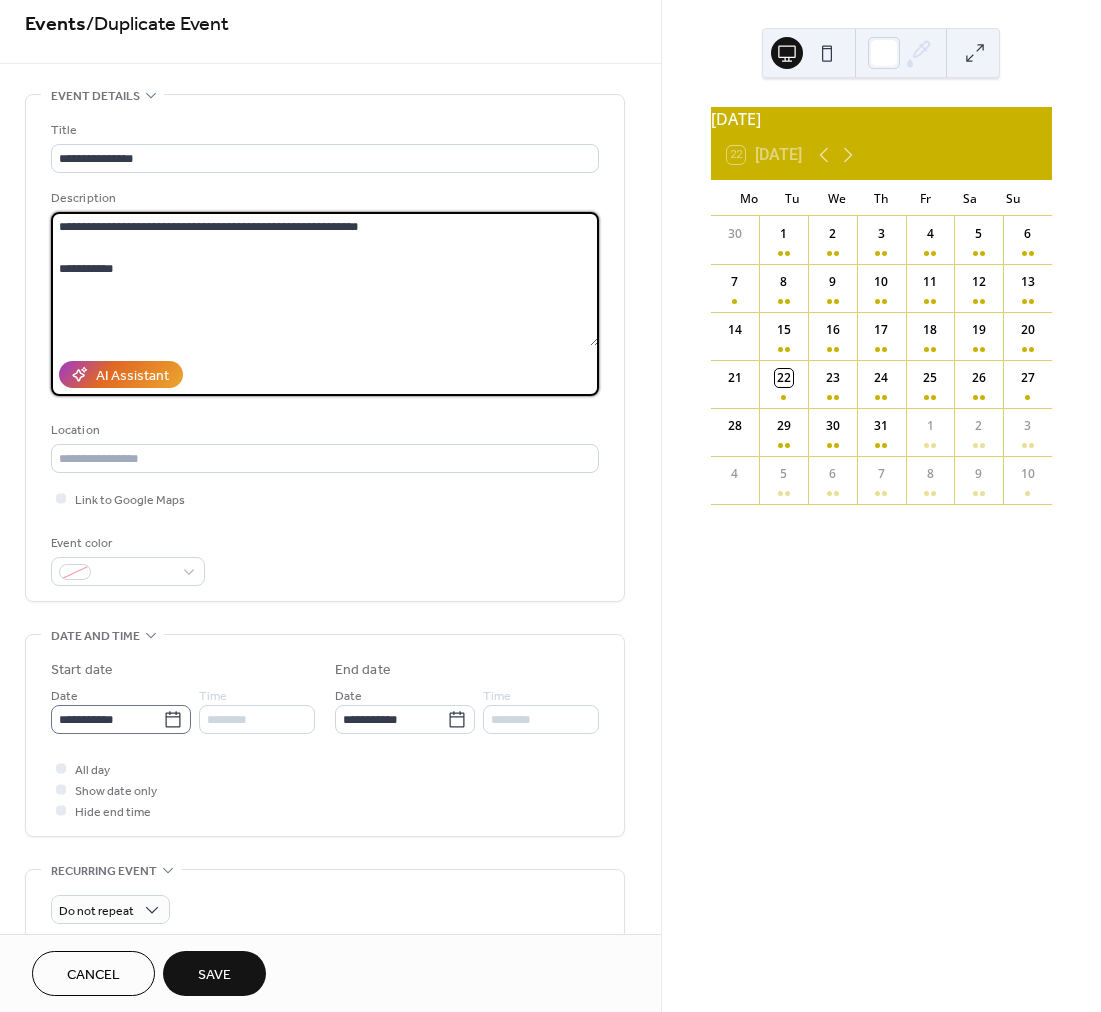 type on "**********" 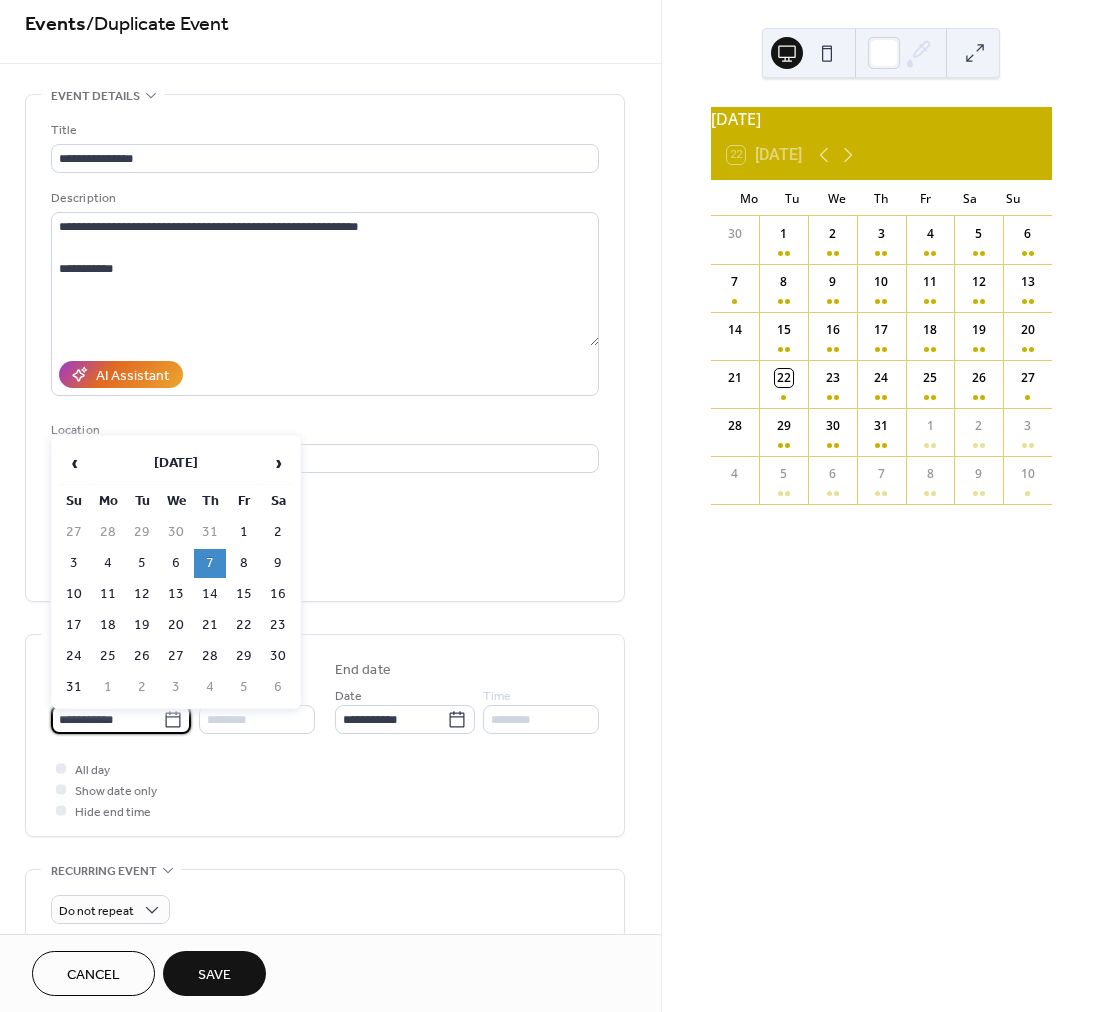 drag, startPoint x: 108, startPoint y: 731, endPoint x: 423, endPoint y: 699, distance: 316.62122 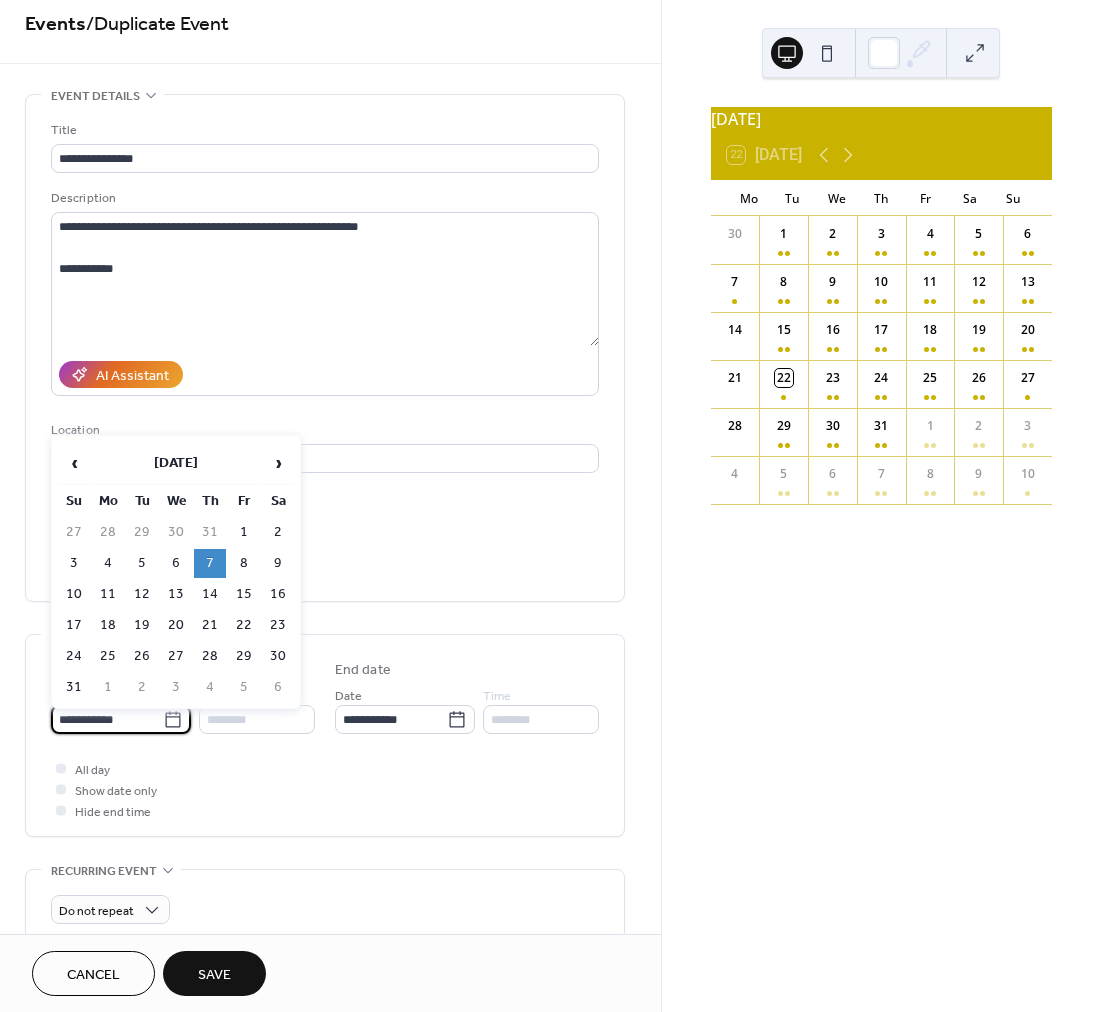 click on "**********" at bounding box center [107, 719] 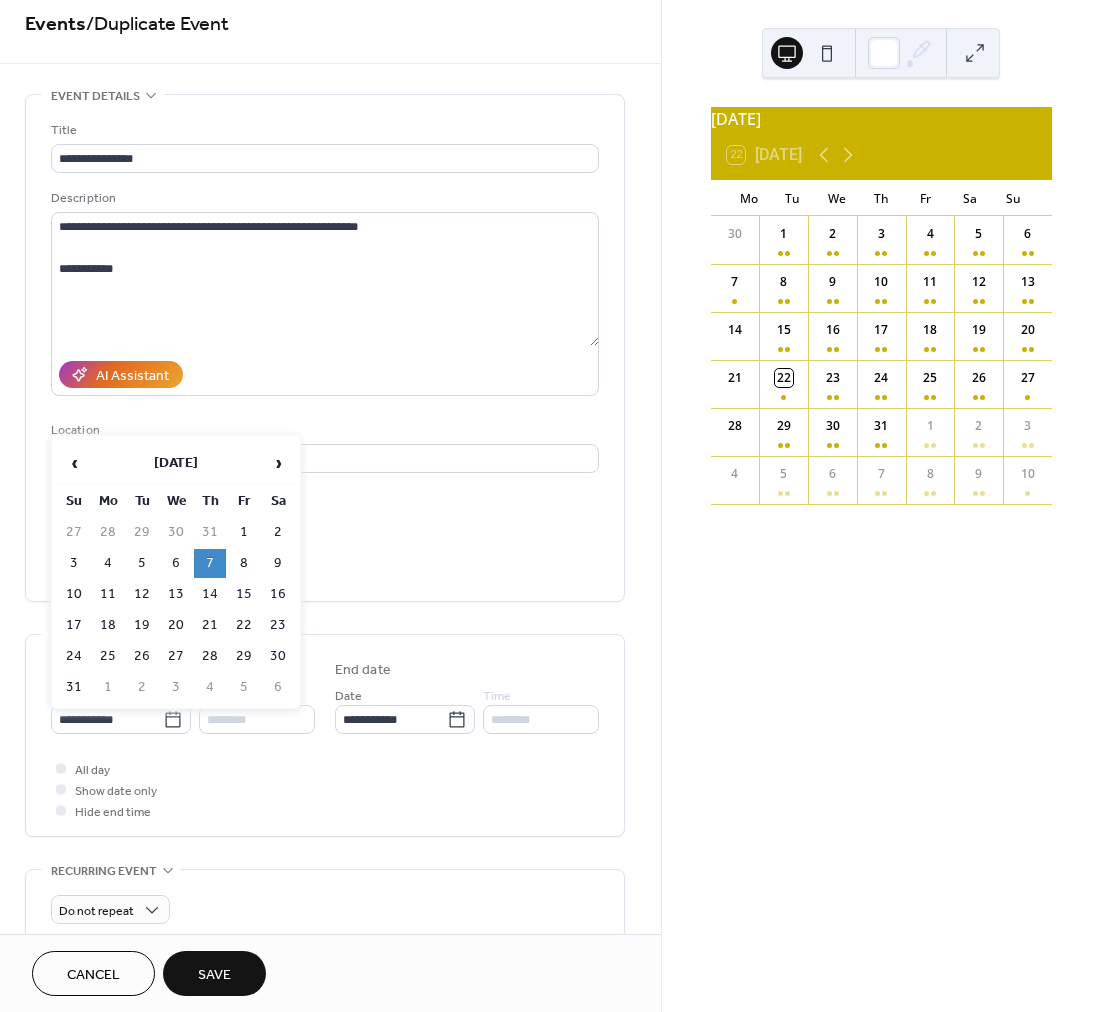 click on "7" at bounding box center (210, 563) 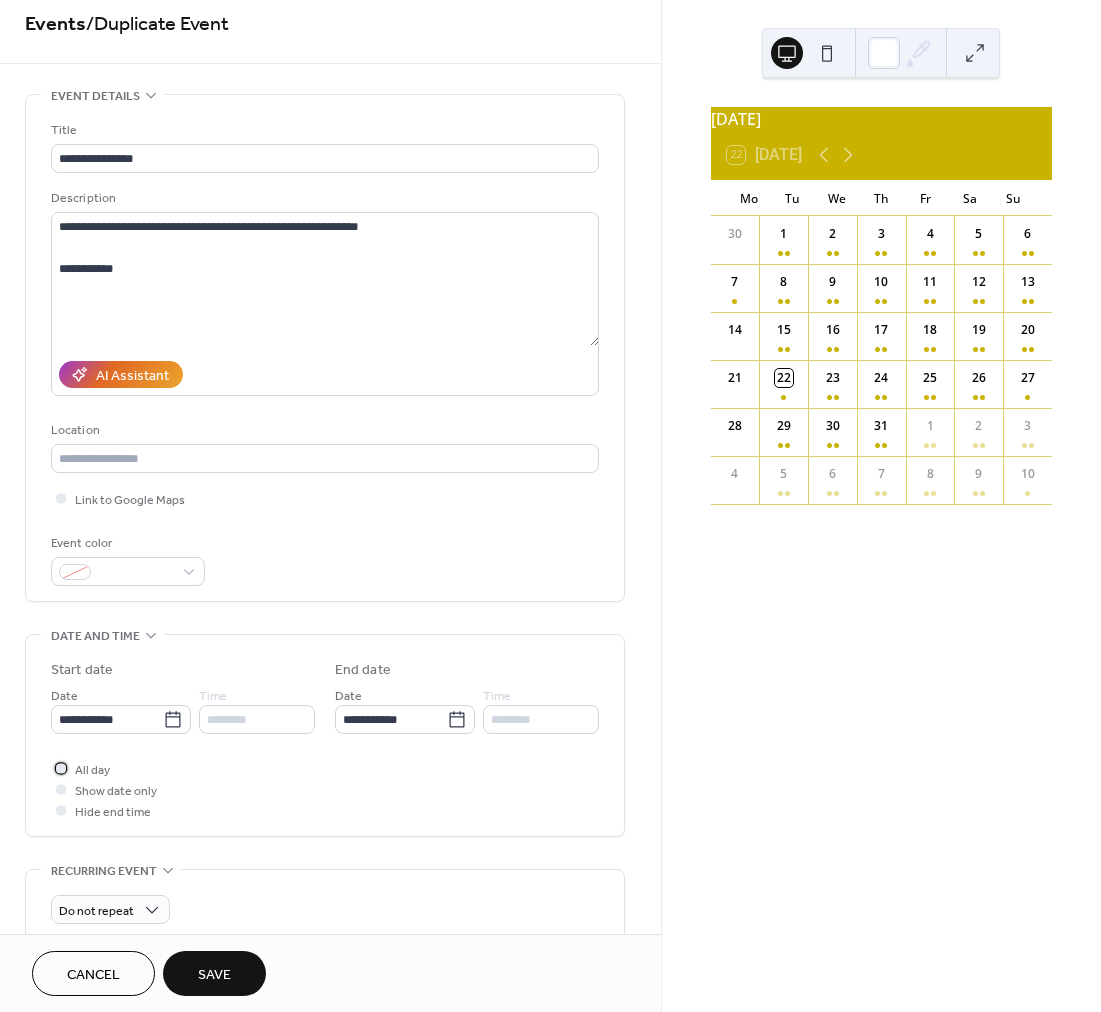 drag, startPoint x: 87, startPoint y: 774, endPoint x: 205, endPoint y: 786, distance: 118.6086 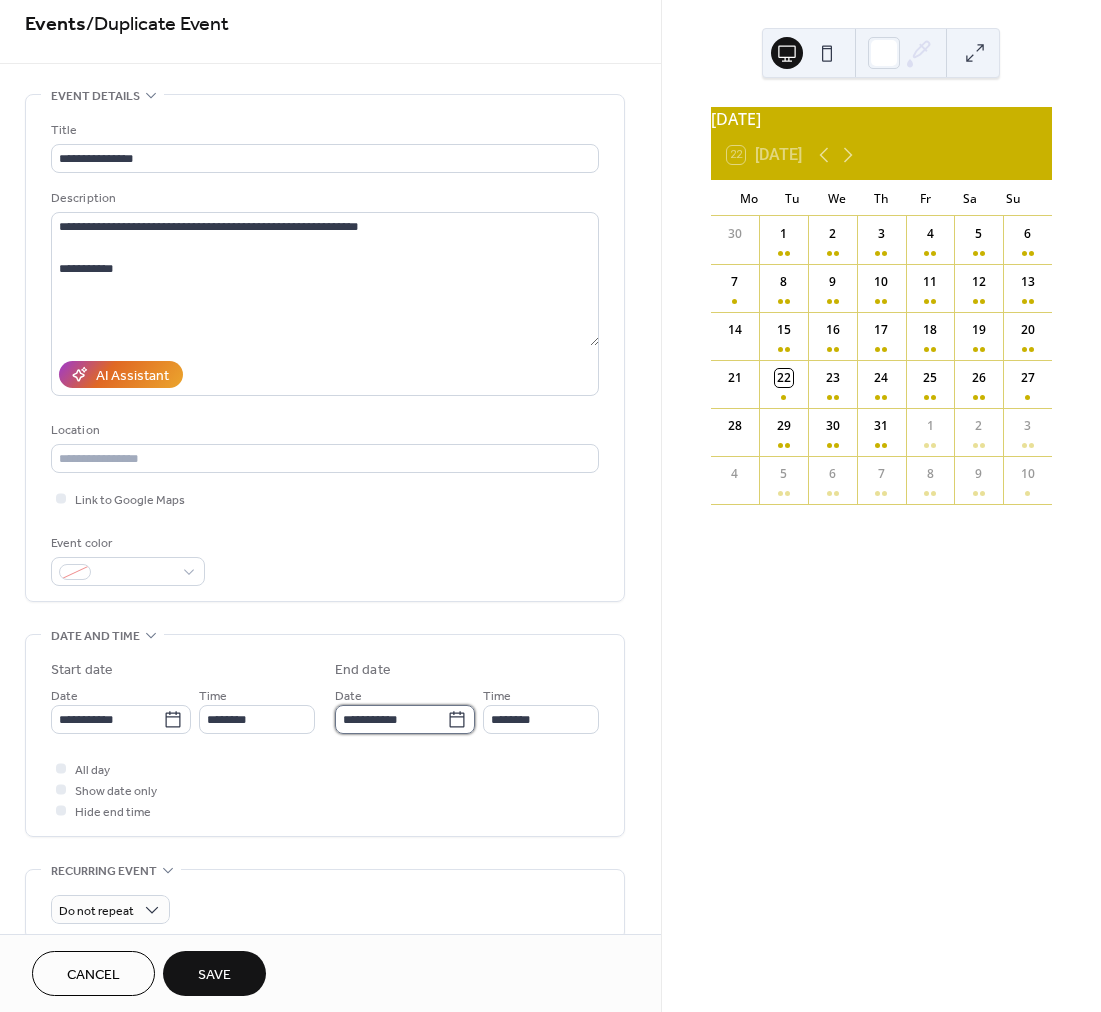 click on "**********" at bounding box center (391, 719) 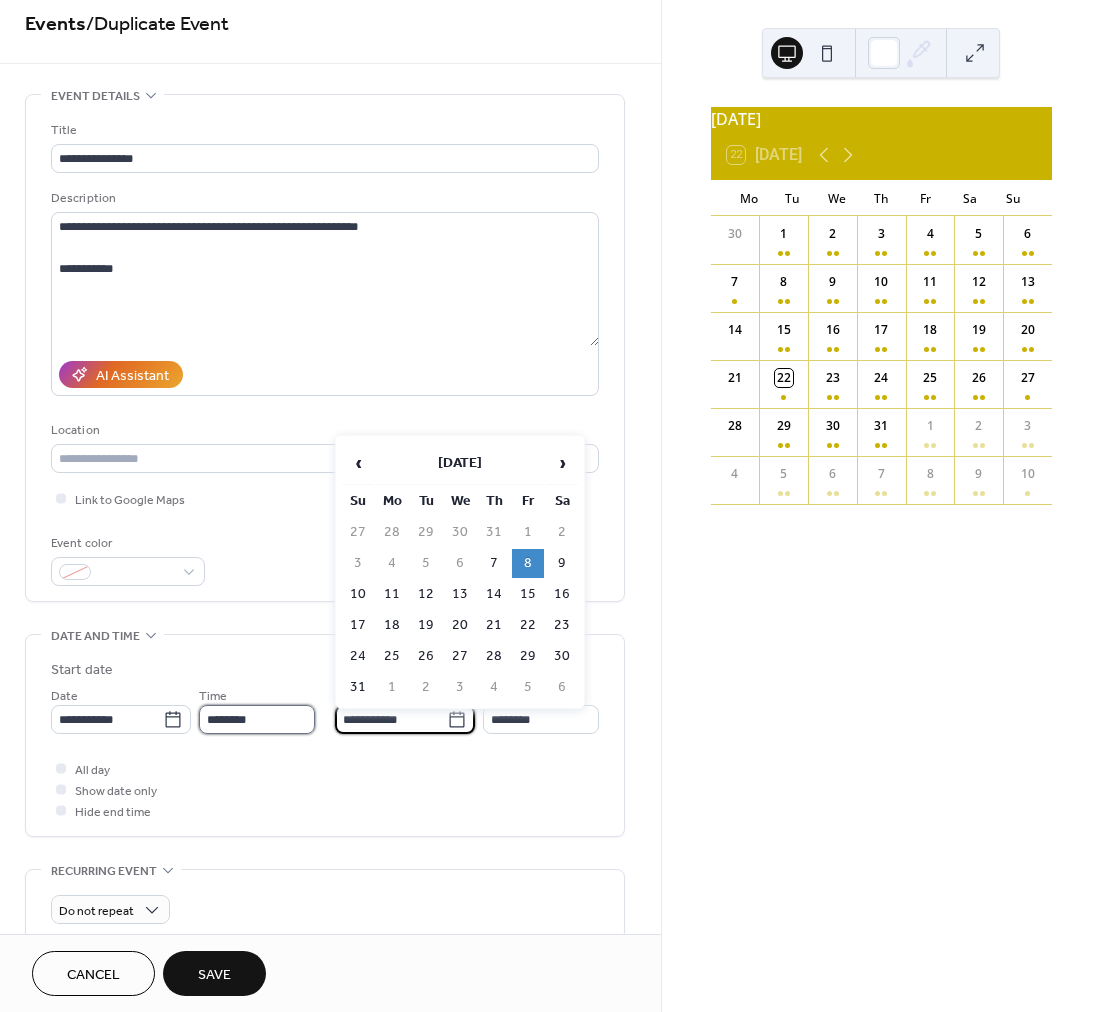 click on "********" at bounding box center [257, 719] 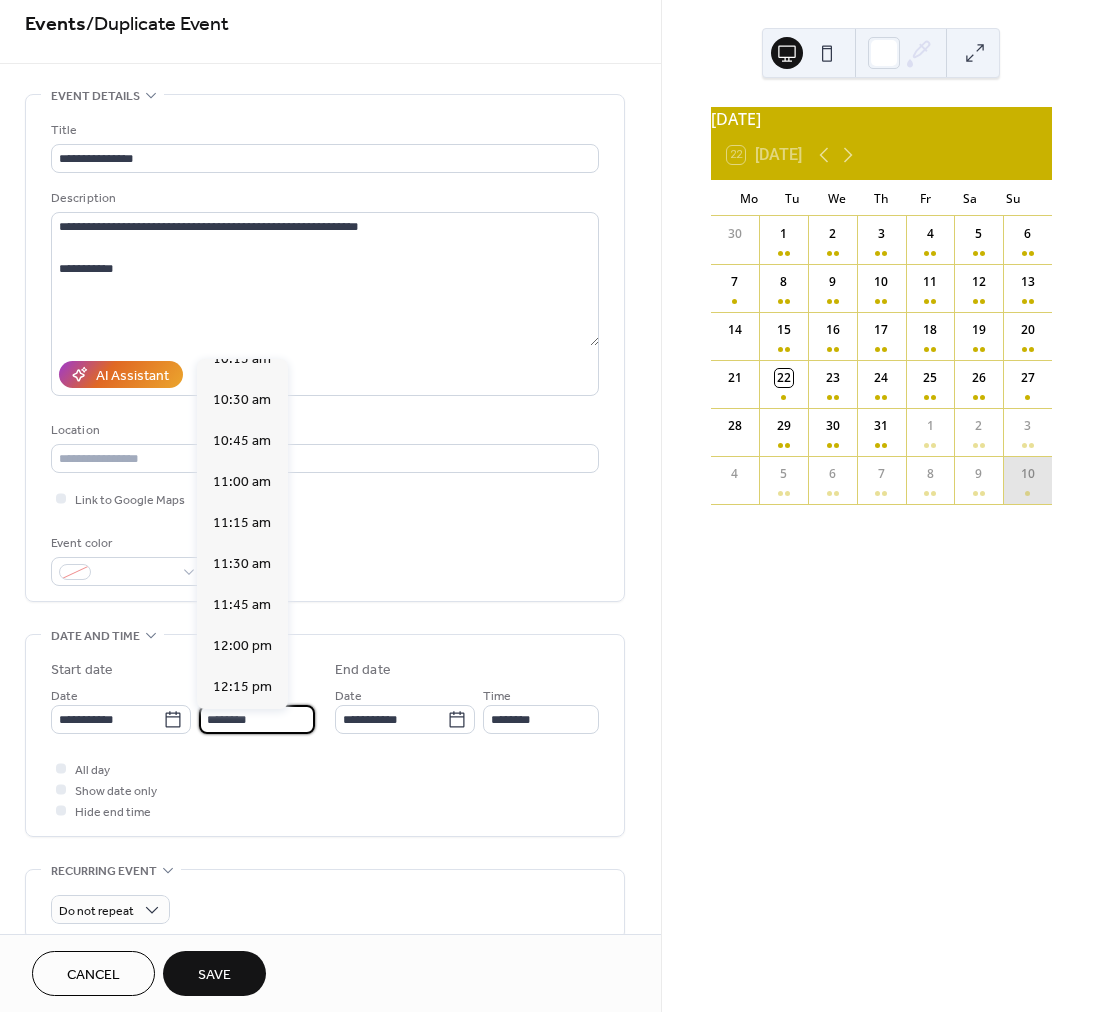 scroll, scrollTop: 1733, scrollLeft: 0, axis: vertical 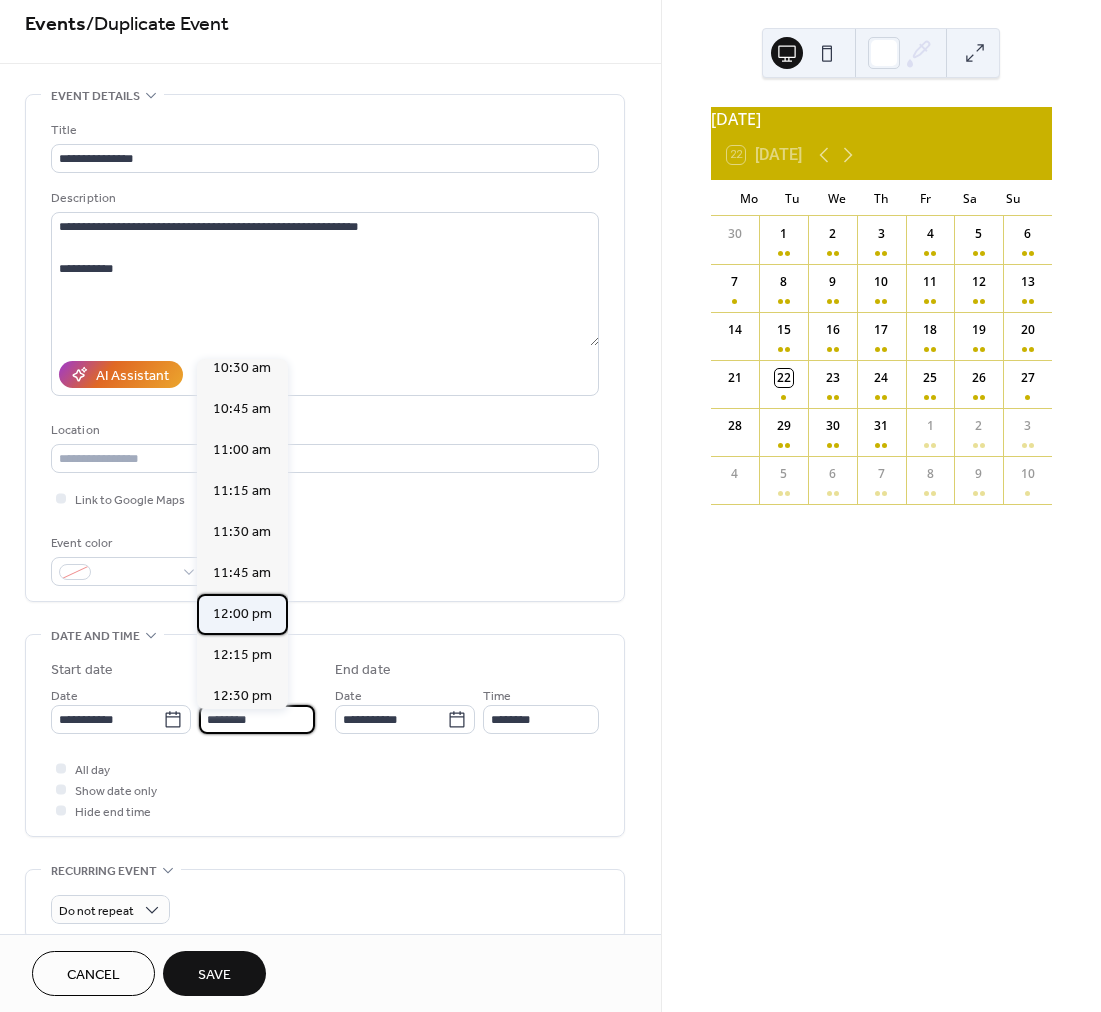 click on "12:00 pm" at bounding box center (242, 614) 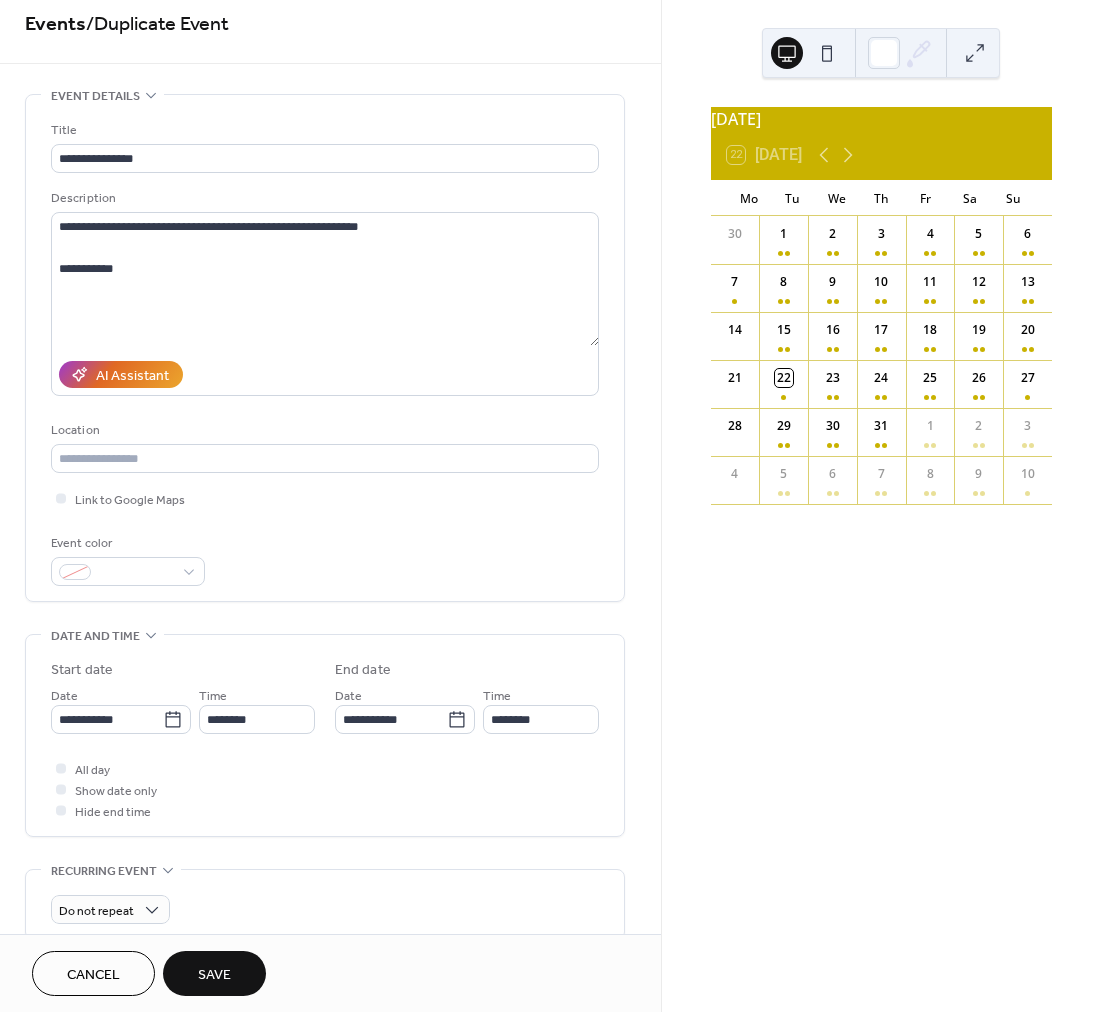 type on "********" 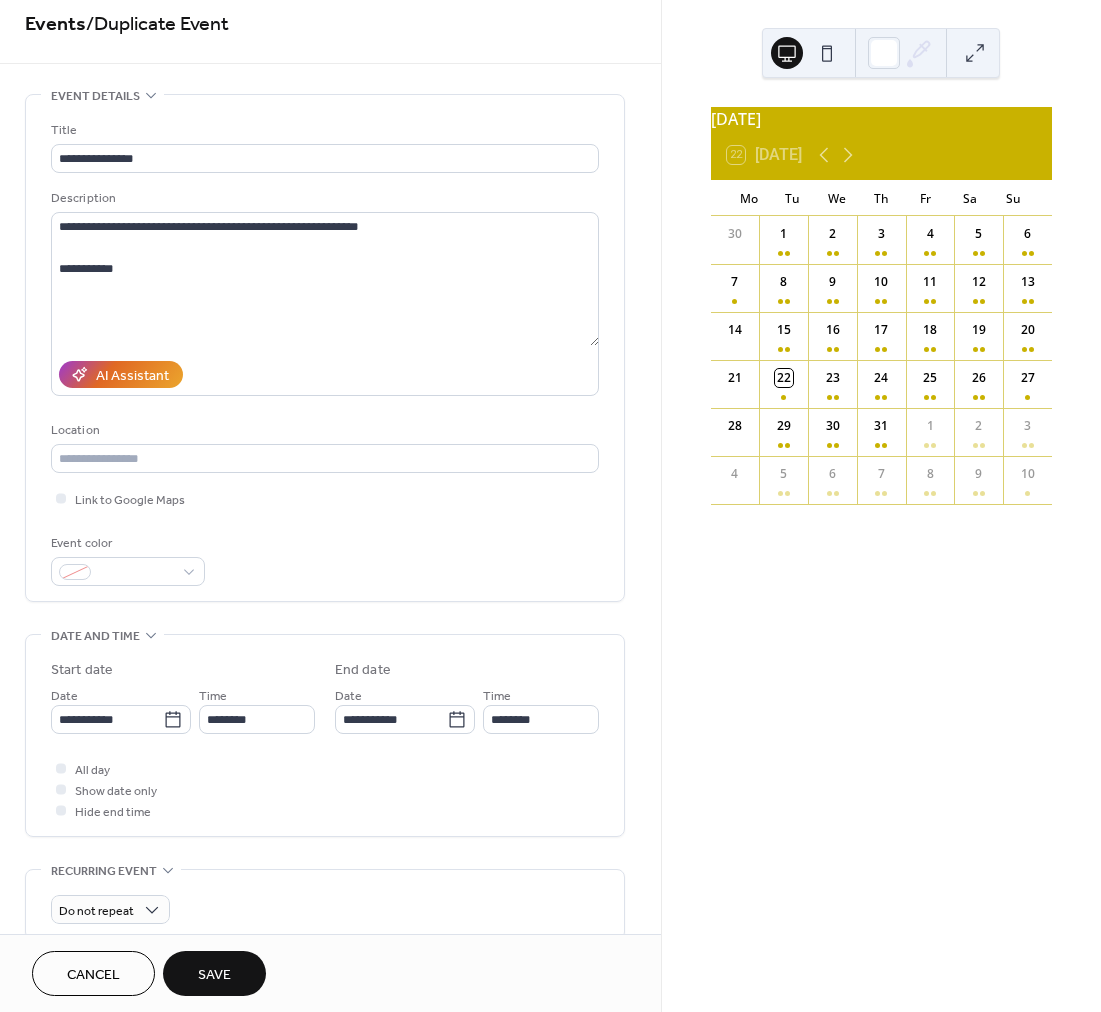 type on "********" 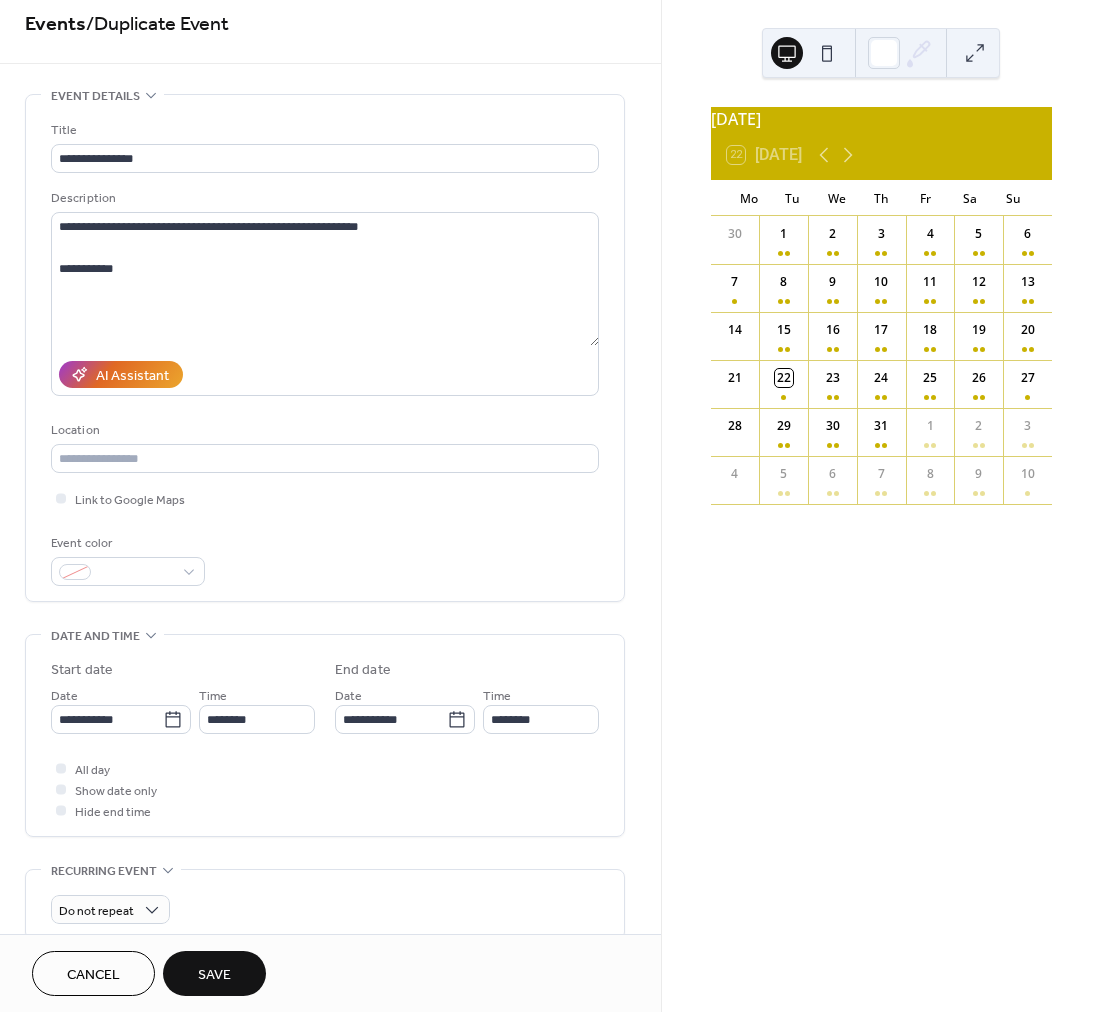 click on "Save" at bounding box center (214, 975) 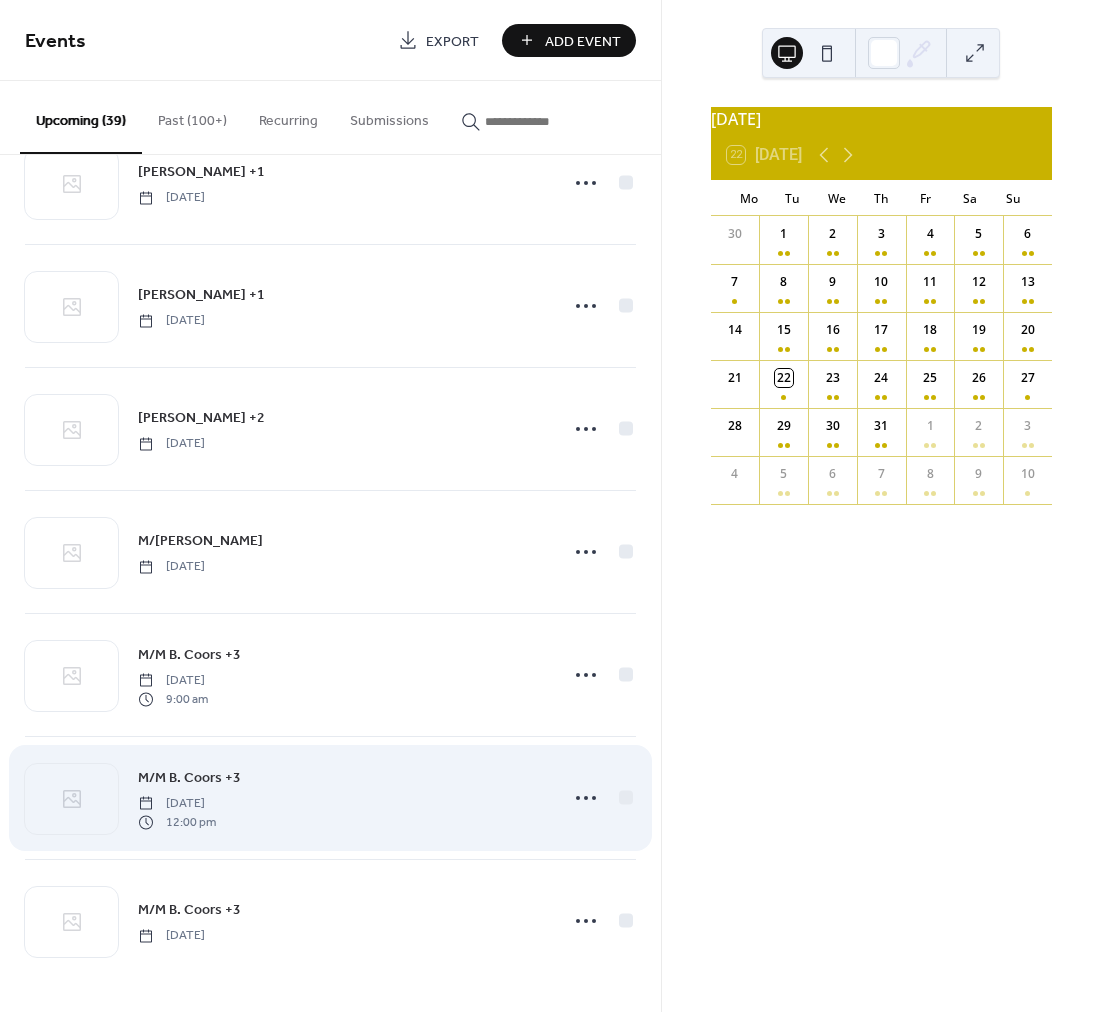 scroll, scrollTop: 2892, scrollLeft: 0, axis: vertical 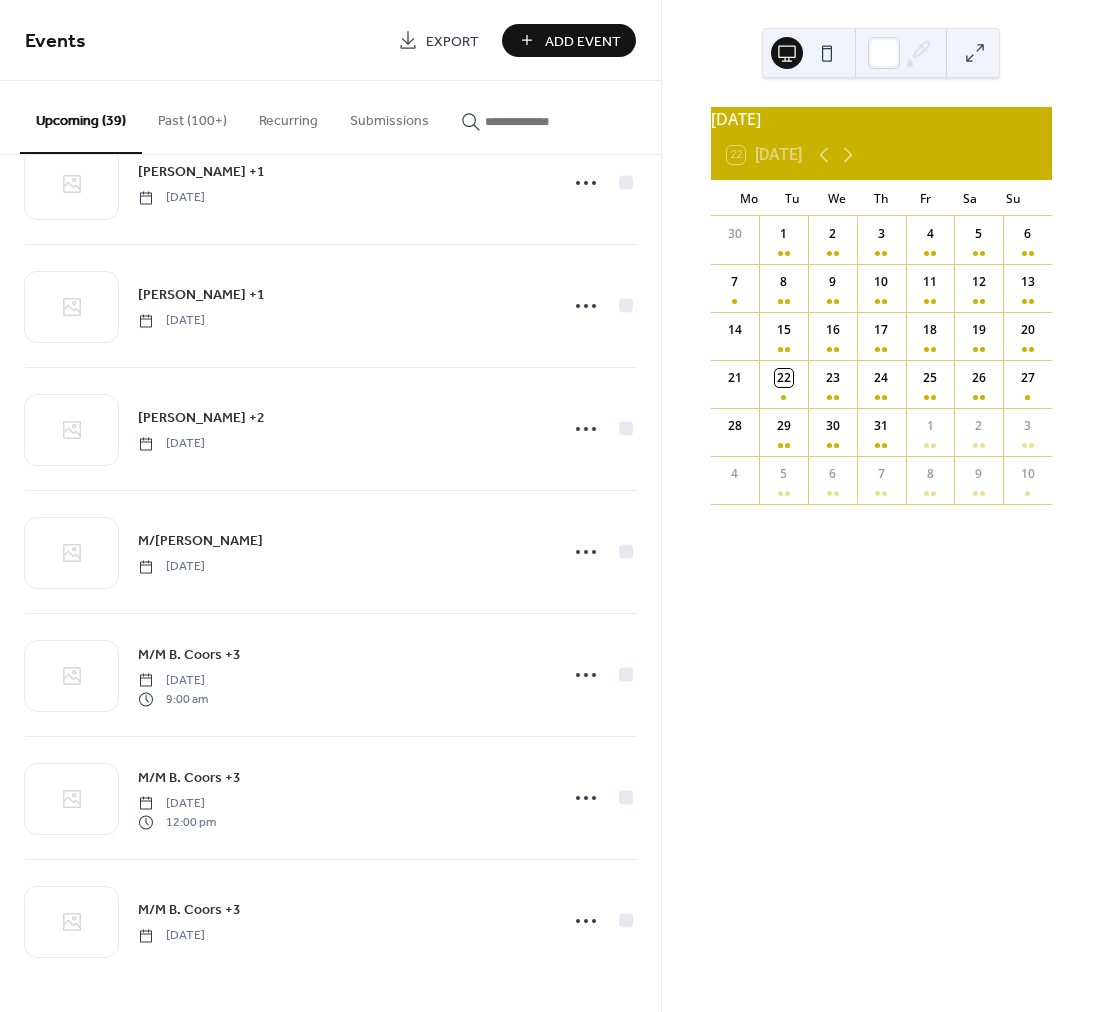 click on "Add Event" at bounding box center [569, 40] 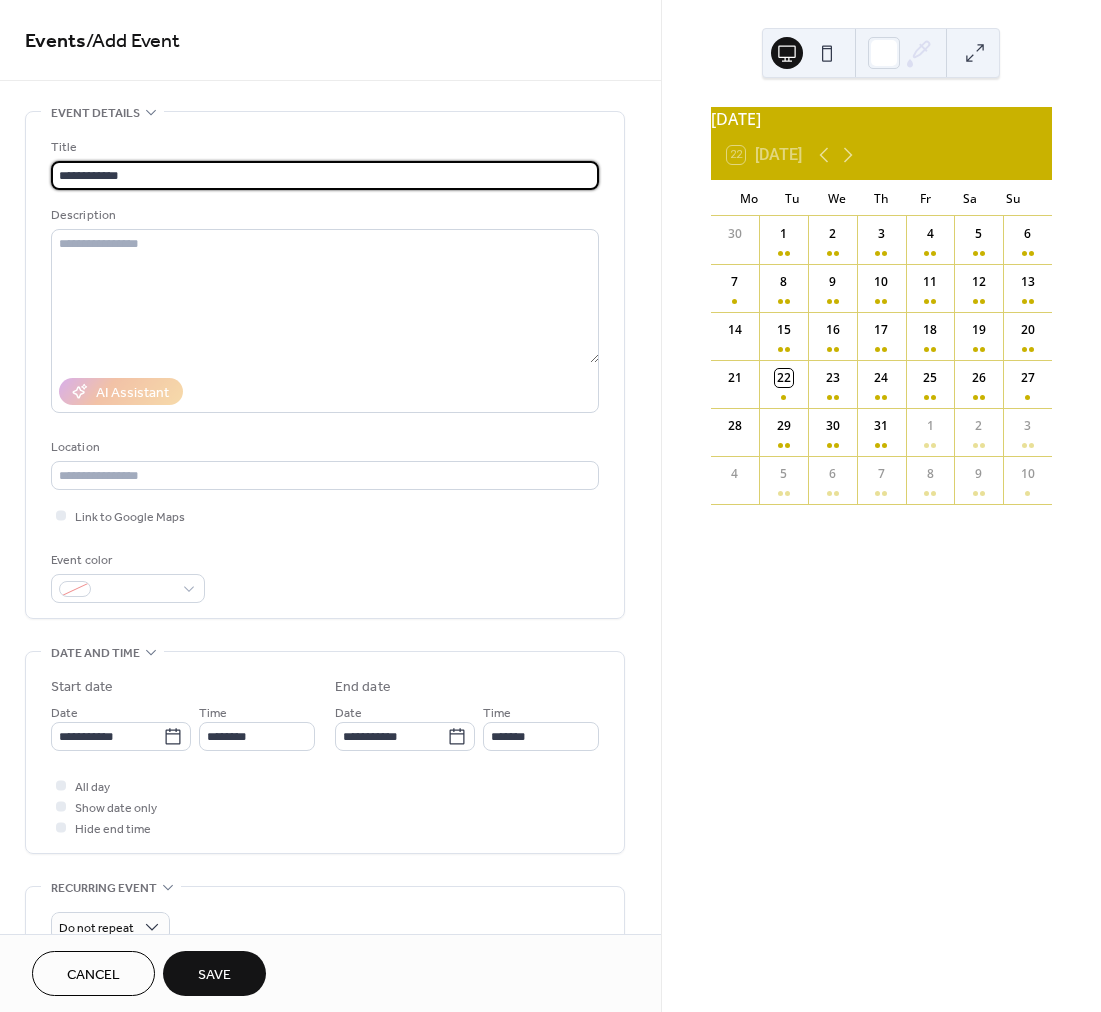 type on "**********" 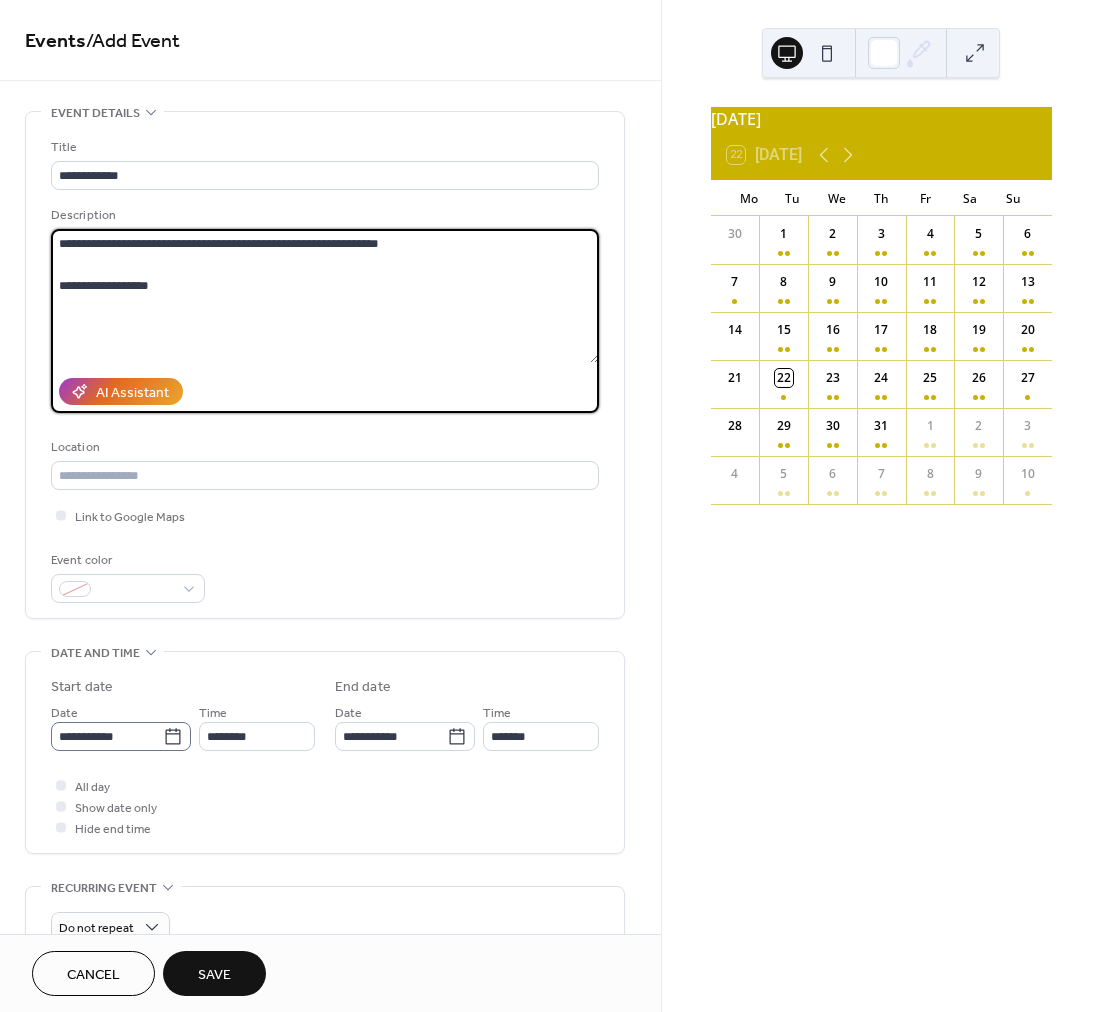 type on "**********" 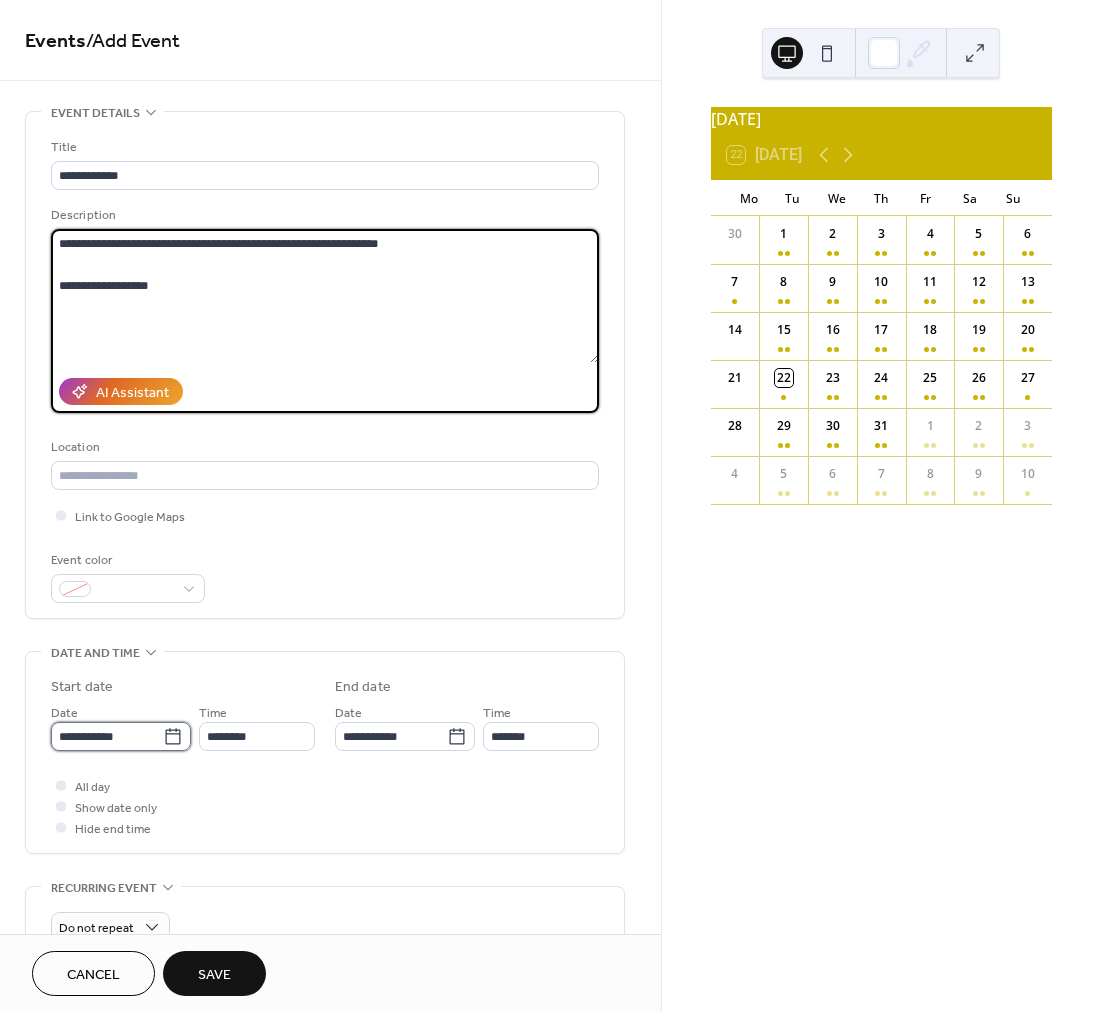 click on "**********" at bounding box center [107, 736] 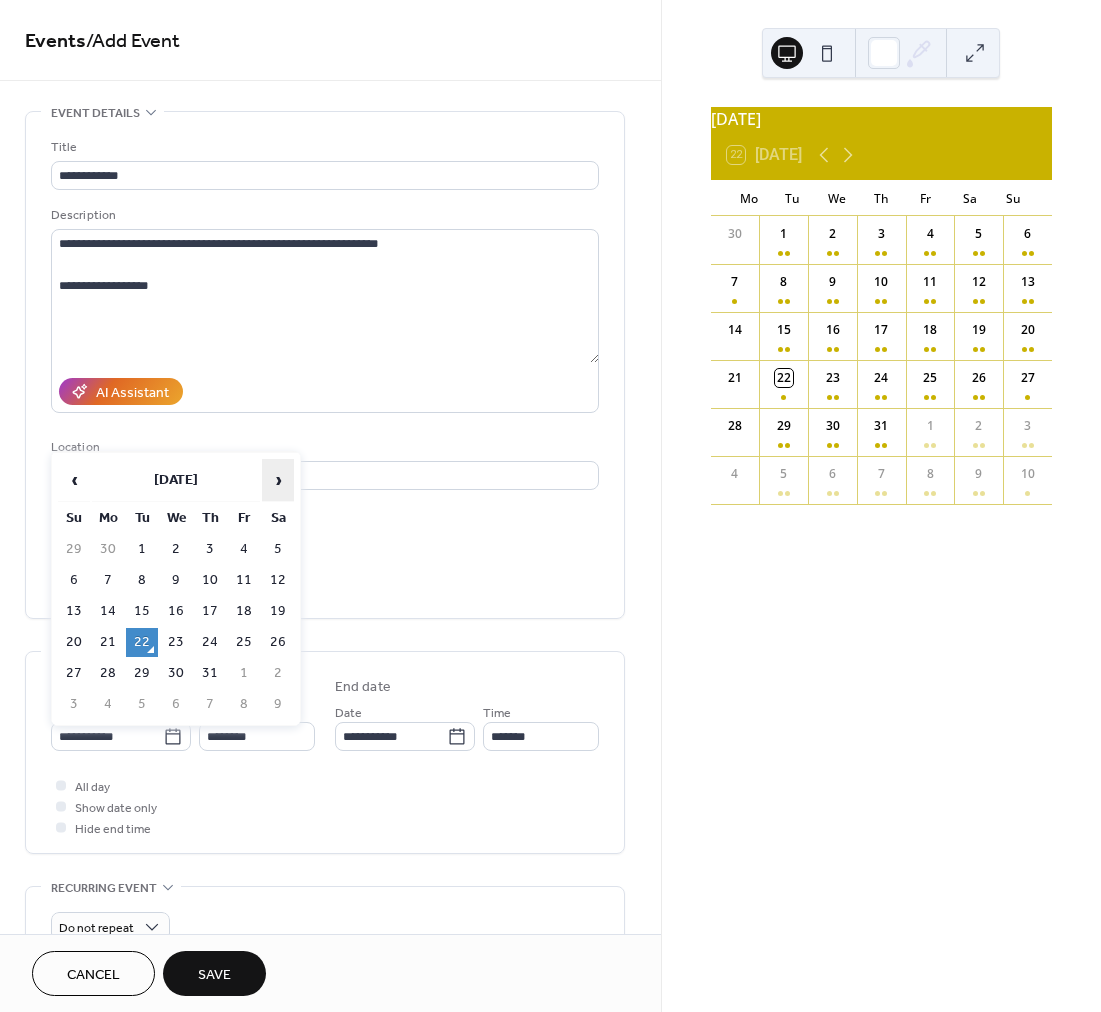 click on "›" at bounding box center (278, 480) 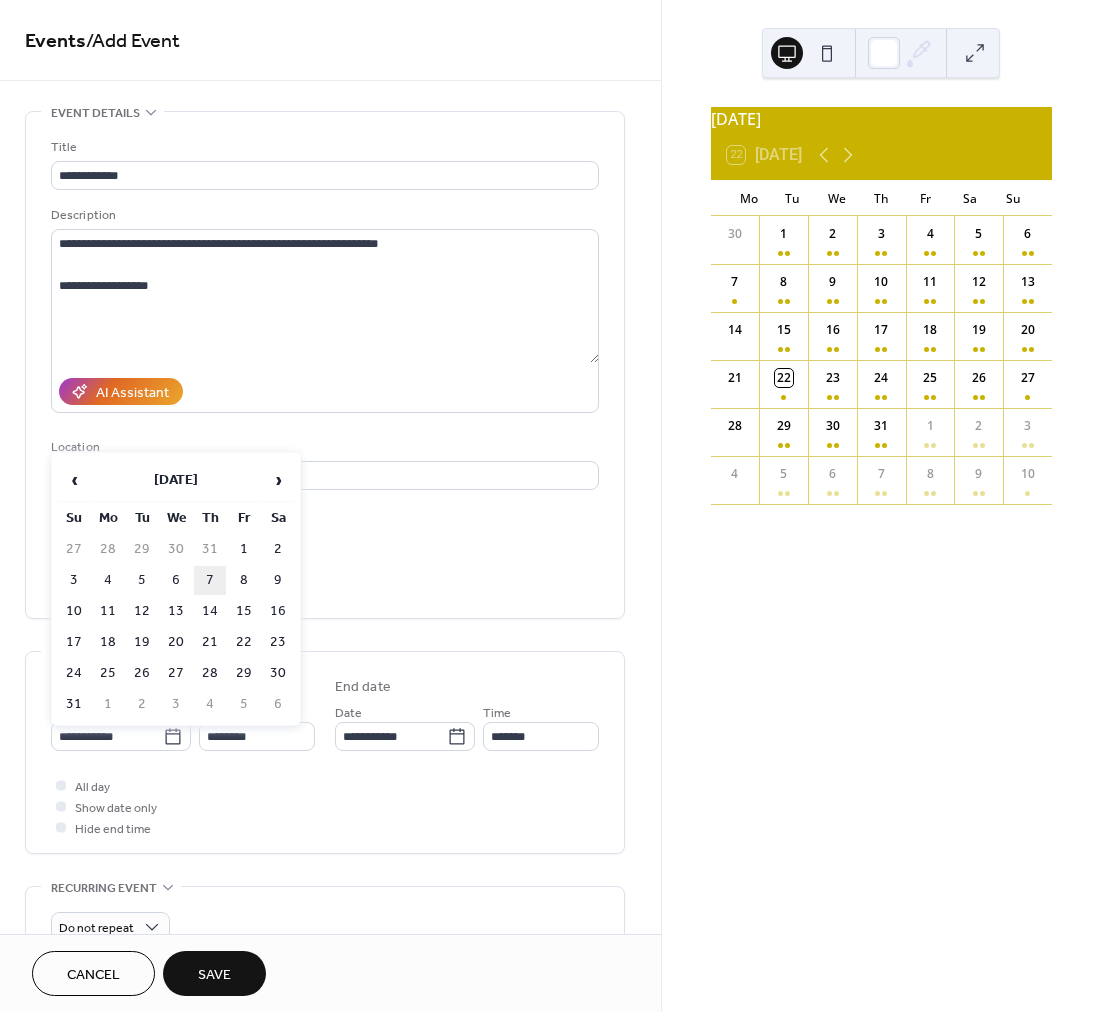 click on "7" at bounding box center (210, 580) 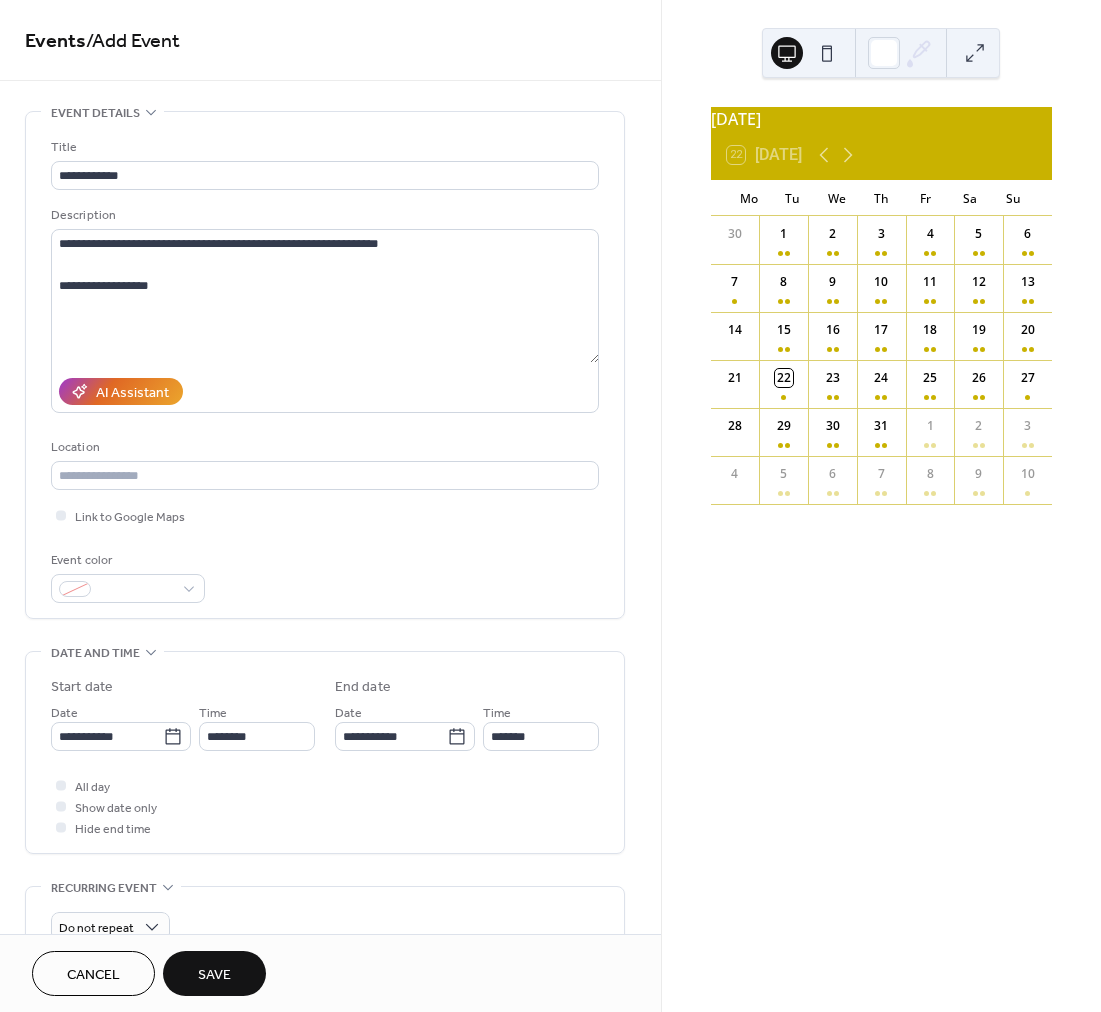 type on "**********" 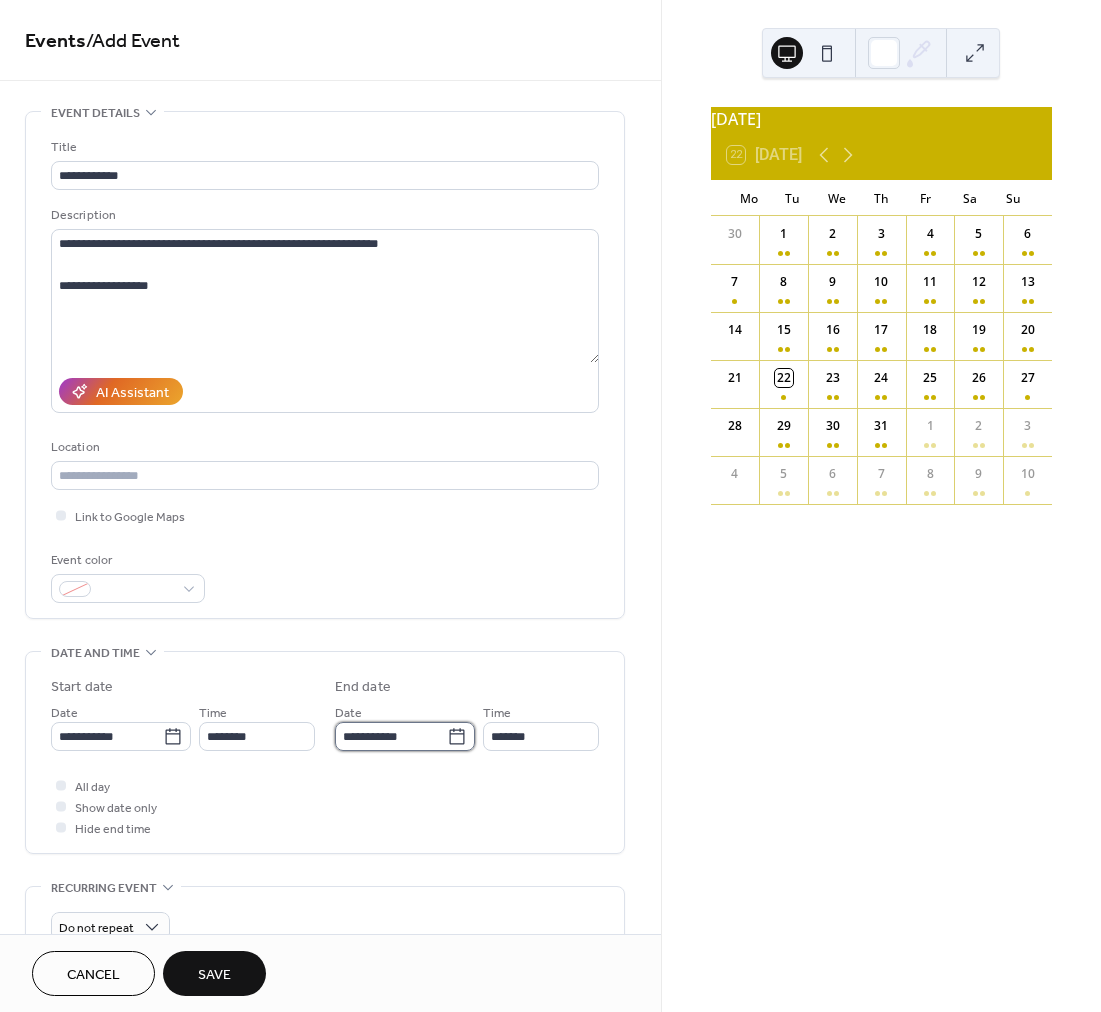 click on "**********" at bounding box center (391, 736) 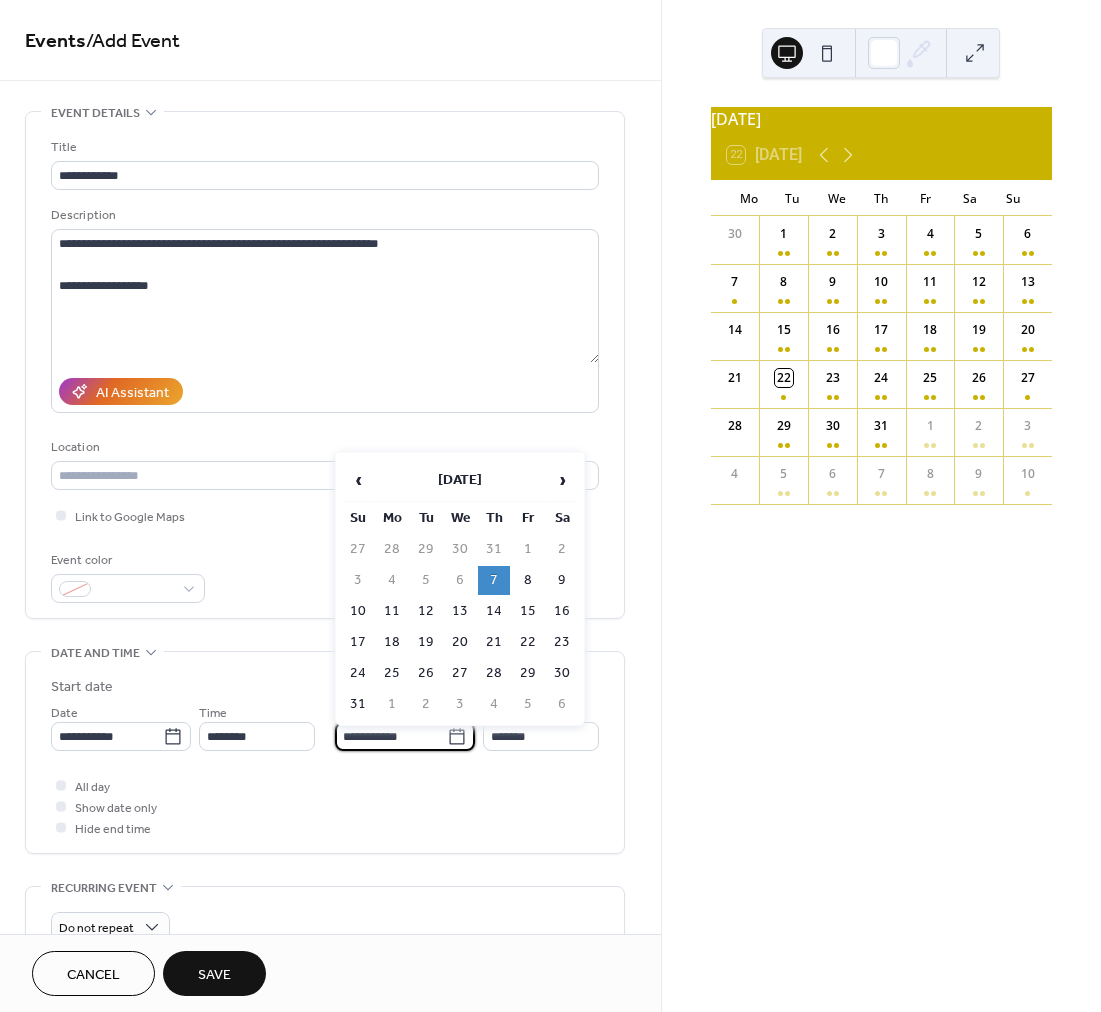 drag, startPoint x: 554, startPoint y: 583, endPoint x: 541, endPoint y: 589, distance: 14.3178215 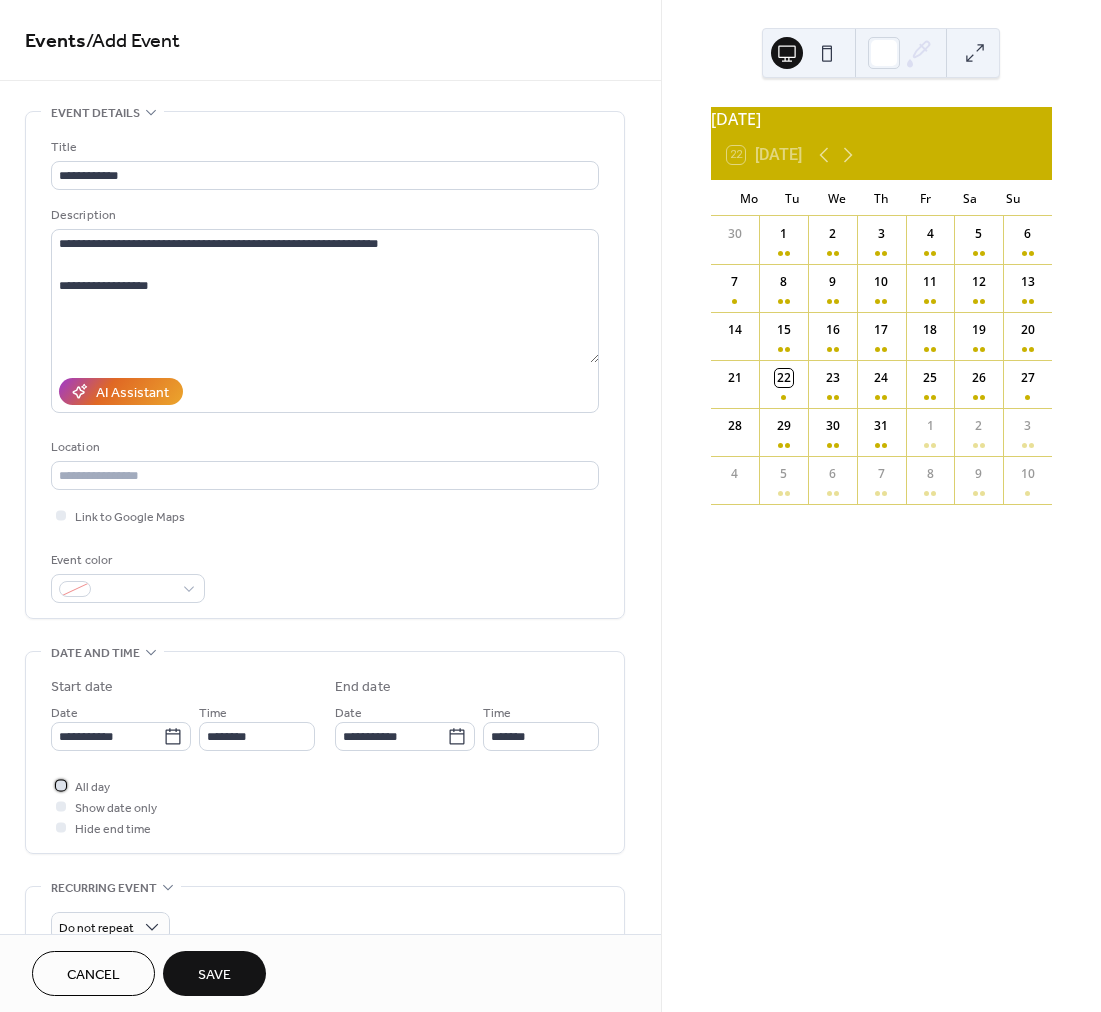 click on "All day" at bounding box center (92, 787) 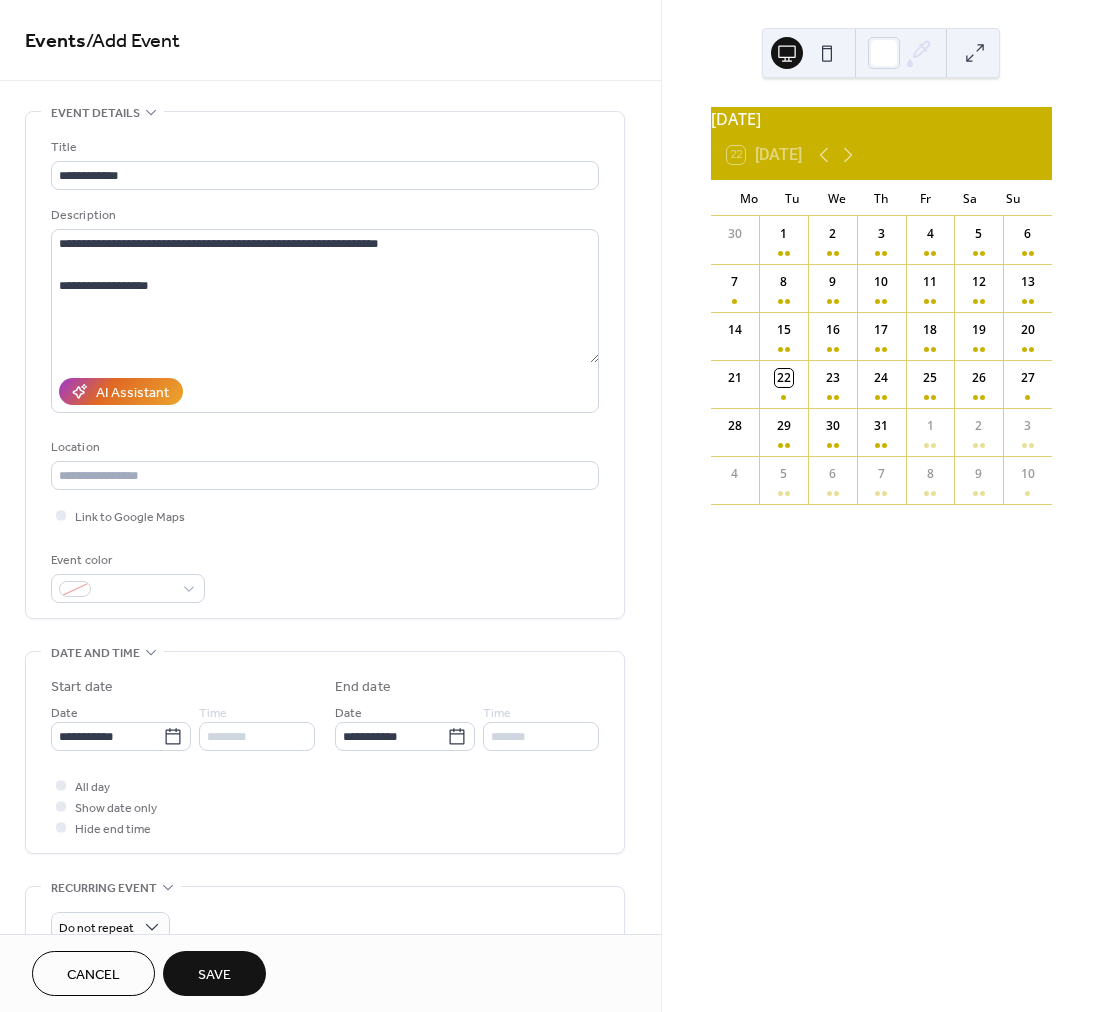 click on "Save" at bounding box center [214, 975] 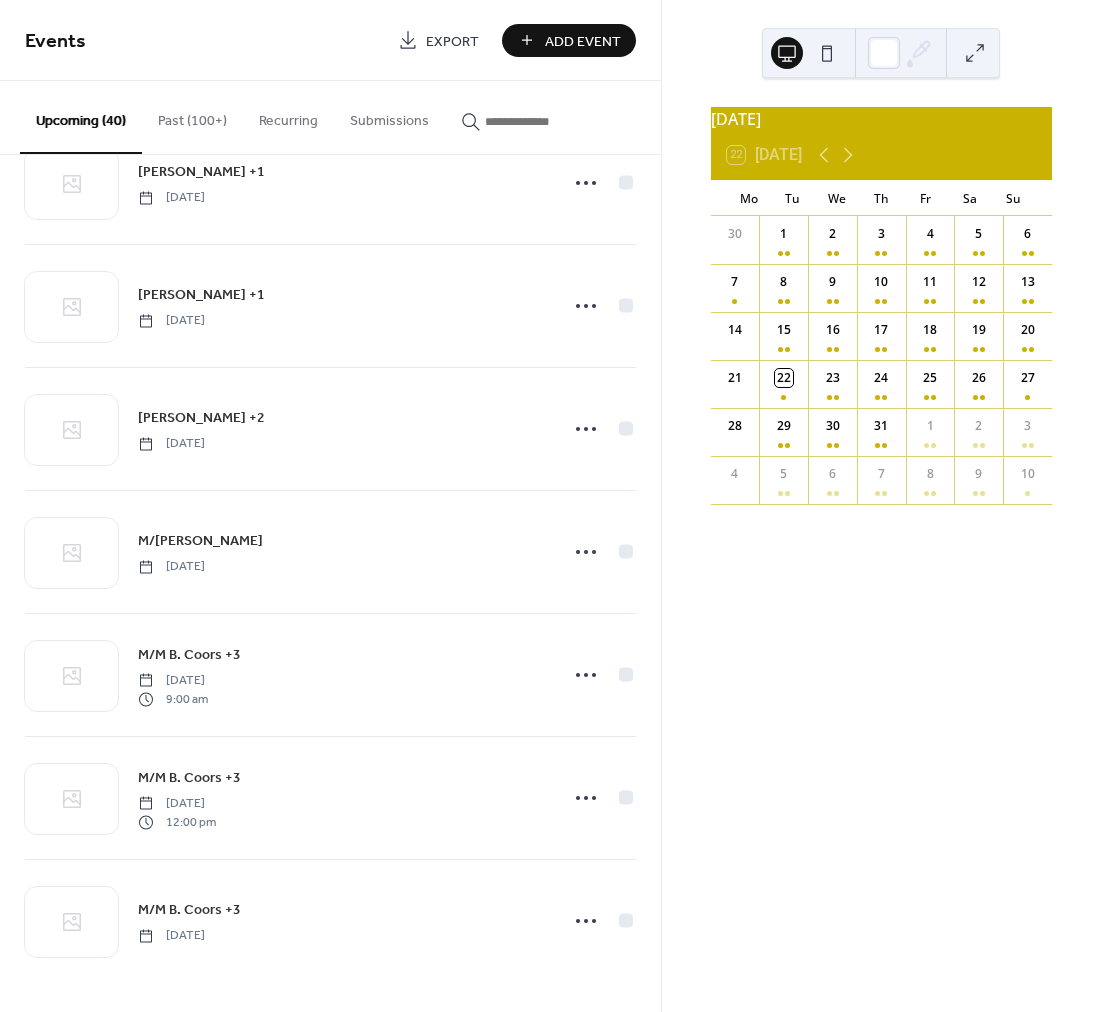 scroll, scrollTop: 2892, scrollLeft: 0, axis: vertical 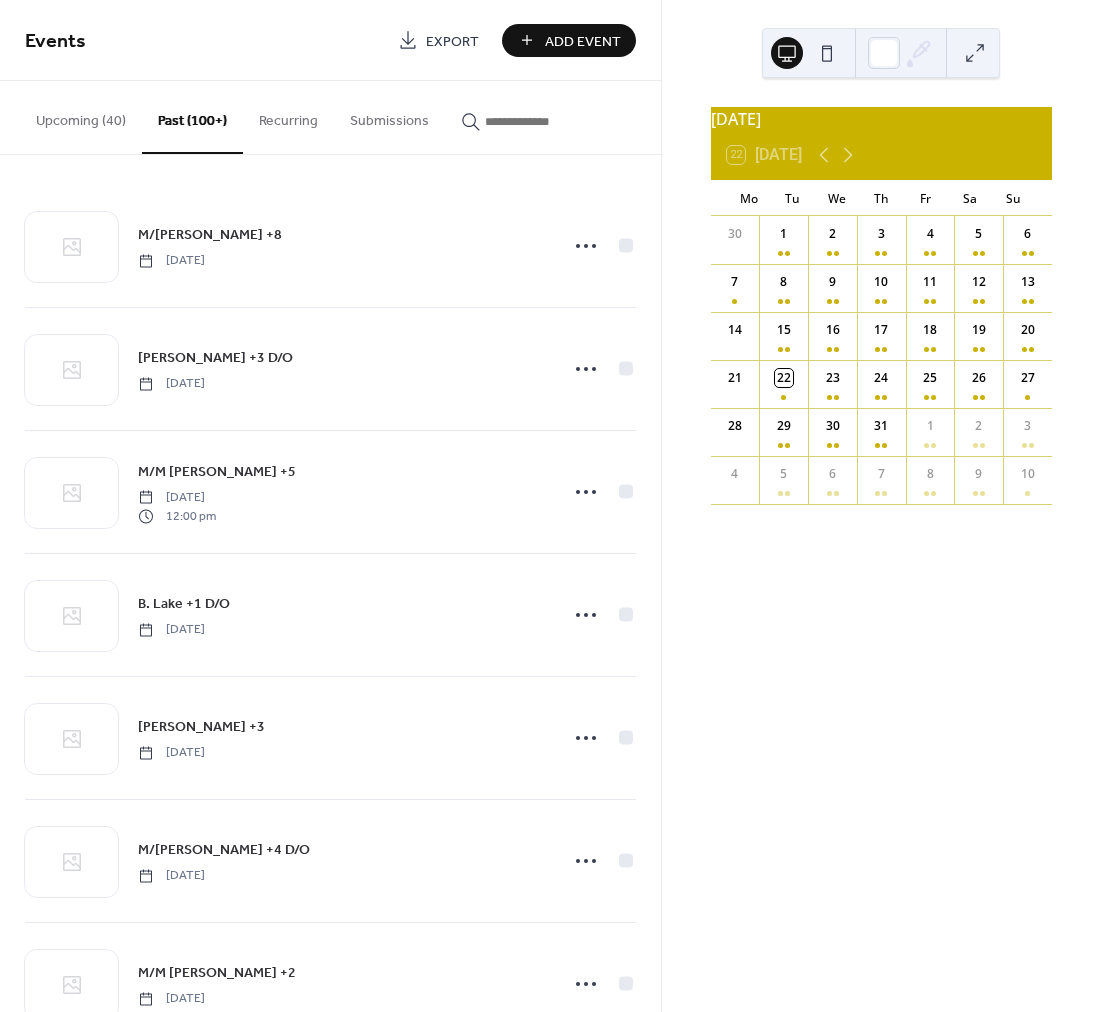 click on "Upcoming (40)" at bounding box center (81, 116) 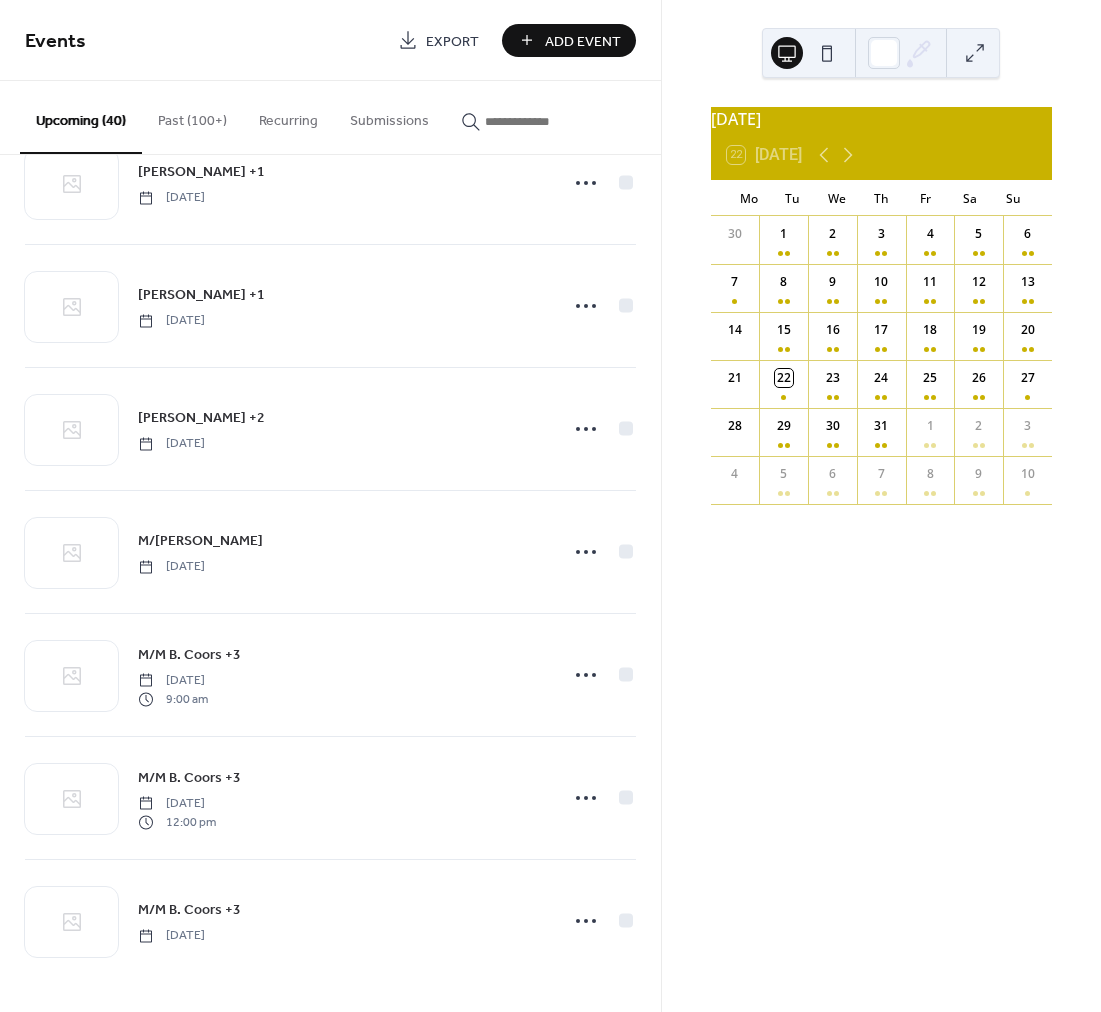 click at bounding box center [545, 121] 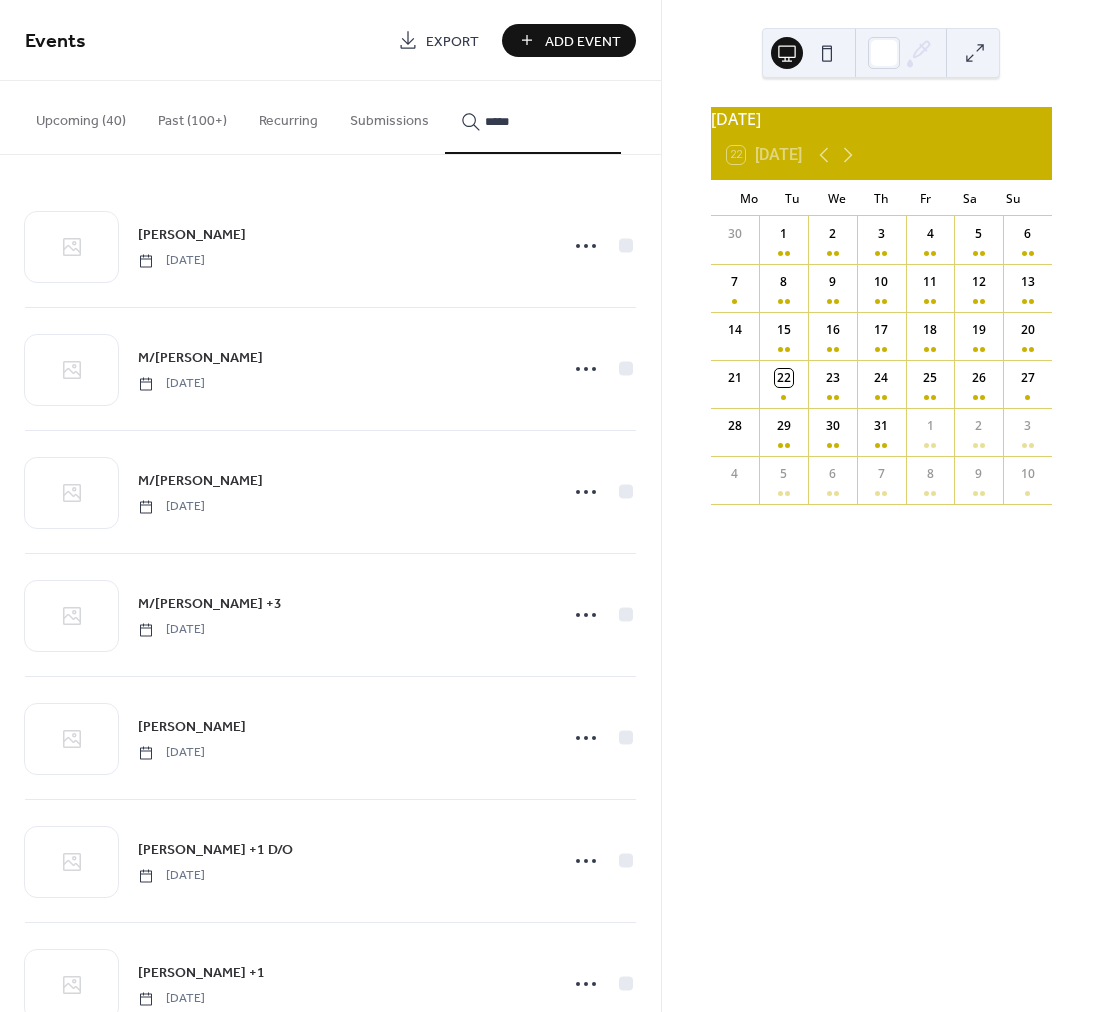 type on "*****" 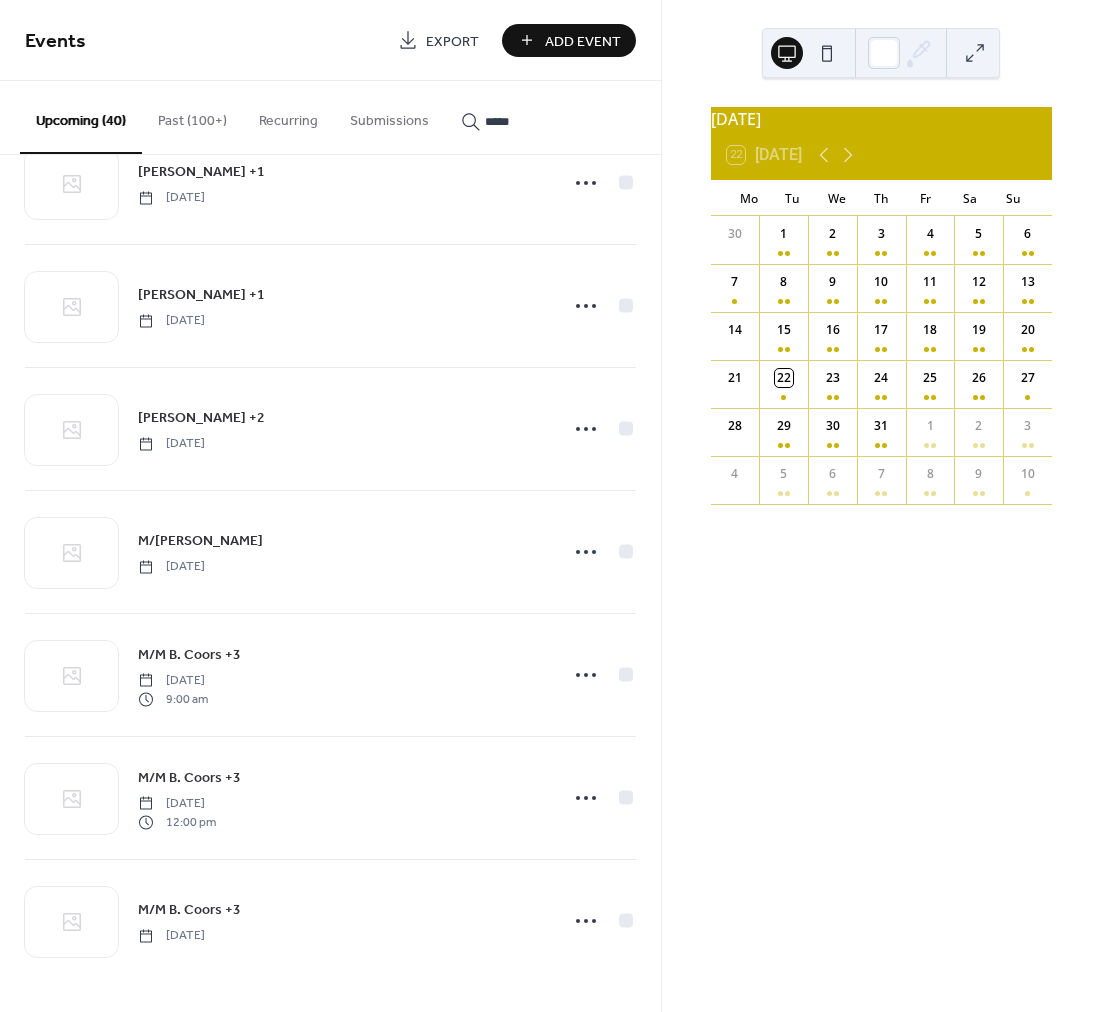 click on "Add Event" at bounding box center [583, 41] 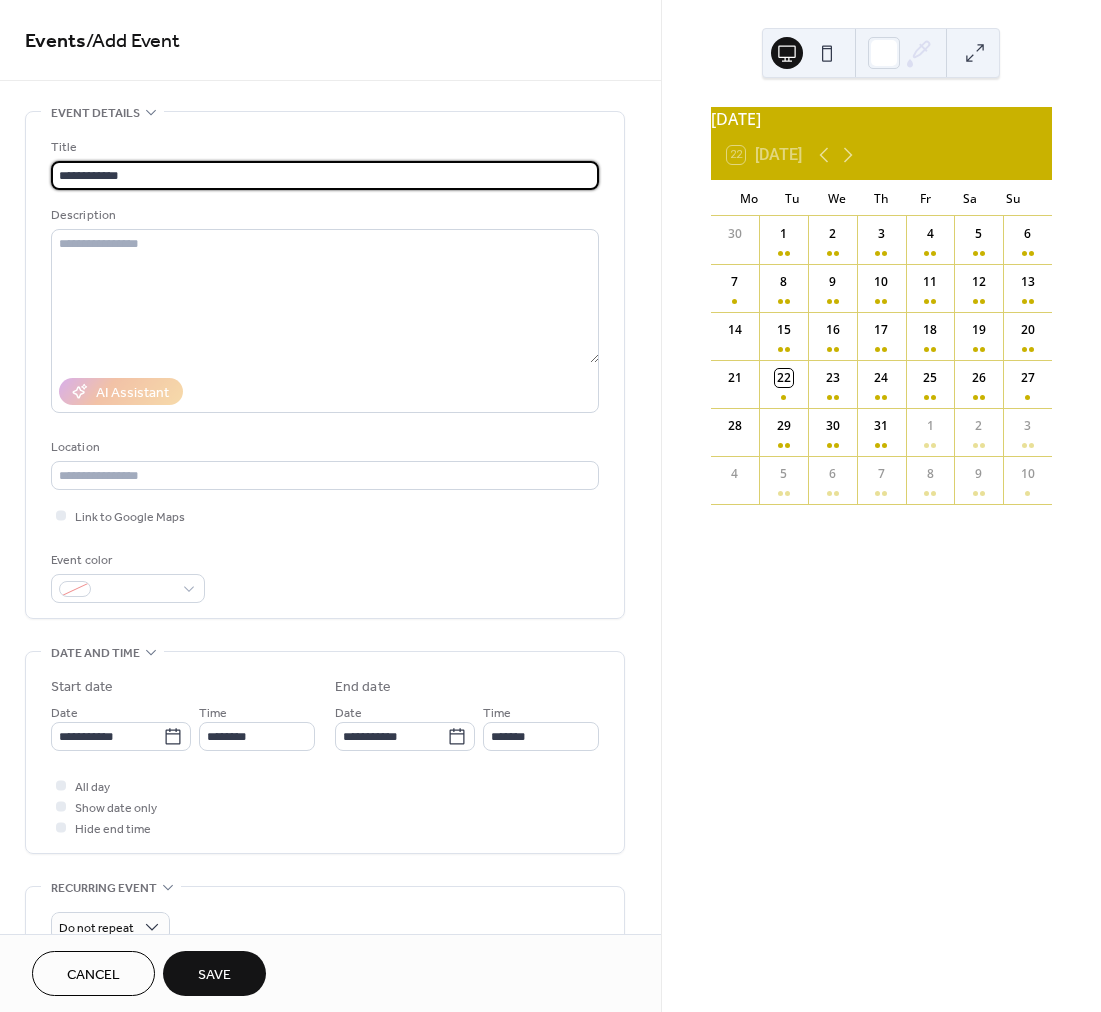 type on "**********" 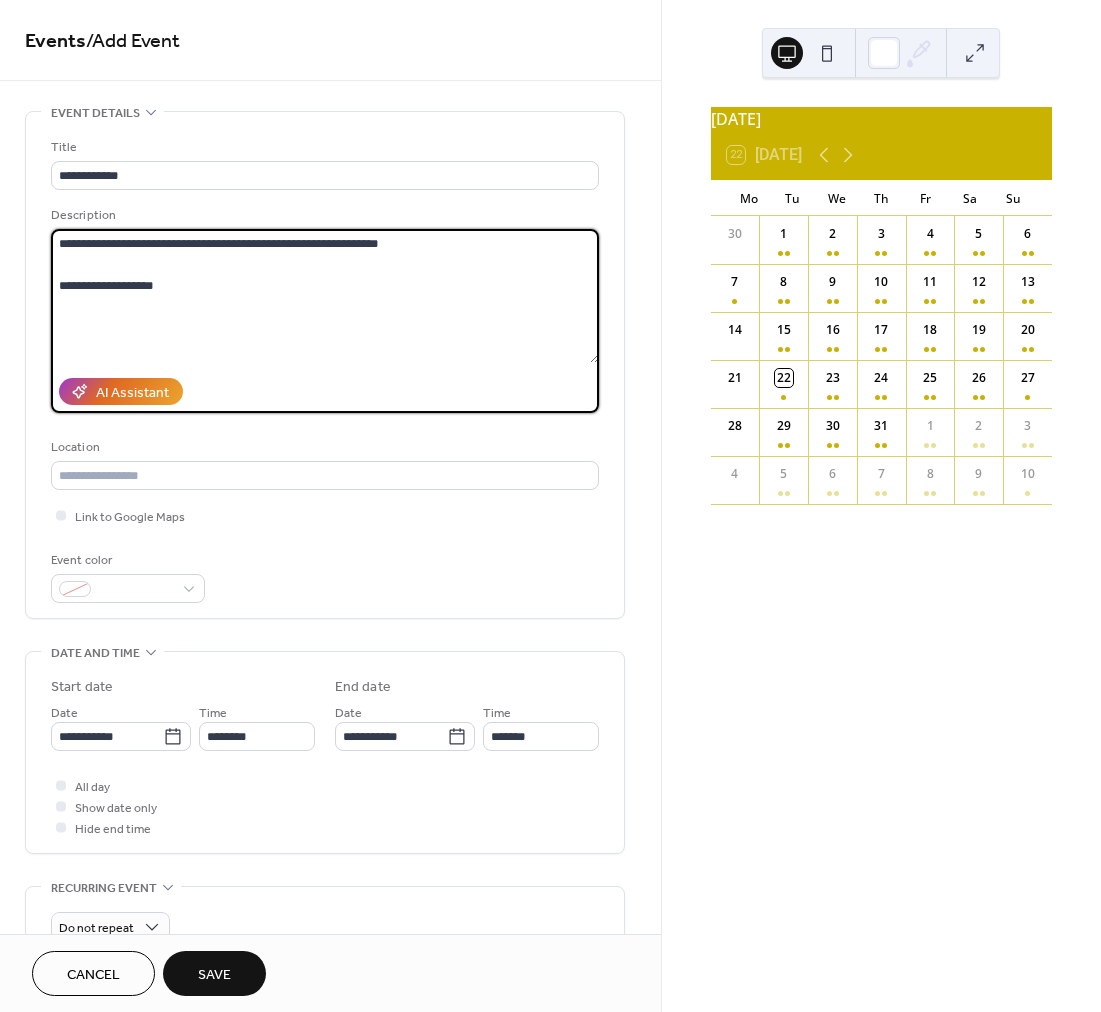type on "**********" 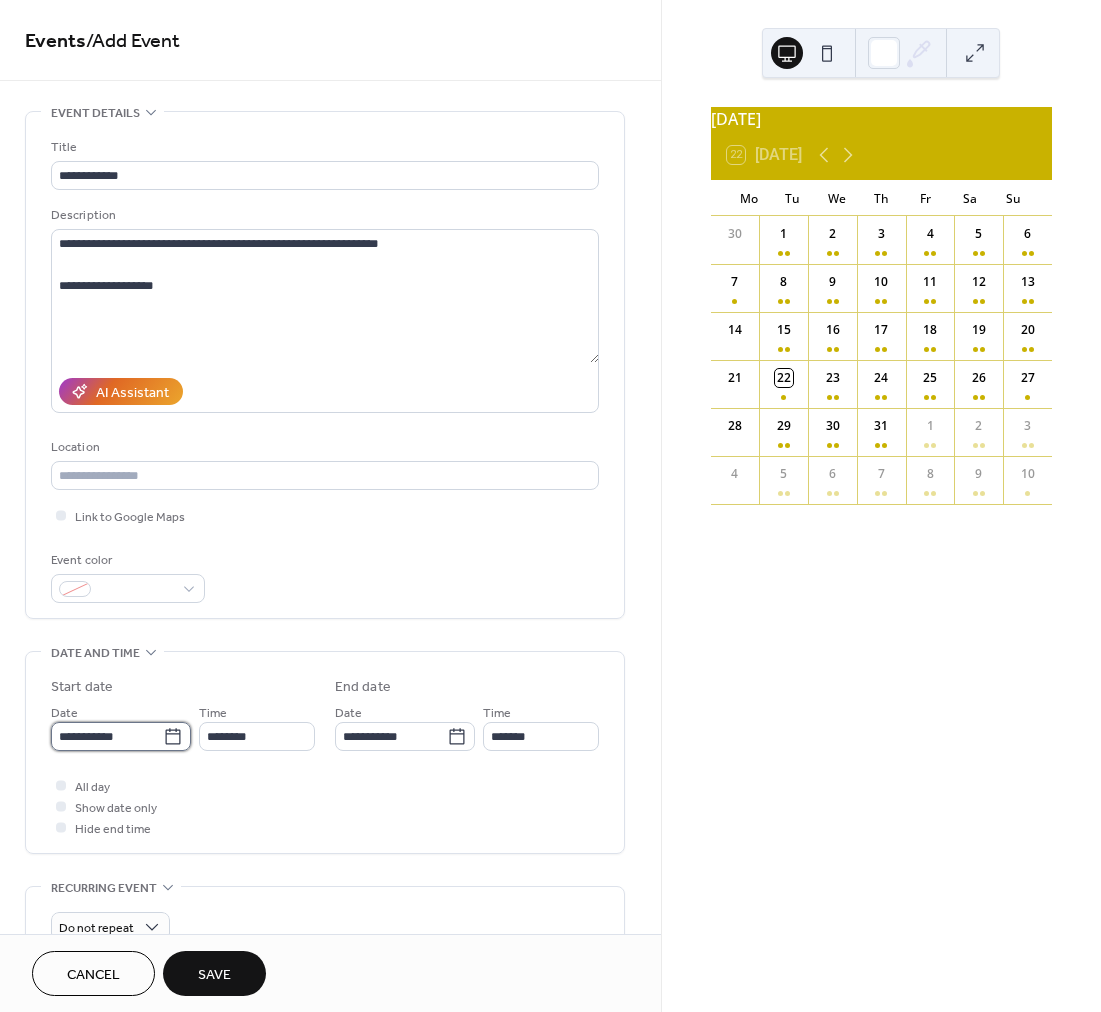 scroll, scrollTop: 2, scrollLeft: 0, axis: vertical 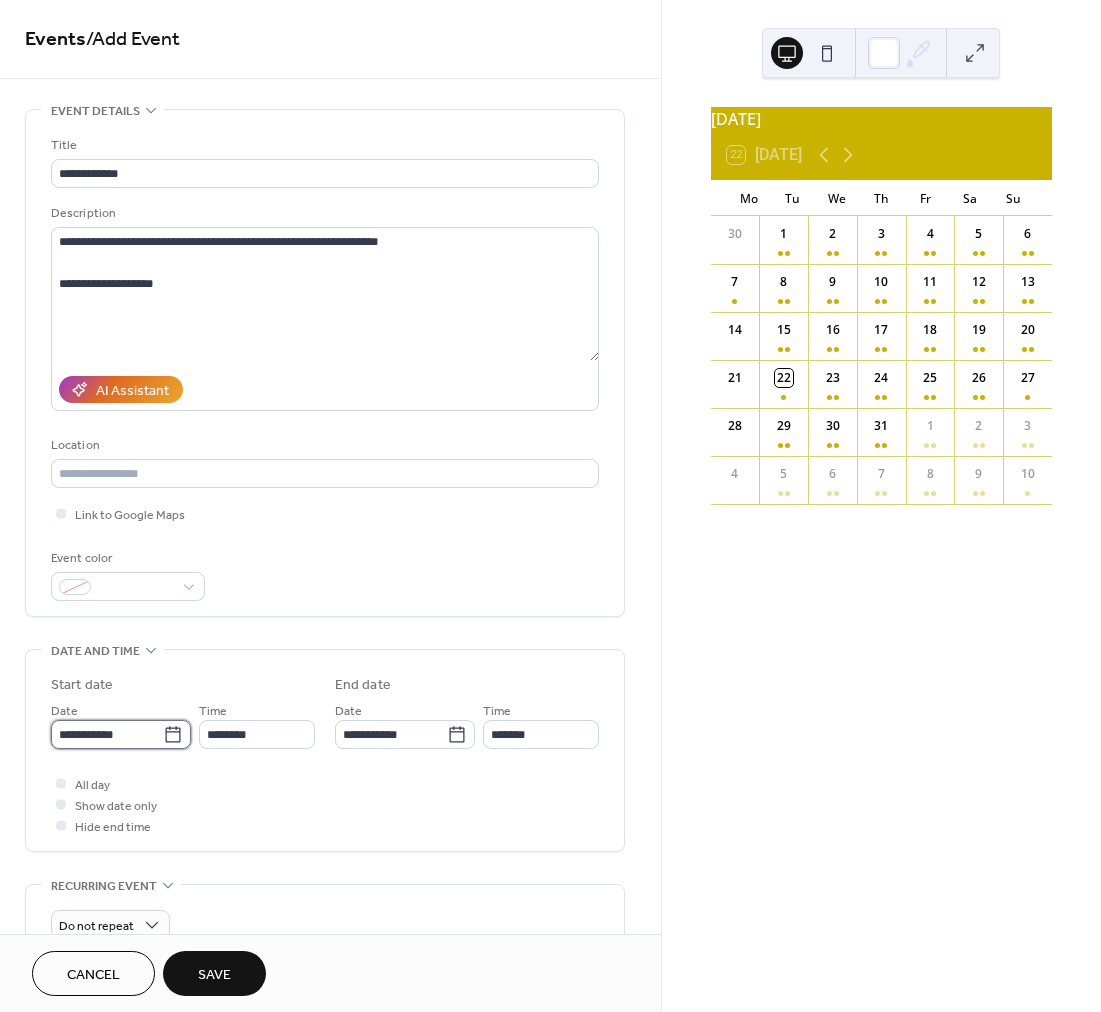 click on "**********" at bounding box center [107, 734] 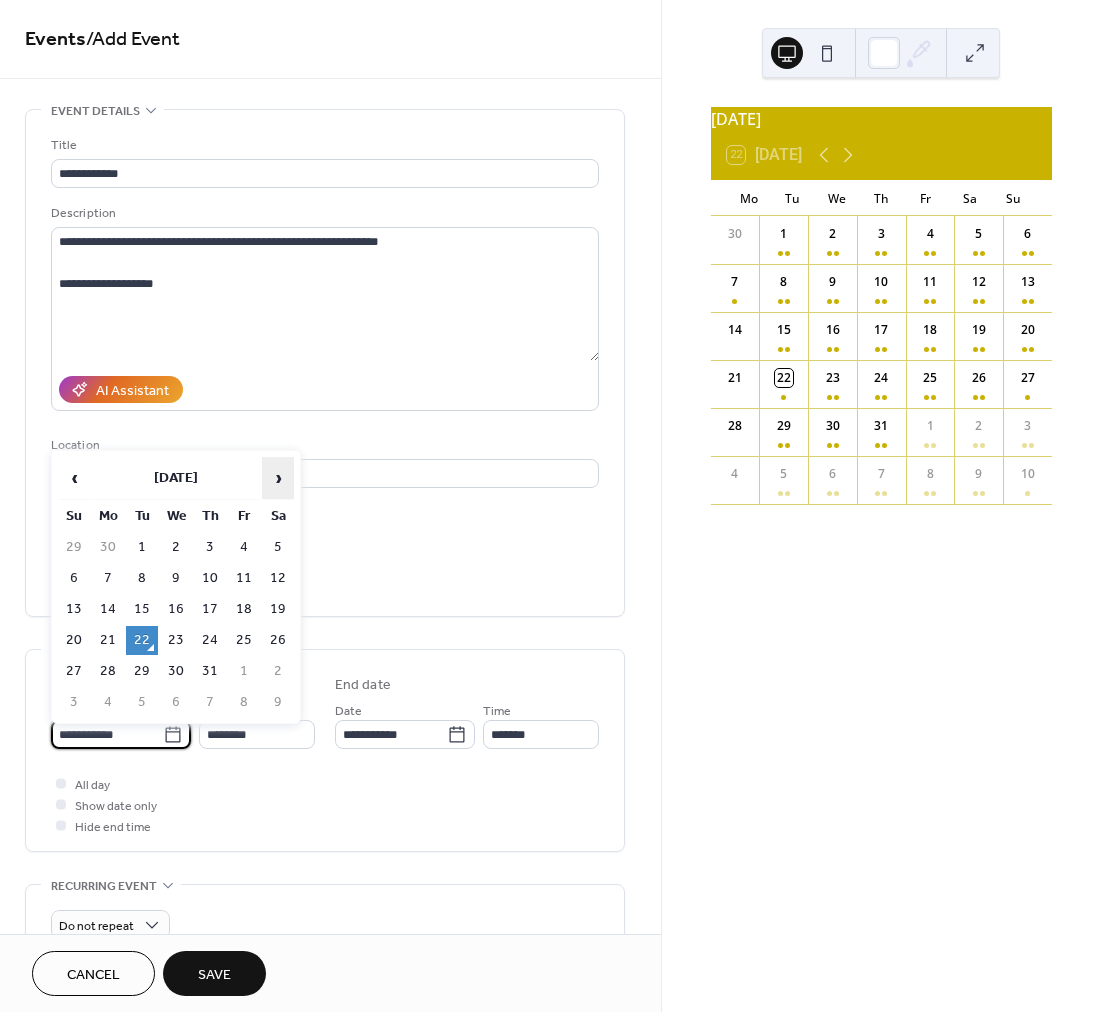 click on "›" at bounding box center [278, 478] 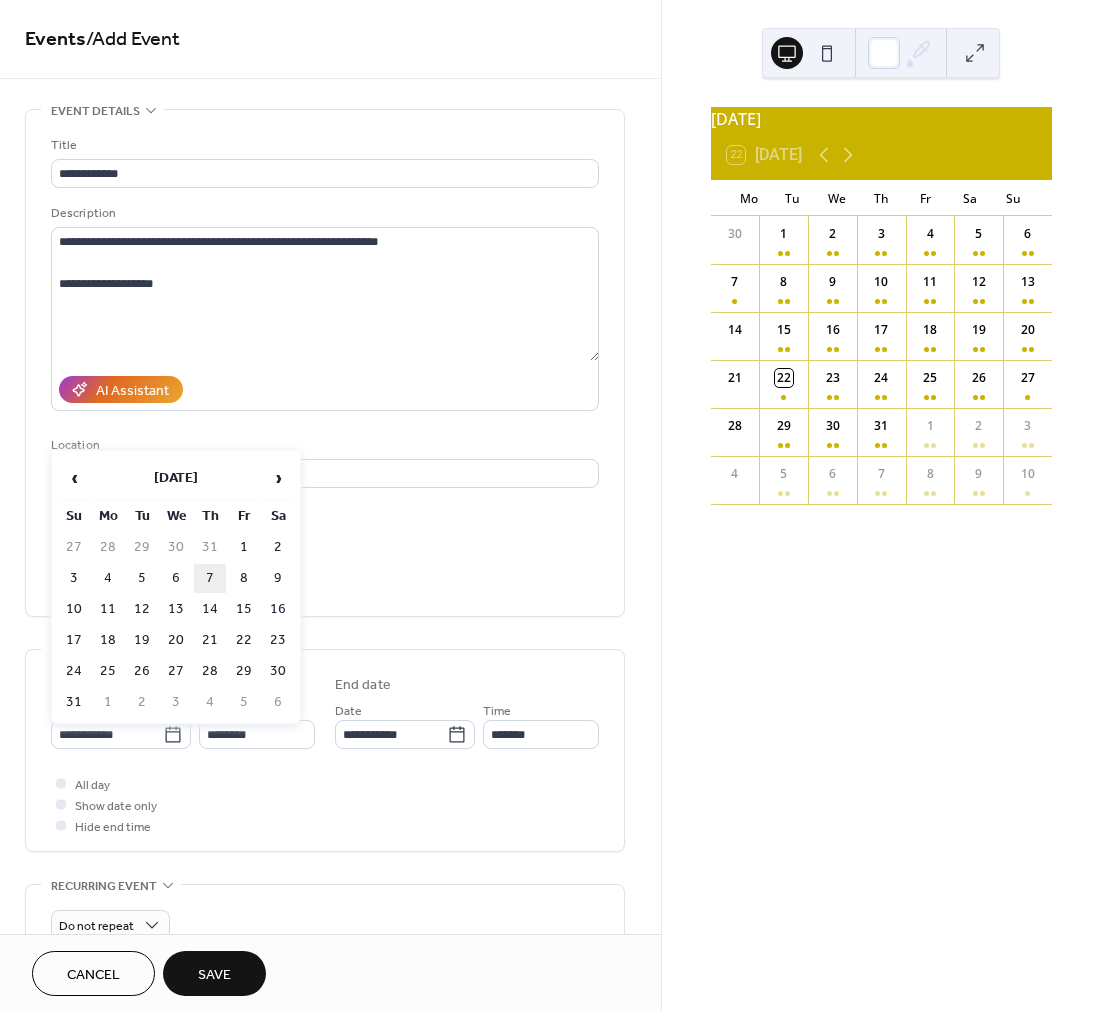 click on "7" at bounding box center [210, 578] 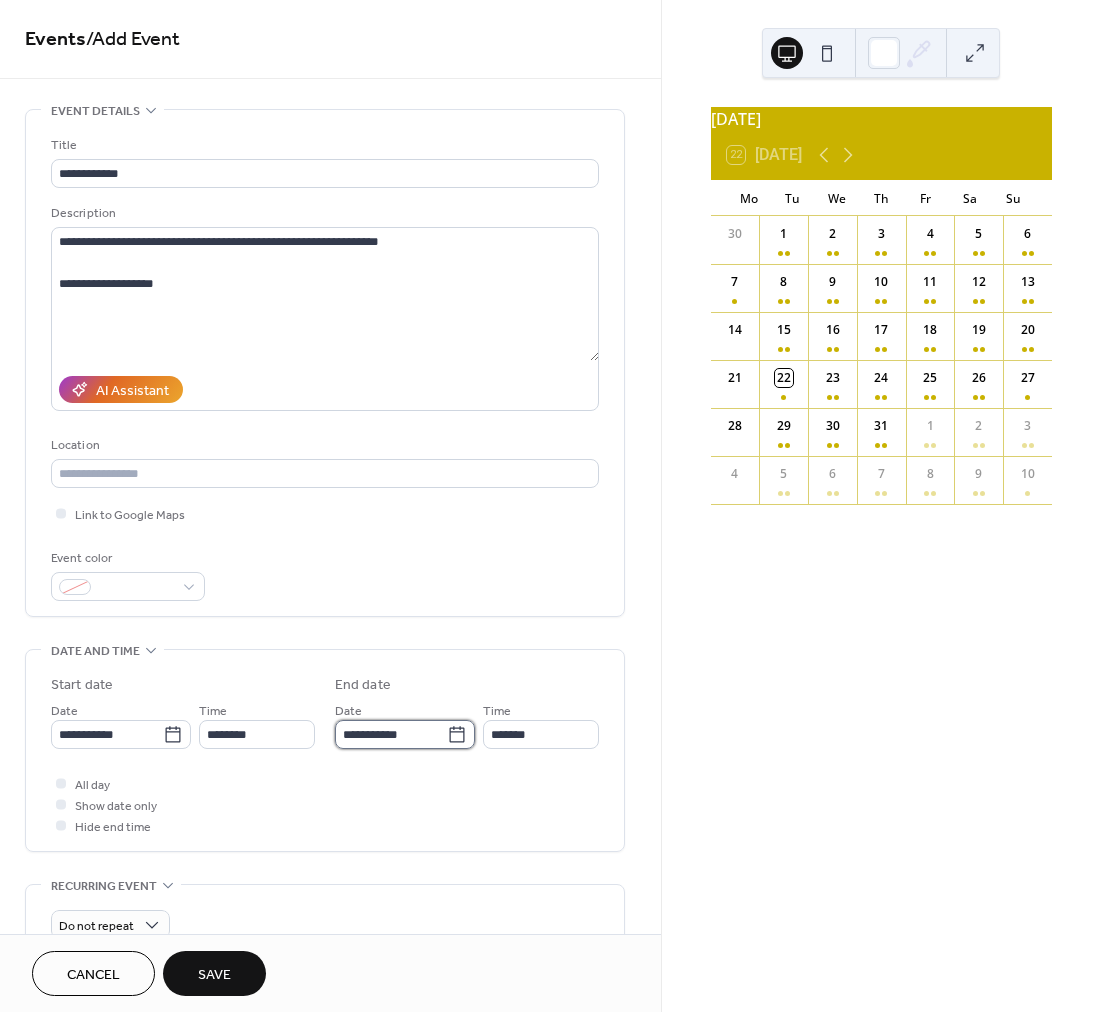 click on "**********" at bounding box center [391, 734] 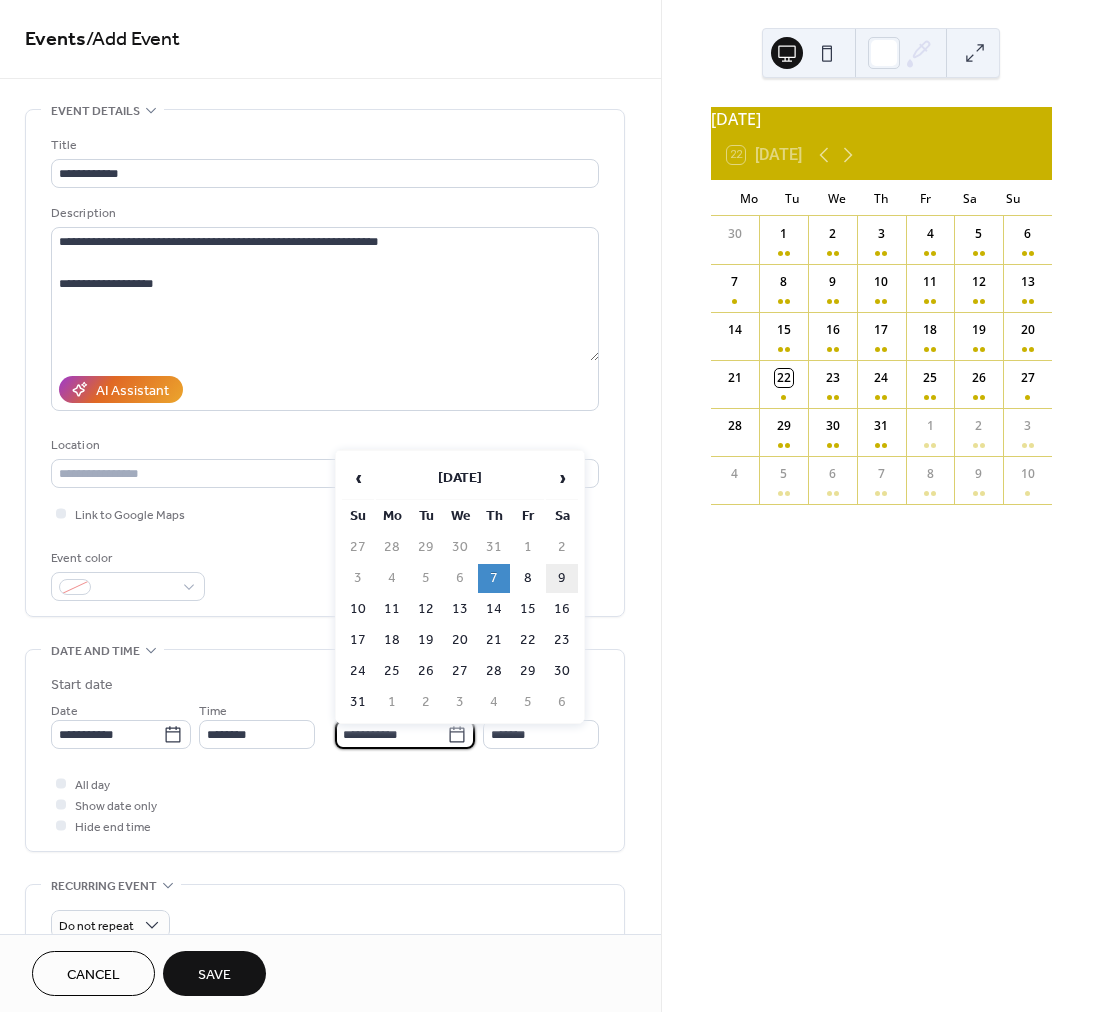click on "9" at bounding box center (562, 578) 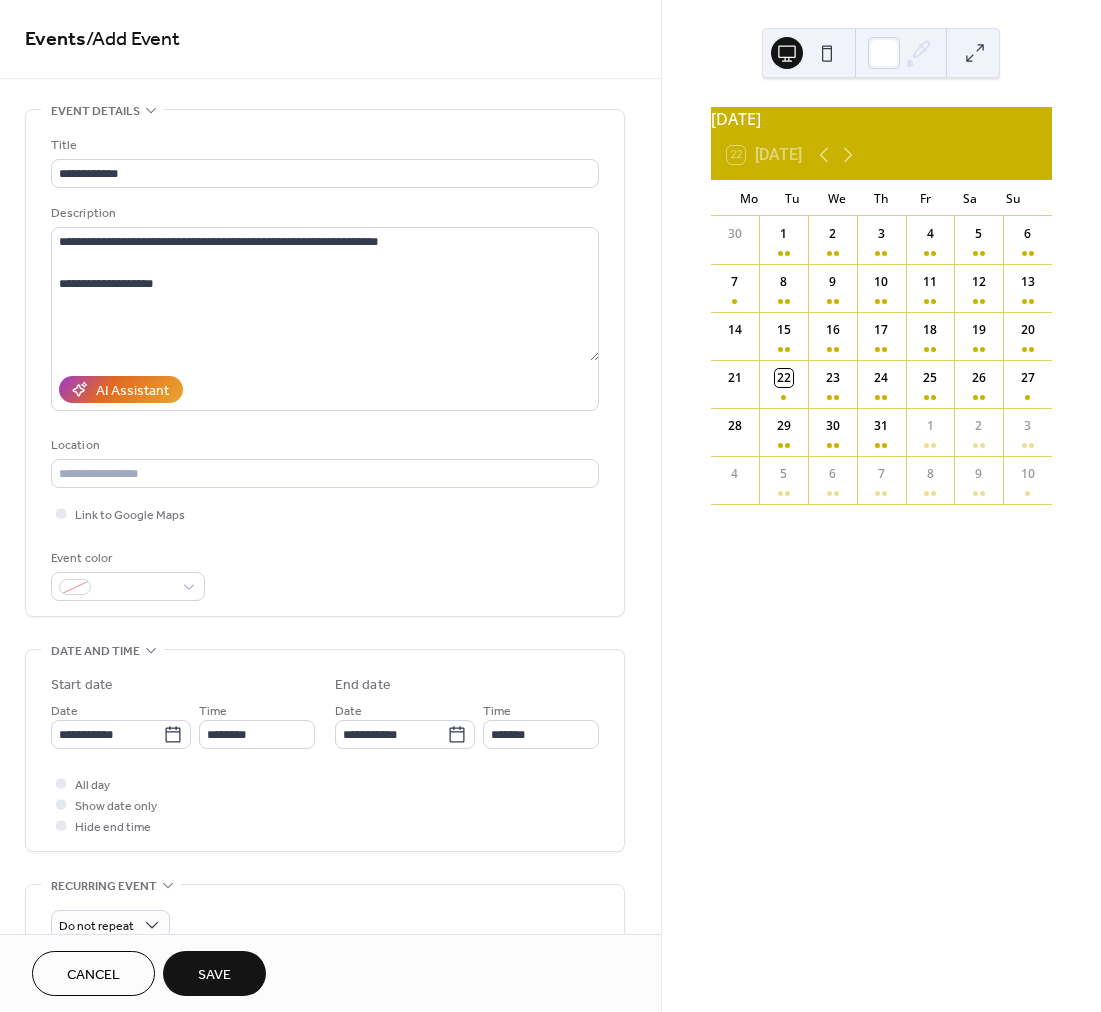 type on "**********" 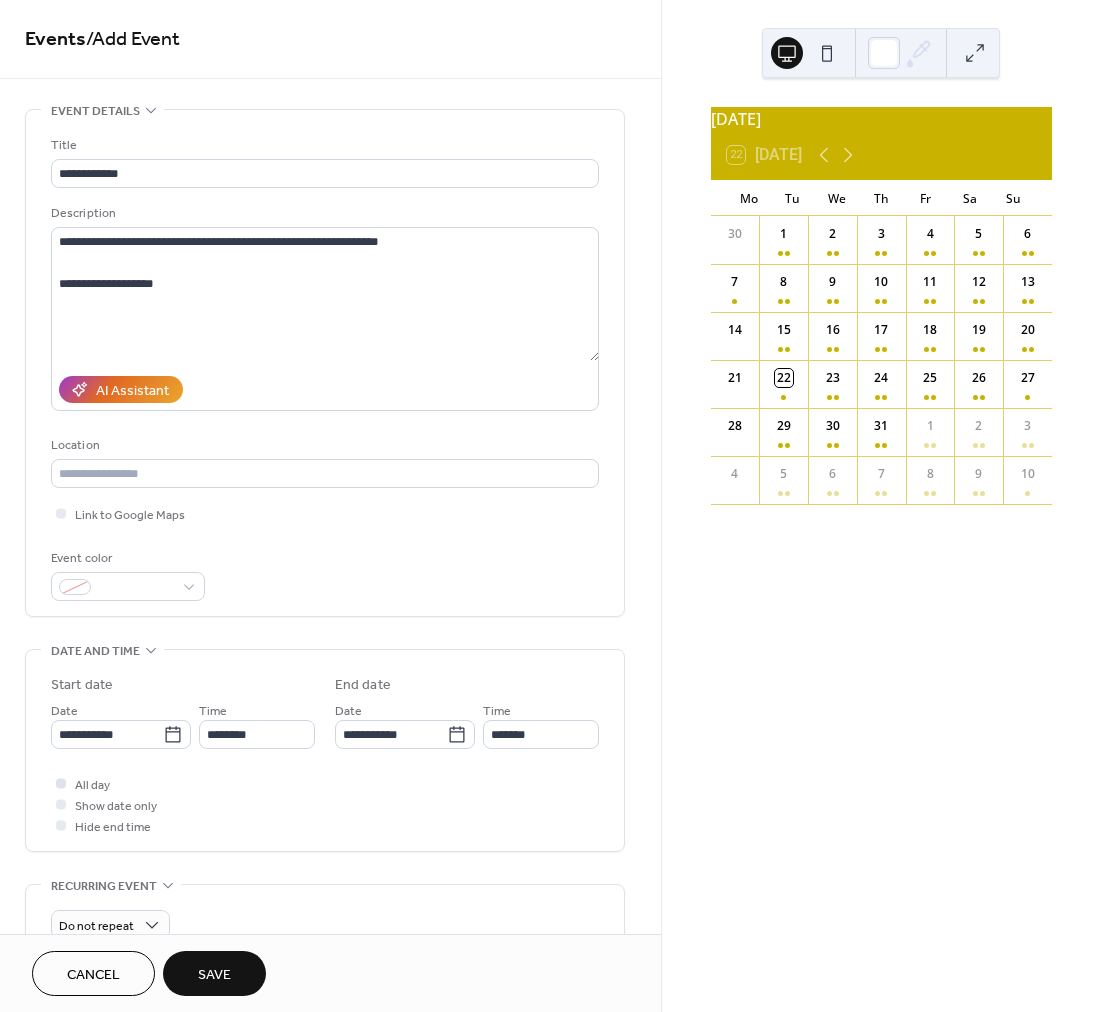 click on "All day Show date only Hide end time" at bounding box center [325, 804] 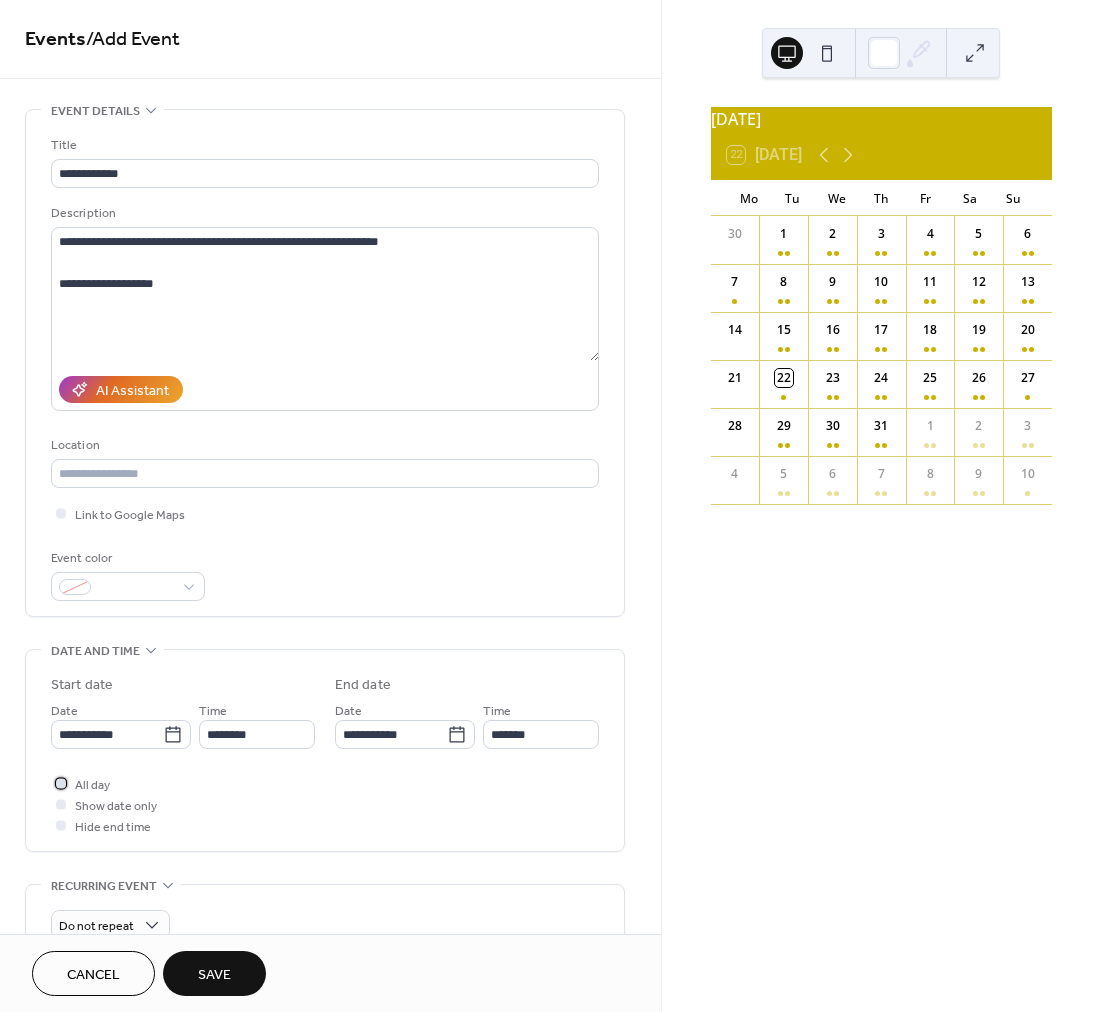 click on "All day" at bounding box center (92, 785) 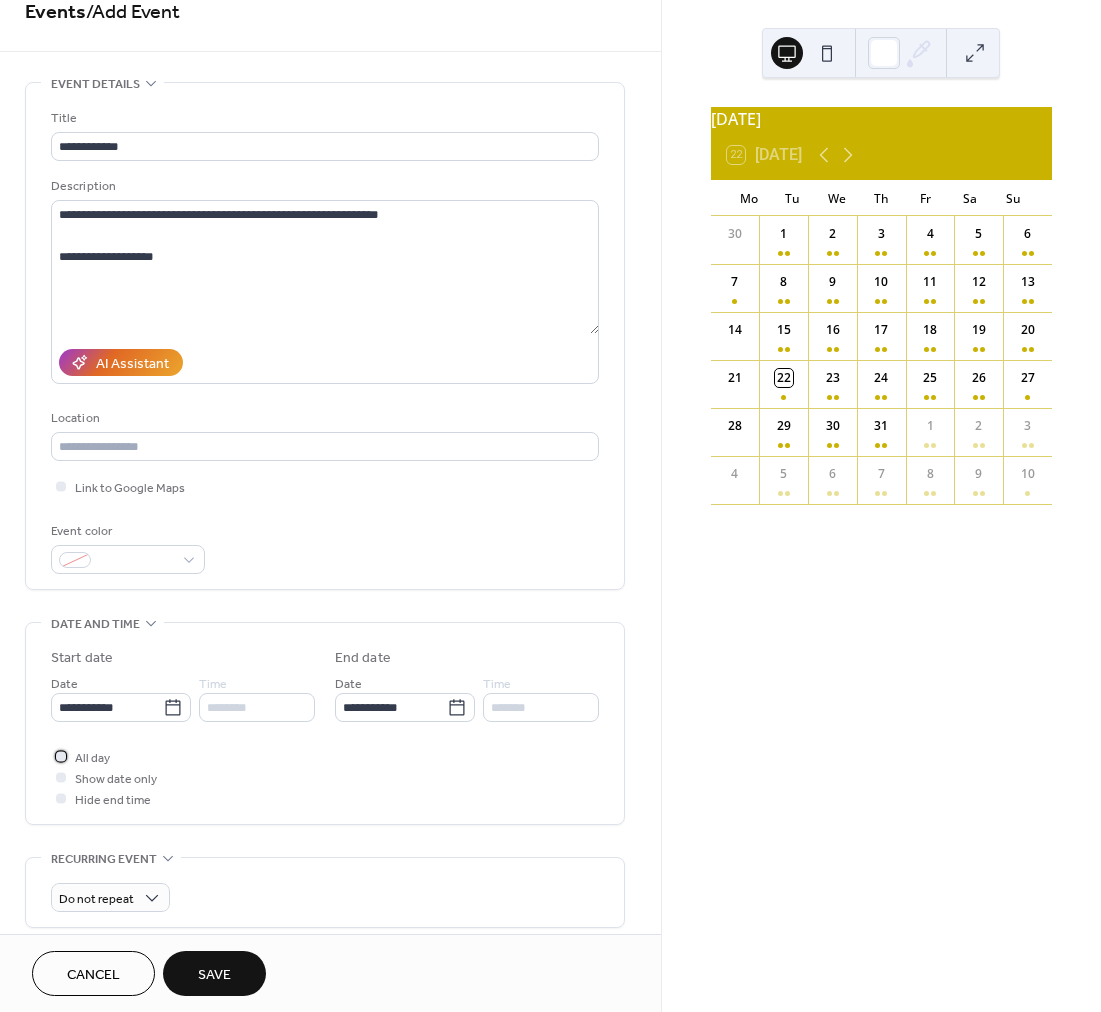 scroll, scrollTop: 24, scrollLeft: 0, axis: vertical 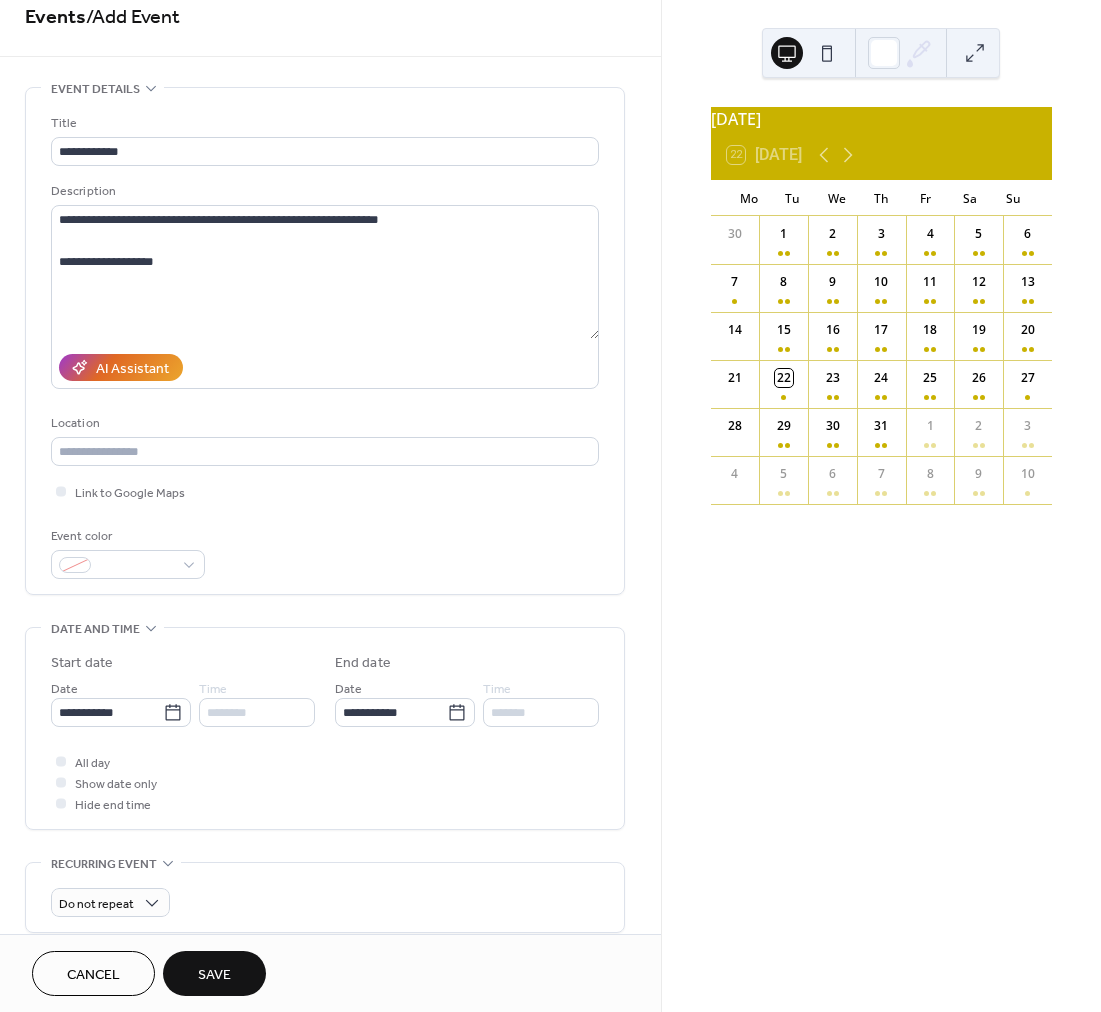 click on "Save" at bounding box center [214, 975] 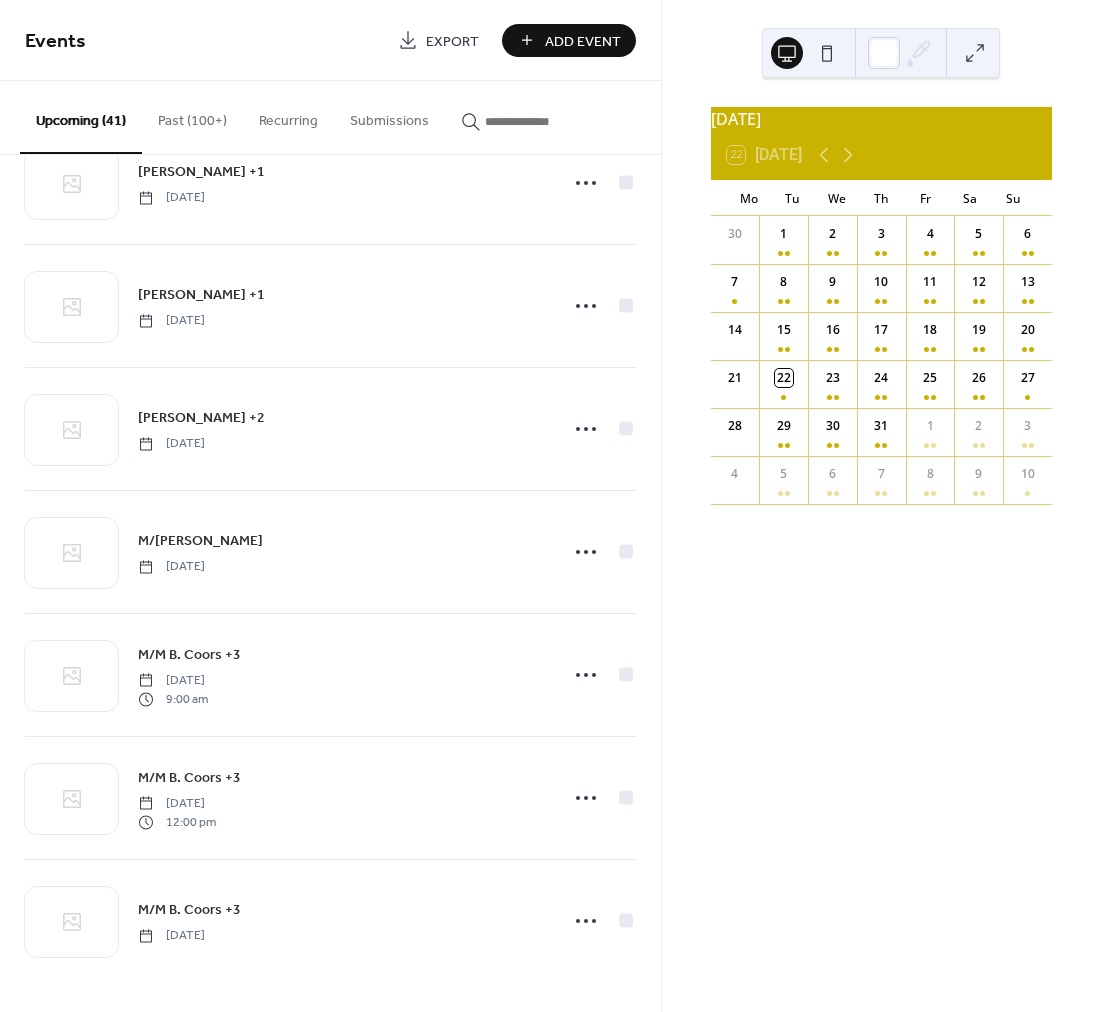 scroll, scrollTop: 2892, scrollLeft: 0, axis: vertical 